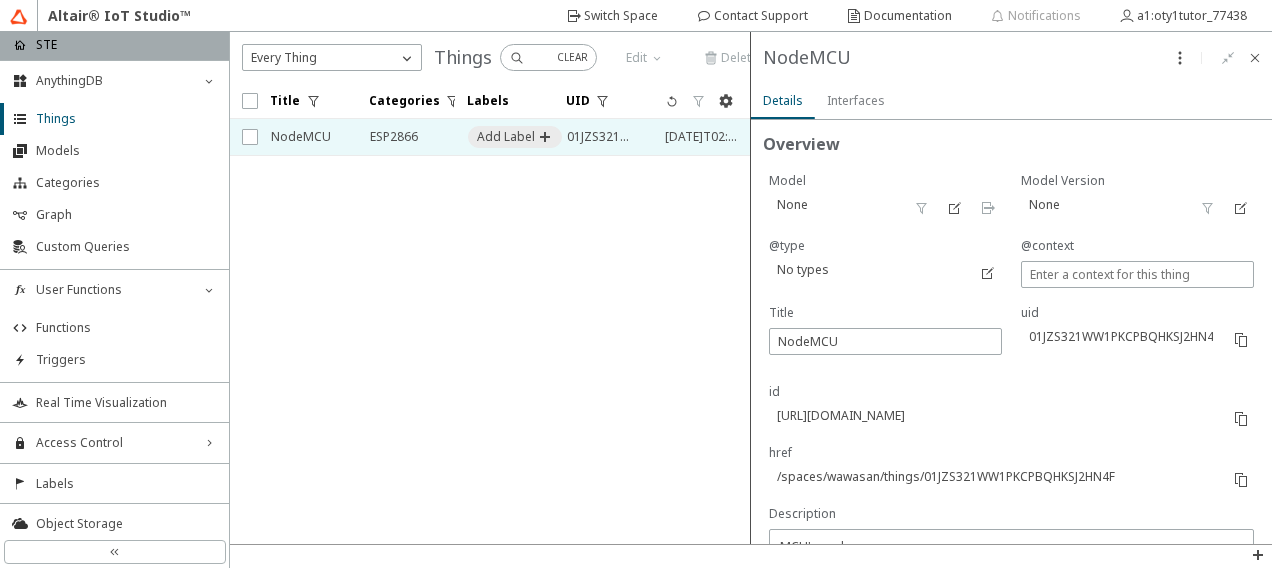 scroll, scrollTop: 0, scrollLeft: 0, axis: both 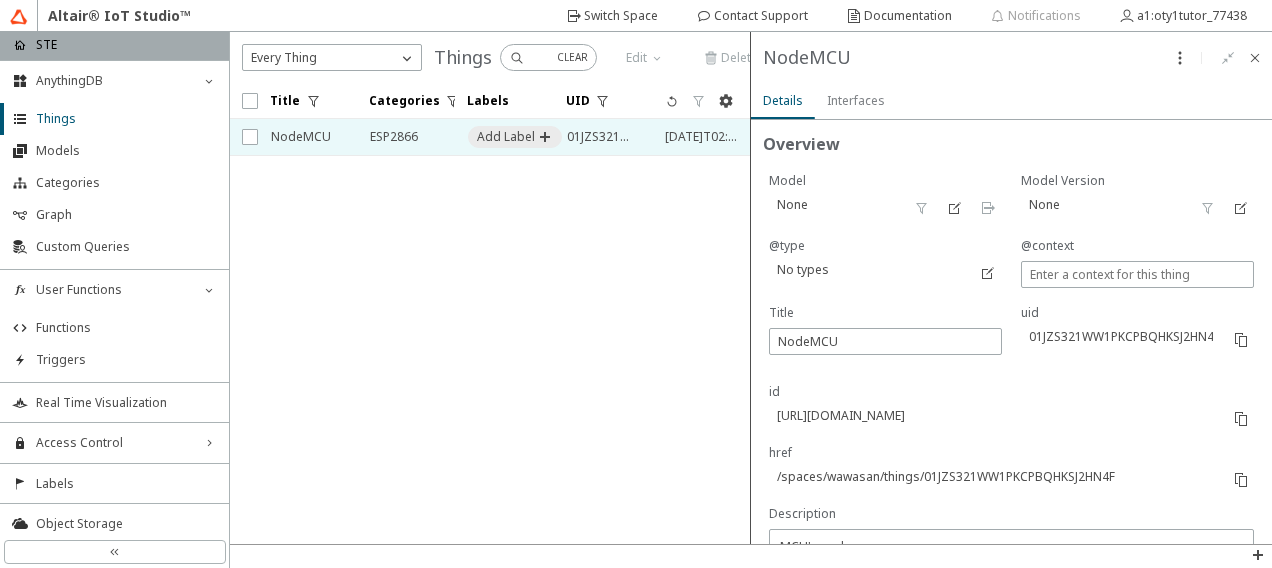 click on "Interfaces" at bounding box center [0, 0] 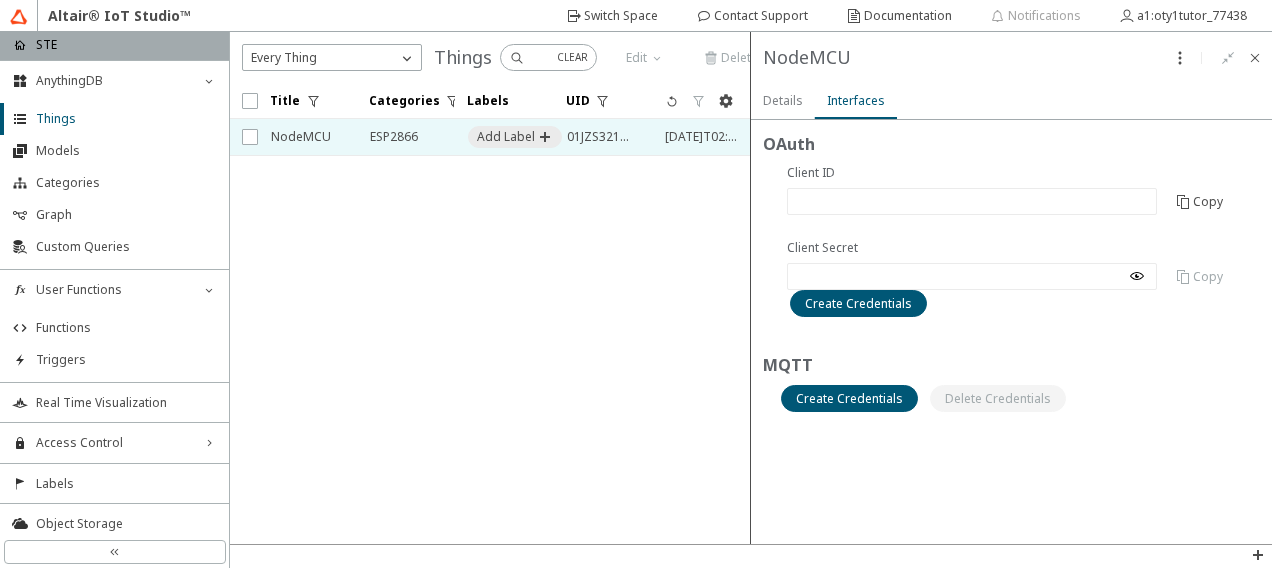click on "Details" at bounding box center [0, 0] 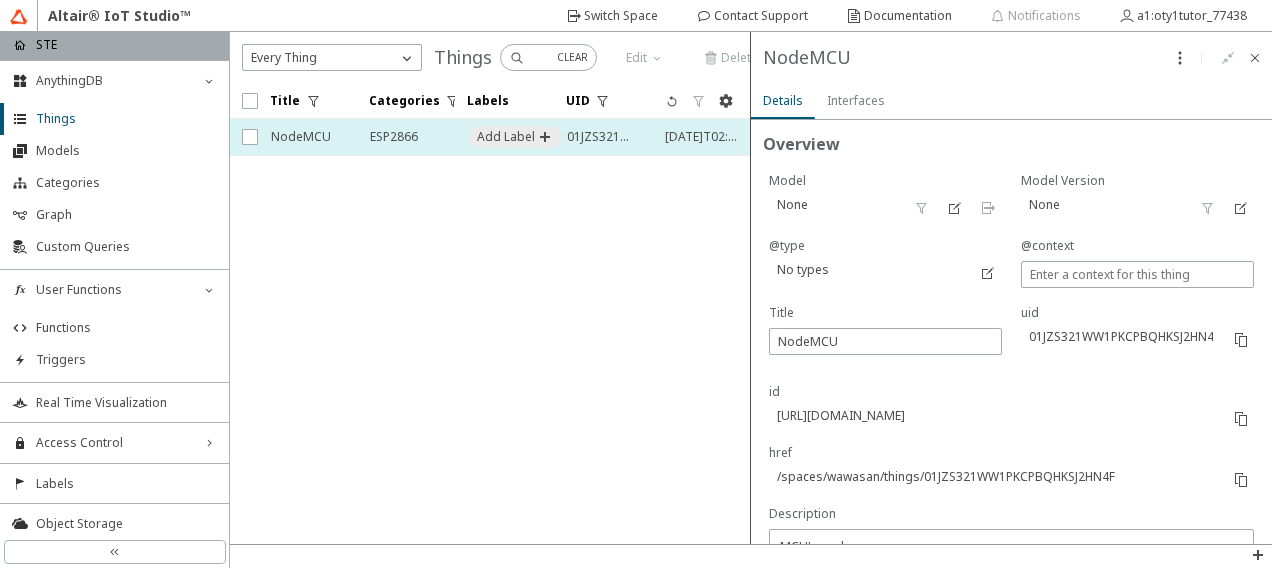 click on "NodeMCU" at bounding box center [307, 137] 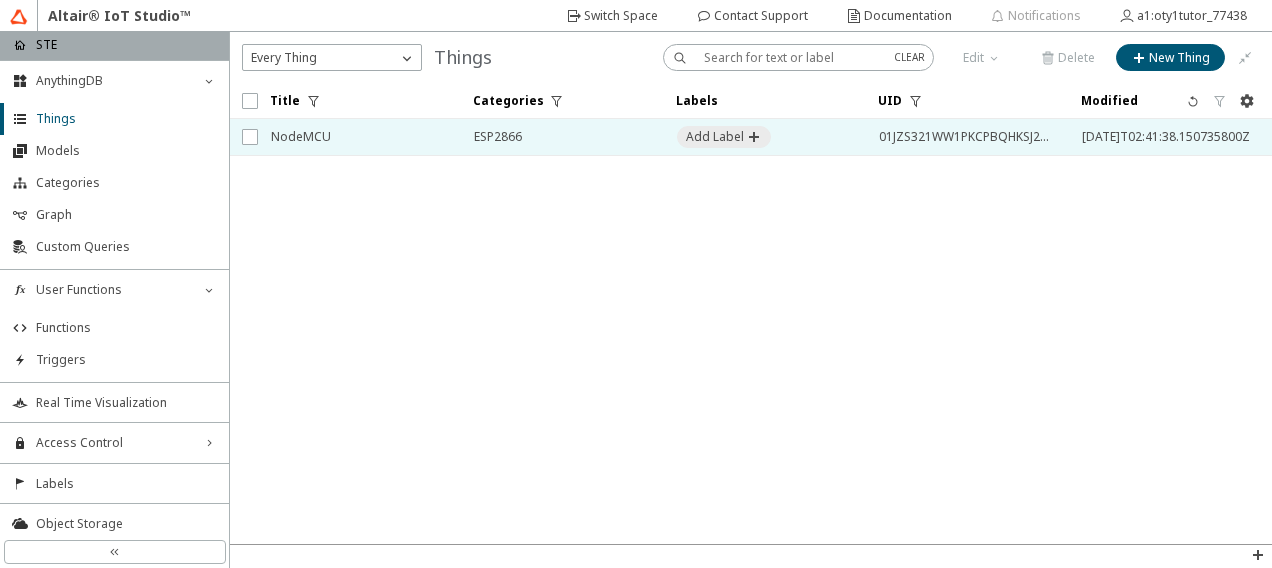 click on "NodeMCU" at bounding box center (359, 137) 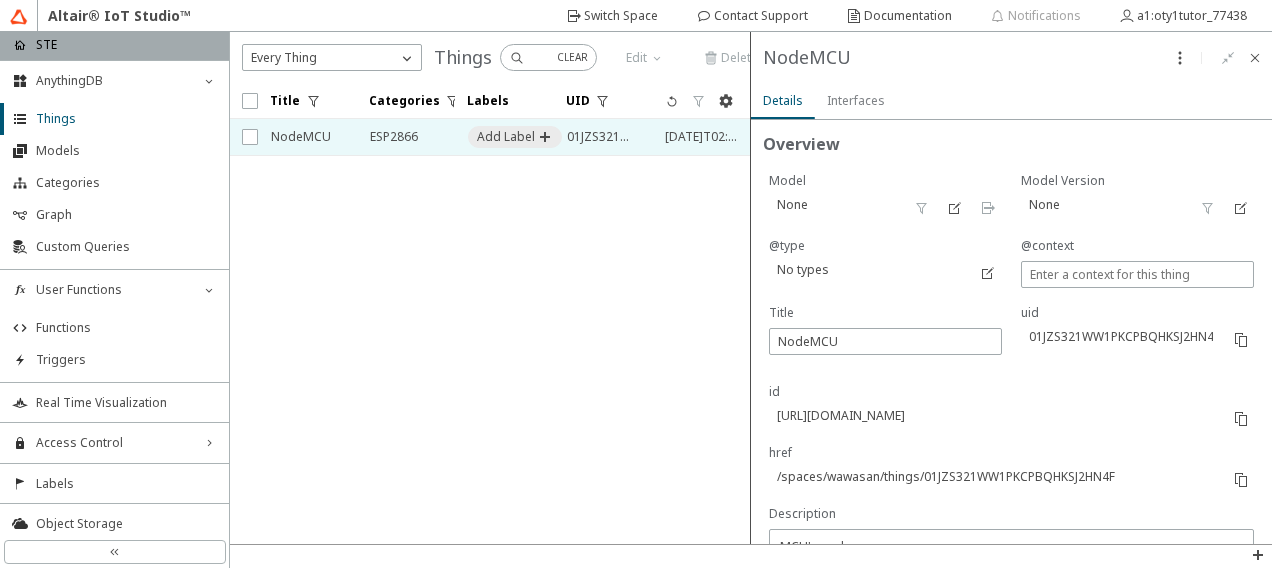 scroll, scrollTop: 0, scrollLeft: 0, axis: both 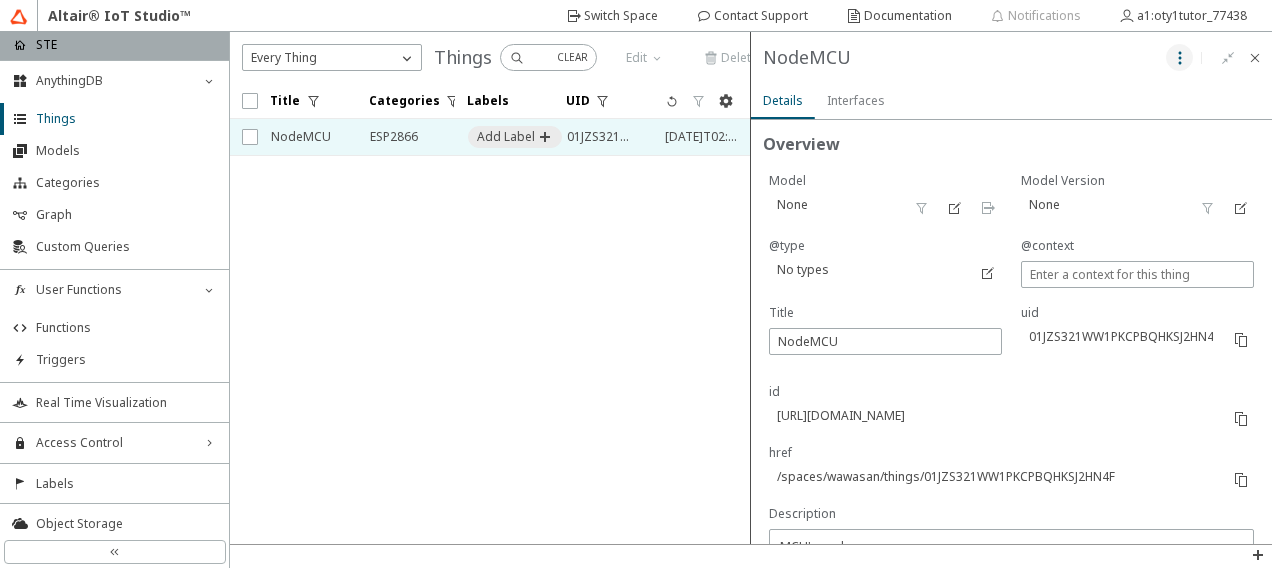 click 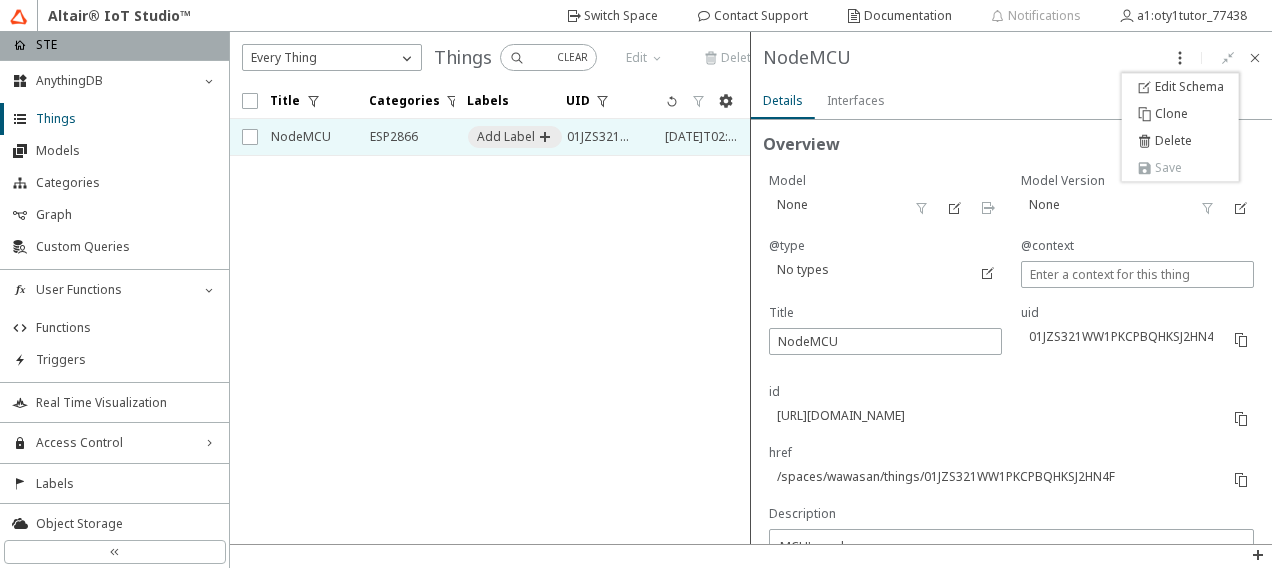 click on "Overview" at bounding box center (1011, 144) 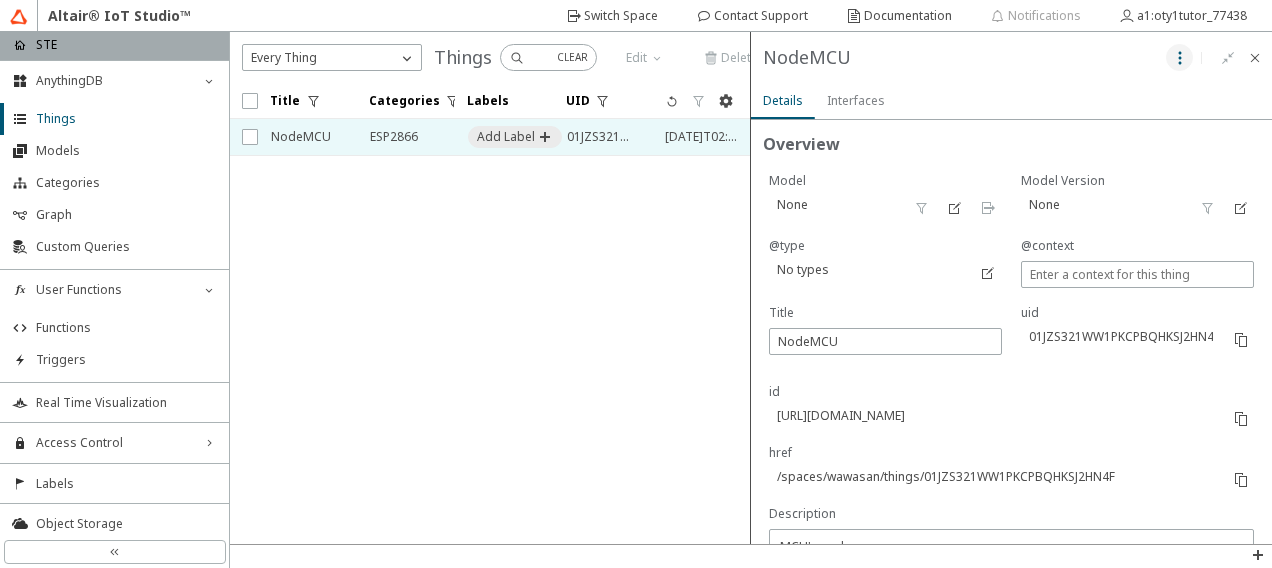 click 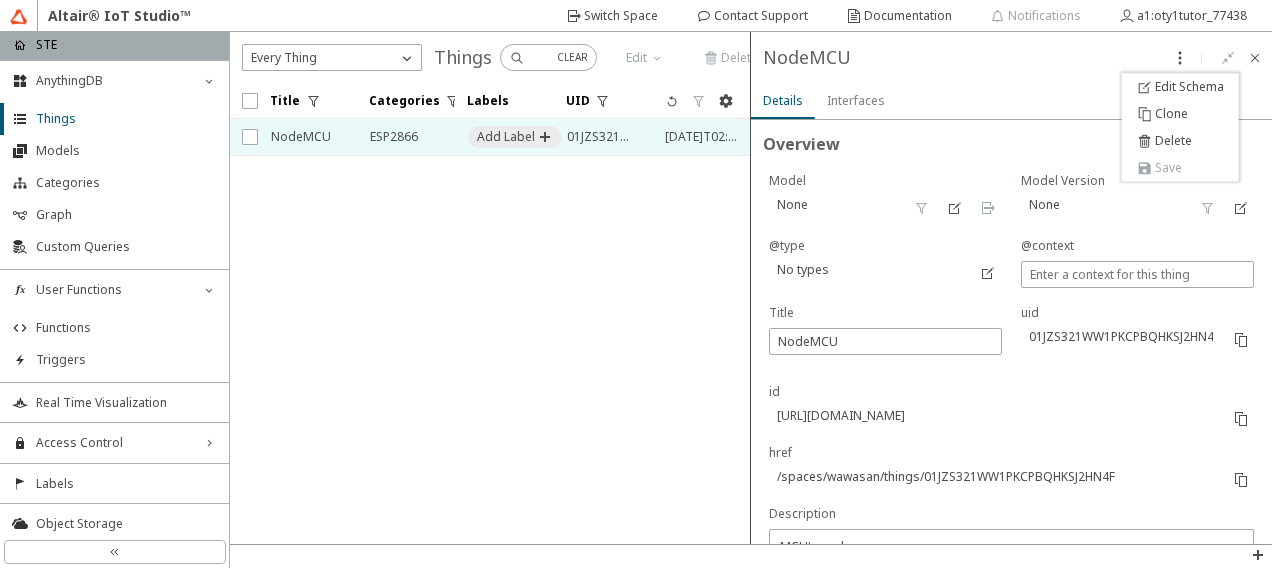 click on "NodeMCU" at bounding box center [490, 57] 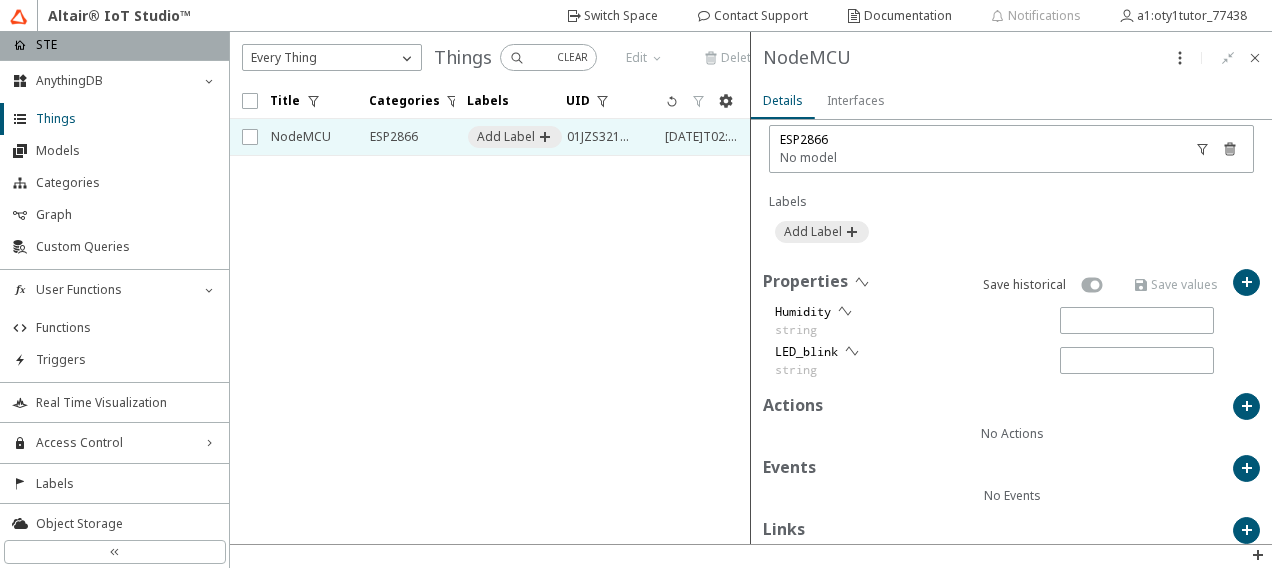 scroll, scrollTop: 600, scrollLeft: 0, axis: vertical 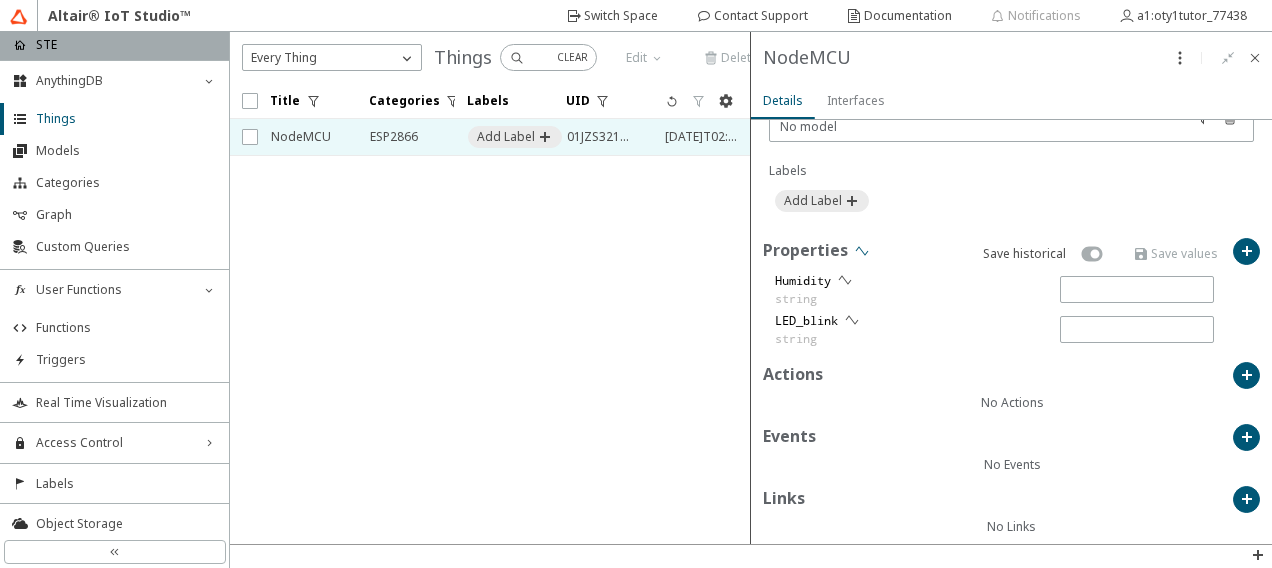click 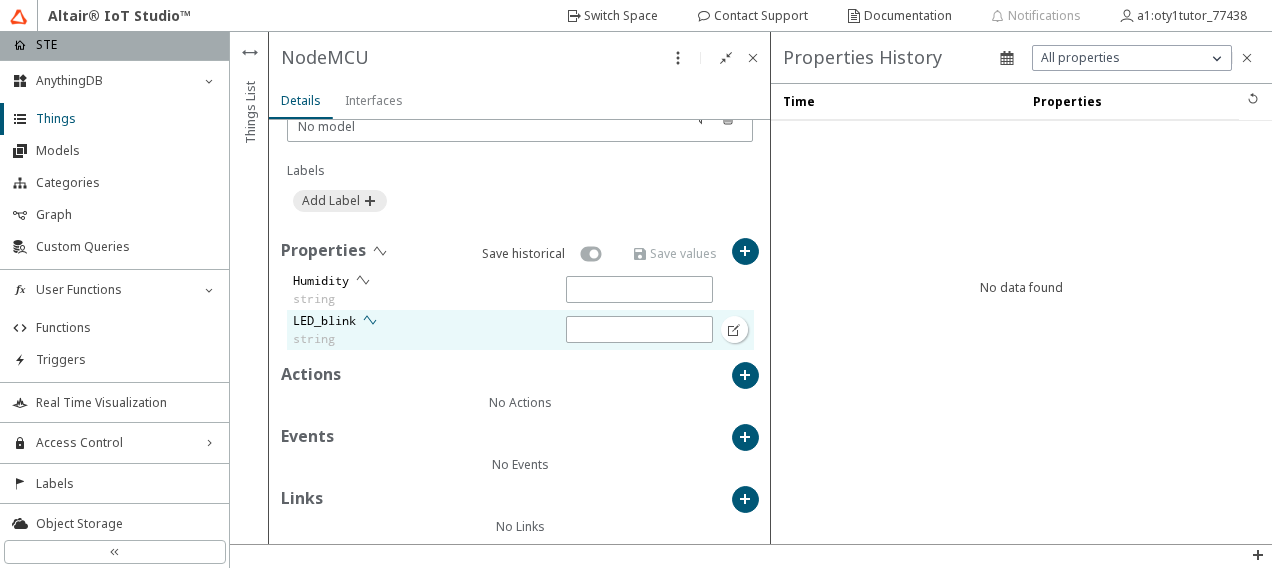 click 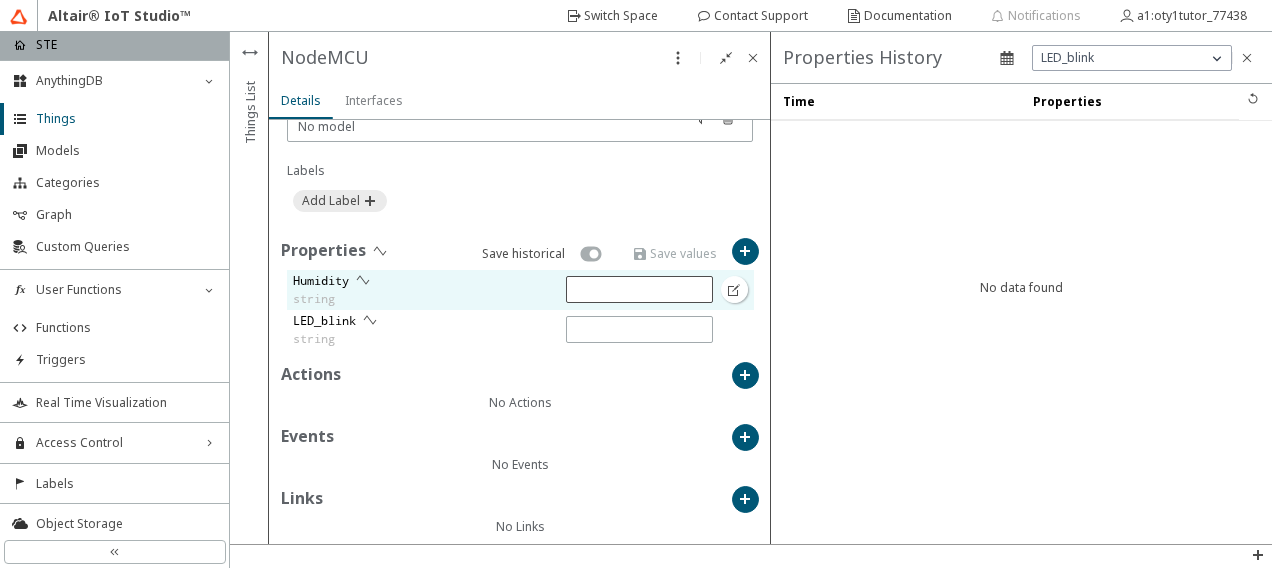scroll, scrollTop: 611, scrollLeft: 0, axis: vertical 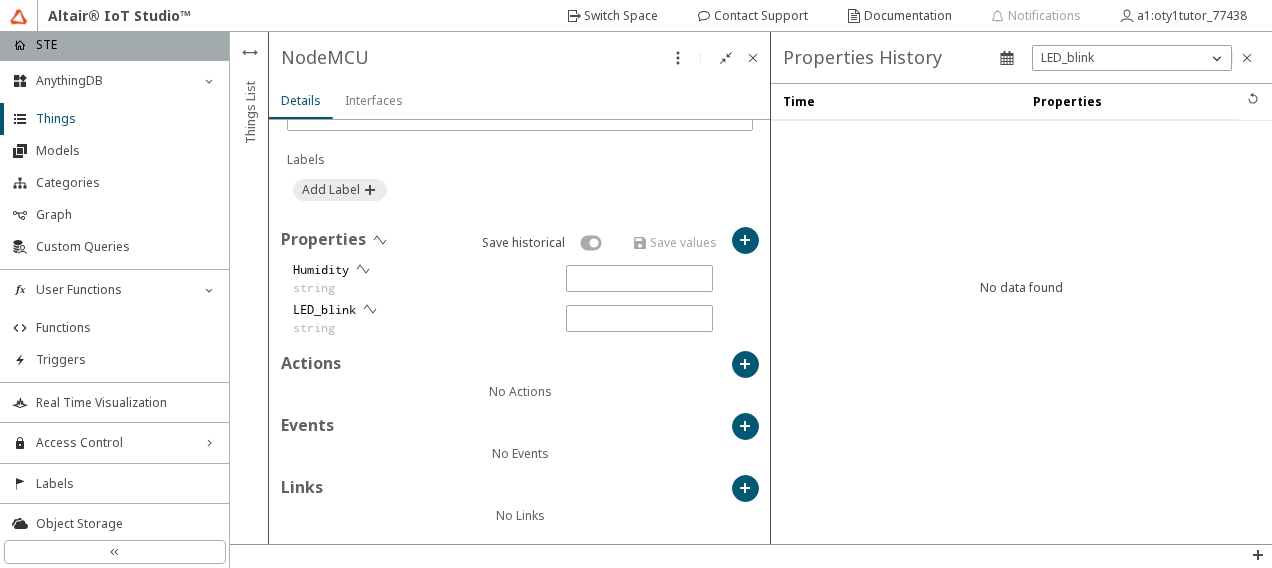 click on "Details" at bounding box center [0, 0] 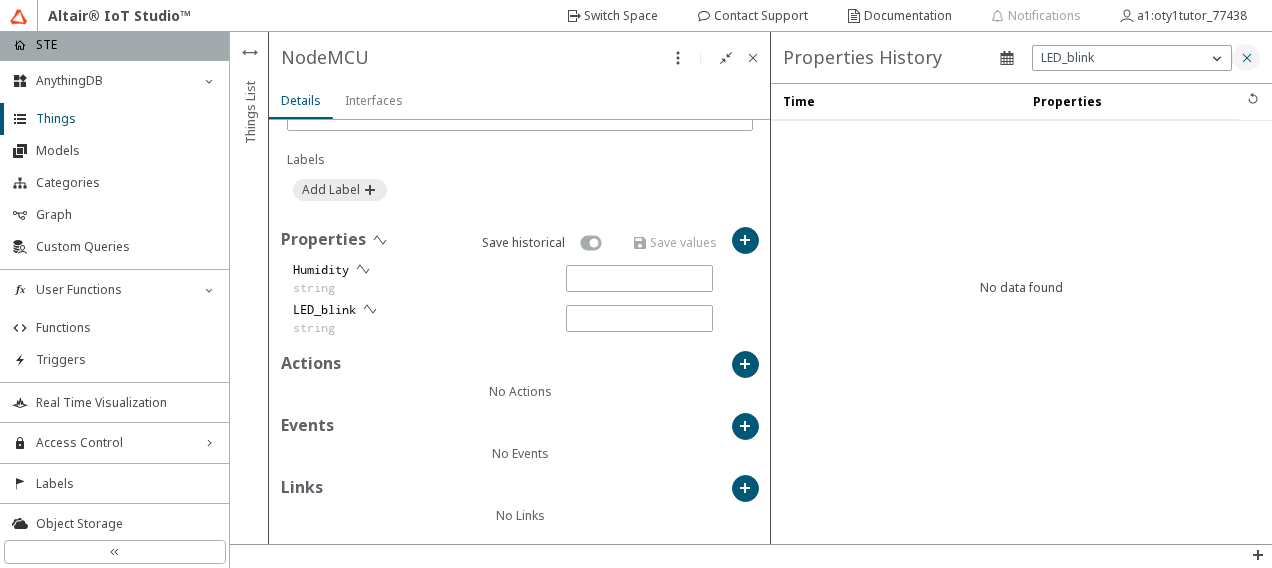 click 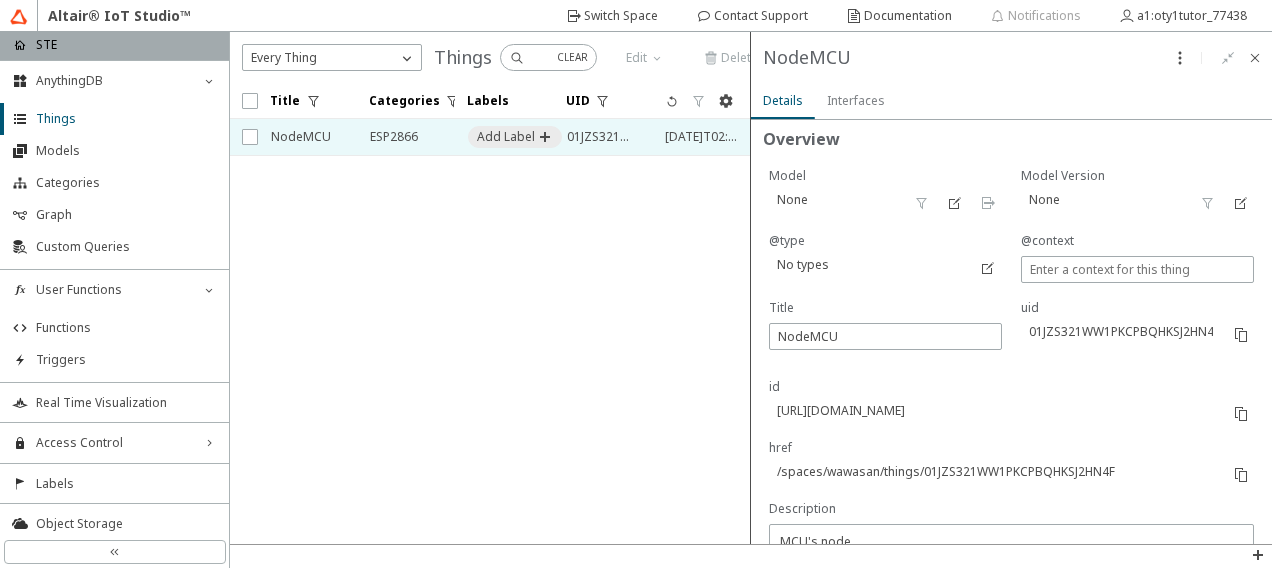 scroll, scrollTop: 0, scrollLeft: 0, axis: both 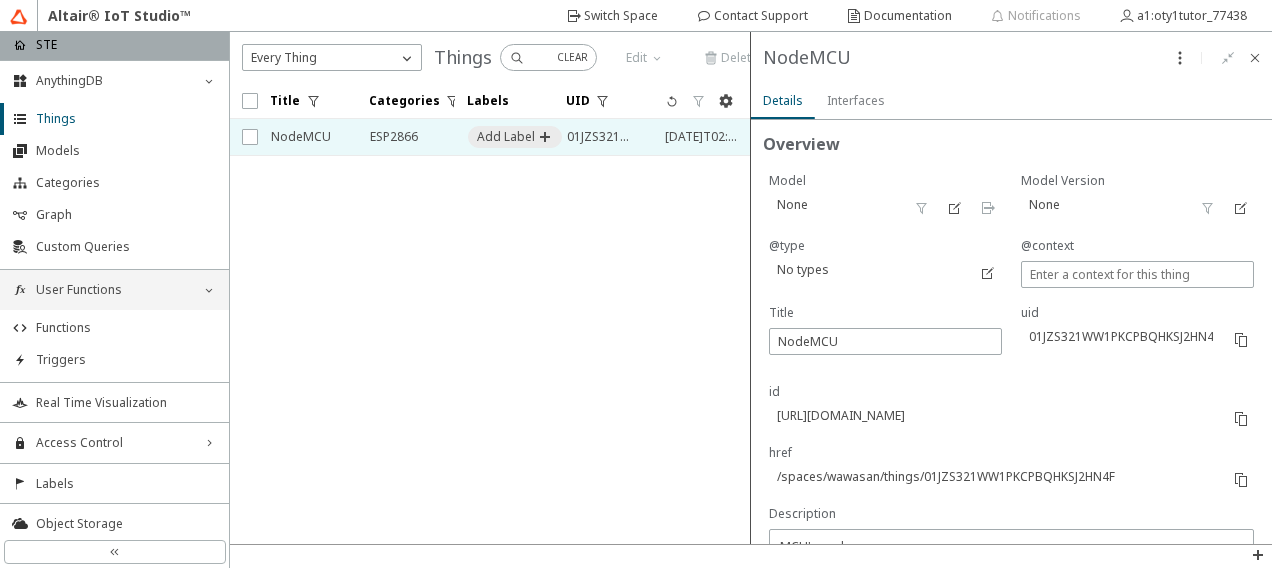click on "User Functions" at bounding box center (114, 290) 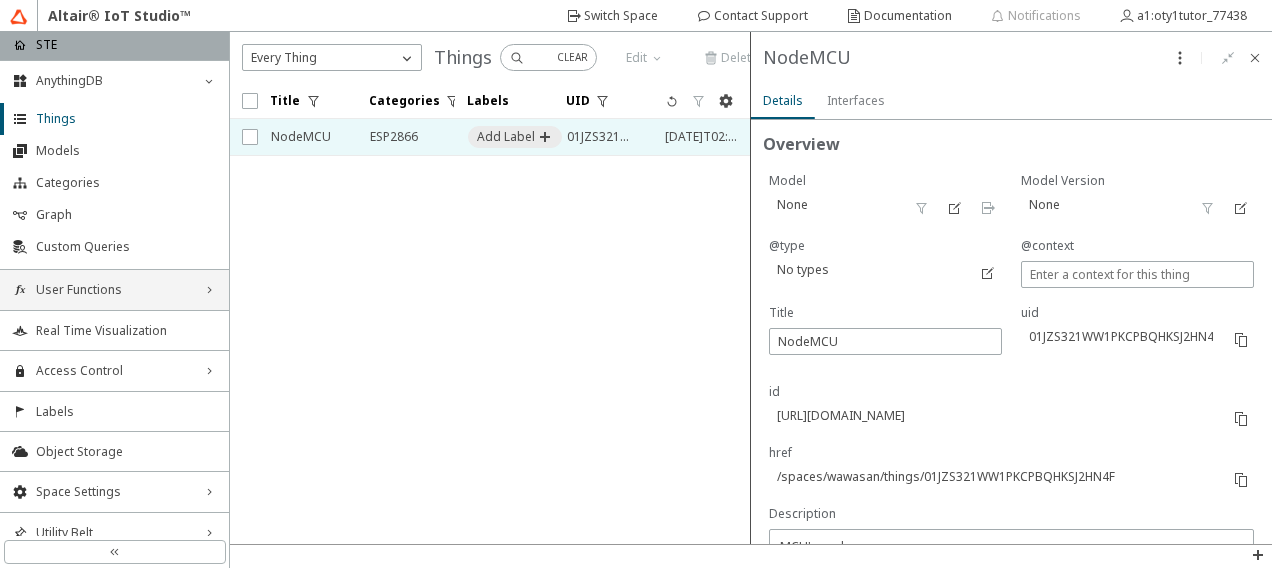 click on "right_chevron" 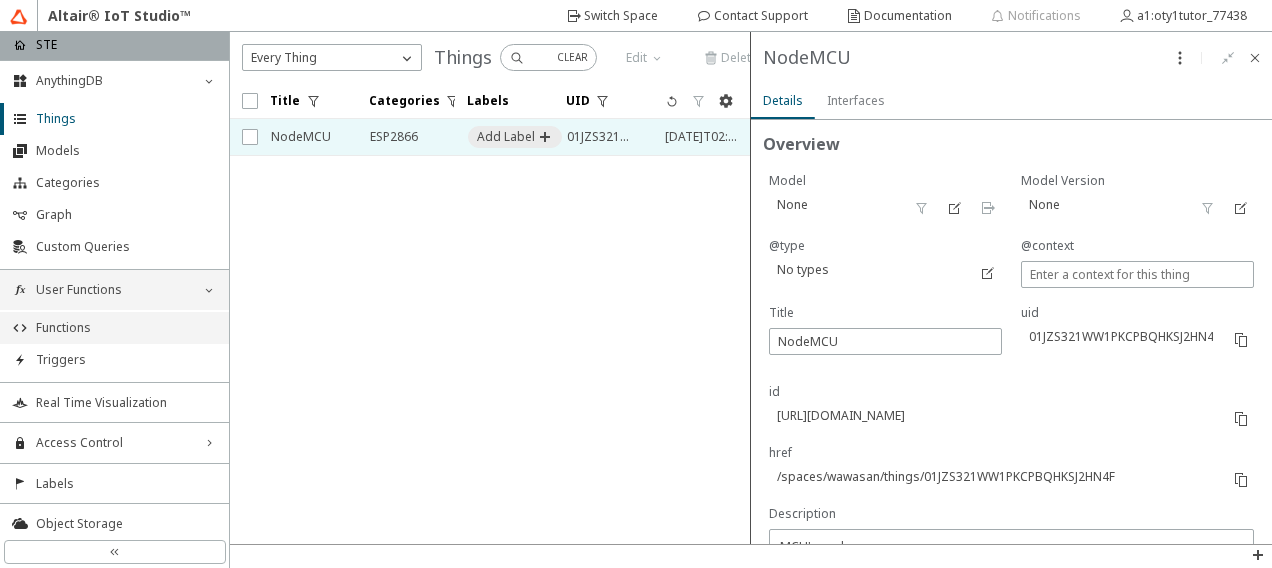 click on "Functions" at bounding box center [126, 328] 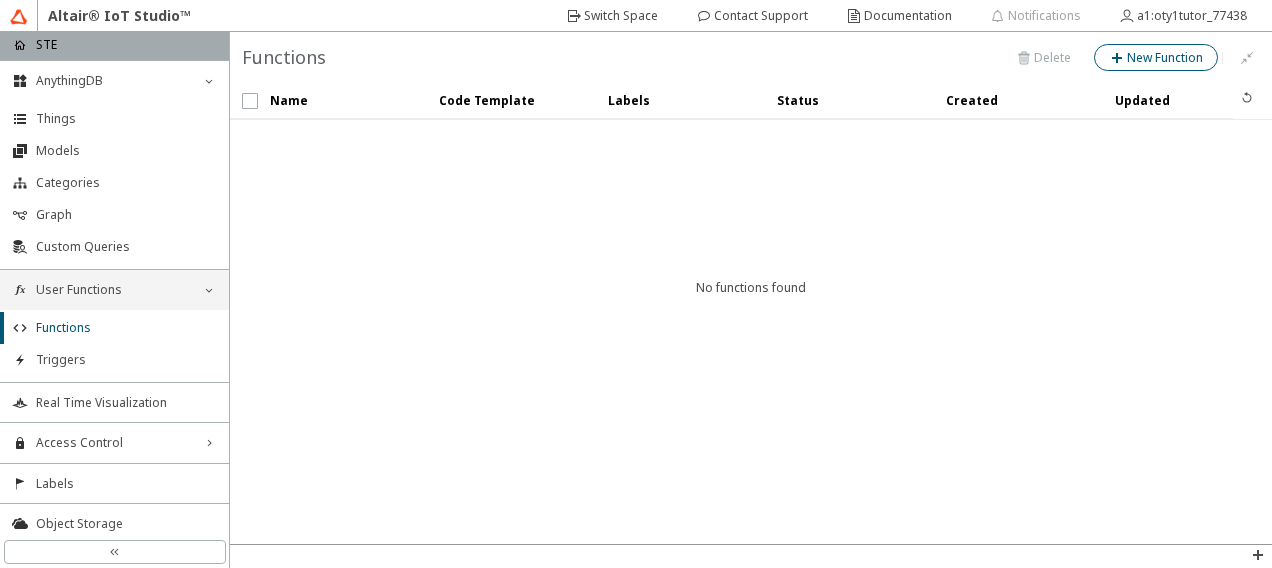click on "New Function" 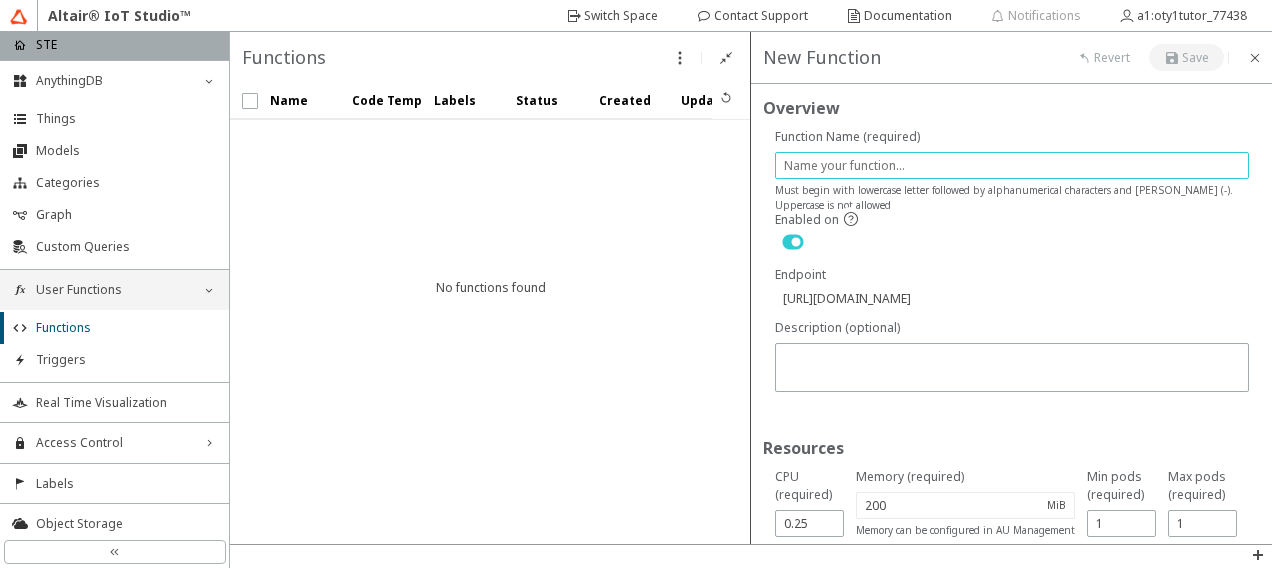 click at bounding box center [1012, 165] 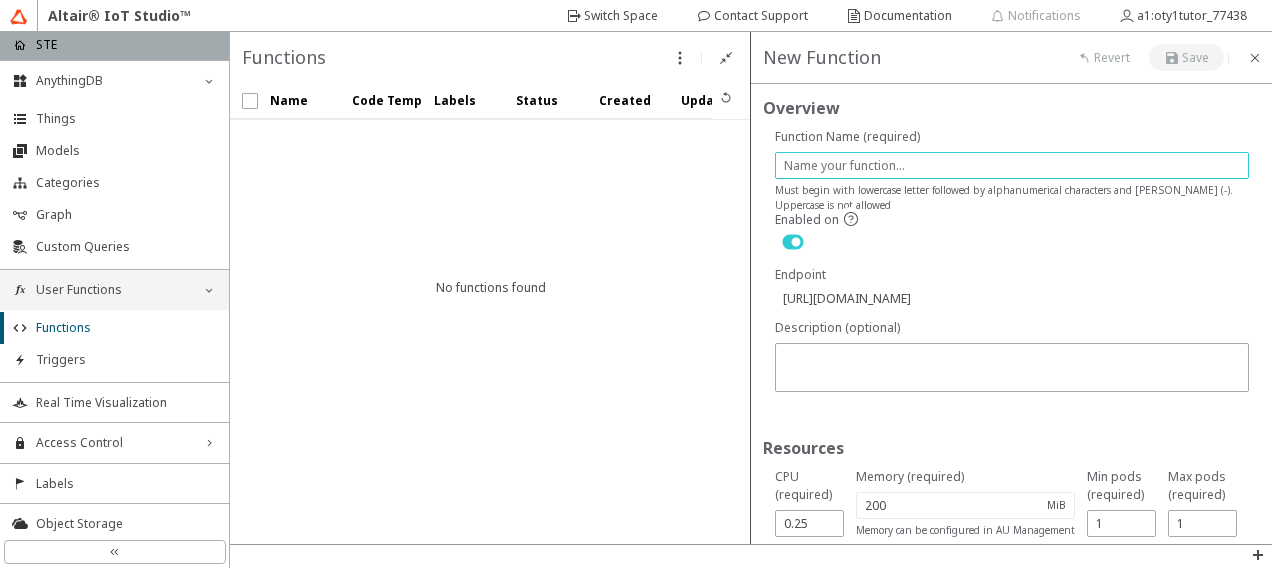 type on "l" 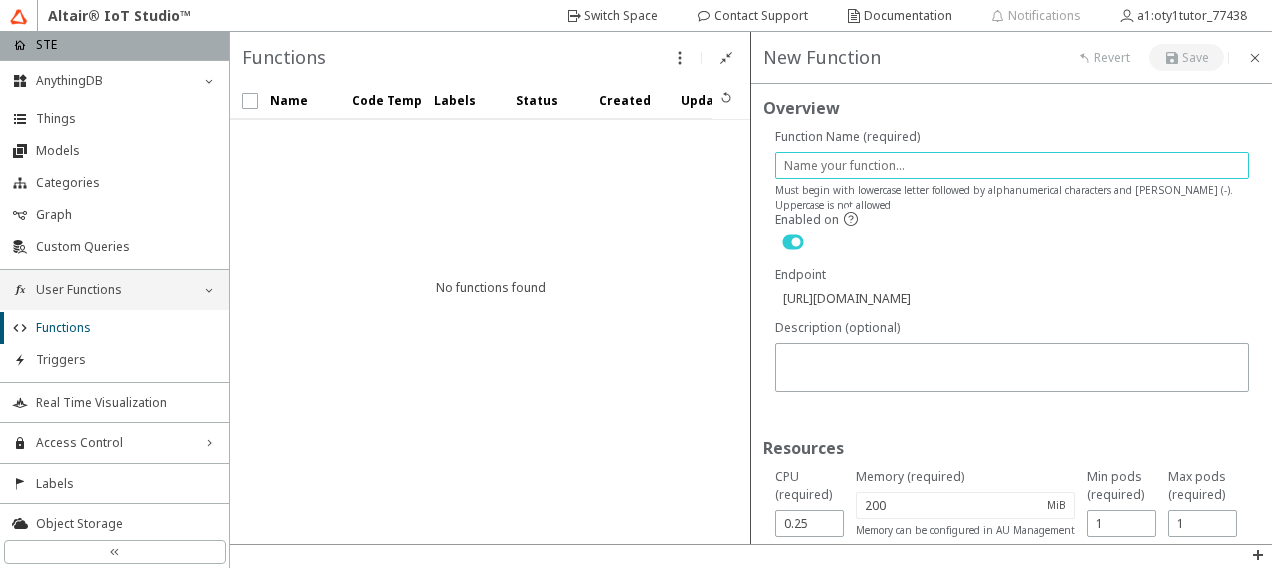 type on "[URL][DOMAIN_NAME]" 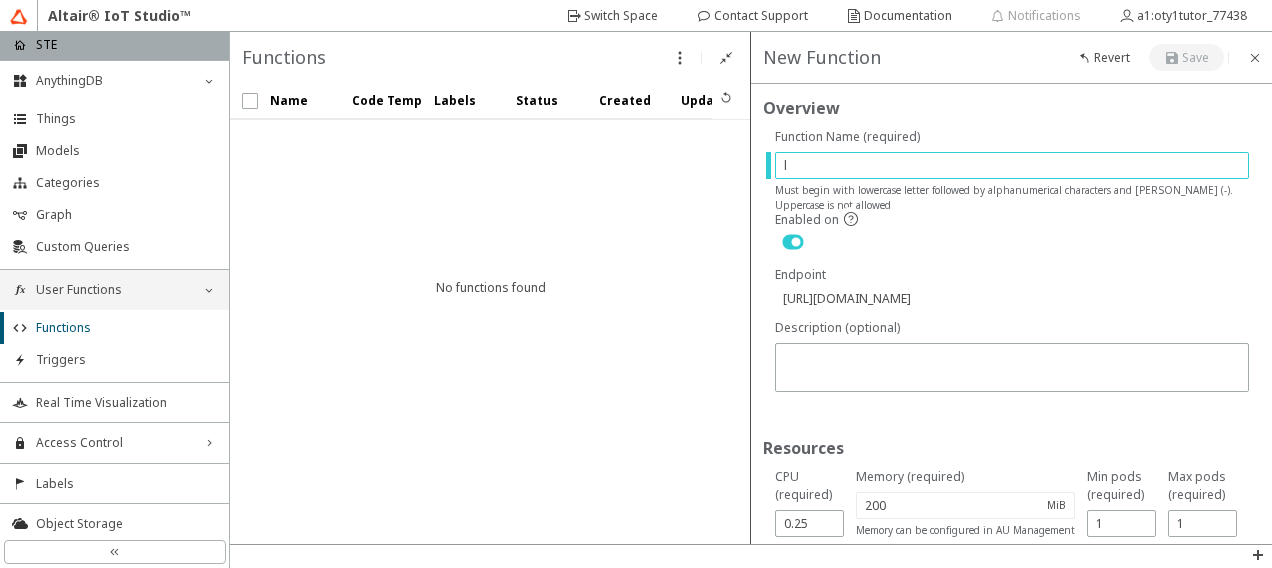 type on "lo" 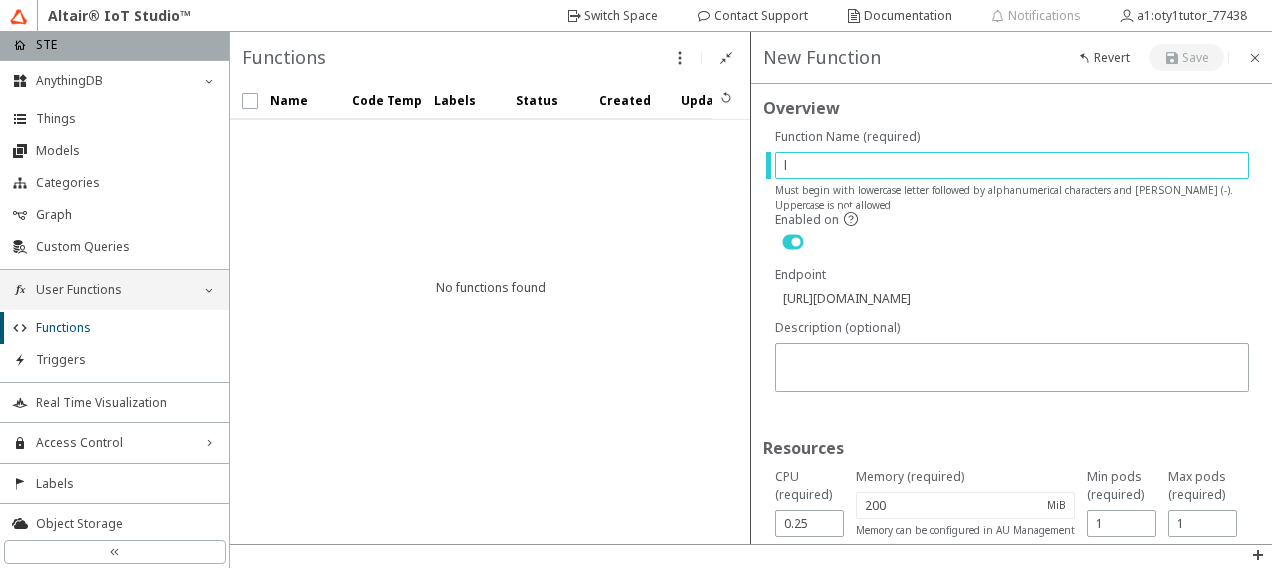 type on "[URL][DOMAIN_NAME]" 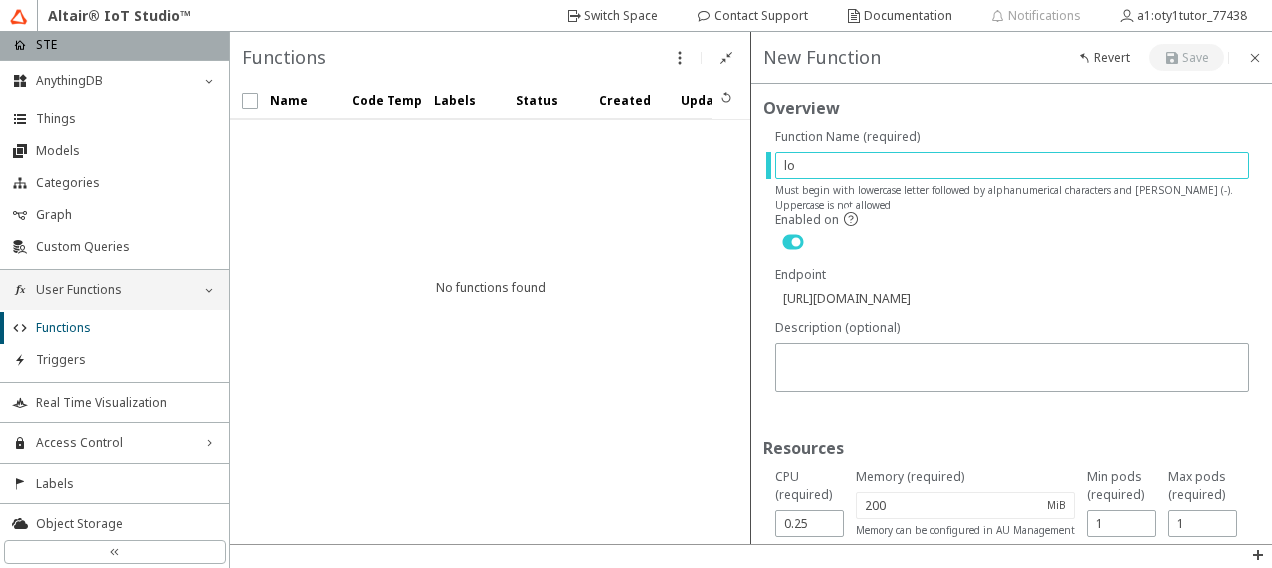 type on "low" 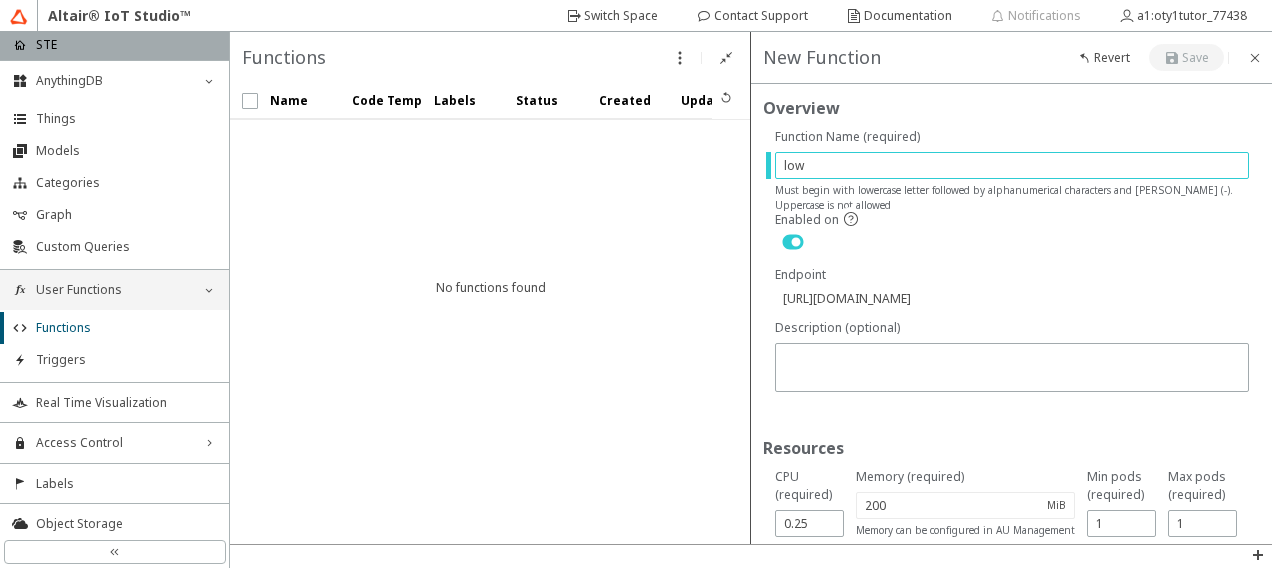 type on "low-" 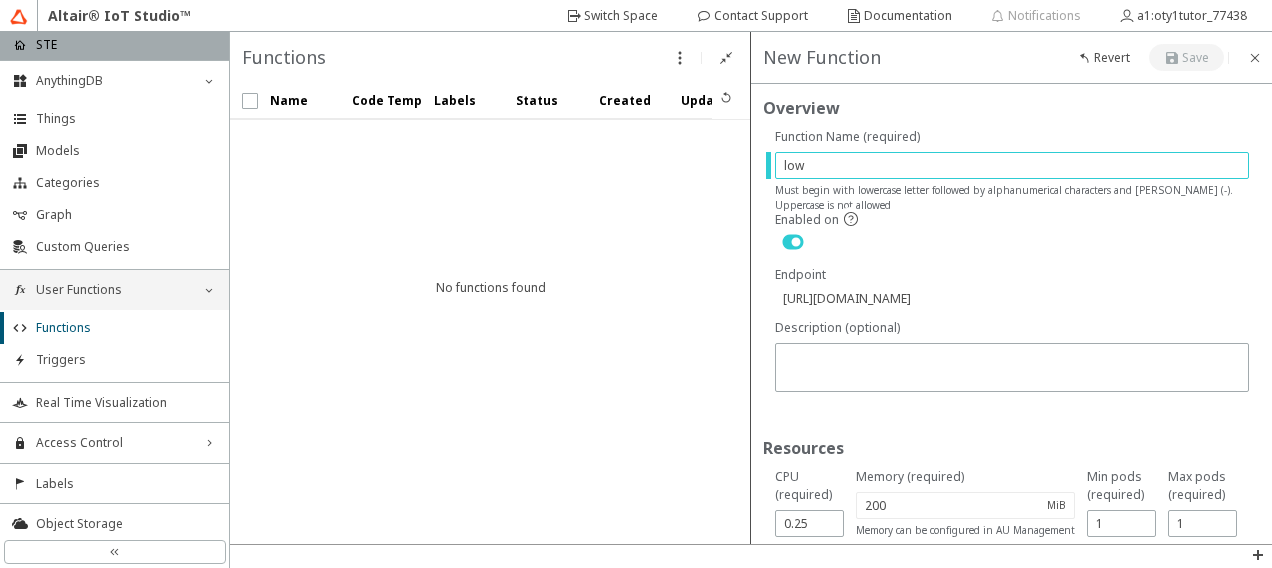 type on "[URL][DOMAIN_NAME]" 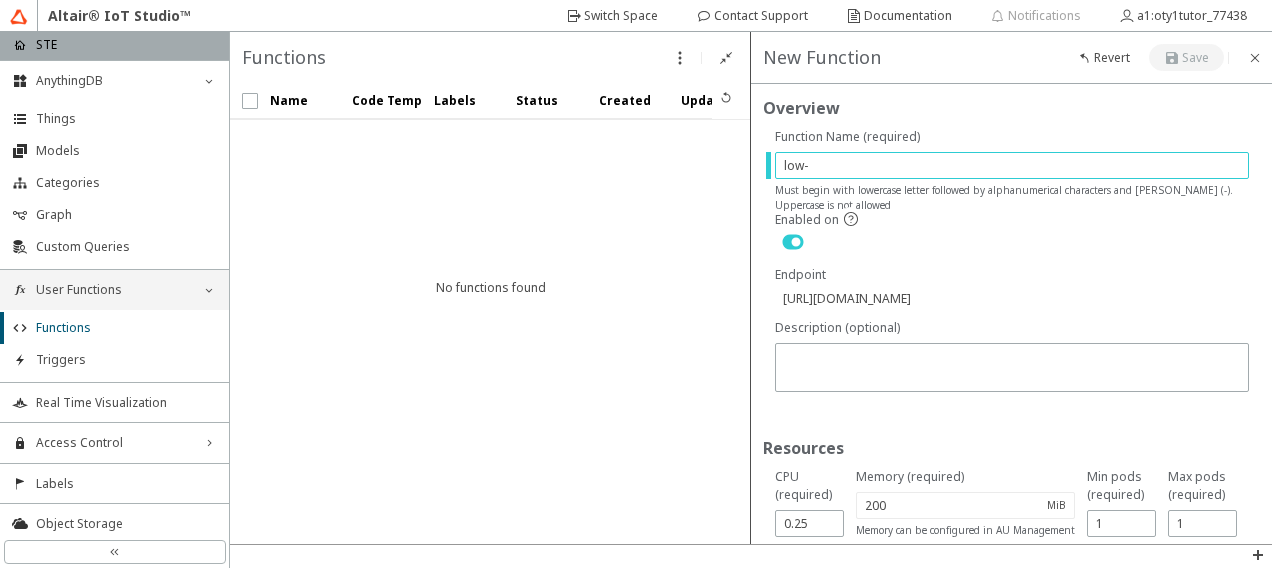 type on "low-h" 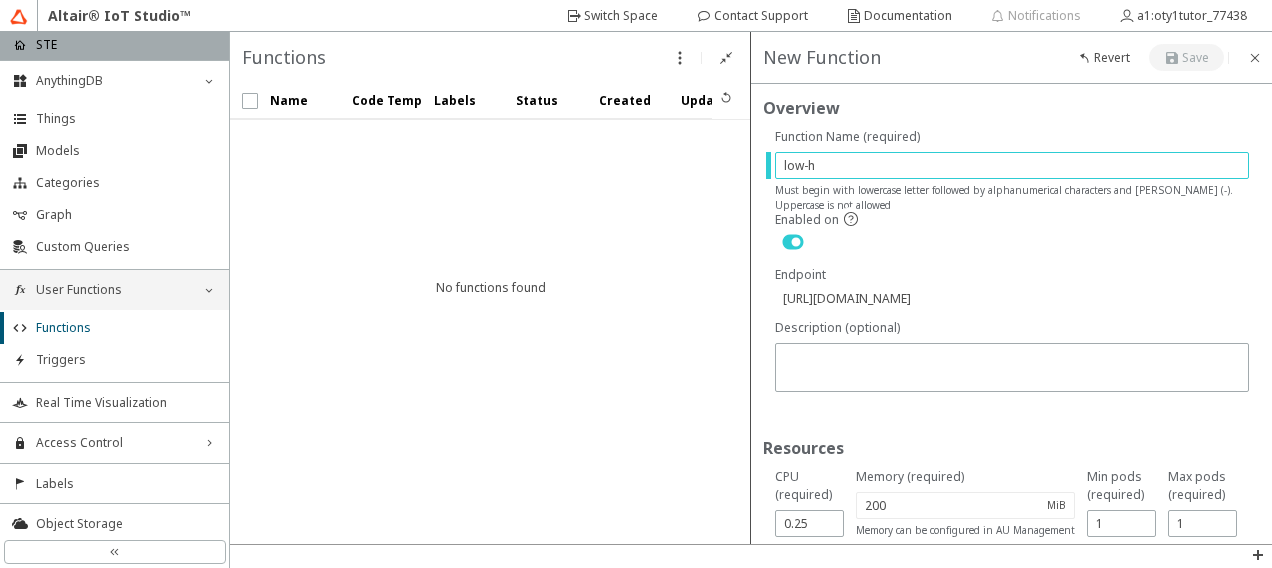 type on "low-hu" 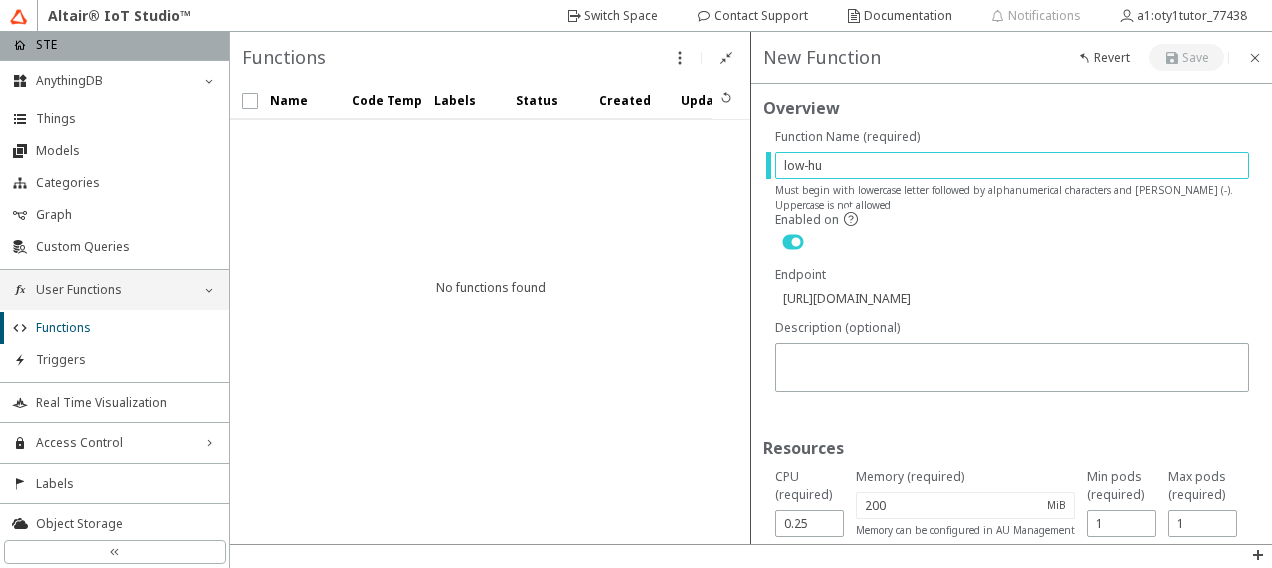 type on "low-hum" 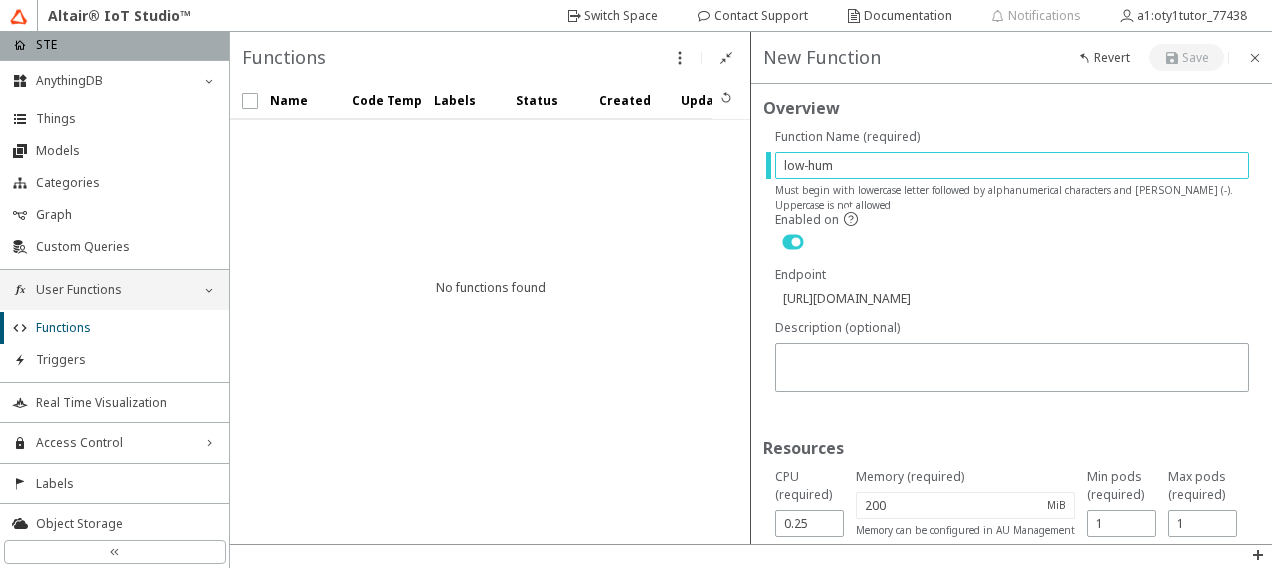 type on "low-humi" 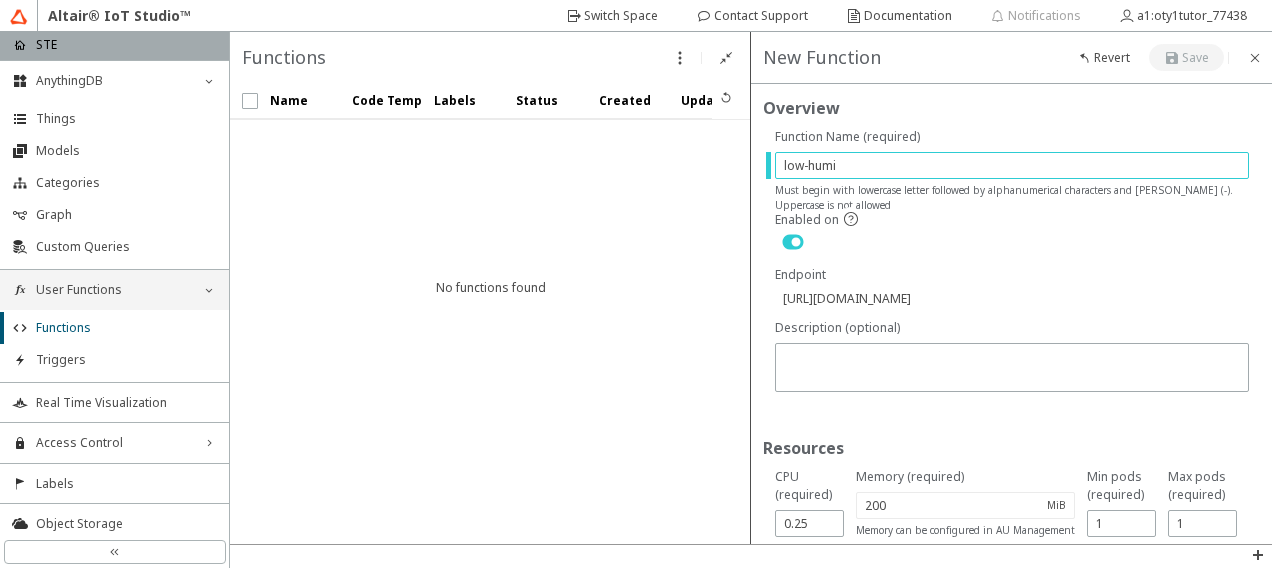 type on "low-humid" 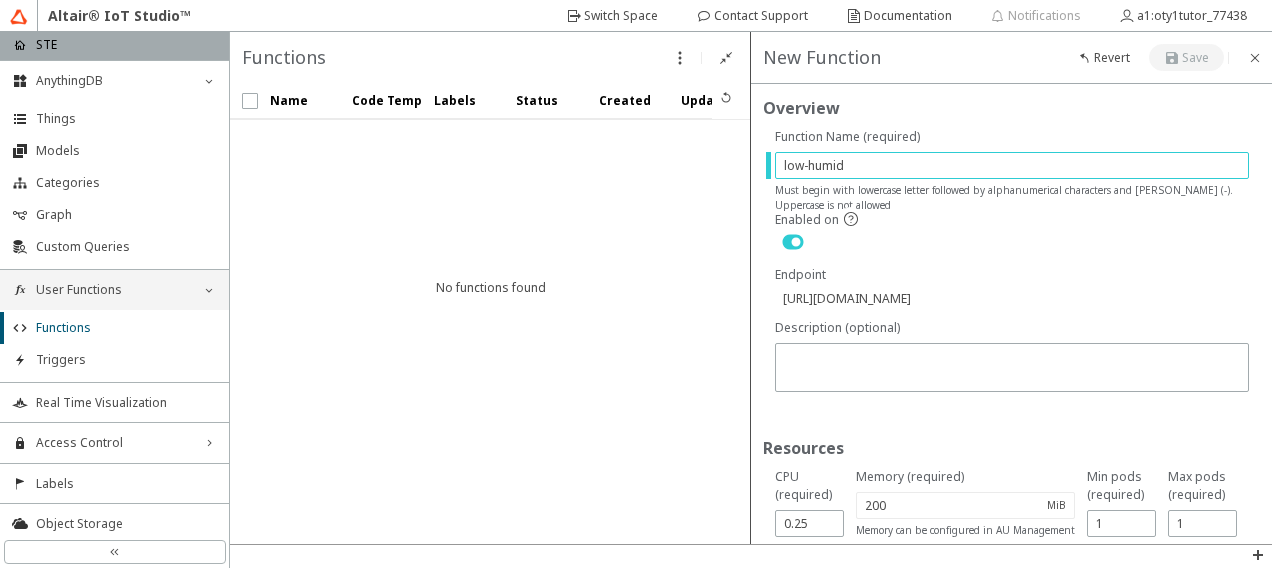 type on "low-humidi" 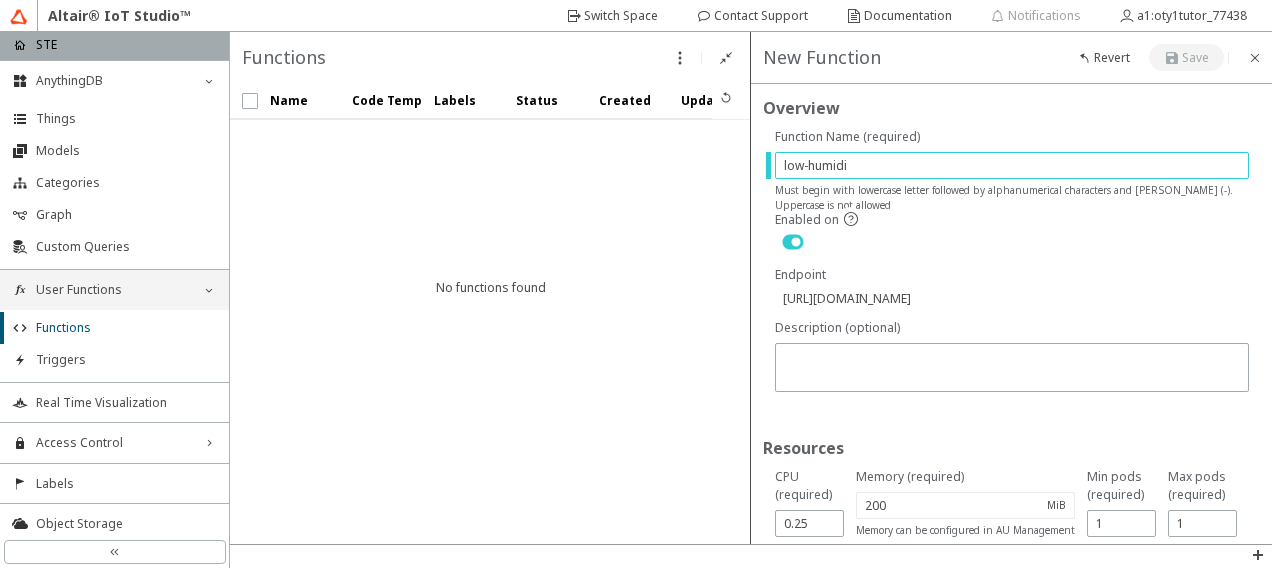 type on "low-humidit" 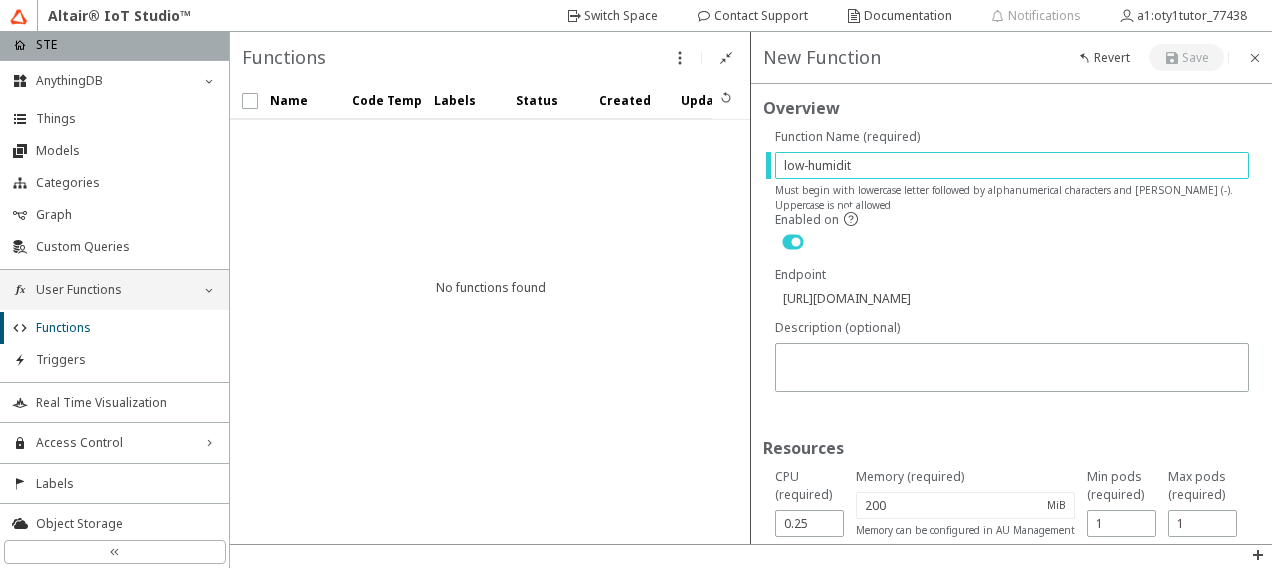 type on "low-humidity" 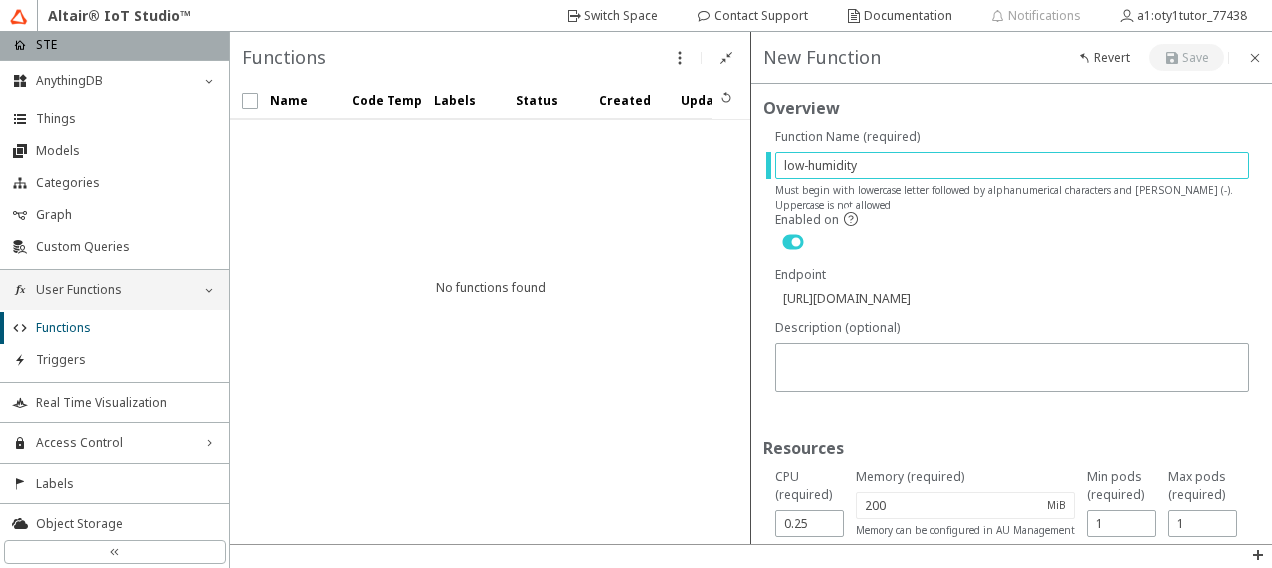 type on "low-humidity-" 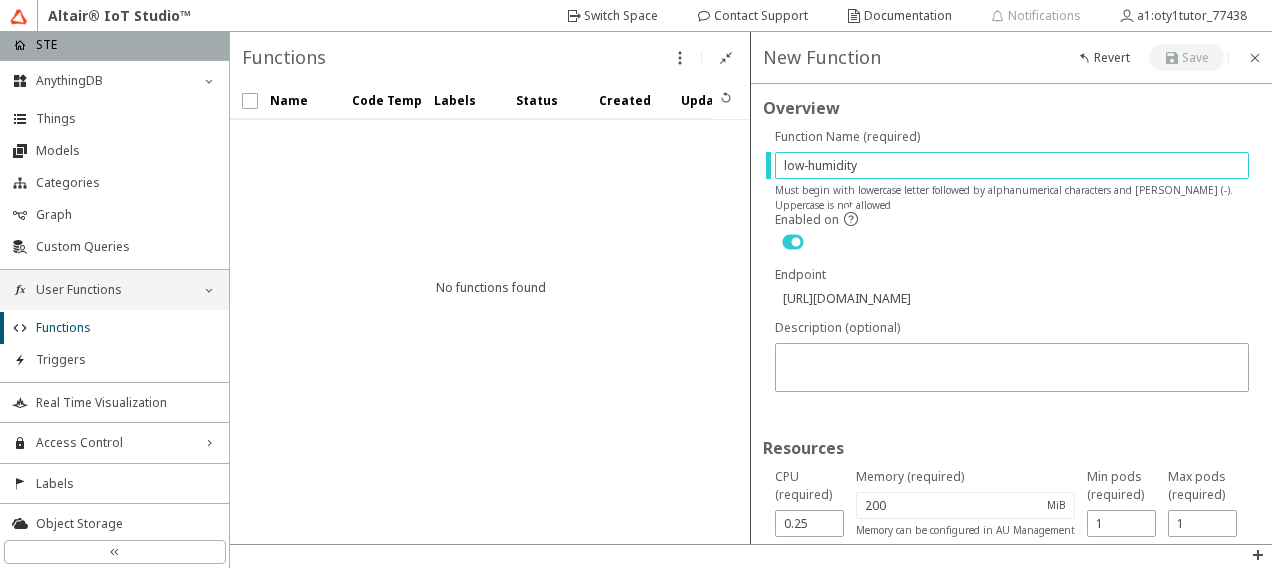 type on "[URL][DOMAIN_NAME]" 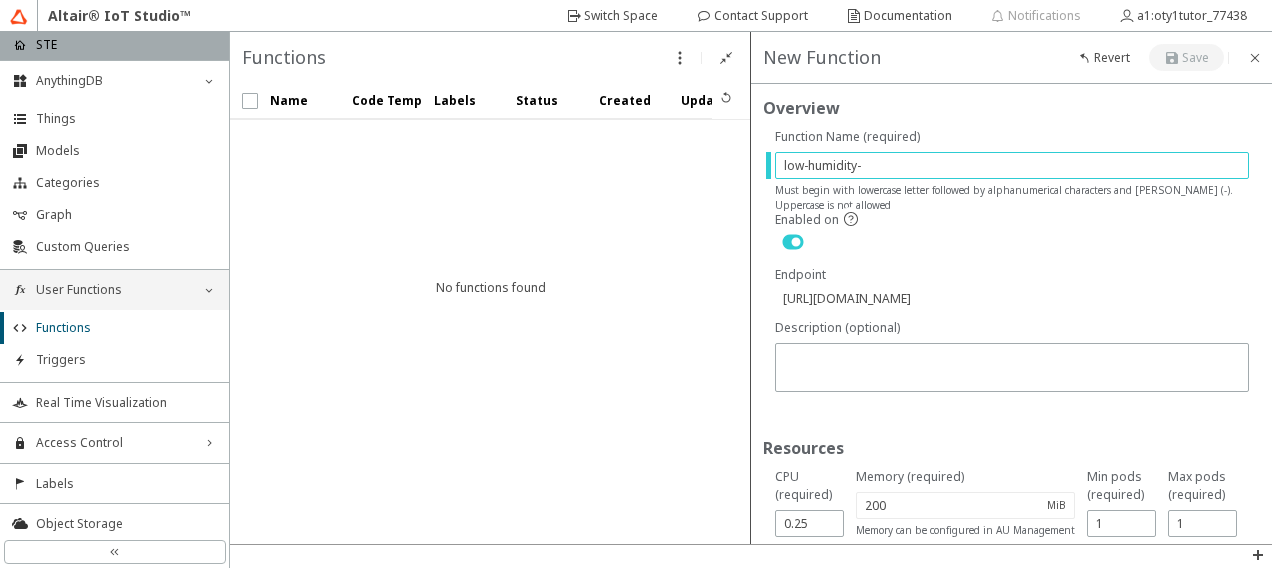 type on "low-humidity-e" 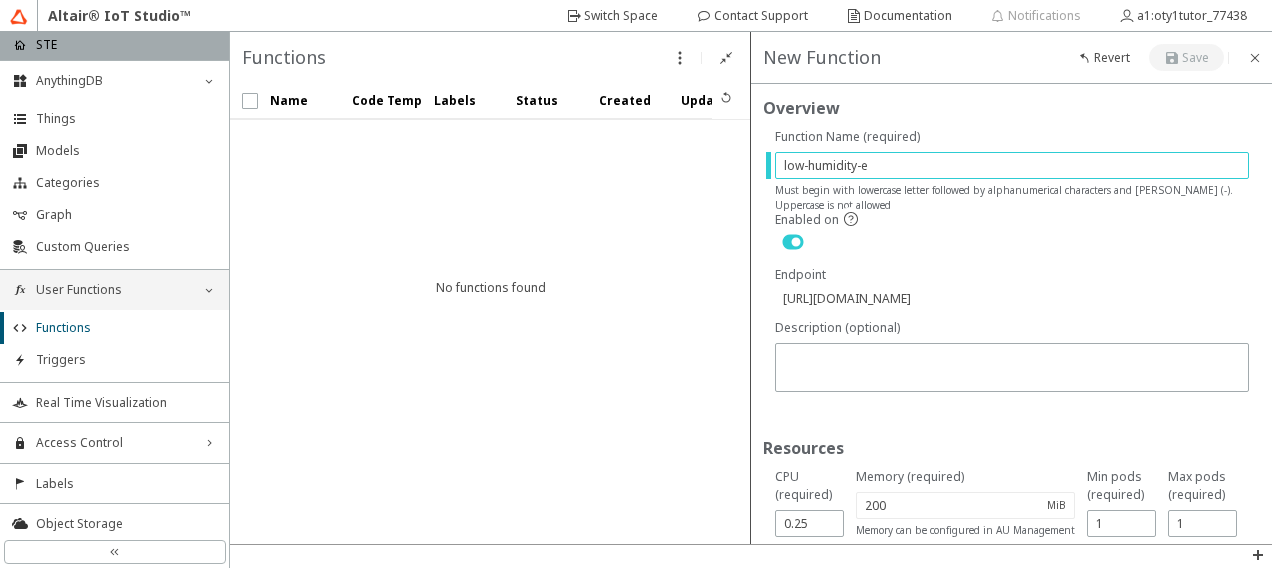 type on "low-humidity-ev" 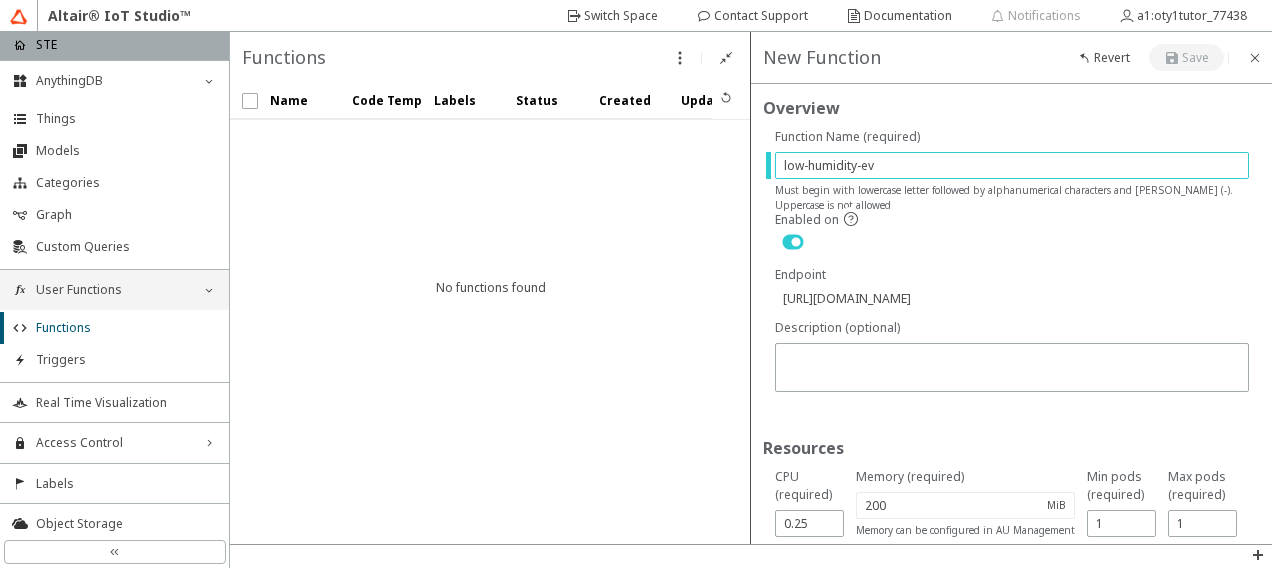 type on "low-humidity-eve" 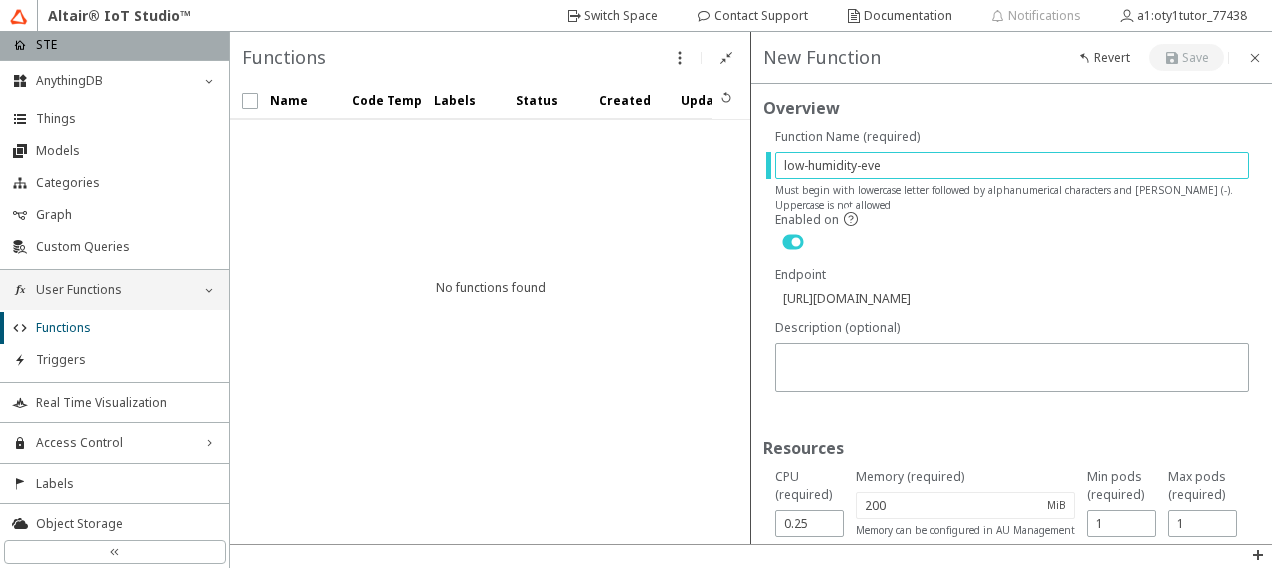type on "low-humidity-even" 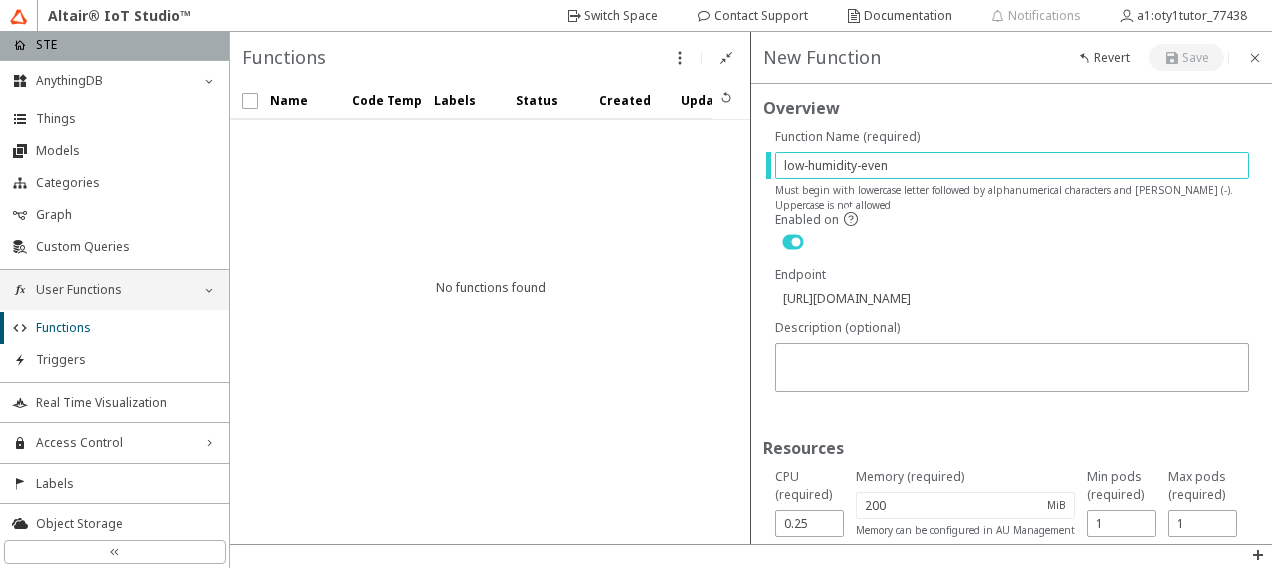 type on "low-humidity-event" 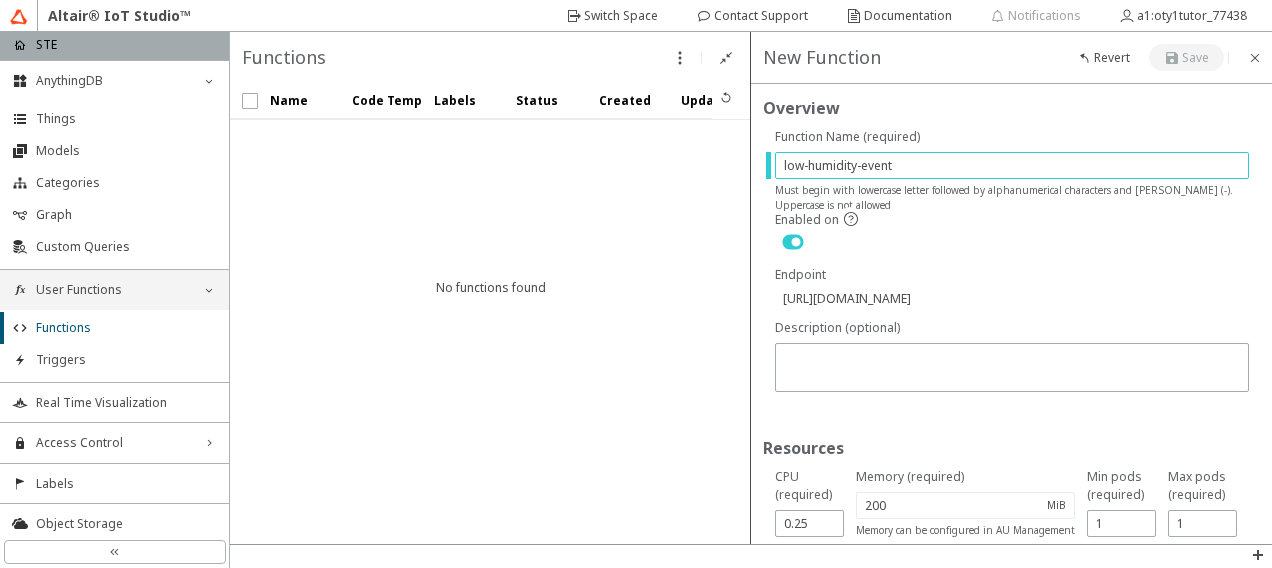 type on "low-humidity-event" 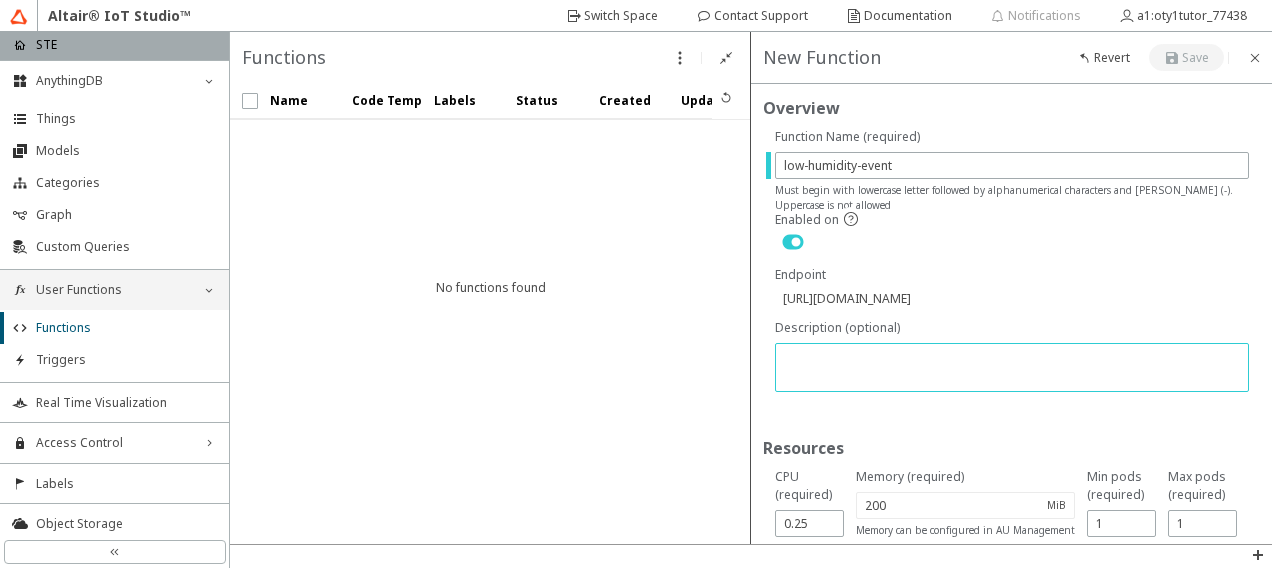 click at bounding box center [1014, 369] 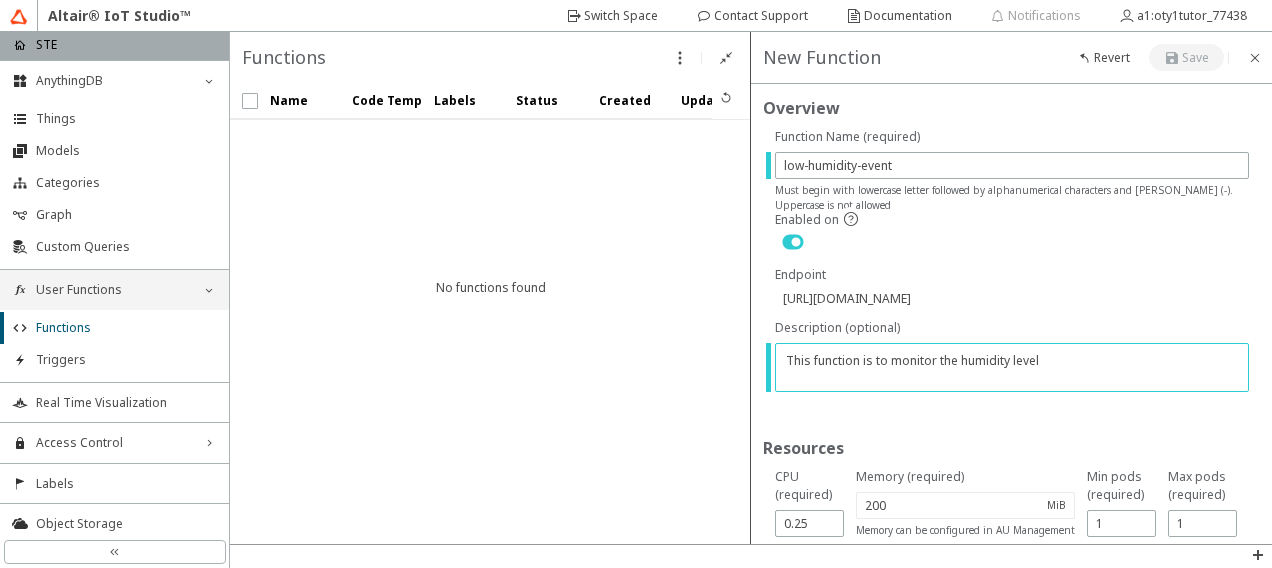 click on "This function is to monitor the humidity level" at bounding box center (1014, 369) 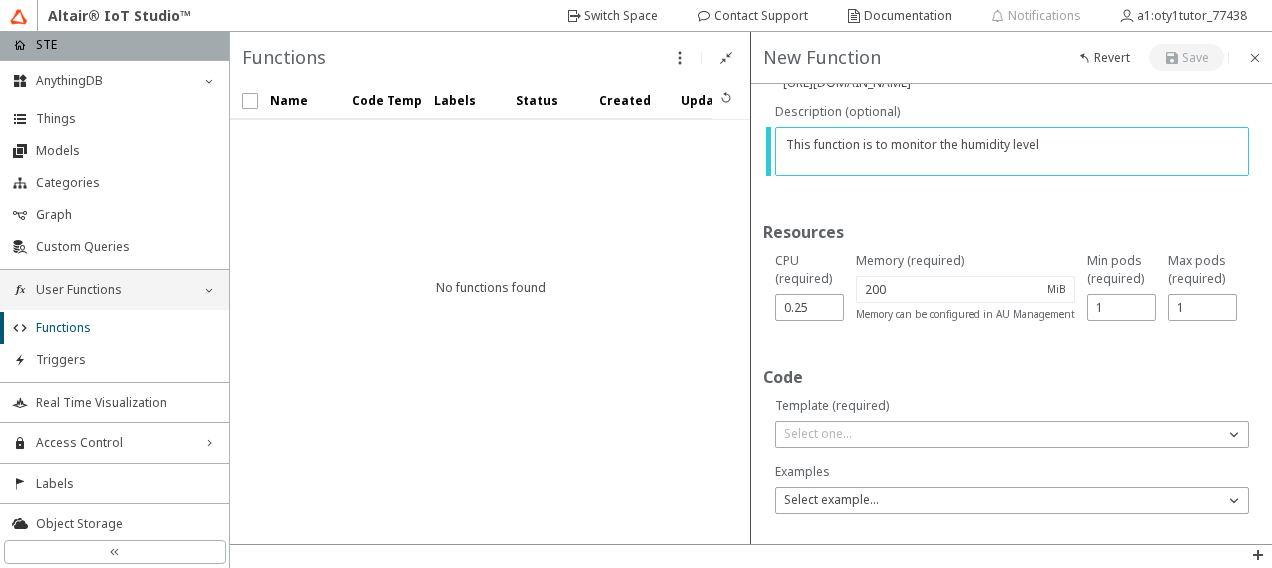 scroll, scrollTop: 222, scrollLeft: 0, axis: vertical 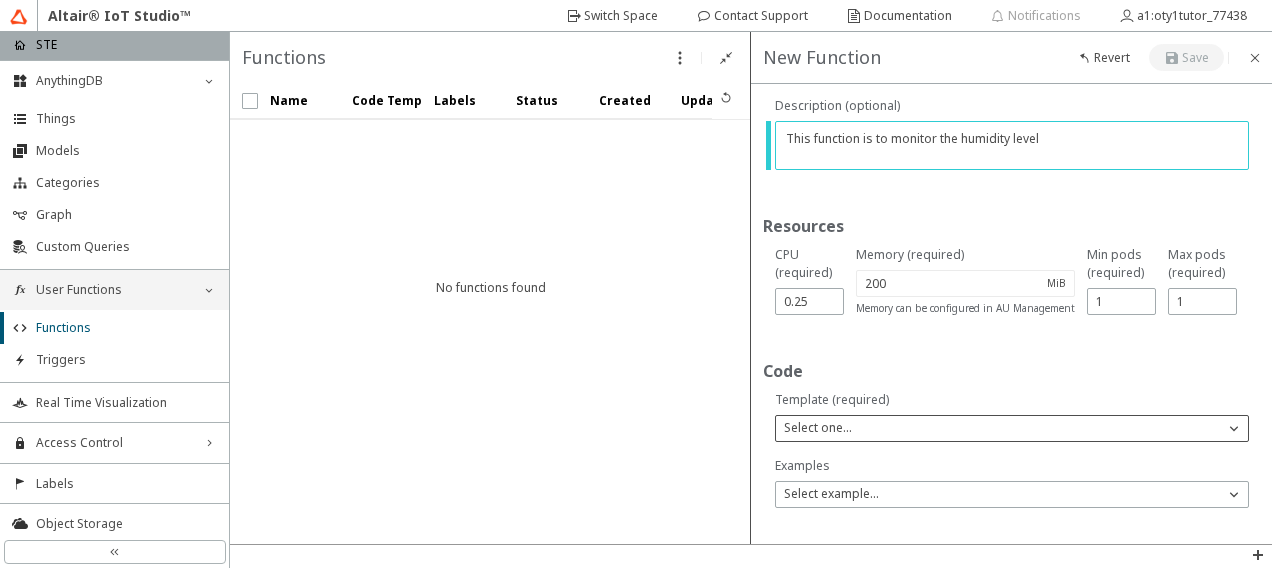 type on "This function is to monitor the humidity level" 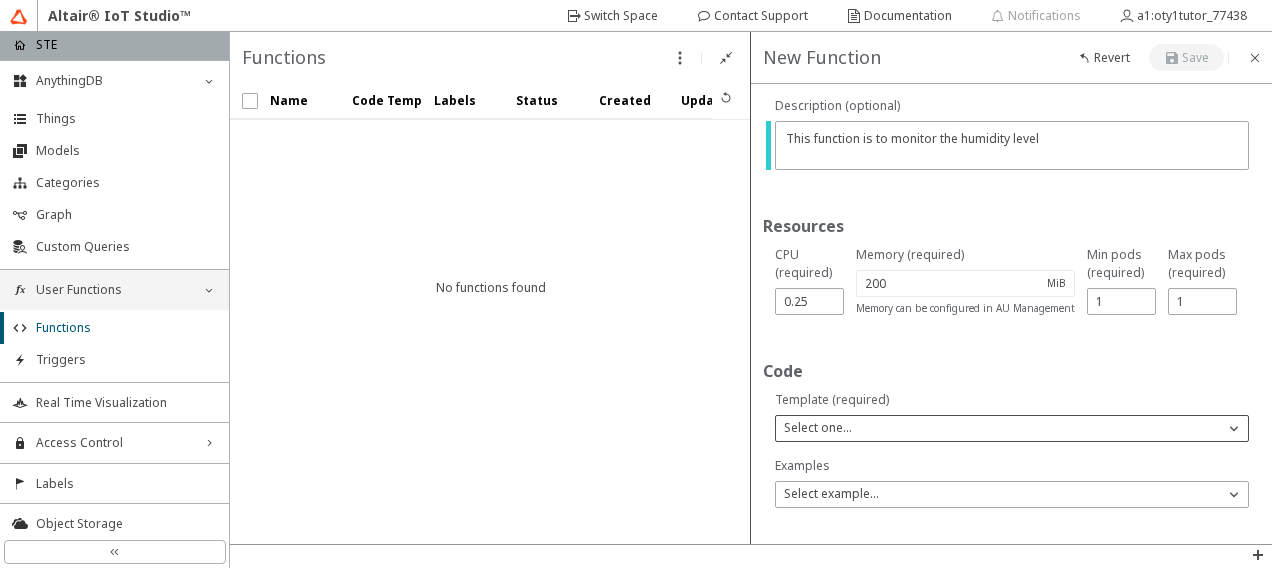 click at bounding box center (1234, 428) 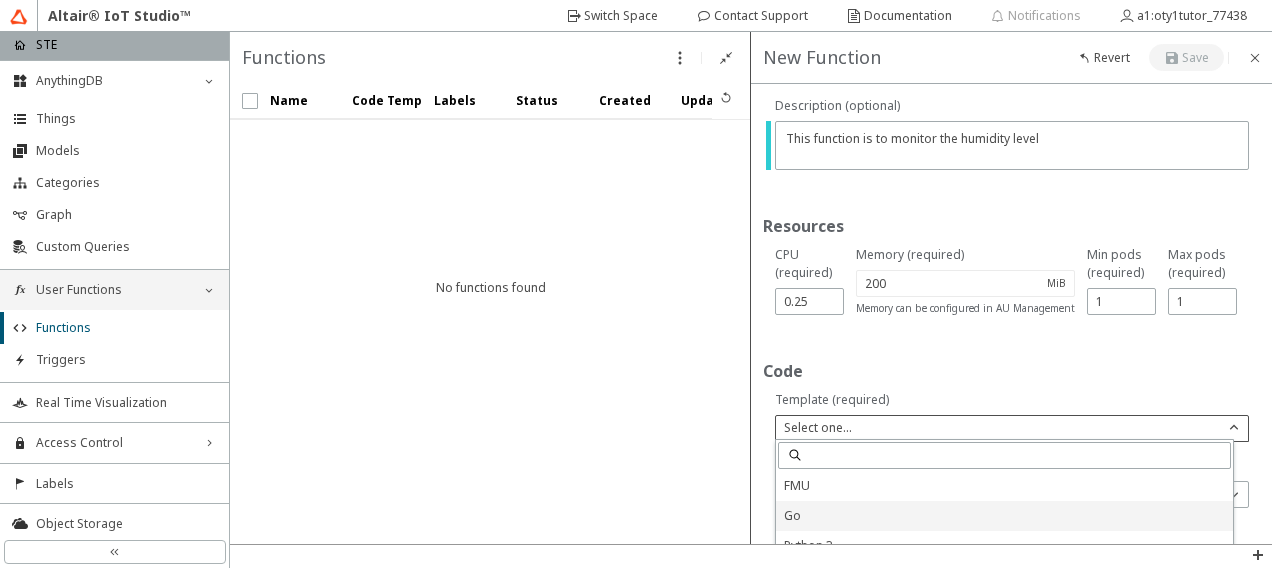type 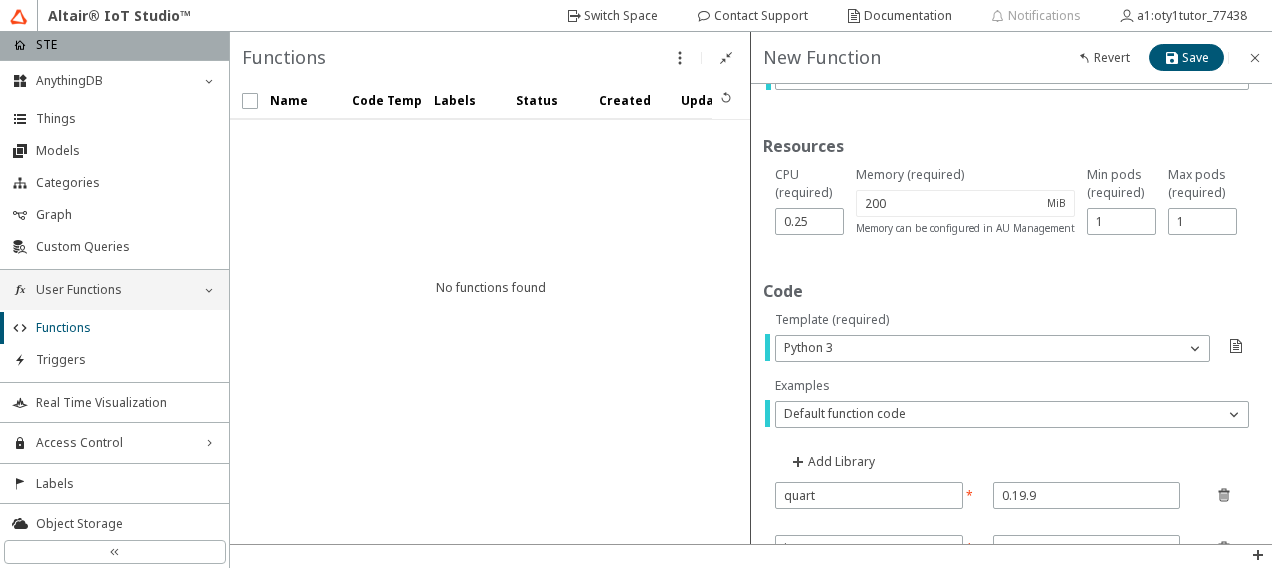 scroll, scrollTop: 342, scrollLeft: 0, axis: vertical 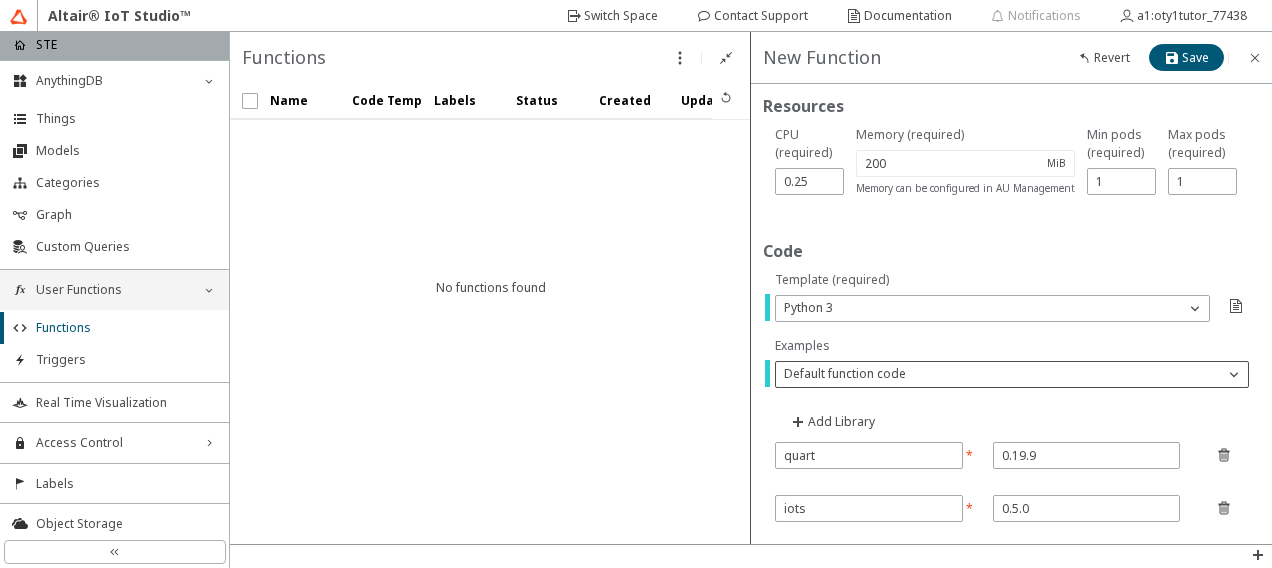 click at bounding box center (1234, 374) 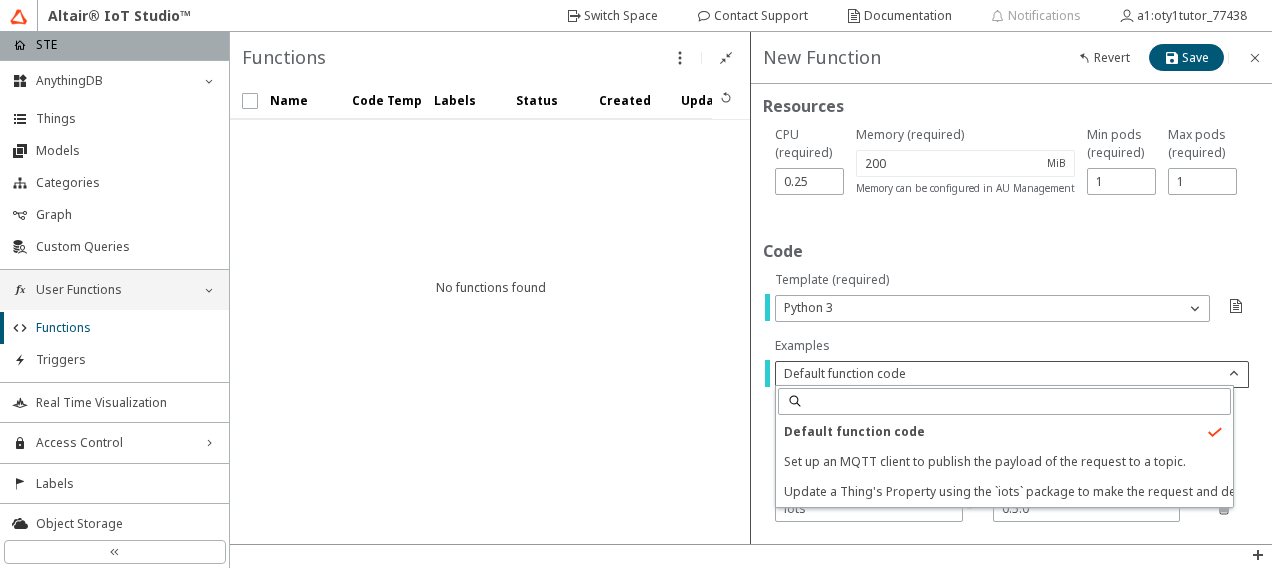 click on "Name
Code Template
Labels" at bounding box center [490, 313] 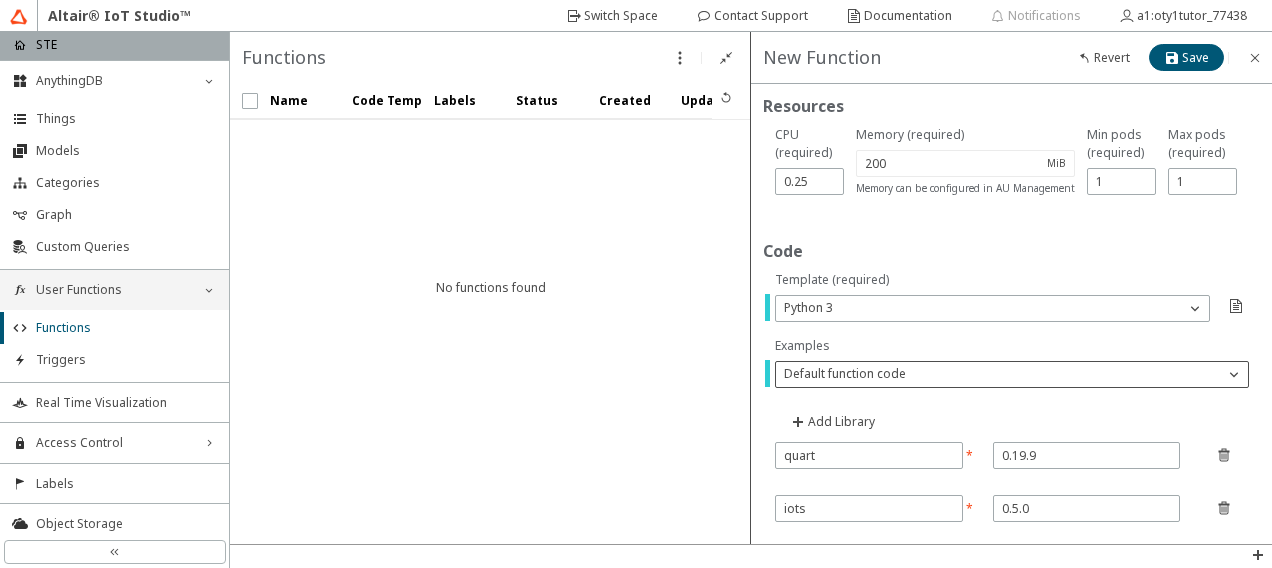 click on "Default function code" at bounding box center [1000, 374] 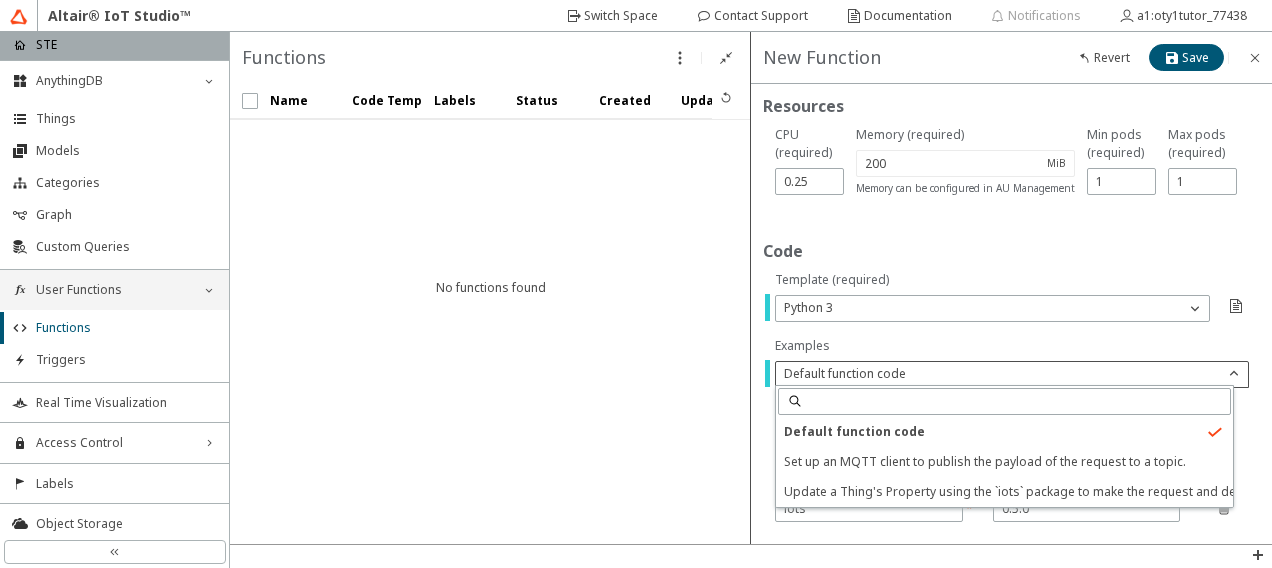 click on "Default function code" at bounding box center [1000, 374] 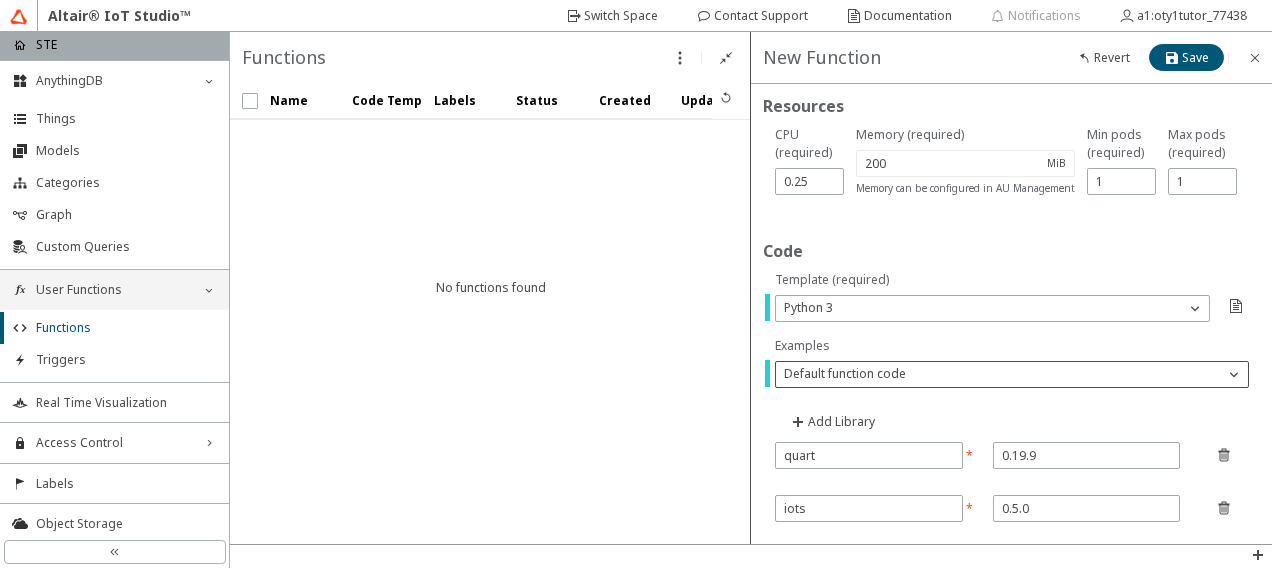 click on "Default function code" at bounding box center (1000, 374) 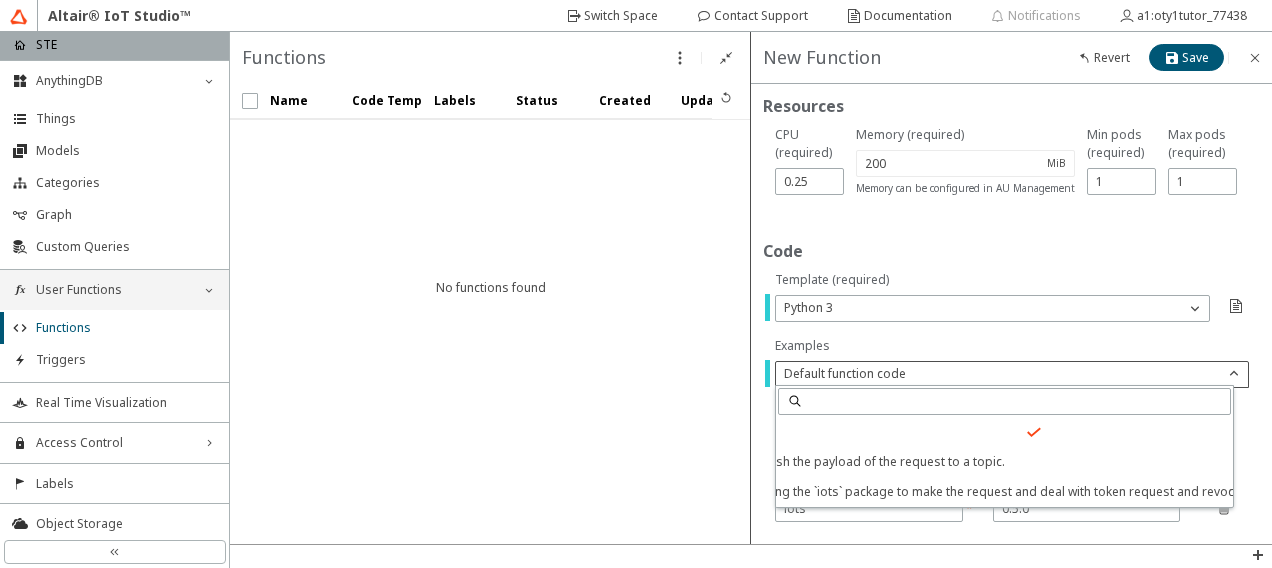 scroll, scrollTop: 0, scrollLeft: 200, axis: horizontal 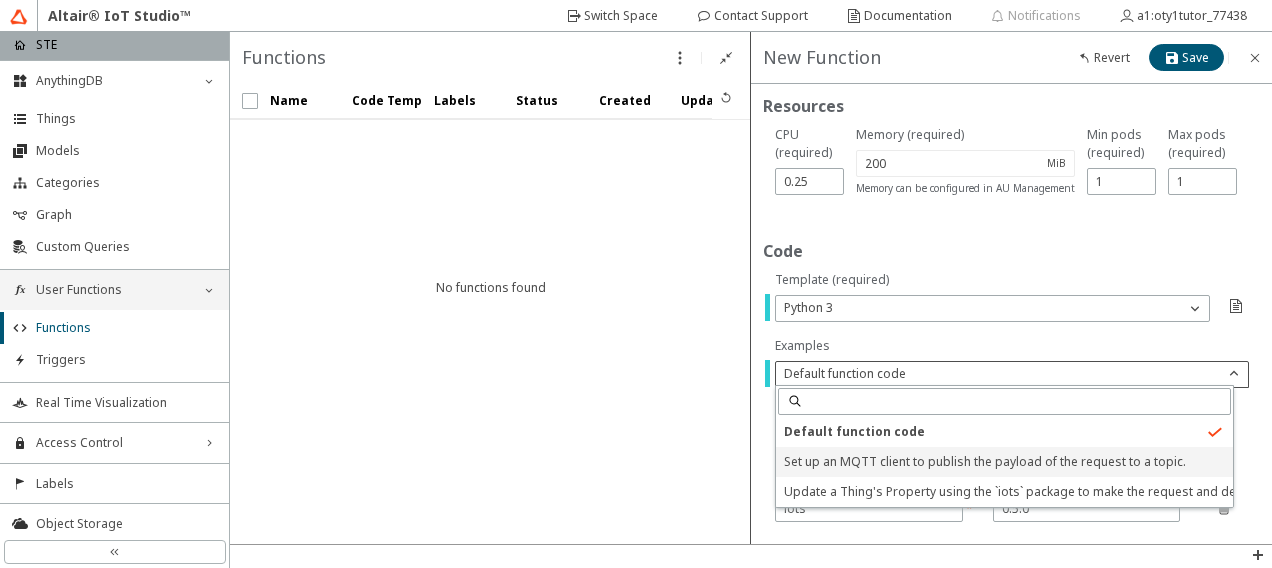 click on "Set up an MQTT client to publish the payload of the request to a topic." at bounding box center (985, 461) 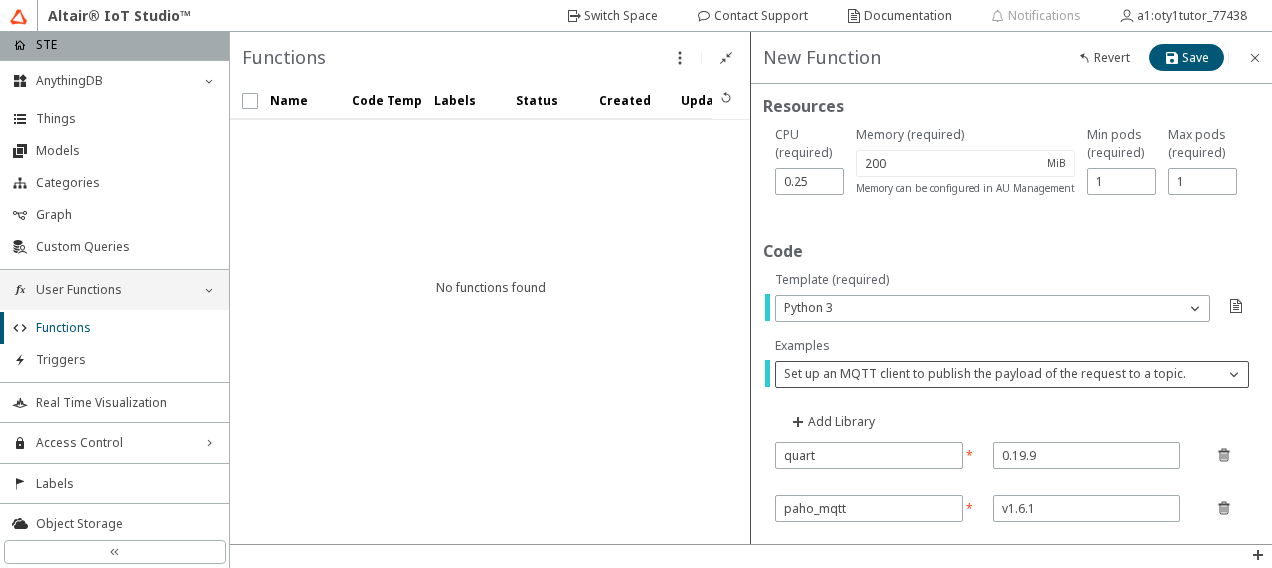 click at bounding box center (1234, 374) 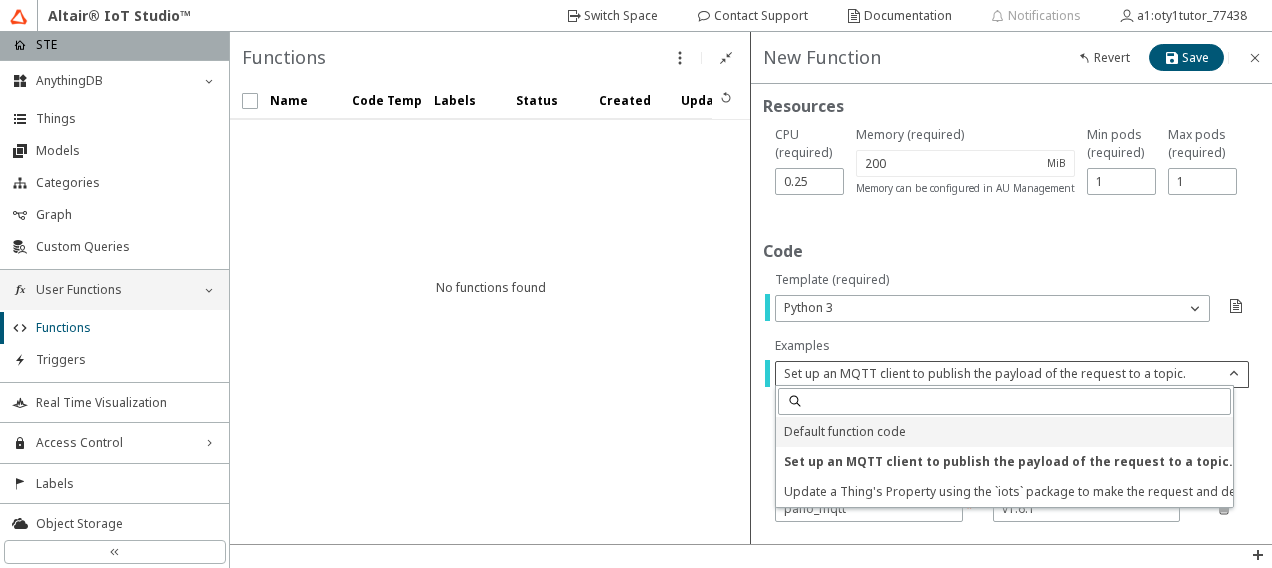 click on "Default function code" at bounding box center [845, 431] 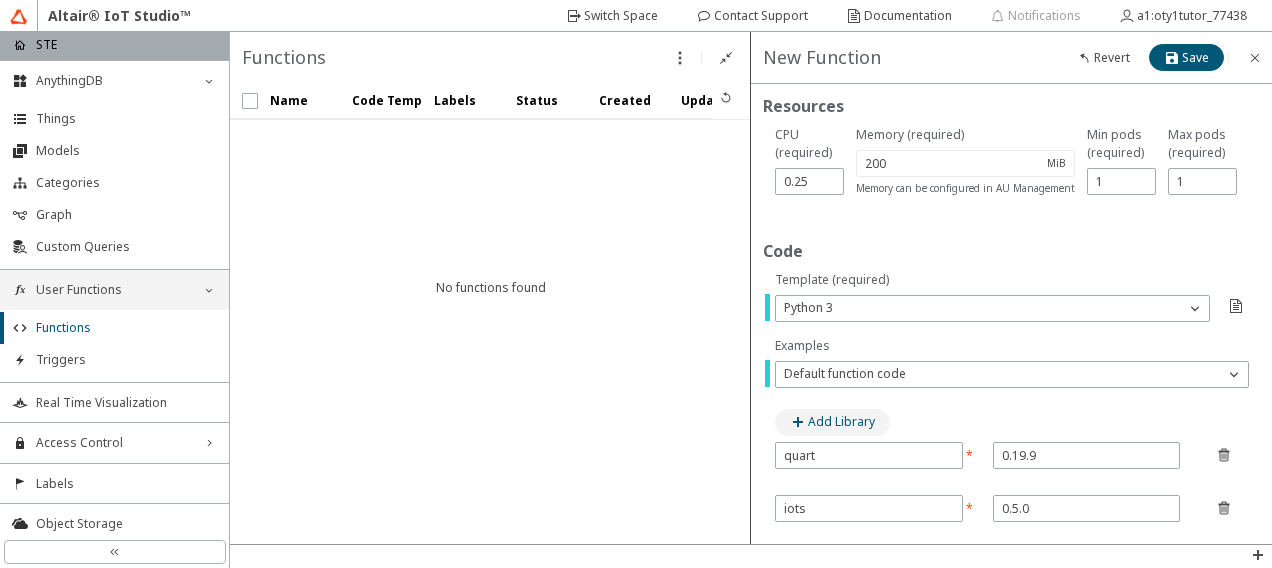 click on "Add Library" 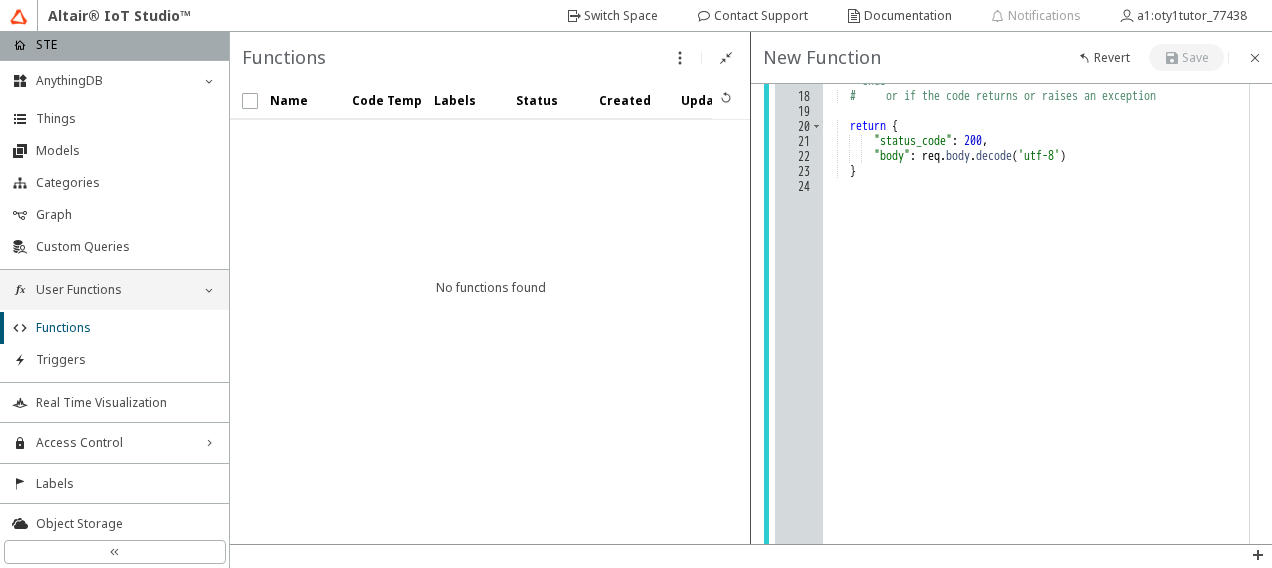 scroll, scrollTop: 1142, scrollLeft: 0, axis: vertical 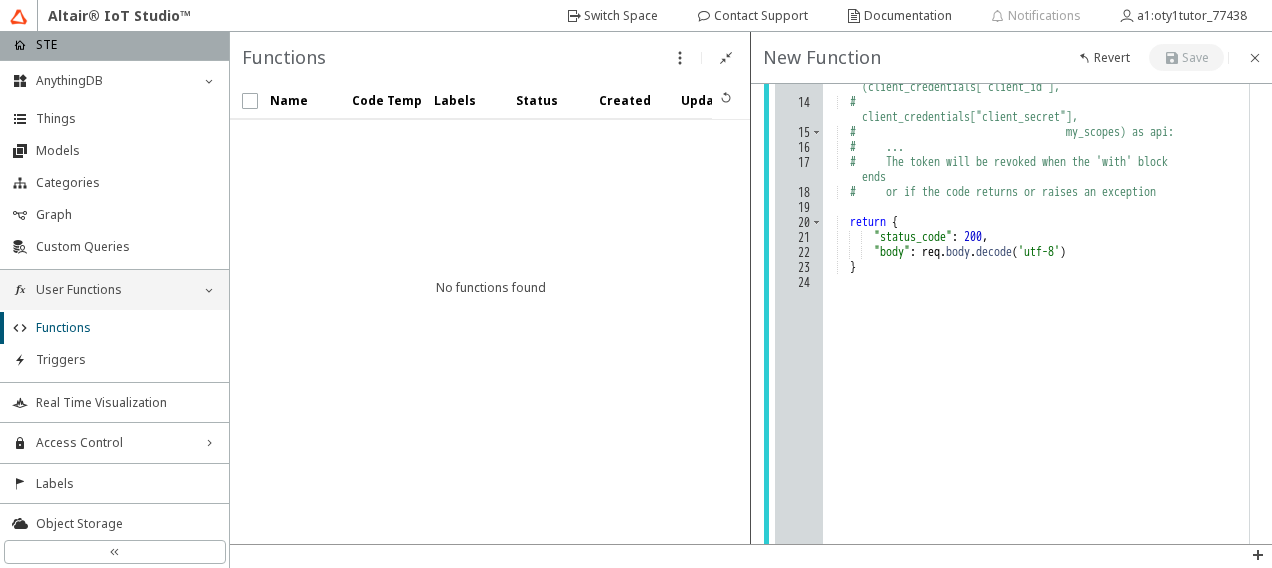 click on "import   json from   iots   import   API from   function   import   variables def   handle ( req ) :       # Gets the client credentials used for API authentication       # client_credentials = variables.get        ("my_client_credentials")       # my_scopes = ["category", "thing"]       # Creates a client instance to make requests to the IoT         Studio API       # api_url = "[URL][DOMAIN_NAME]"       # with API(api_url).set_credentials        (client_credentials["client_id"],       #                                           client_credentials["client_secret"],       #                                   my_scopes) as api:       #     ...       #     The token will be revoked when the 'with' block         ends       #     or if the code returns or raises an exception       return   {             "status_code" :   200 ,             "body" :   req . body . decode ( 'utf-8' )       }" at bounding box center (1035, 347) 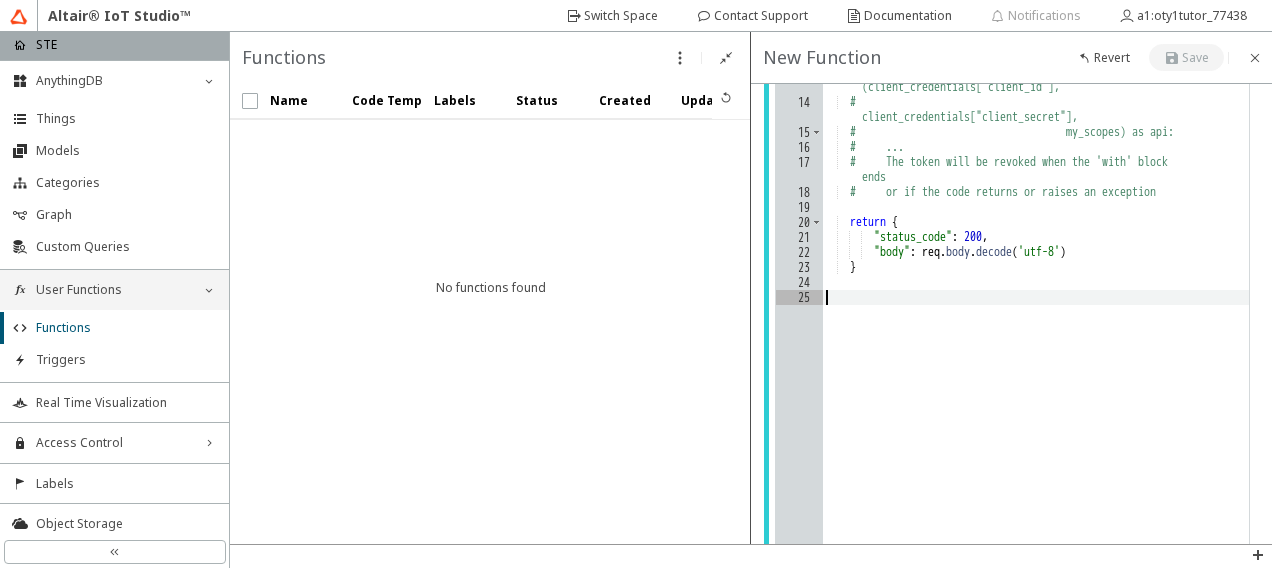 paste 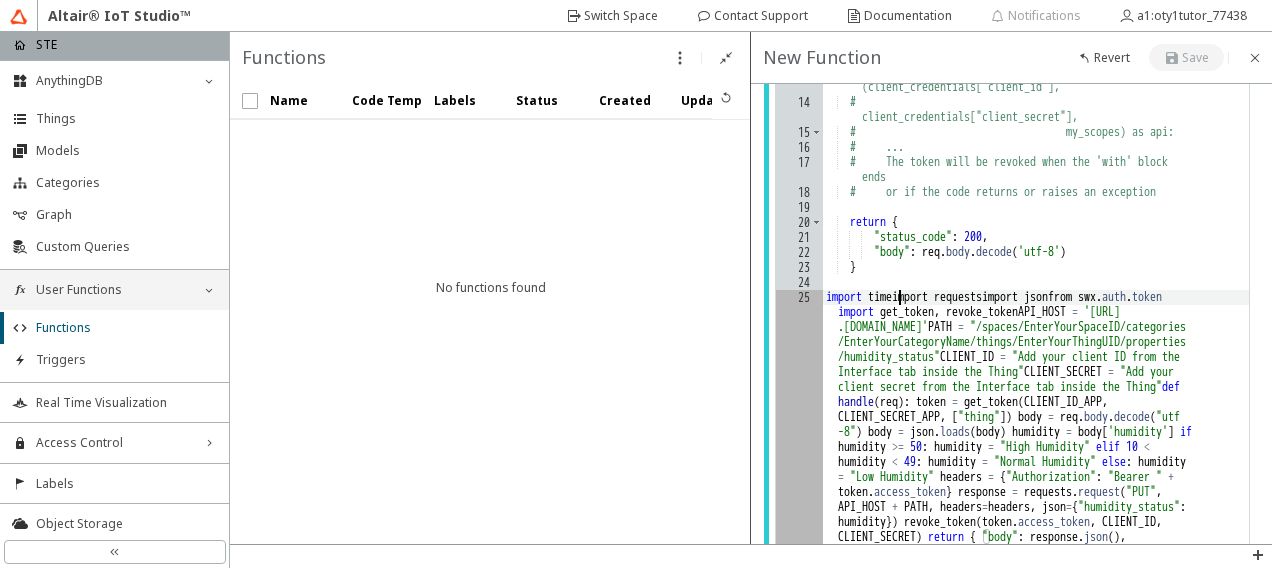 drag, startPoint x: 900, startPoint y: 296, endPoint x: 922, endPoint y: 301, distance: 22.561028 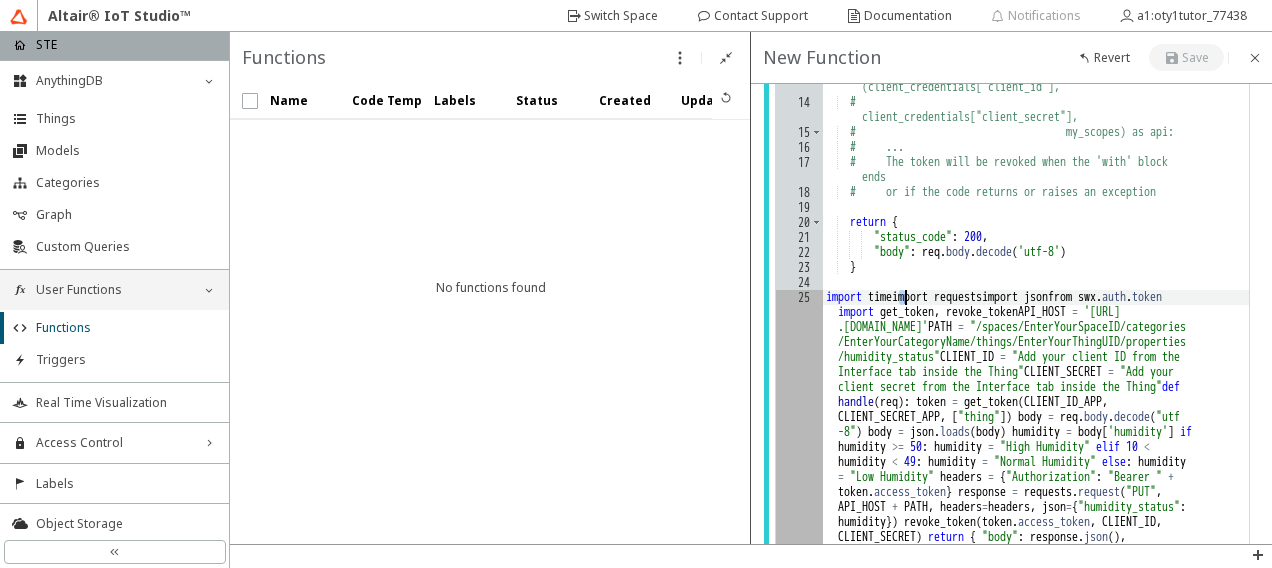 click on "import   json from   iots   import   API from   function   import   variables def   handle ( req ) :       # Gets the client credentials used for API authentication       # client_credentials = variables.get        ("my_client_credentials")       # my_scopes = ["category", "thing"]       # Creates a client instance to make requests to the IoT         Studio API       # api_url = "[URL][DOMAIN_NAME]"       # with API(api_url).set_credentials        (client_credentials["client_id"],       #                                           client_credentials["client_secret"],       #                                   my_scopes) as api:       #     ...       #     The token will be revoked when the 'with' block         ends       #     or if the code returns or raises an exception       return   {             "status_code" :   200 ,             "body" :   req . body . decode ( 'utf-8' )       } import   timeimport   requestsimport   jsonfrom   swx . auth . token      import   ," at bounding box center [1035, 332] 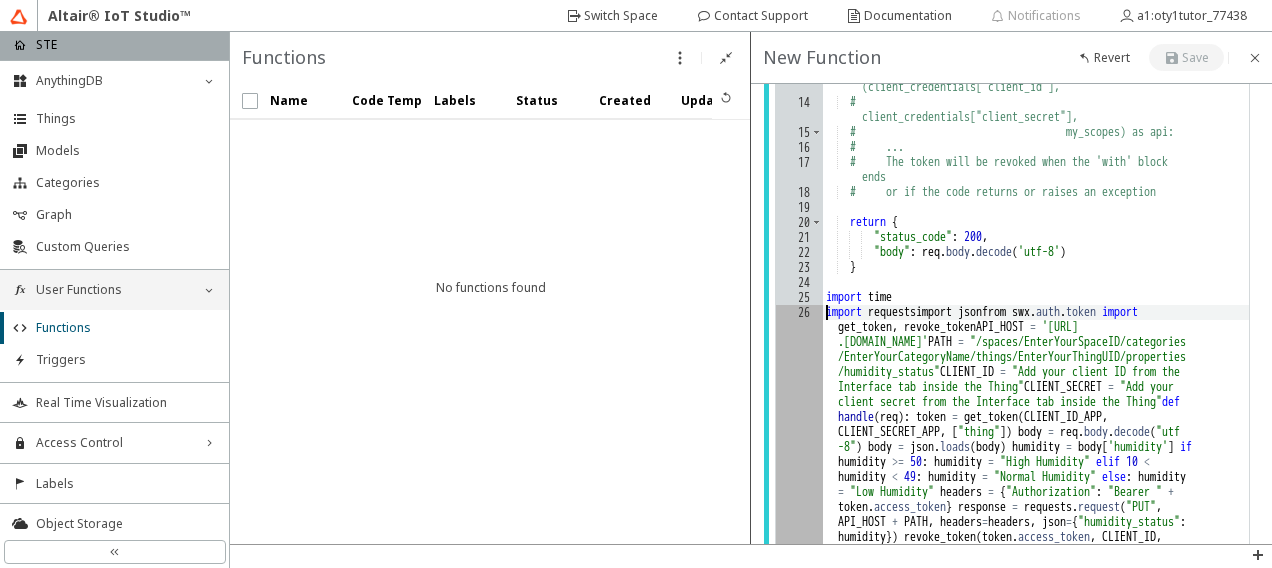 scroll, scrollTop: 0, scrollLeft: 0, axis: both 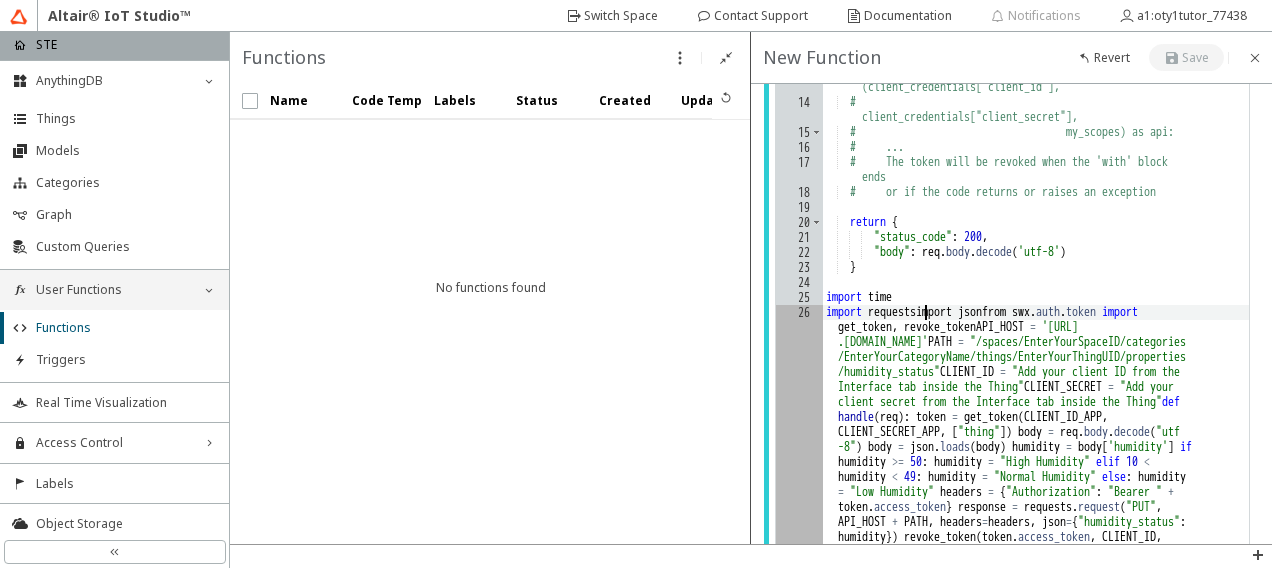 drag, startPoint x: 924, startPoint y: 310, endPoint x: 936, endPoint y: 315, distance: 13 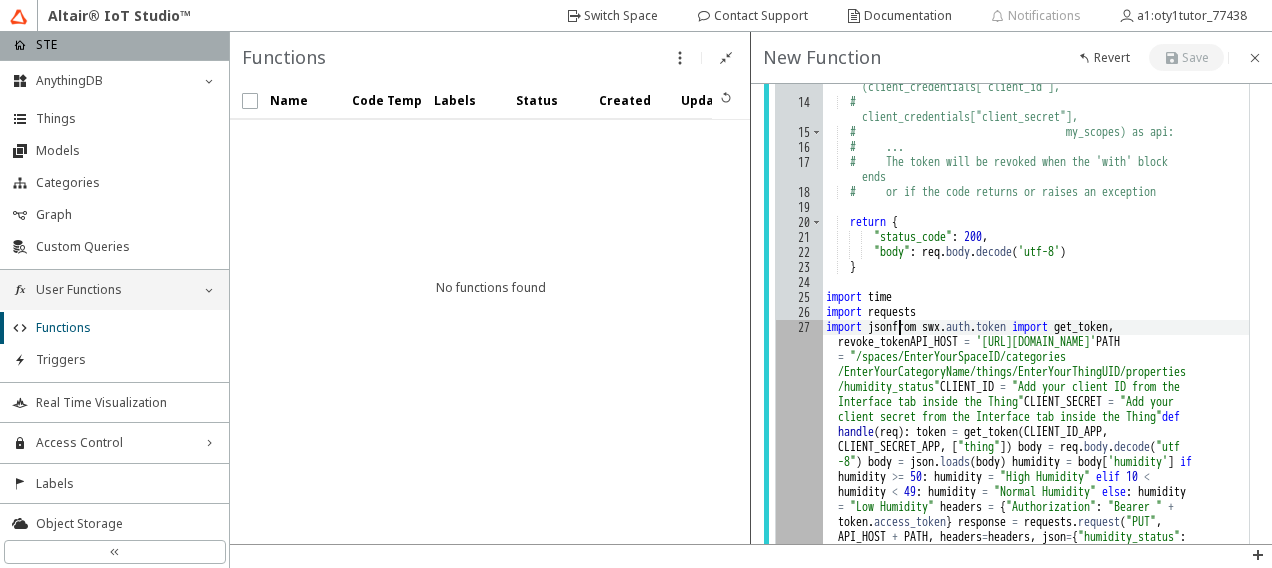 click on "import   json from   iots   import   API from   function   import   variables def   handle ( req ) :       # Gets the client credentials used for API authentication       # client_credentials = variables.get        ("my_client_credentials")       # my_scopes = ["category", "thing"]       # Creates a client instance to make requests to the IoT         Studio API       # api_url = "[URL][DOMAIN_NAME]"       # with API(api_url).set_credentials        (client_credentials["client_id"],       #                                           client_credentials["client_secret"],       #                                   my_scopes) as api:       #     ...       #     The token will be revoked when the 'with' block         ends       #     or if the code returns or raises an exception       return   {             "status_code" :   200 ,             "body" :   req . body . decode ( 'utf-8' )       } import   time import   requests import   jsonfrom   swx . auth . token   import   ," at bounding box center [1035, 475] 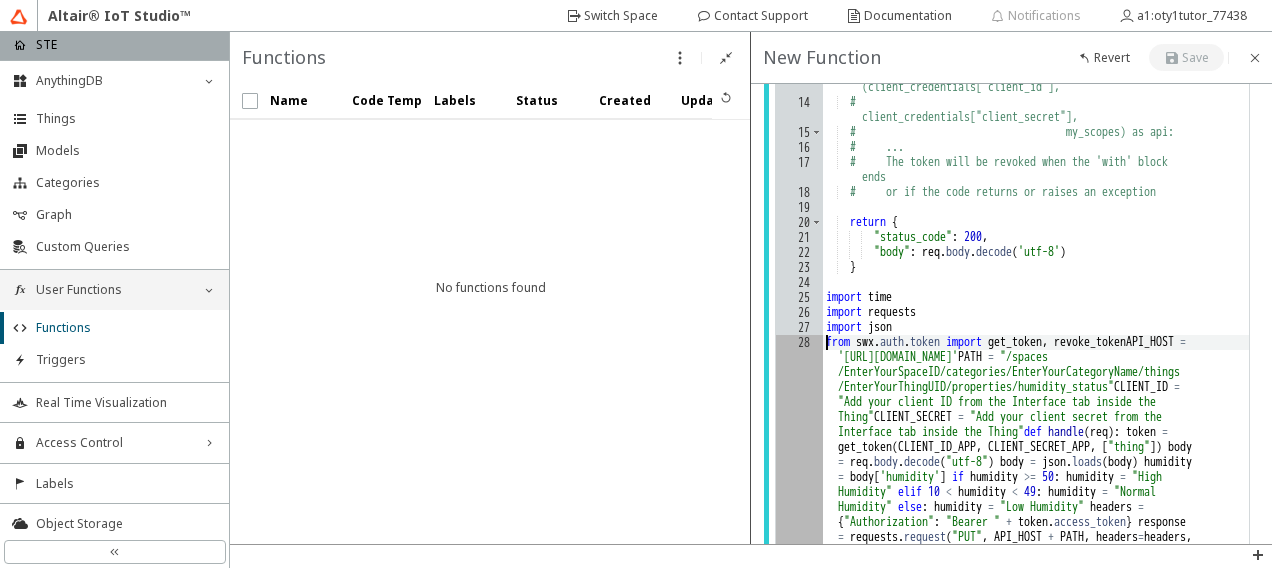 click on "import   json from   iots   import   API from   function   import   variables def   handle ( req ) :       # Gets the client credentials used for API authentication       # client_credentials = variables.get        ("my_client_credentials")       # my_scopes = ["category", "thing"]       # Creates a client instance to make requests to the IoT         Studio API       # api_url = "[URL][DOMAIN_NAME]"       # with API(api_url).set_credentials        (client_credentials["client_id"],       #                                           client_credentials["client_secret"],       #                                   my_scopes) as api:       #     ...       #     The token will be revoked when the 'with' block         ends       #     or if the code returns or raises an exception       return   {             "status_code" :   200 ,             "body" :   req . body . decode ( 'utf-8' )       } import   time import   requests import   json from   [GEOGRAPHIC_DATA] . auth . token   import   ," at bounding box center [1035, 467] 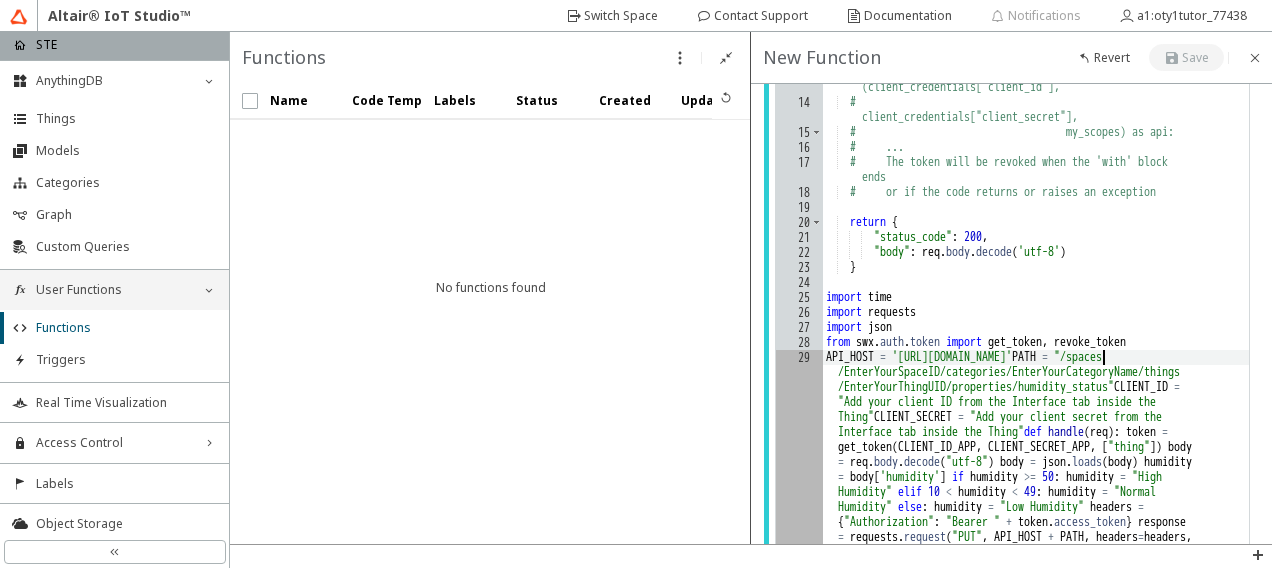 click on "import   json from   iots   import   API from   function   import   variables def   handle ( req ) :       # Gets the client credentials used for API authentication       # client_credentials = variables.get        ("my_client_credentials")       # my_scopes = ["category", "thing"]       # Creates a client instance to make requests to the IoT         Studio API       # api_url = "[URL][DOMAIN_NAME]"       # with API(api_url).set_credentials        (client_credentials["client_id"],       #                                           client_credentials["client_secret"],       #                                   my_scopes) as api:       #     ...       #     The token will be revoked when the 'with' block         ends       #     or if the code returns or raises an exception       return   {             "status_code" :   200 ,             "body" :   req . body . decode ( 'utf-8' )       } import   time import   requests import   json from   [GEOGRAPHIC_DATA] . auth . token   import   ," at bounding box center [1035, 460] 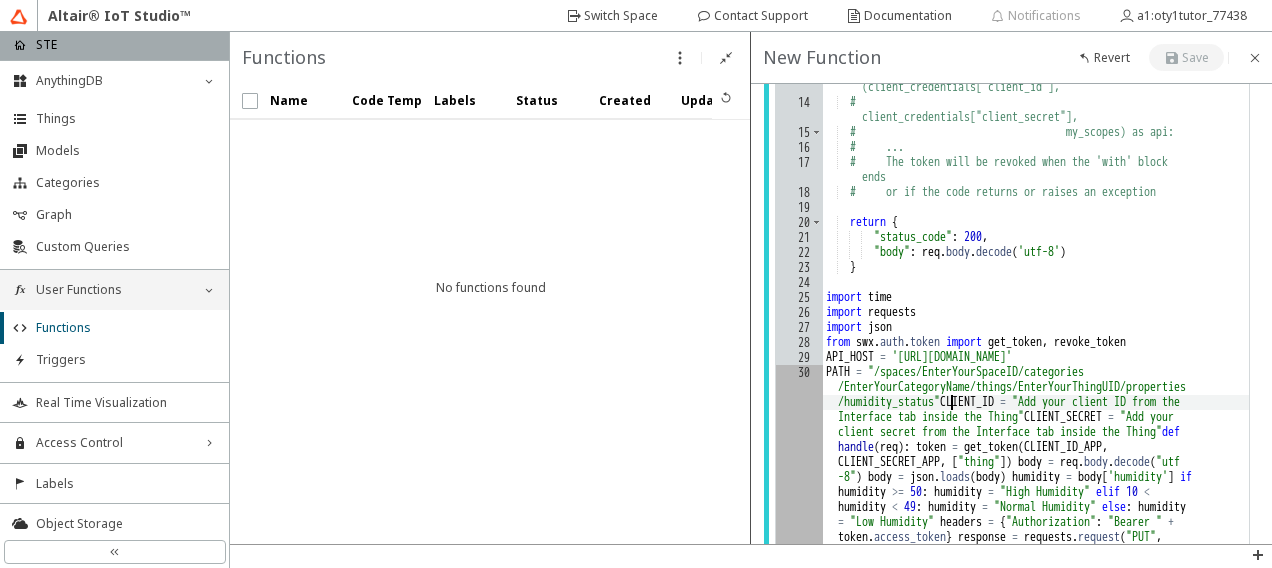 click on "import   json from   iots   import   API from   function   import   variables def   handle ( req ) :       # Gets the client credentials used for API authentication       # client_credentials = variables.get        ("my_client_credentials")       # my_scopes = ["category", "thing"]       # Creates a client instance to make requests to the IoT         Studio API       # api_url = "[URL][DOMAIN_NAME]"       # with API(api_url).set_credentials        (client_credentials["client_id"],       #                                           client_credentials["client_secret"],       #                                   my_scopes) as api:       #     ...       #     The token will be revoked when the 'with' block         ends       #     or if the code returns or raises an exception       return   {             "status_code" :   200 ,             "body" :   req . body . decode ( 'utf-8' )       } import   time import   requests import   json from   [GEOGRAPHIC_DATA] . auth . token   import   ," at bounding box center [1035, 460] 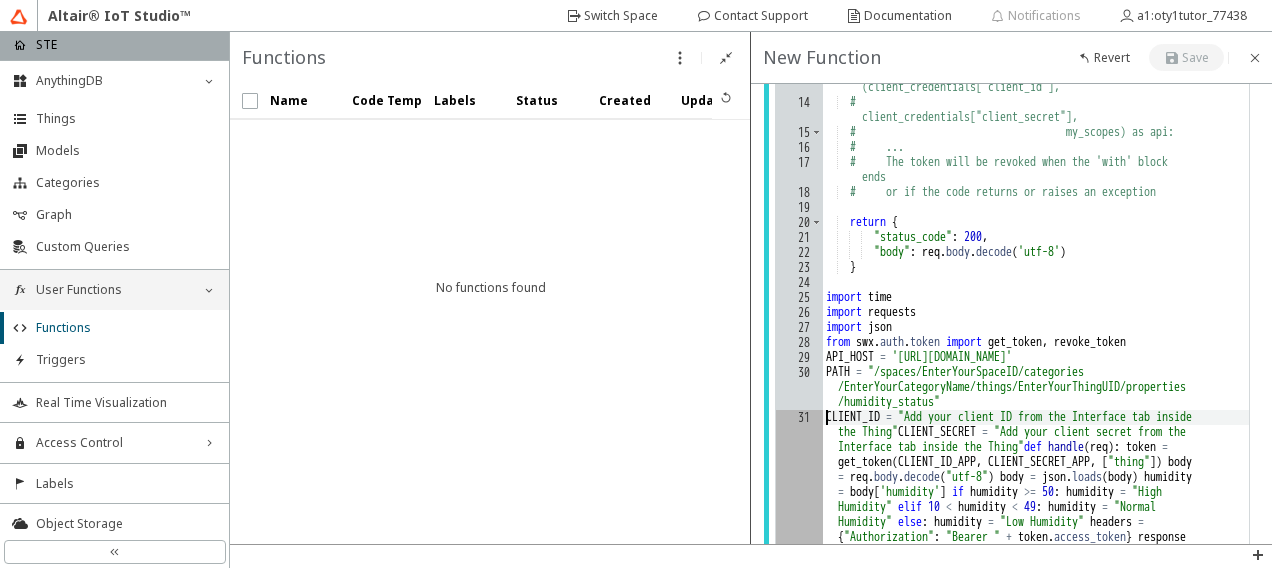 click on "import   json from   iots   import   API from   function   import   variables def   handle ( req ) :       # Gets the client credentials used for API authentication       # client_credentials = variables.get        ("my_client_credentials")       # my_scopes = ["category", "thing"]       # Creates a client instance to make requests to the IoT         Studio API       # api_url = "[URL][DOMAIN_NAME]"       # with API(api_url).set_credentials        (client_credentials["client_id"],       #                                           client_credentials["client_secret"],       #                                   my_scopes) as api:       #     ...       #     The token will be revoked when the 'with' block         ends       #     or if the code returns or raises an exception       return   {             "status_code" :   200 ,             "body" :   req . body . decode ( 'utf-8' )       } import   time import   requests import   json from   [GEOGRAPHIC_DATA] . auth . token   import   ," at bounding box center [1035, 437] 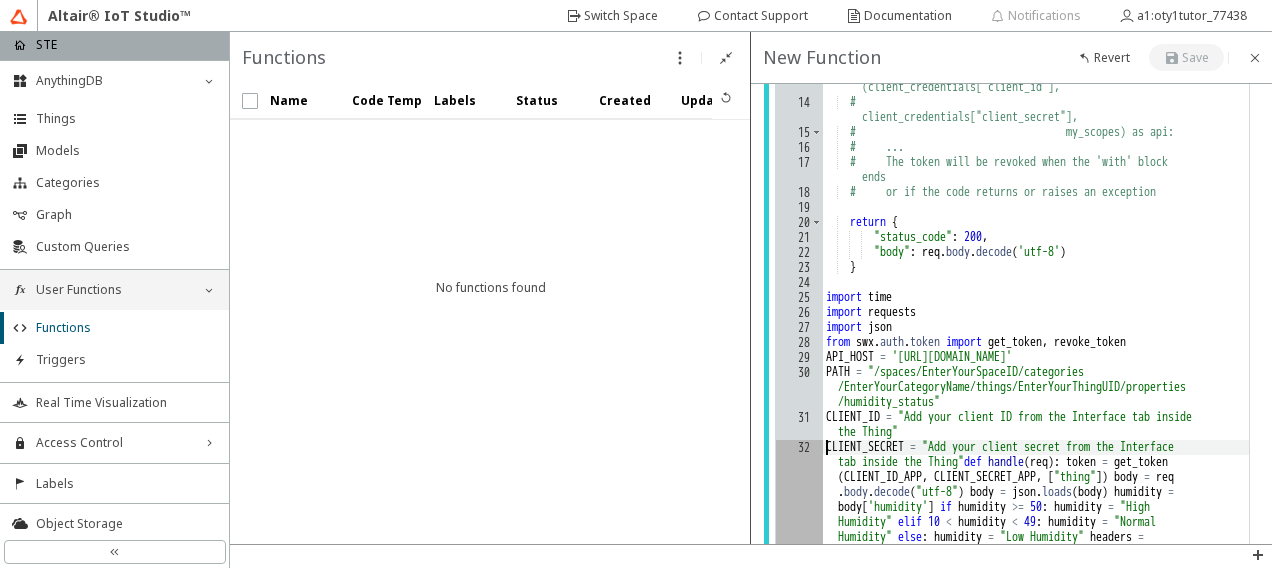 scroll, scrollTop: 1242, scrollLeft: 0, axis: vertical 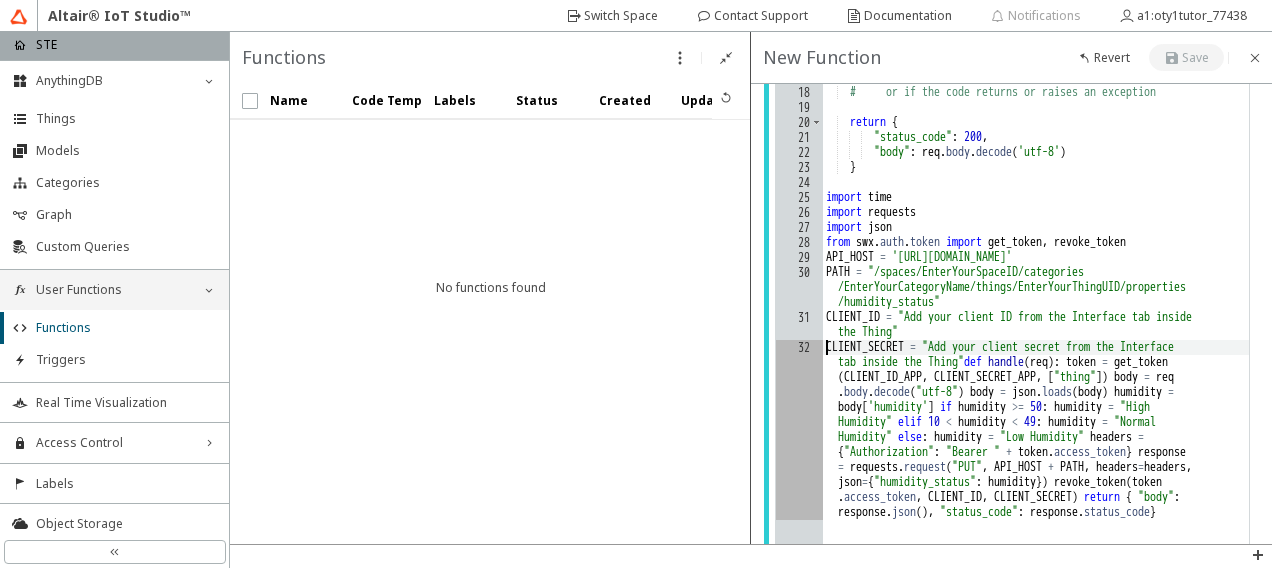 drag, startPoint x: 978, startPoint y: 361, endPoint x: 988, endPoint y: 366, distance: 11.18034 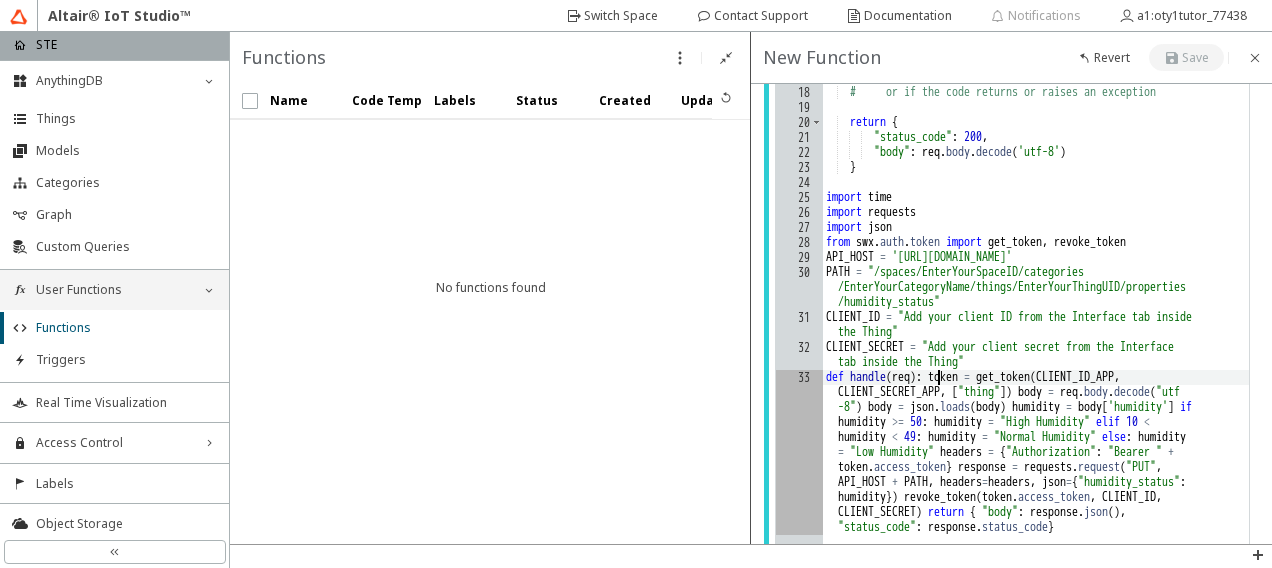 drag, startPoint x: 937, startPoint y: 376, endPoint x: 954, endPoint y: 384, distance: 18.788294 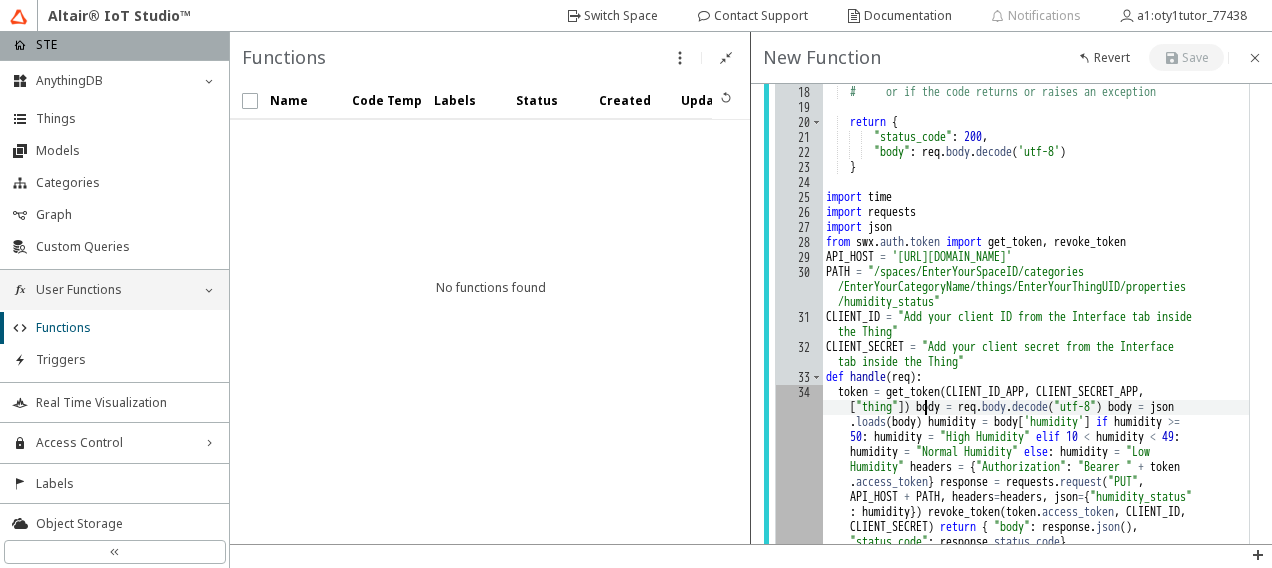 drag, startPoint x: 924, startPoint y: 406, endPoint x: 954, endPoint y: 418, distance: 32.31099 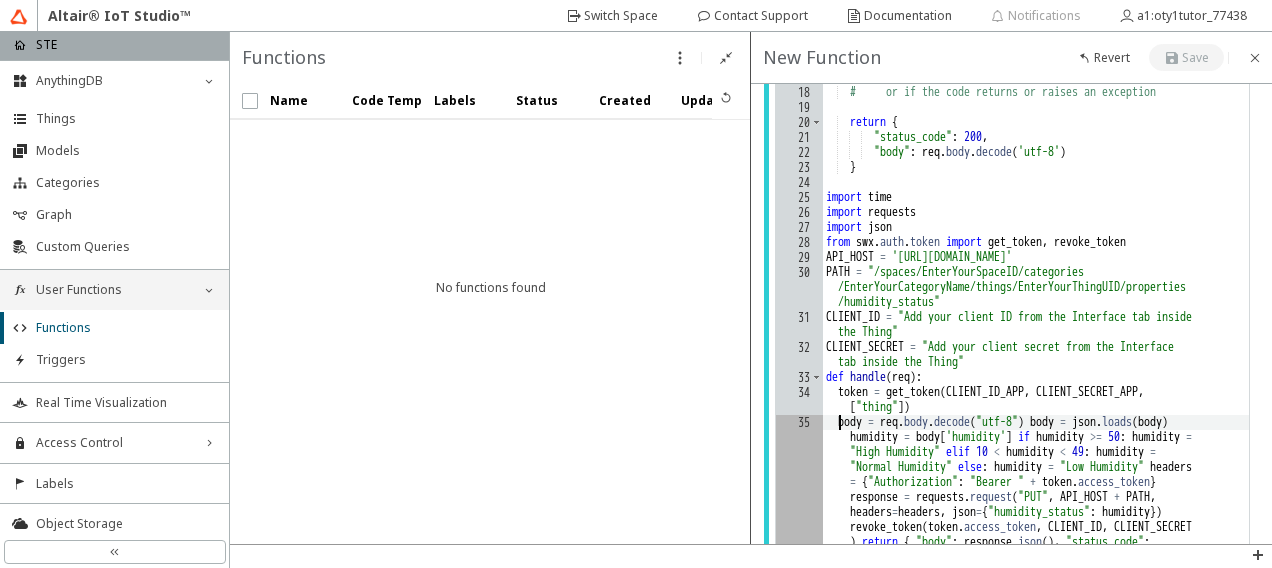 scroll, scrollTop: 0, scrollLeft: 1, axis: horizontal 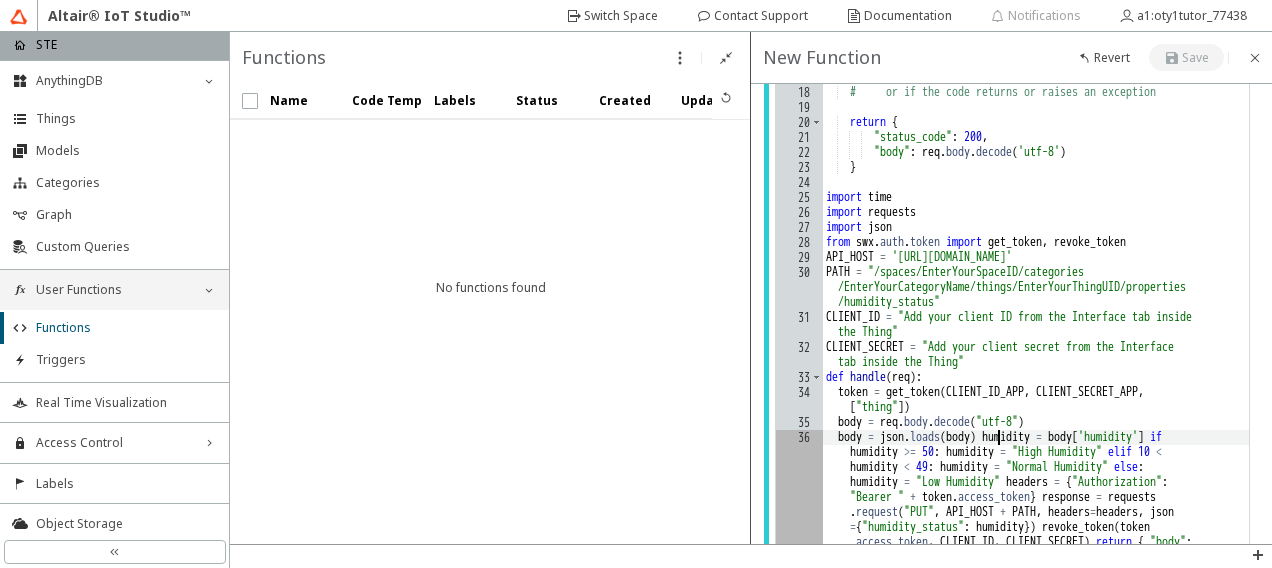 click on "import   json from   iots   import   API from   function   import   variables def   handle ( req ) :       # Gets the client credentials used for API authentication       # client_credentials = variables.get        ("my_client_credentials")       # my_scopes = ["category", "thing"]       # Creates a client instance to make requests to the IoT         Studio API       # api_url = "[URL][DOMAIN_NAME]"       # with API(api_url).set_credentials        (client_credentials["client_id"],       #                                           client_credentials["client_secret"],       #                                   my_scopes) as api:       #     ...       #     The token will be revoked when the 'with' block         ends       #     or if the code returns or raises an exception       return   {             "status_code" :   200 ,             "body" :   req . body . decode ( 'utf-8' )       } import   time import   requests import   json from   [GEOGRAPHIC_DATA] . auth . token   import   ," at bounding box center [1035, 307] 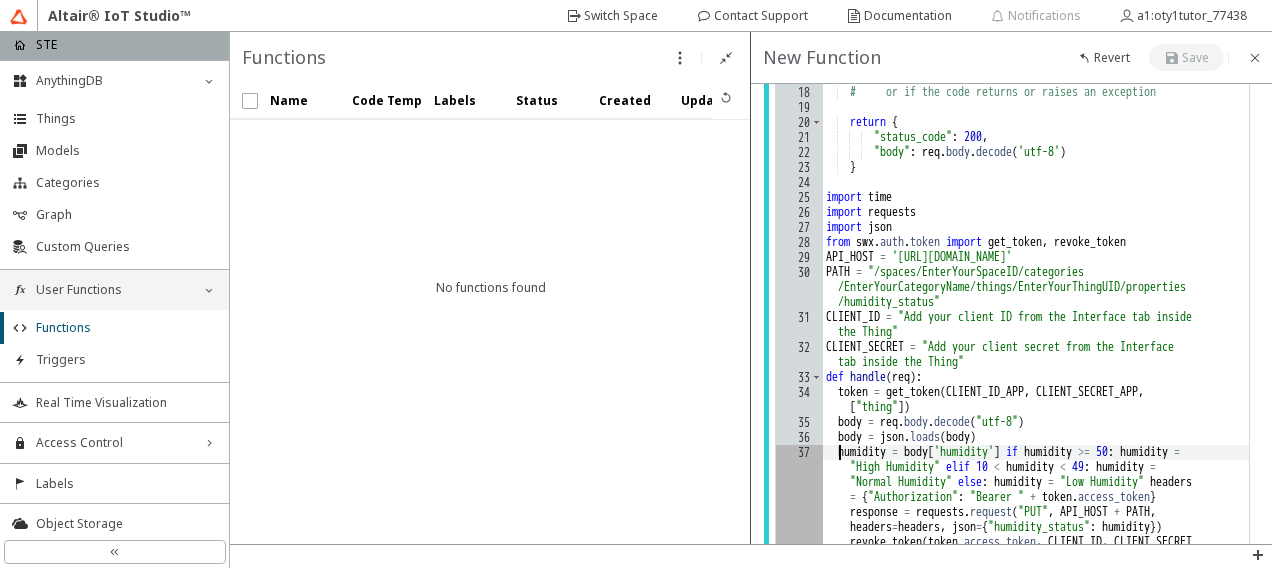 scroll, scrollTop: 1342, scrollLeft: 0, axis: vertical 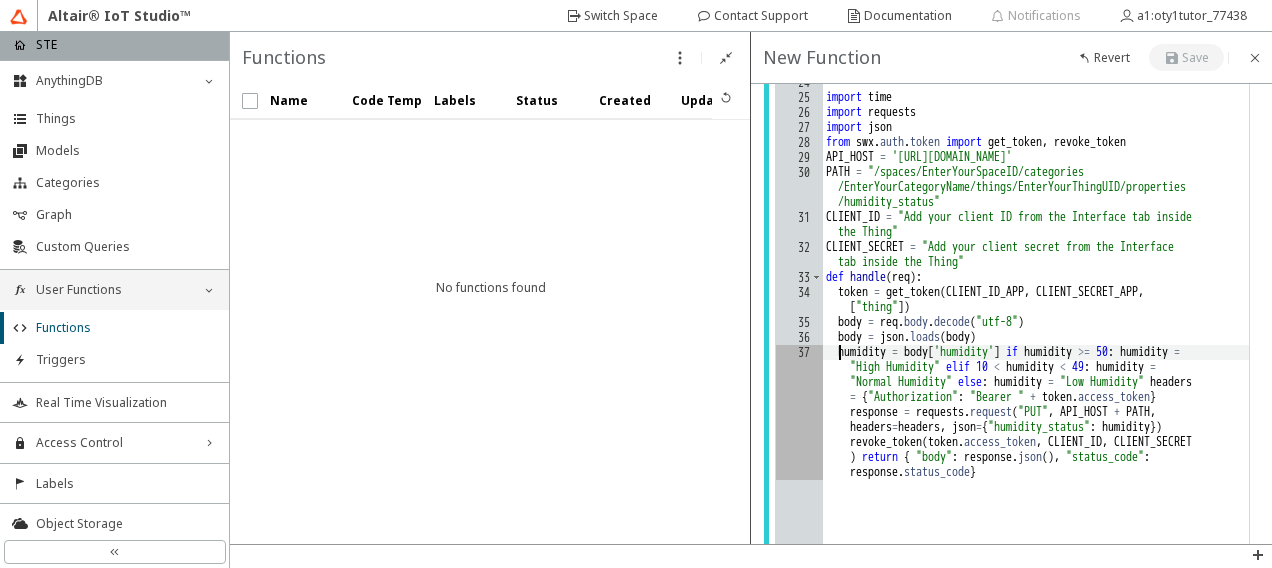 drag, startPoint x: 1023, startPoint y: 348, endPoint x: 1062, endPoint y: 372, distance: 45.79301 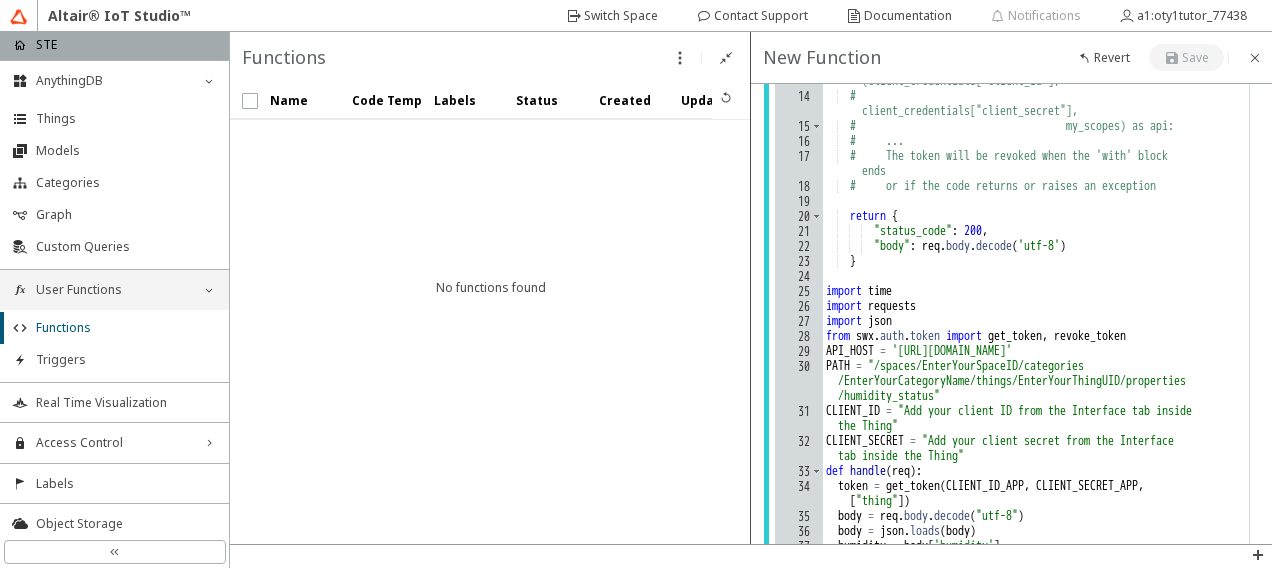 scroll, scrollTop: 1142, scrollLeft: 0, axis: vertical 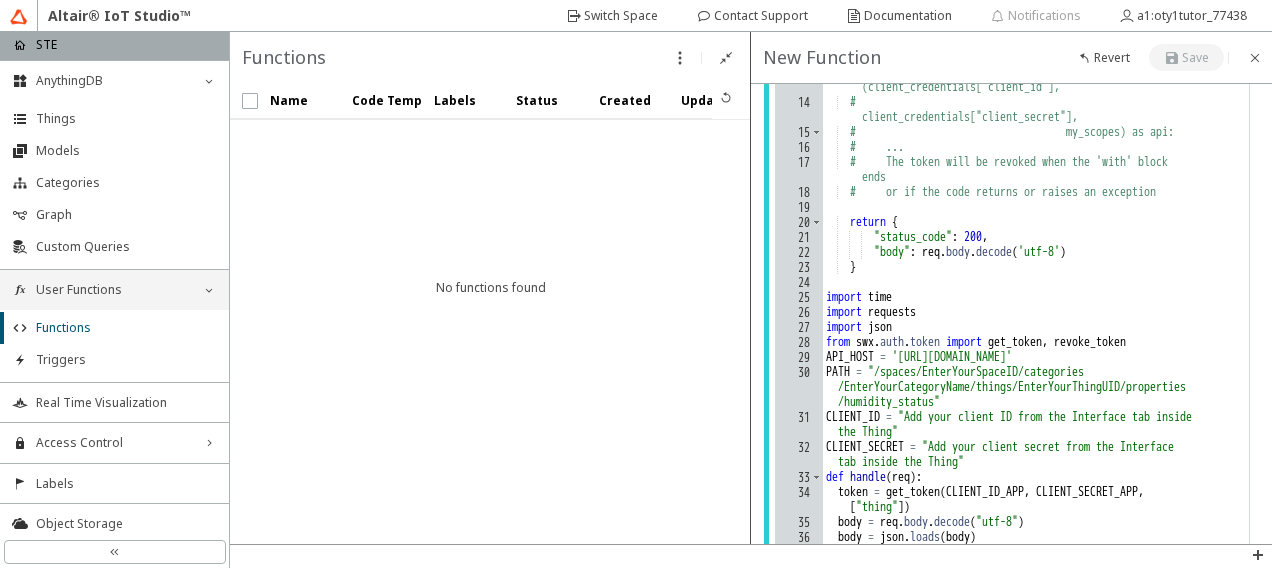 click on "import   json from   iots   import   API from   function   import   variables def   handle ( req ) :       # Gets the client credentials used for API authentication       # client_credentials = variables.get        ("my_client_credentials")       # my_scopes = ["category", "thing"]       # Creates a client instance to make requests to the IoT         Studio API       # api_url = "[URL][DOMAIN_NAME]"       # with API(api_url).set_credentials        (client_credentials["client_id"],       #                                           client_credentials["client_secret"],       #                                   my_scopes) as api:       #     ...       #     The token will be revoked when the 'with' block         ends       #     or if the code returns or raises an exception       return   {             "status_code" :   200 ,             "body" :   req . body . decode ( 'utf-8' )       } import   time import   requests import   json from   [GEOGRAPHIC_DATA] . auth . token   import   ," at bounding box center [1035, 400] 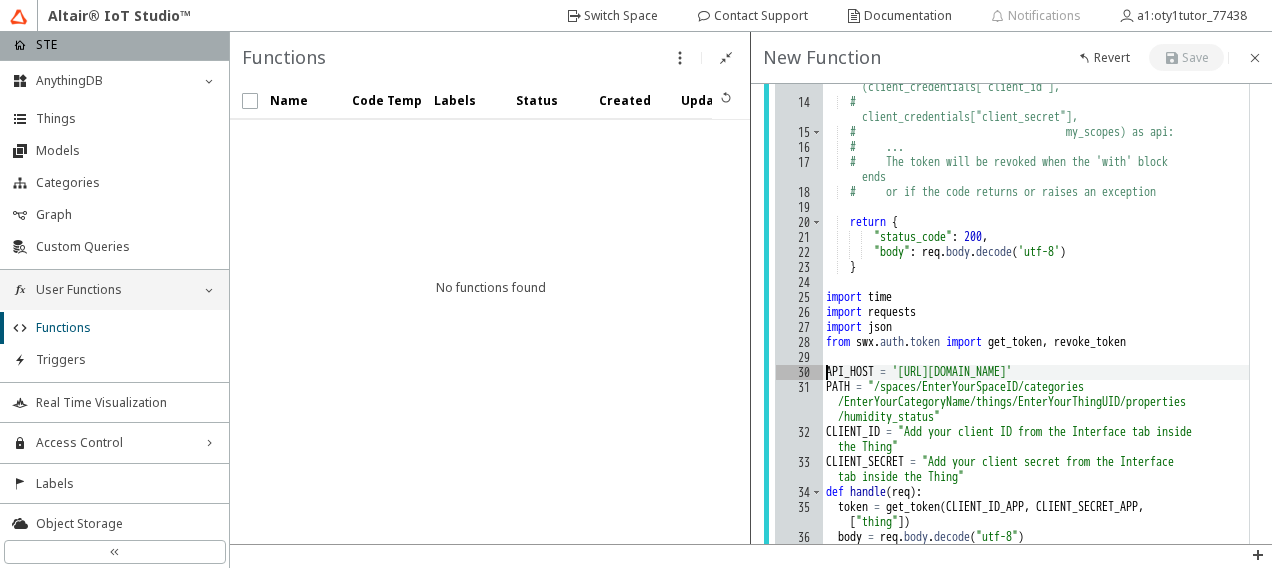 scroll, scrollTop: 0, scrollLeft: 0, axis: both 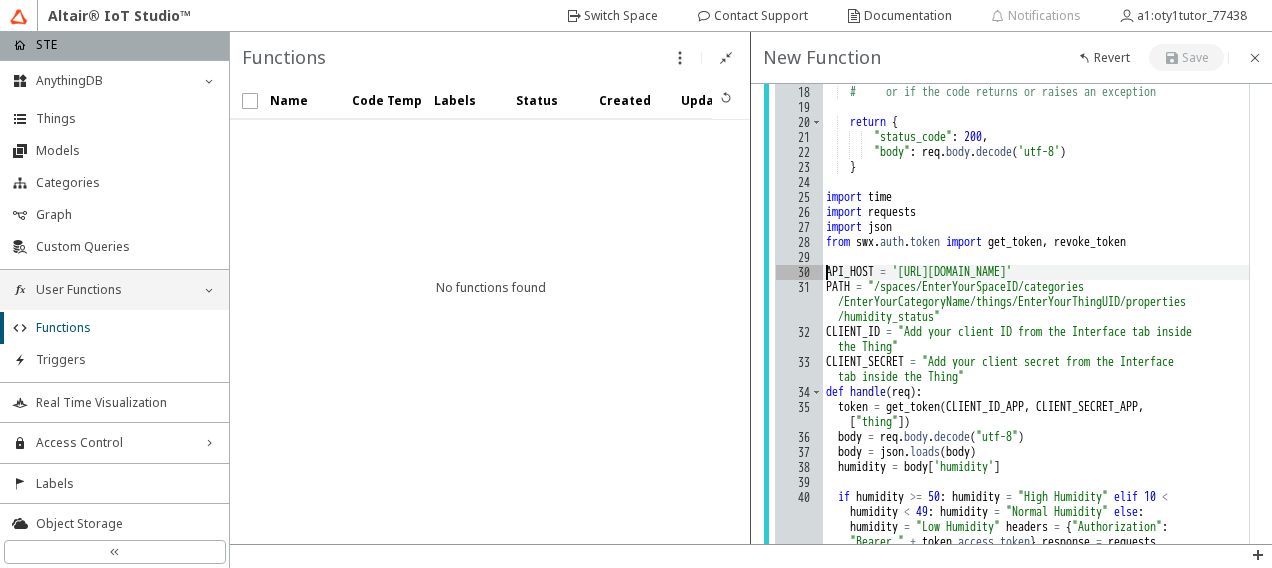 click on "import   json from   iots   import   API from   function   import   variables def   handle ( req ) :       # Gets the client credentials used for API authentication       # client_credentials = variables.get        ("my_client_credentials")       # my_scopes = ["category", "thing"]       # Creates a client instance to make requests to the IoT         Studio API       # api_url = "[URL][DOMAIN_NAME]"       # with API(api_url).set_credentials        (client_credentials["client_id"],       #                                           client_credentials["client_secret"],       #                                   my_scopes) as api:       #     ...       #     The token will be revoked when the 'with' block         ends       #     or if the code returns or raises an exception       return   {             "status_code" :   200 ,             "body" :   req . body . decode ( 'utf-8' )       } import   time import   requests import   json from   [GEOGRAPHIC_DATA] . auth . token   import   ," at bounding box center [1035, 300] 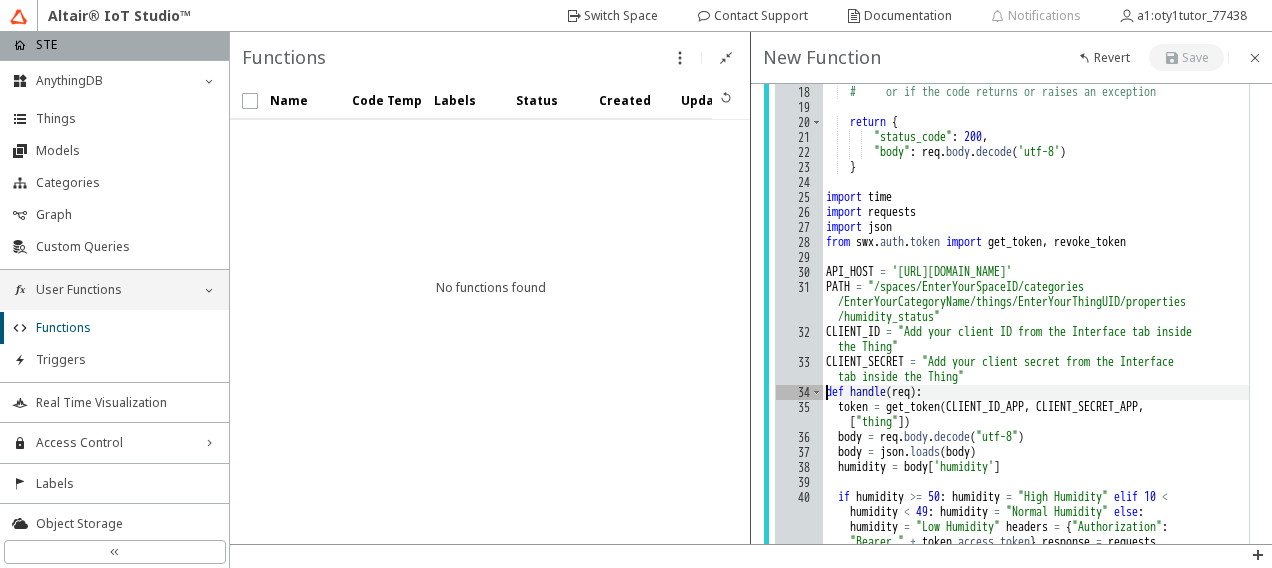 type on "def handle(req):" 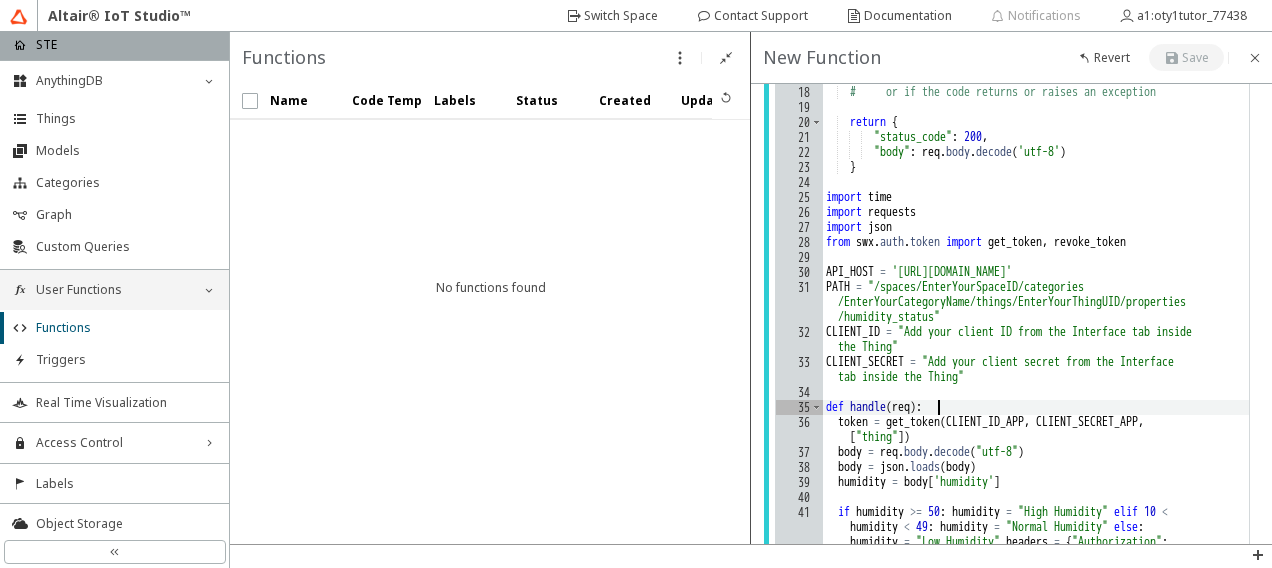 click on "import   json from   iots   import   API from   function   import   variables def   handle ( req ) :       # Gets the client credentials used for API authentication       # client_credentials = variables.get        ("my_client_credentials")       # my_scopes = ["category", "thing"]       # Creates a client instance to make requests to the IoT         Studio API       # api_url = "[URL][DOMAIN_NAME]"       # with API(api_url).set_credentials        (client_credentials["client_id"],       #                                           client_credentials["client_secret"],       #                                   my_scopes) as api:       #     ...       #     The token will be revoked when the 'with' block         ends       #     or if the code returns or raises an exception       return   {             "status_code" :   200 ,             "body" :   req . body . decode ( 'utf-8' )       } import   time import   requests import   json from   [GEOGRAPHIC_DATA] . auth . token   import   ," at bounding box center (1035, 300) 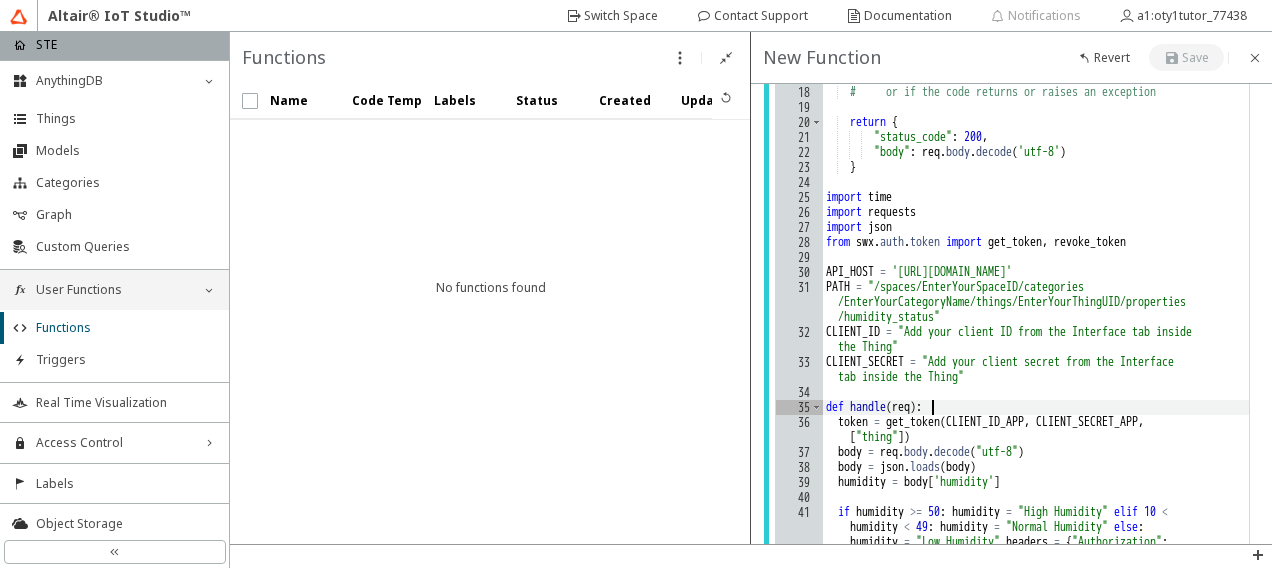 scroll, scrollTop: 0, scrollLeft: 0, axis: both 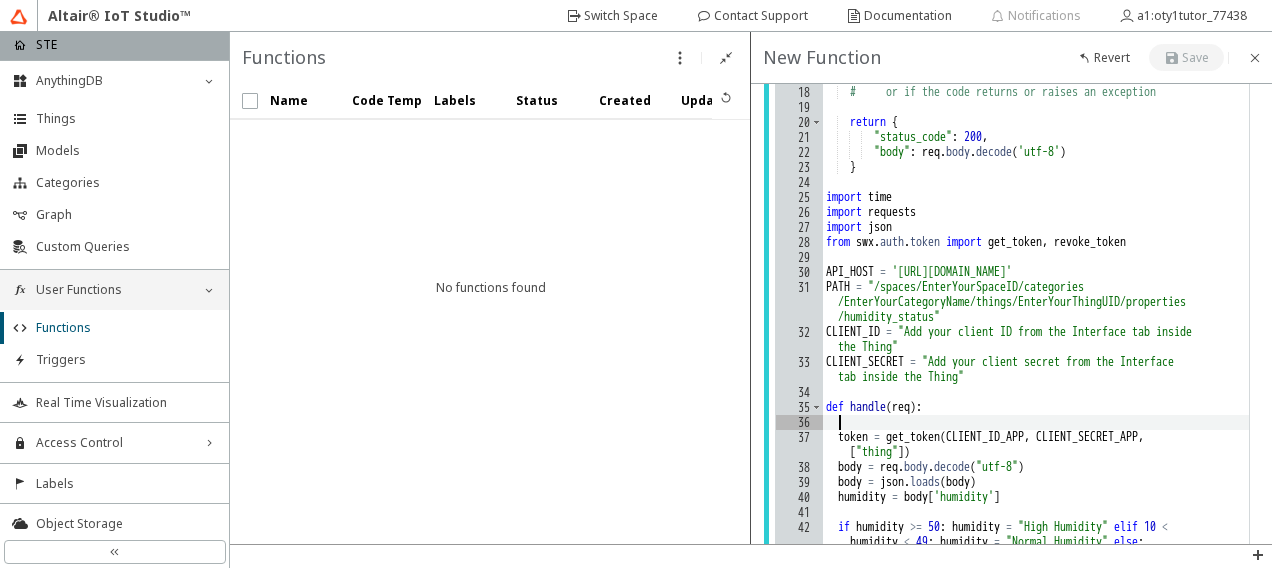 click on "import   json from   iots   import   API from   function   import   variables def   handle ( req ) :       # Gets the client credentials used for API authentication       # client_credentials = variables.get        ("my_client_credentials")       # my_scopes = ["category", "thing"]       # Creates a client instance to make requests to the IoT         Studio API       # api_url = "[URL][DOMAIN_NAME]"       # with API(api_url).set_credentials        (client_credentials["client_id"],       #                                           client_credentials["client_secret"],       #                                   my_scopes) as api:       #     ...       #     The token will be revoked when the 'with' block         ends       #     or if the code returns or raises an exception       return   {             "status_code" :   200 ,             "body" :   req . body . decode ( 'utf-8' )       } import   time import   requests import   json from   [GEOGRAPHIC_DATA] . auth . token   import   ," at bounding box center [1035, 300] 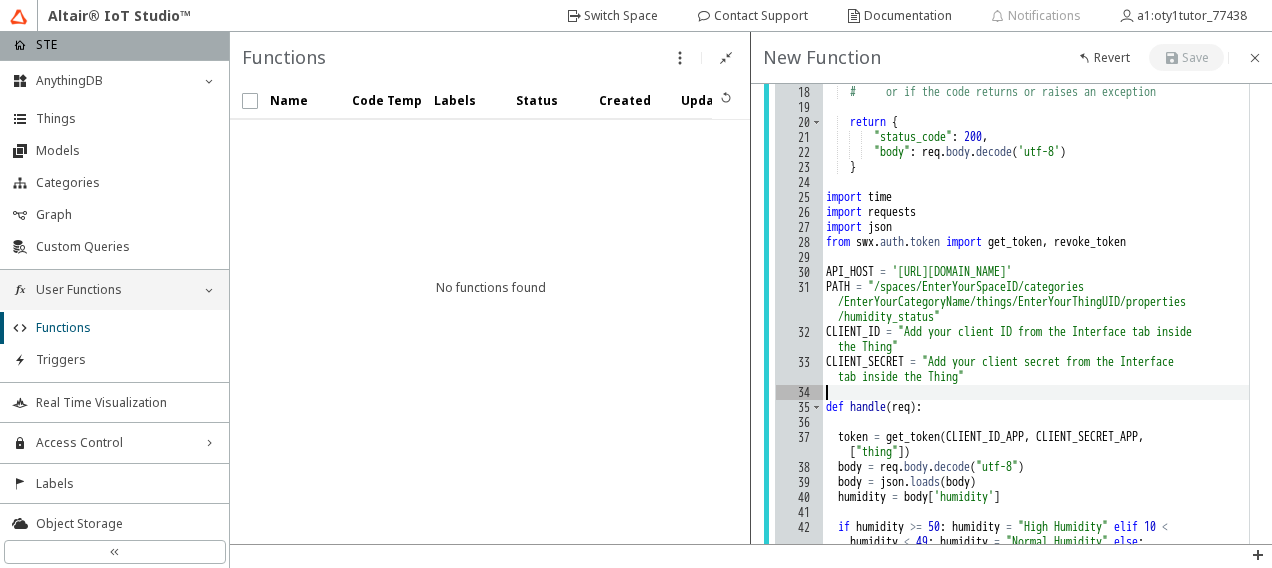 scroll, scrollTop: 1342, scrollLeft: 0, axis: vertical 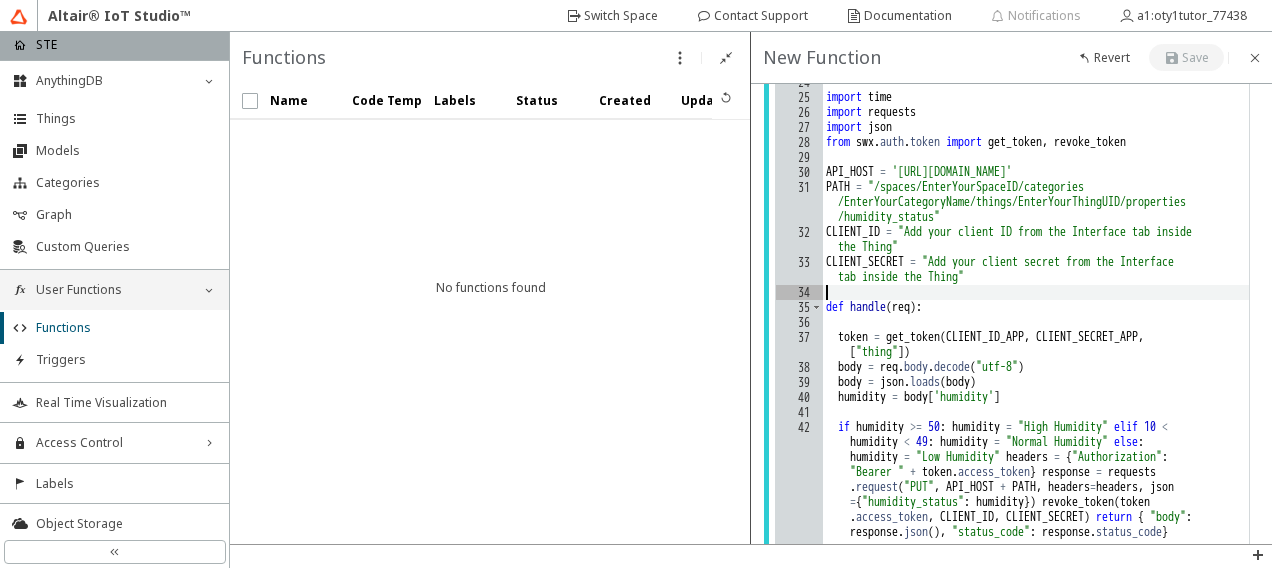 drag, startPoint x: 1182, startPoint y: 334, endPoint x: 1227, endPoint y: 342, distance: 45.705578 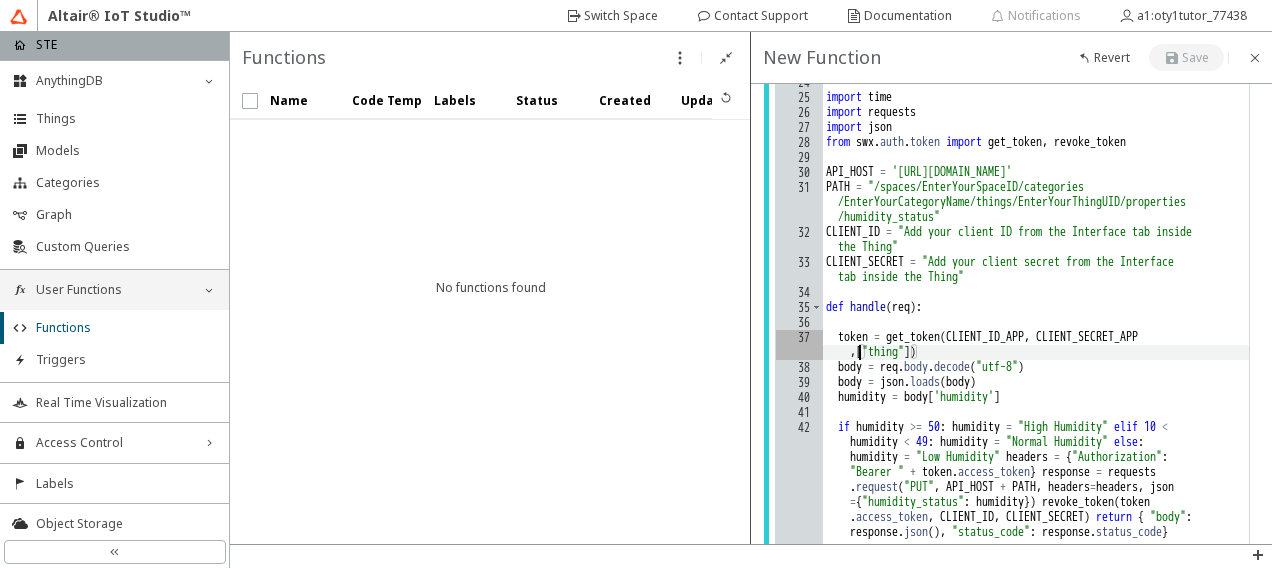 scroll, scrollTop: 0, scrollLeft: 30, axis: horizontal 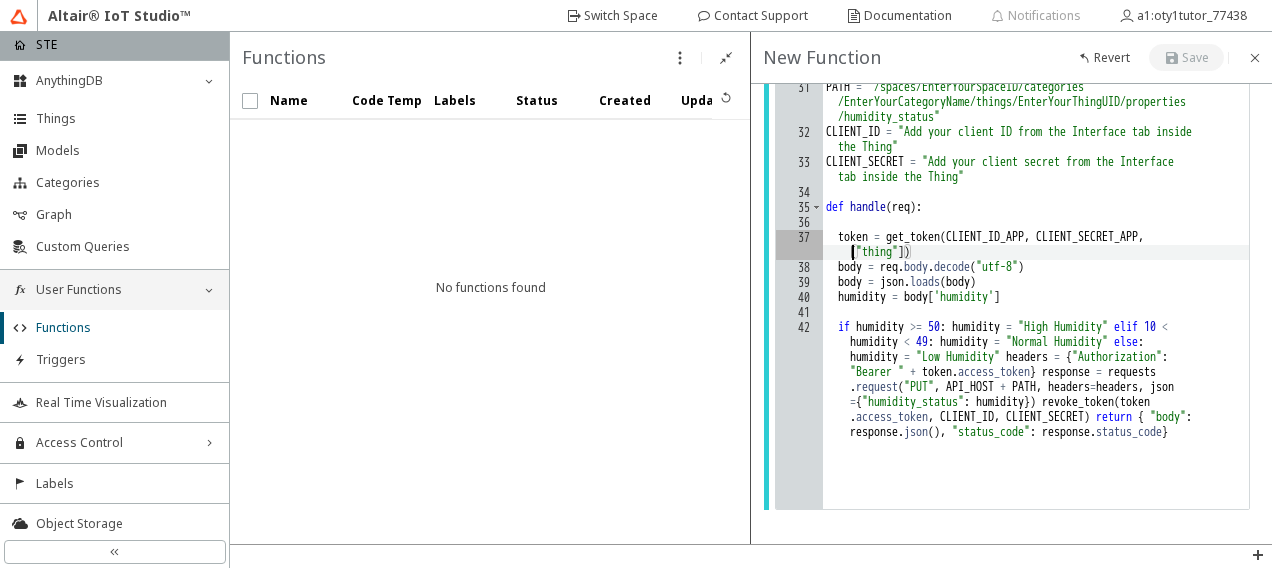 click on "import   json from   iots   import   API from   function   import   variables def   handle ( req ) :       # Gets the client credentials used for API authentication       # client_credentials = variables.get        ("my_client_credentials")       # my_scopes = ["category", "thing"]       # Creates a client instance to make requests to the IoT         Studio API       # api_url = "[URL][DOMAIN_NAME]"       # with API(api_url).set_credentials        (client_credentials["client_id"],       #                                           client_credentials["client_secret"],       #                                   my_scopes) as api:       #     ...       #     The token will be revoked when the 'with' block         ends       #     or if the code returns or raises an exception       return   {             "status_code" :   200 ,             "body" :   req . body . decode ( 'utf-8' )       } import   time import   requests import   json from   [GEOGRAPHIC_DATA] . auth . token   import   ," at bounding box center (1035, 100) 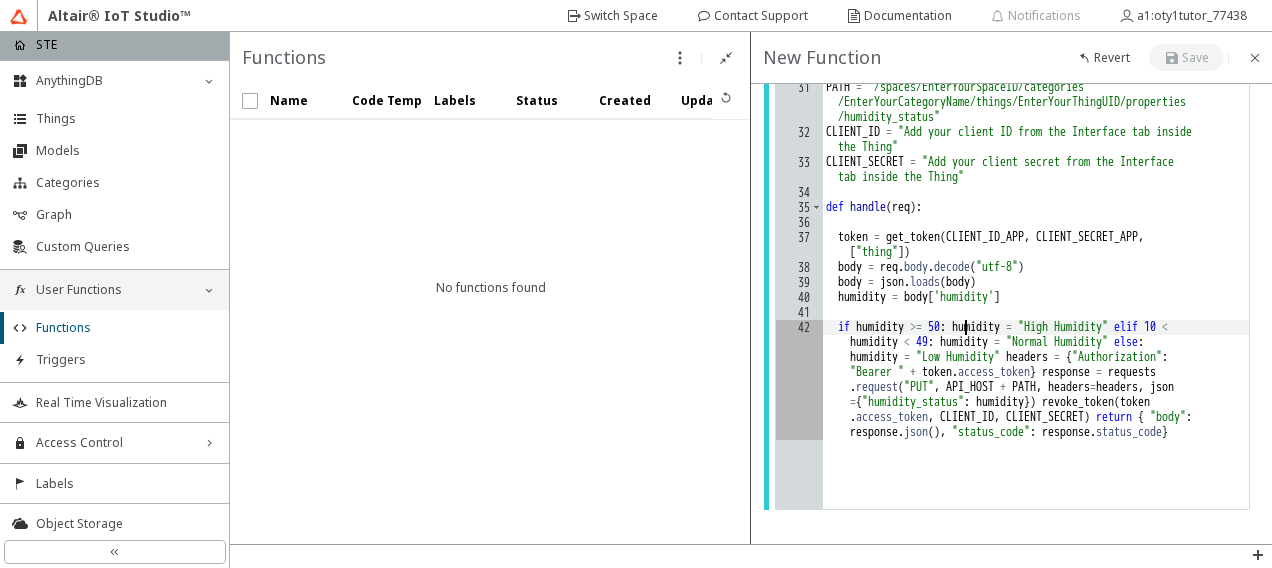 scroll, scrollTop: 0, scrollLeft: 3, axis: horizontal 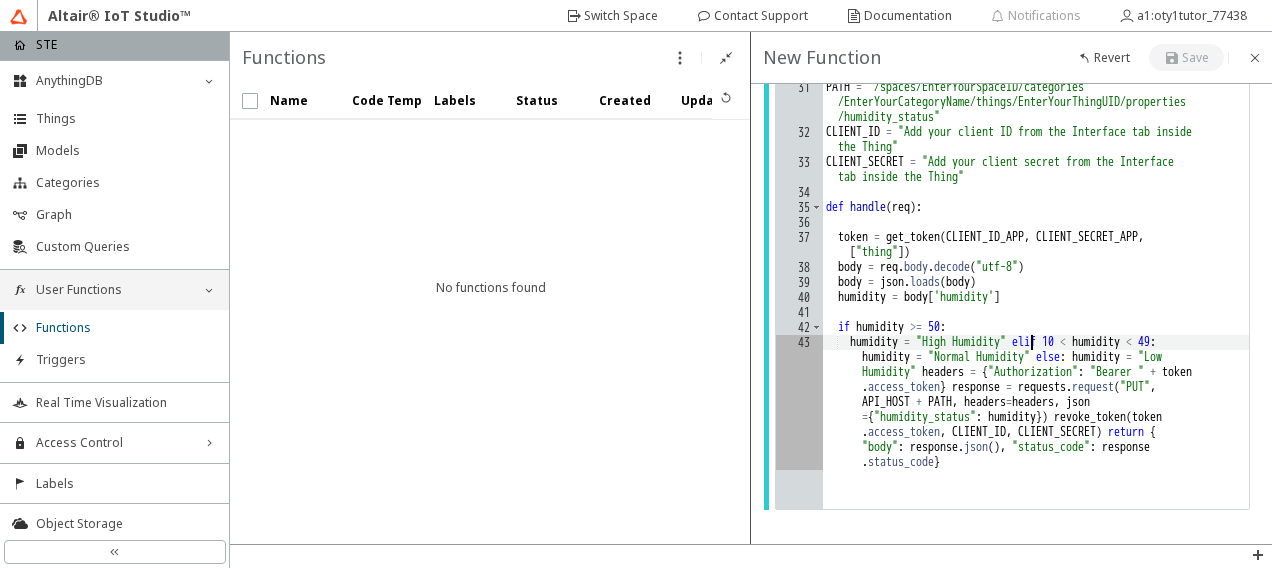 drag, startPoint x: 1032, startPoint y: 340, endPoint x: 1094, endPoint y: 364, distance: 66.48308 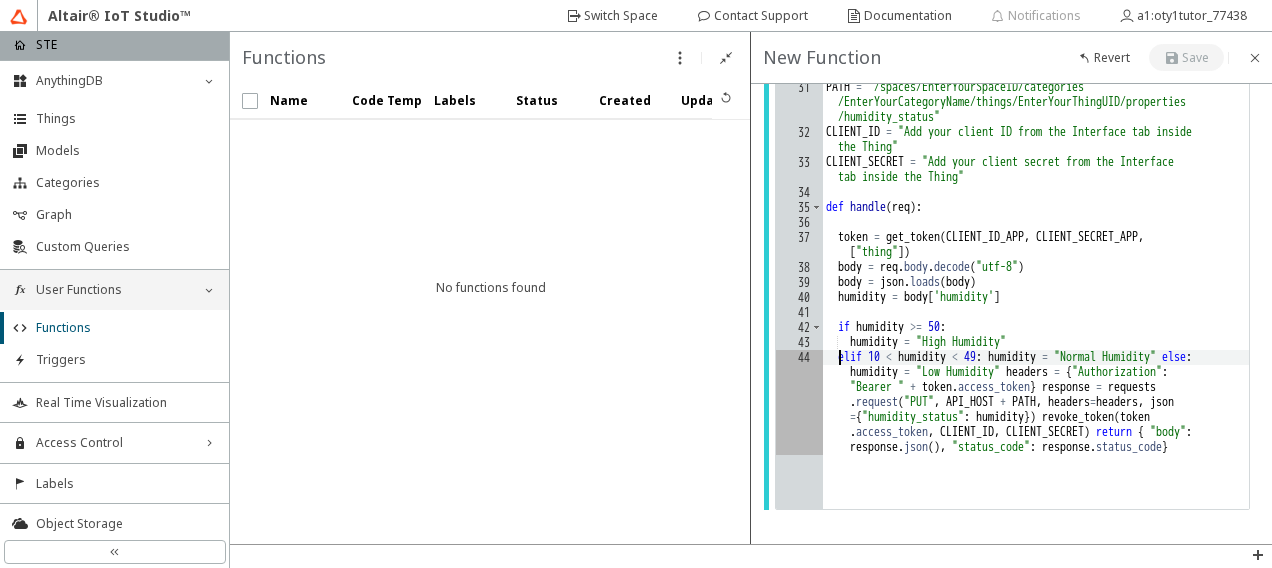 click on "import   json from   iots   import   API from   function   import   variables def   handle ( req ) :       # Gets the client credentials used for API authentication       # client_credentials = variables.get        ("my_client_credentials")       # my_scopes = ["category", "thing"]       # Creates a client instance to make requests to the IoT         Studio API       # api_url = "[URL][DOMAIN_NAME]"       # with API(api_url).set_credentials        (client_credentials["client_id"],       #                                           client_credentials["client_secret"],       #                                   my_scopes) as api:       #     ...       #     The token will be revoked when the 'with' block         ends       #     or if the code returns or raises an exception       return   {             "status_code" :   200 ,             "body" :   req . body . decode ( 'utf-8' )       } import   time import   requests import   json from   [GEOGRAPHIC_DATA] . auth . token   import   ," at bounding box center [1035, 92] 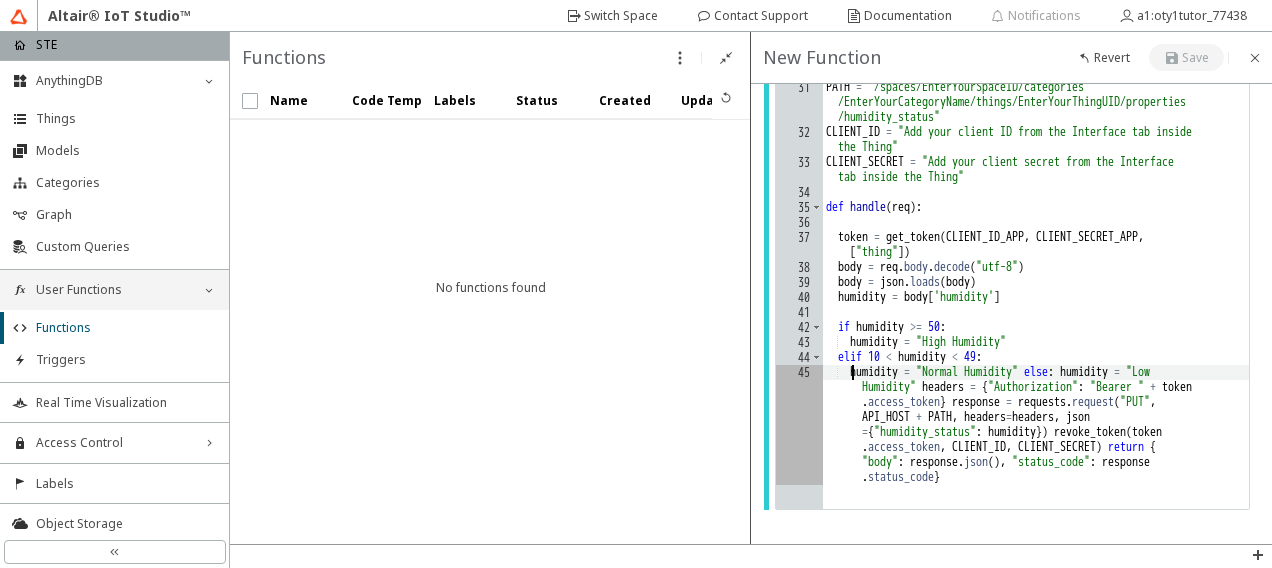 scroll, scrollTop: 0, scrollLeft: 2, axis: horizontal 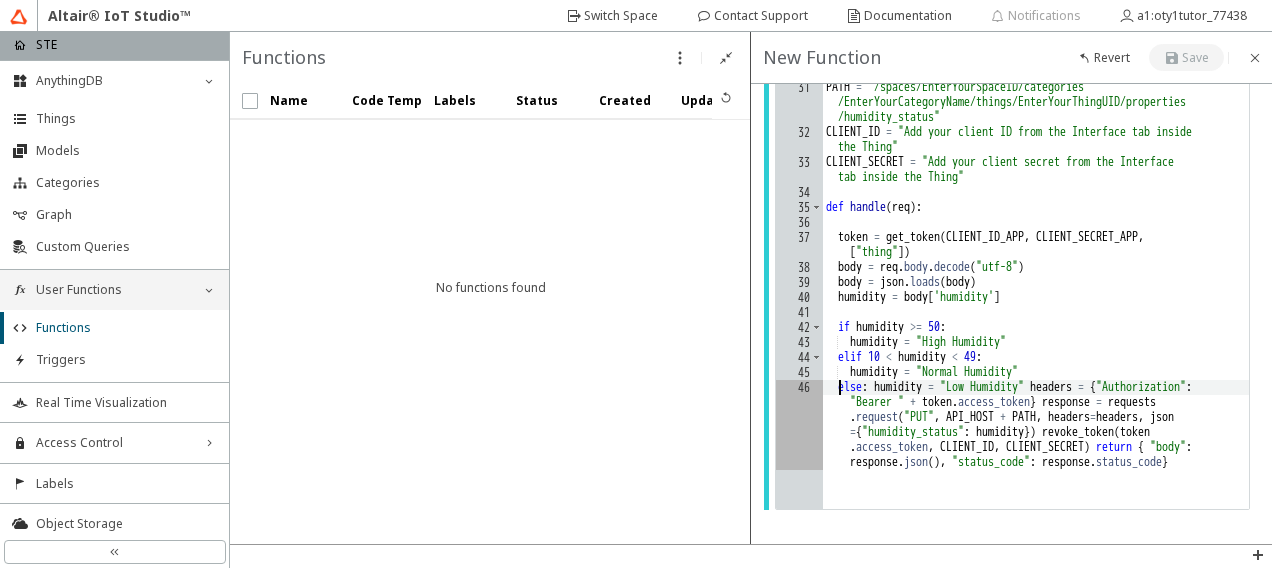 click on "import   json from   iots   import   API from   function   import   variables def   handle ( req ) :       # Gets the client credentials used for API authentication       # client_credentials = variables.get        ("my_client_credentials")       # my_scopes = ["category", "thing"]       # Creates a client instance to make requests to the IoT         Studio API       # api_url = "[URL][DOMAIN_NAME]"       # with API(api_url).set_credentials        (client_credentials["client_id"],       #                                           client_credentials["client_secret"],       #                                   my_scopes) as api:       #     ...       #     The token will be revoked when the 'with' block         ends       #     or if the code returns or raises an exception       return   {             "status_code" :   200 ,             "body" :   req . body . decode ( 'utf-8' )       } import   time import   requests import   json from   [GEOGRAPHIC_DATA] . auth . token   import   ," at bounding box center (1035, 85) 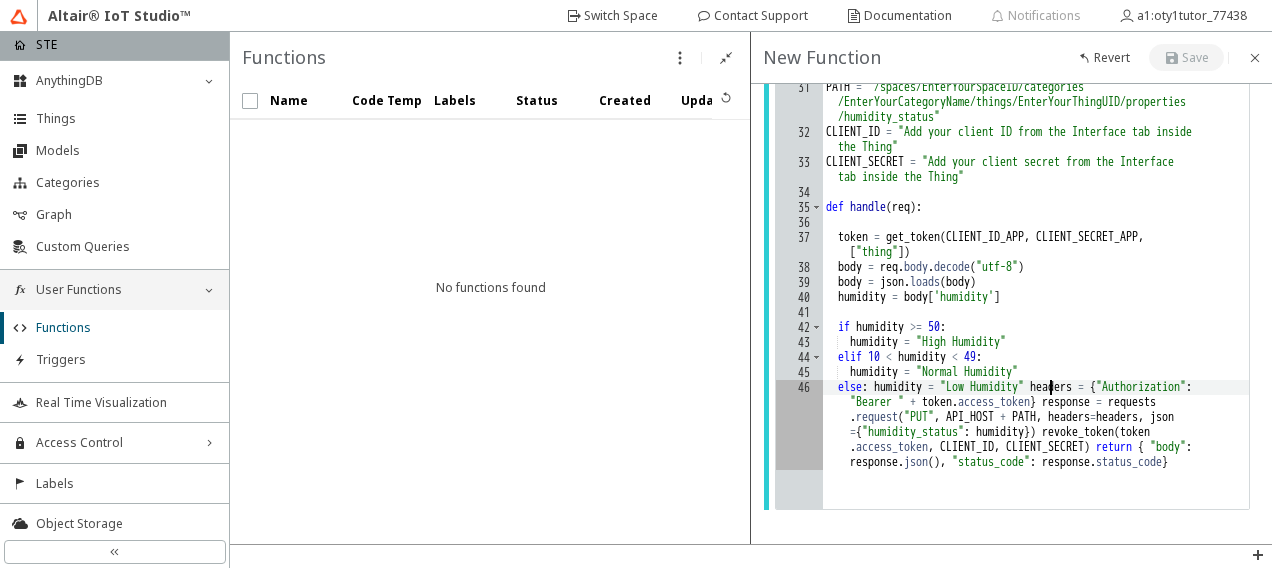 scroll, scrollTop: 0, scrollLeft: 2, axis: horizontal 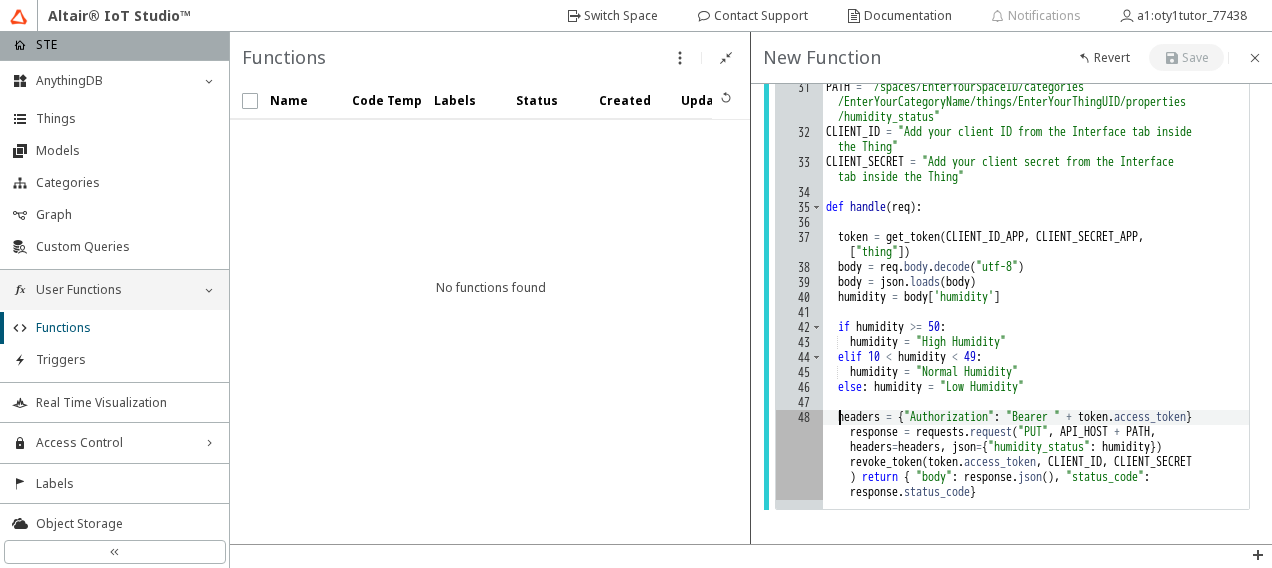 click on "import   json from   iots   import   API from   function   import   variables def   handle ( req ) :       # Gets the client credentials used for API authentication       # client_credentials = variables.get        ("my_client_credentials")       # my_scopes = ["category", "thing"]       # Creates a client instance to make requests to the IoT         Studio API       # api_url = "[URL][DOMAIN_NAME]"       # with API(api_url).set_credentials        (client_credentials["client_id"],       #                                           client_credentials["client_secret"],       #                                   my_scopes) as api:       #     ...       #     The token will be revoked when the 'with' block         ends       #     or if the code returns or raises an exception       return   {             "status_code" :   200 ,             "body" :   req . body . decode ( 'utf-8' )       } import   time import   requests import   json from   [GEOGRAPHIC_DATA] . auth . token   import   ," at bounding box center [1035, 85] 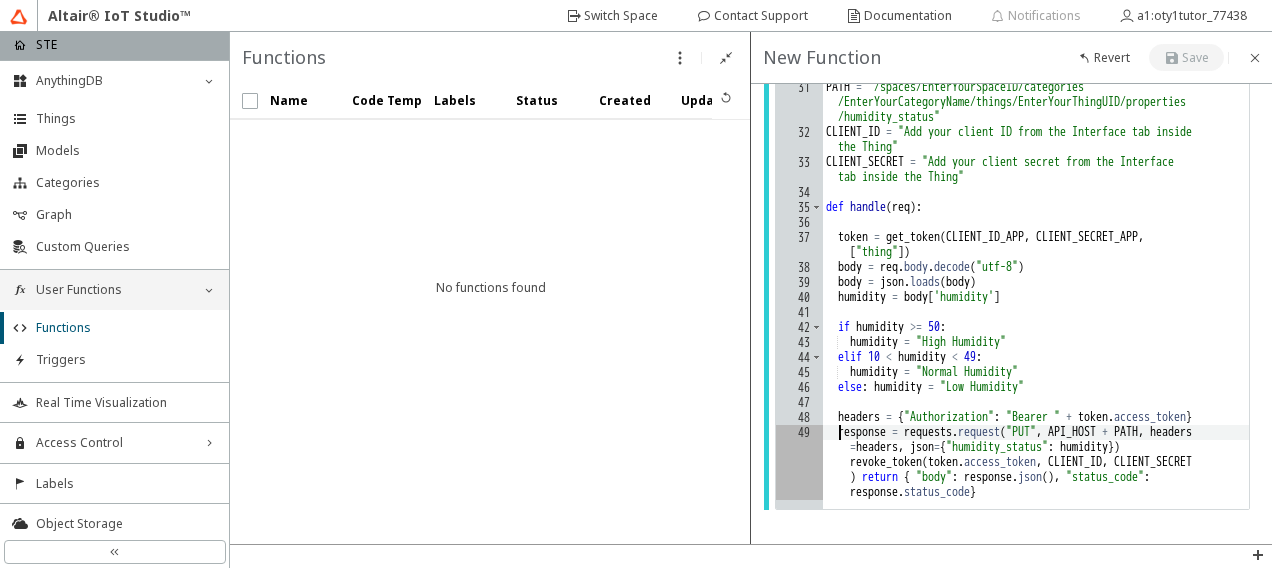 drag, startPoint x: 918, startPoint y: 446, endPoint x: 931, endPoint y: 452, distance: 14.3178215 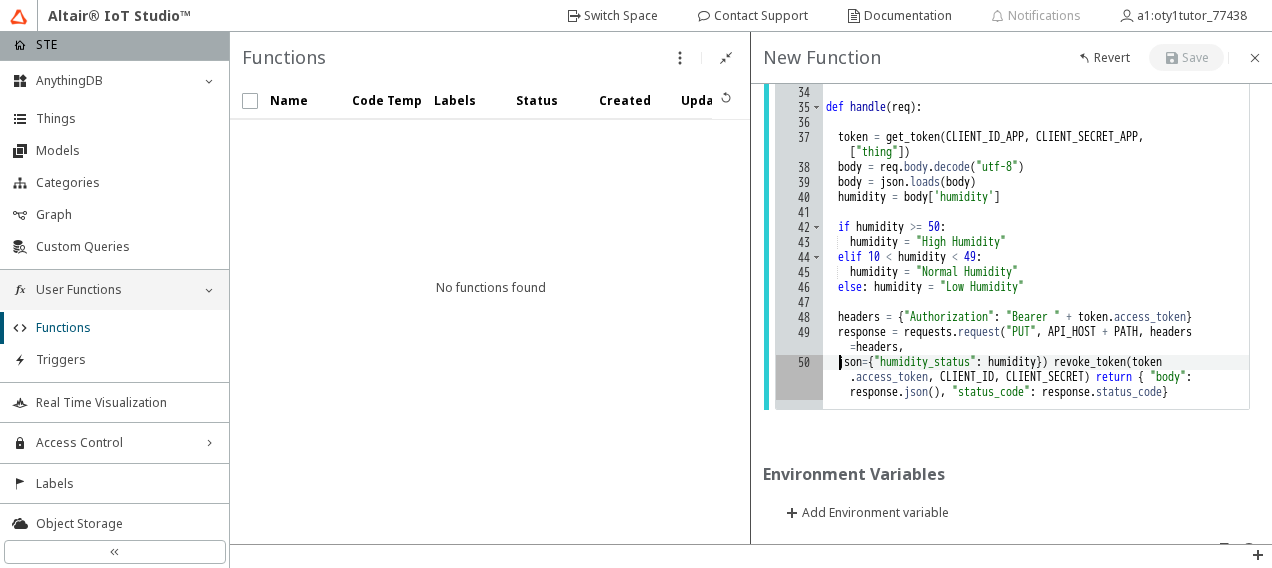 scroll, scrollTop: 1642, scrollLeft: 0, axis: vertical 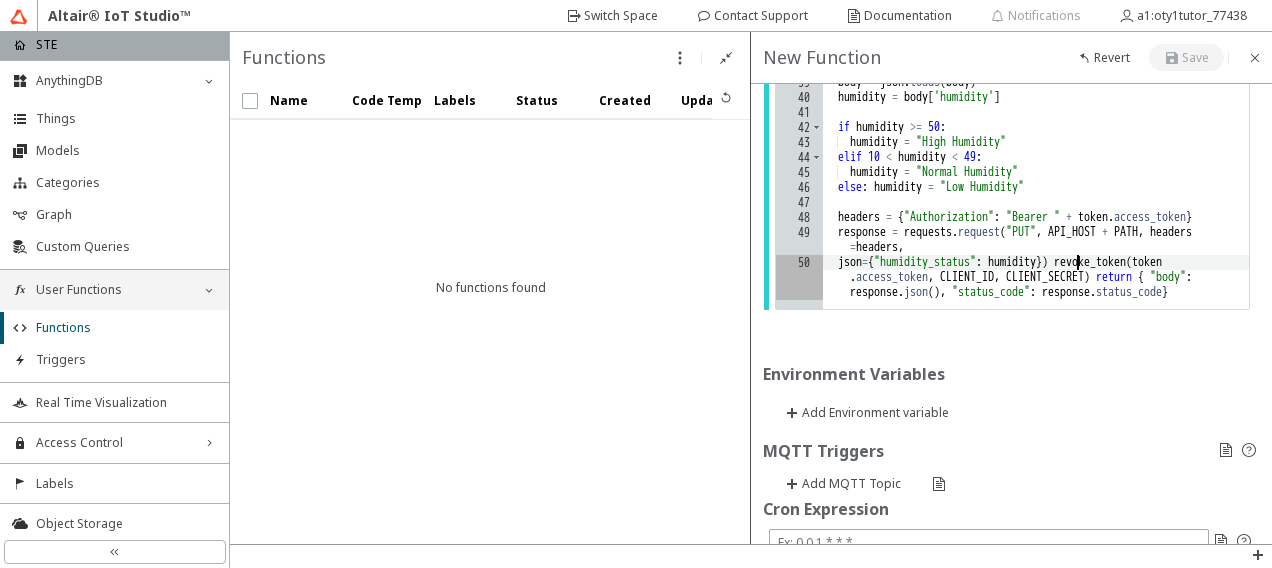 click on "import   json from   iots   import   API from   function   import   variables def   handle ( req ) :       # Gets the client credentials used for API authentication       # client_credentials = variables.get        ("my_client_credentials")       # my_scopes = ["category", "thing"]       # Creates a client instance to make requests to the IoT         Studio API       # api_url = "[URL][DOMAIN_NAME]"       # with API(api_url).set_credentials        (client_credentials["client_id"],       #                                           client_credentials["client_secret"],       #                                   my_scopes) as api:       #     ...       #     The token will be revoked when the 'with' block         ends       #     or if the code returns or raises an exception       return   {             "status_code" :   200 ,             "body" :   req . body . decode ( 'utf-8' )       } import   time import   requests import   json from   [GEOGRAPHIC_DATA] . auth . token   import   ," at bounding box center [1035, -138] 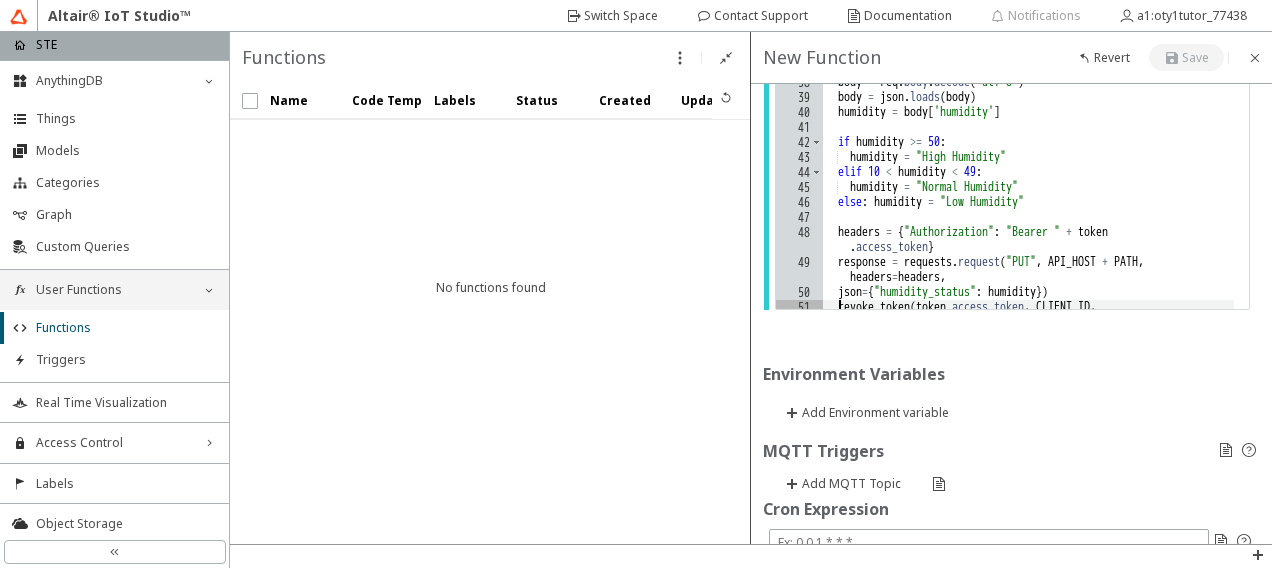 scroll, scrollTop: 20, scrollLeft: 0, axis: vertical 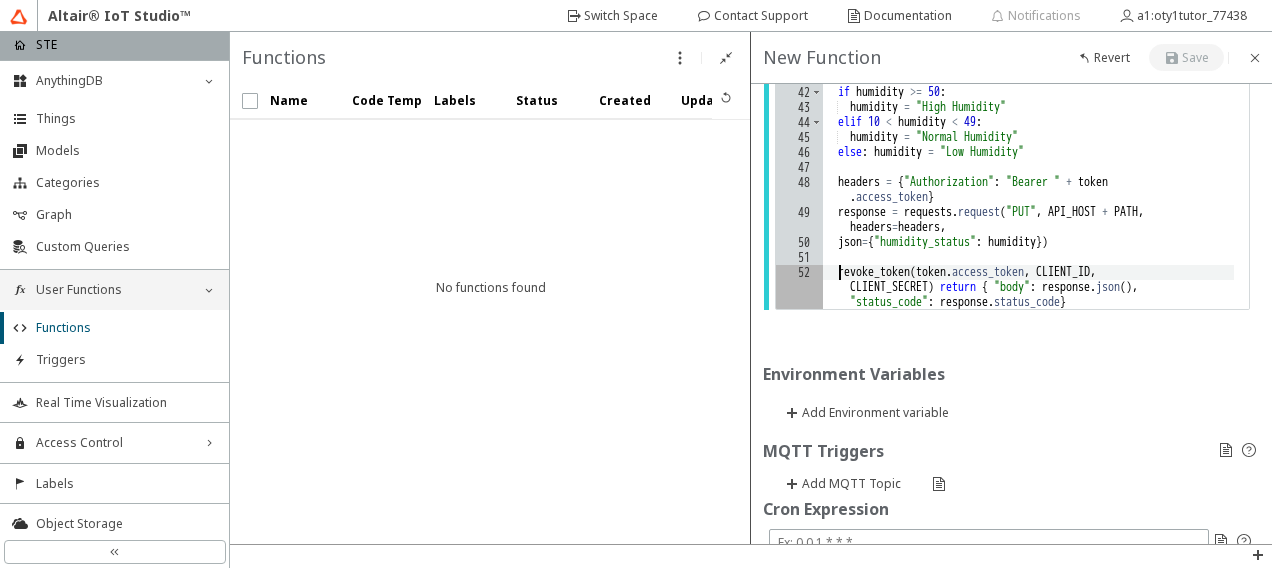 click on "def   handle ( req ) :       # Gets the client credentials used for API         authentication       # client_credentials = variables.get        ("my_client_credentials")       # my_scopes = ["category", "thing"]       # Creates a client instance to make requests to the         IoT Studio API       # api_url = "[URL][DOMAIN_NAME]"       # with API(api_url).set_credentials        (client_credentials["client_id"],       #                                           client_credentials["client_secret"],       #                                   my_scopes) as api:       #     ...       #     The token will be revoked when the 'with' block         ends       #     or if the code returns or raises an exception       return   {             "status_code" :   200 ,             "body" :   req . body . decode ( 'utf-8' )       } import   time import   requests import   json from   [GEOGRAPHIC_DATA] . auth . token   import   get_token ,   revoke_token API_HOST   =   PATH   =           =" at bounding box center (1028, -143) 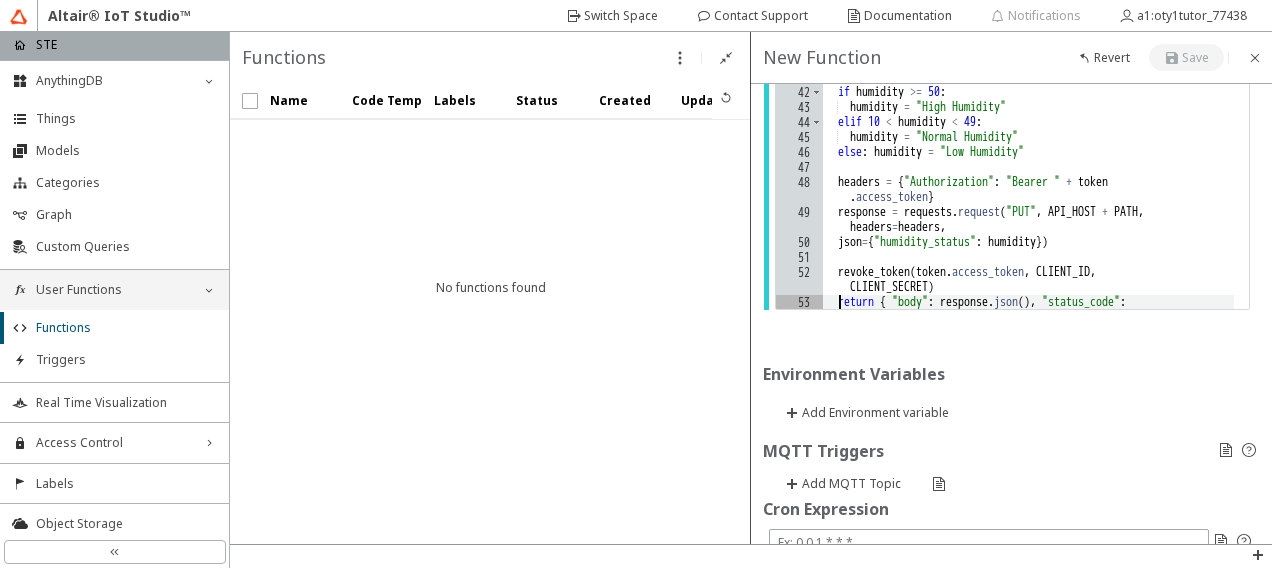 scroll, scrollTop: 0, scrollLeft: 1, axis: horizontal 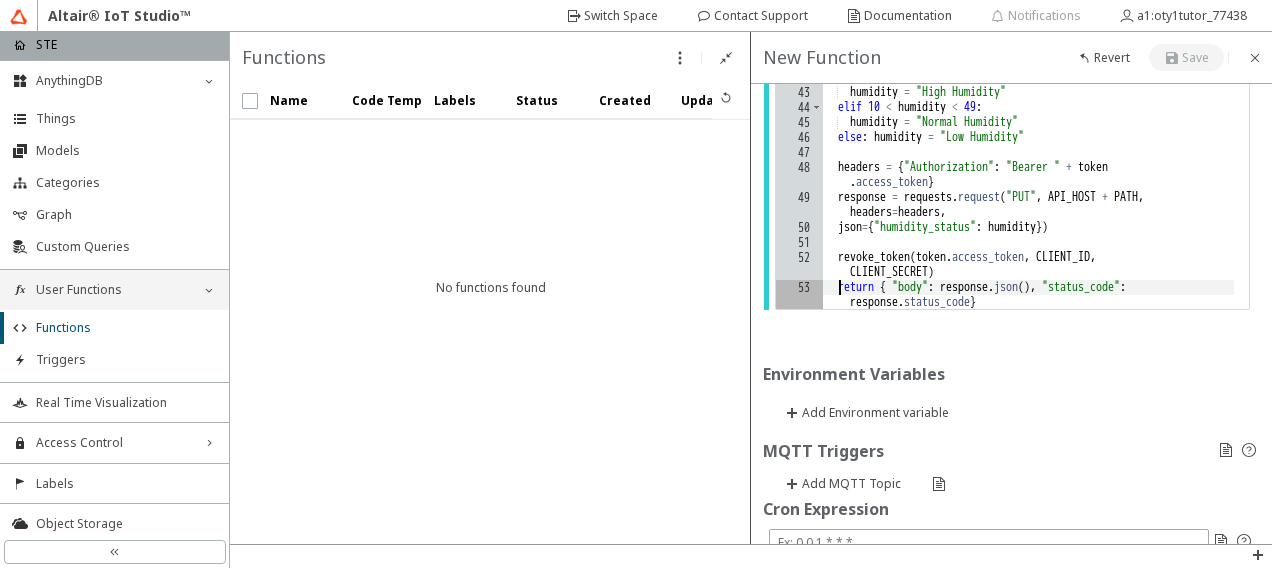 click on "def   handle ( req ) :       # Gets the client credentials used for API         authentication       # client_credentials = variables.get        ("my_client_credentials")       # my_scopes = ["category", "thing"]       # Creates a client instance to make requests to the         IoT Studio API       # api_url = "[URL][DOMAIN_NAME]"       # with API(api_url).set_credentials        (client_credentials["client_id"],       #                                           client_credentials["client_secret"],       #                                   my_scopes) as api:       #     ...       #     The token will be revoked when the 'with' block         ends       #     or if the code returns or raises an exception       return   {             "status_code" :   200 ,             "body" :   req . body . decode ( 'utf-8' )       } import   time import   requests import   json from   [GEOGRAPHIC_DATA] . auth . token   import   get_token ,   revoke_token API_HOST   =   PATH   =           =" at bounding box center [1028, -150] 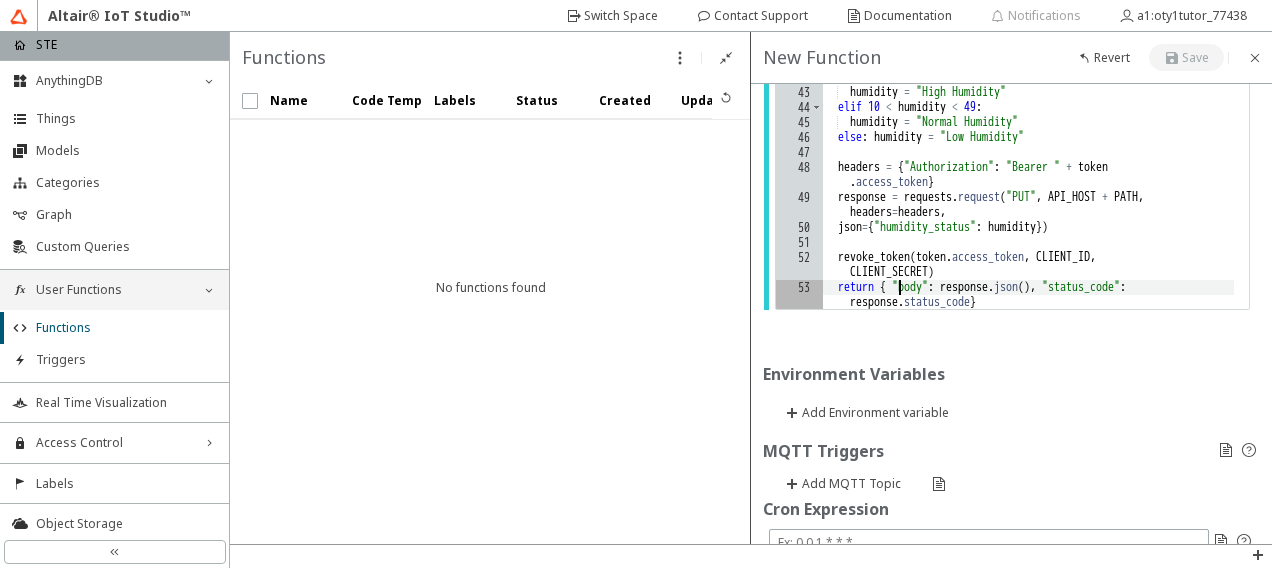 scroll, scrollTop: 0, scrollLeft: 2, axis: horizontal 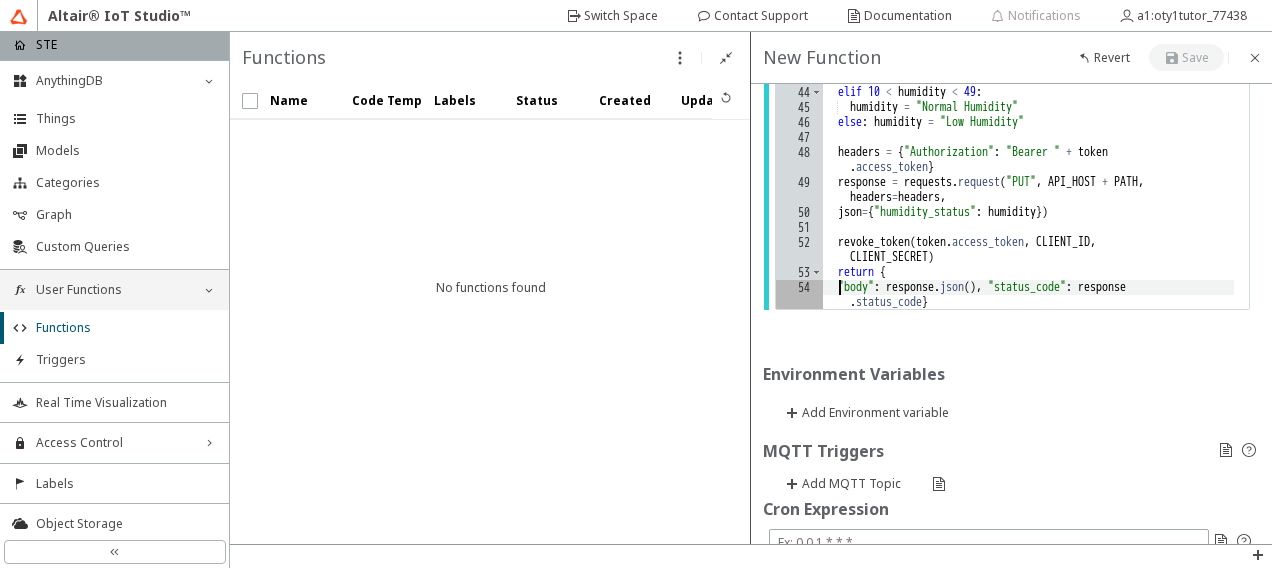 click on "def   handle ( req ) :       # Gets the client credentials used for API         authentication       # client_credentials = variables.get        ("my_client_credentials")       # my_scopes = ["category", "thing"]       # Creates a client instance to make requests to the         IoT Studio API       # api_url = "[URL][DOMAIN_NAME]"       # with API(api_url).set_credentials        (client_credentials["client_id"],       #                                           client_credentials["client_secret"],       #                                   my_scopes) as api:       #     ...       #     The token will be revoked when the 'with' block         ends       #     or if the code returns or raises an exception       return   {             "status_code" :   200 ,             "body" :   req . body . decode ( 'utf-8' )       } import   time import   requests import   json from   [GEOGRAPHIC_DATA] . auth . token   import   get_token ,   revoke_token API_HOST   =   PATH   =           =" at bounding box center [1028, -150] 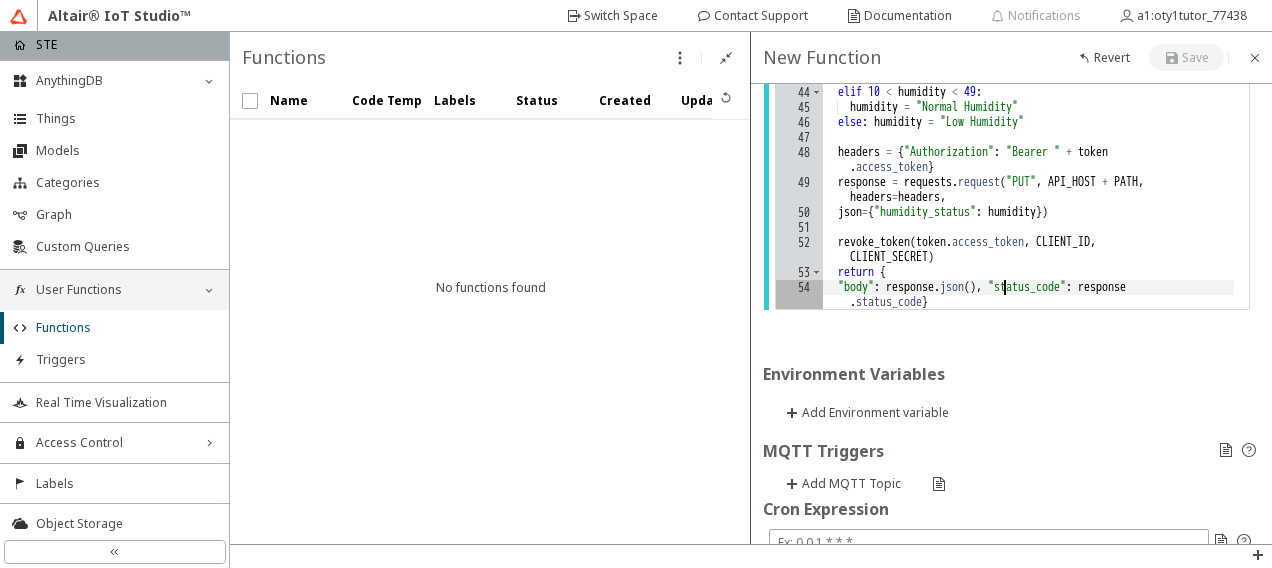 scroll, scrollTop: 0, scrollLeft: 1, axis: horizontal 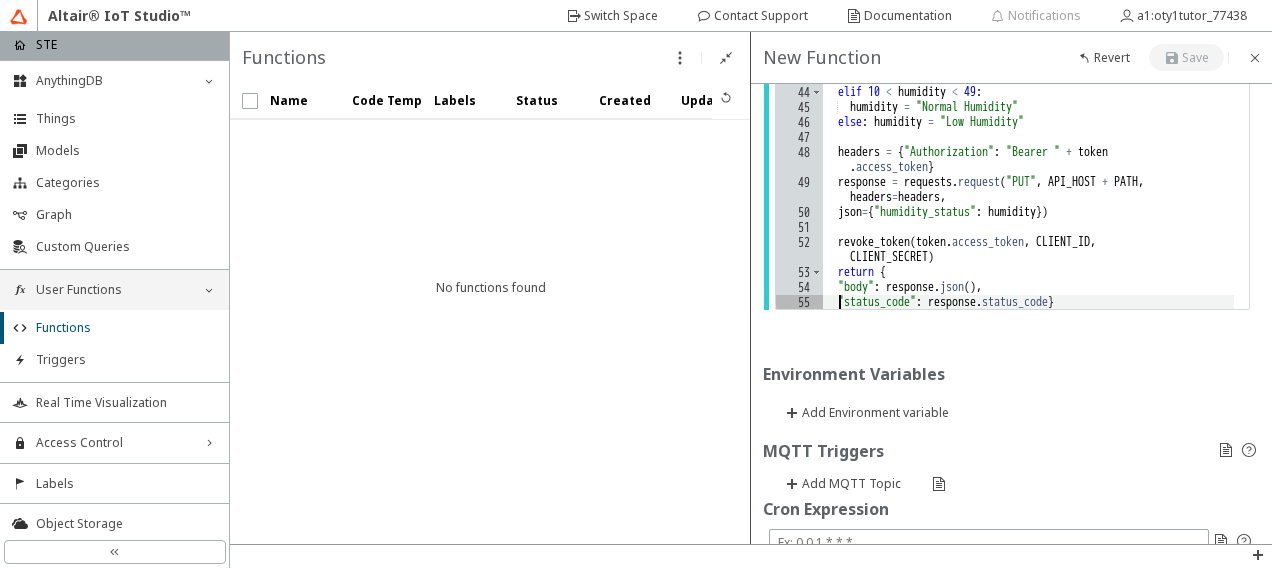 type on ""status_code": response.status_code}" 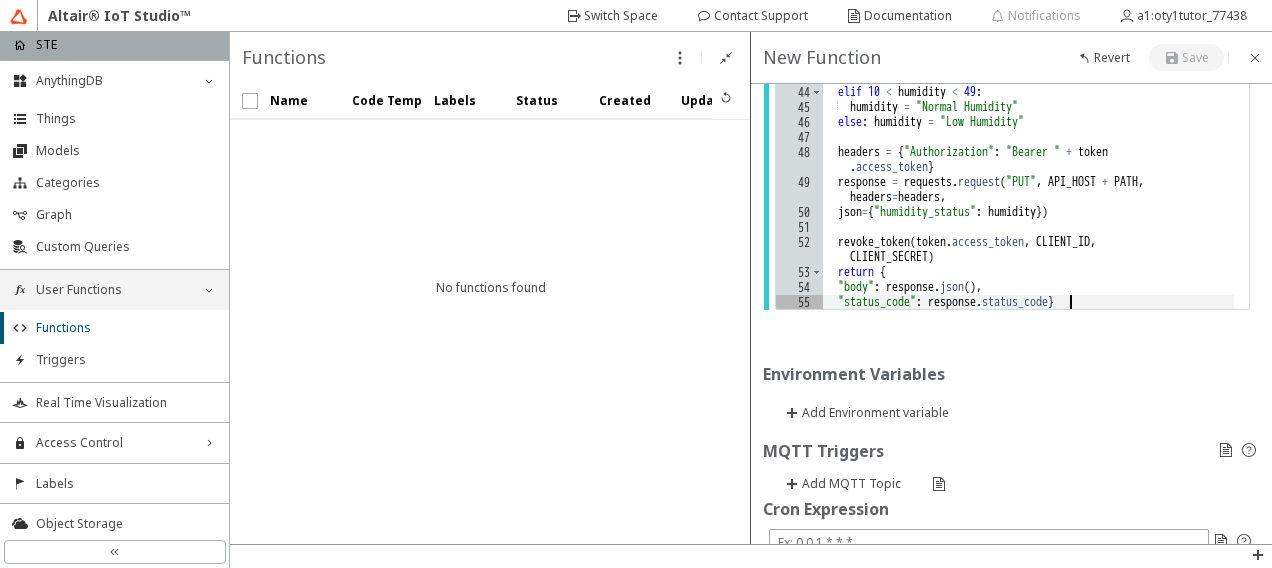 click on "def   handle ( req ) :       # Gets the client credentials used for API         authentication       # client_credentials = variables.get        ("my_client_credentials")       # my_scopes = ["category", "thing"]       # Creates a client instance to make requests to the         IoT Studio API       # api_url = "[URL][DOMAIN_NAME]"       # with API(api_url).set_credentials        (client_credentials["client_id"],       #                                           client_credentials["client_secret"],       #                                   my_scopes) as api:       #     ...       #     The token will be revoked when the 'with' block         ends       #     or if the code returns or raises an exception       return   {             "status_code" :   200 ,             "body" :   req . body . decode ( 'utf-8' )       } import   time import   requests import   json from   [GEOGRAPHIC_DATA] . auth . token   import   get_token ,   revoke_token API_HOST   =   PATH   =           =" at bounding box center [1028, -158] 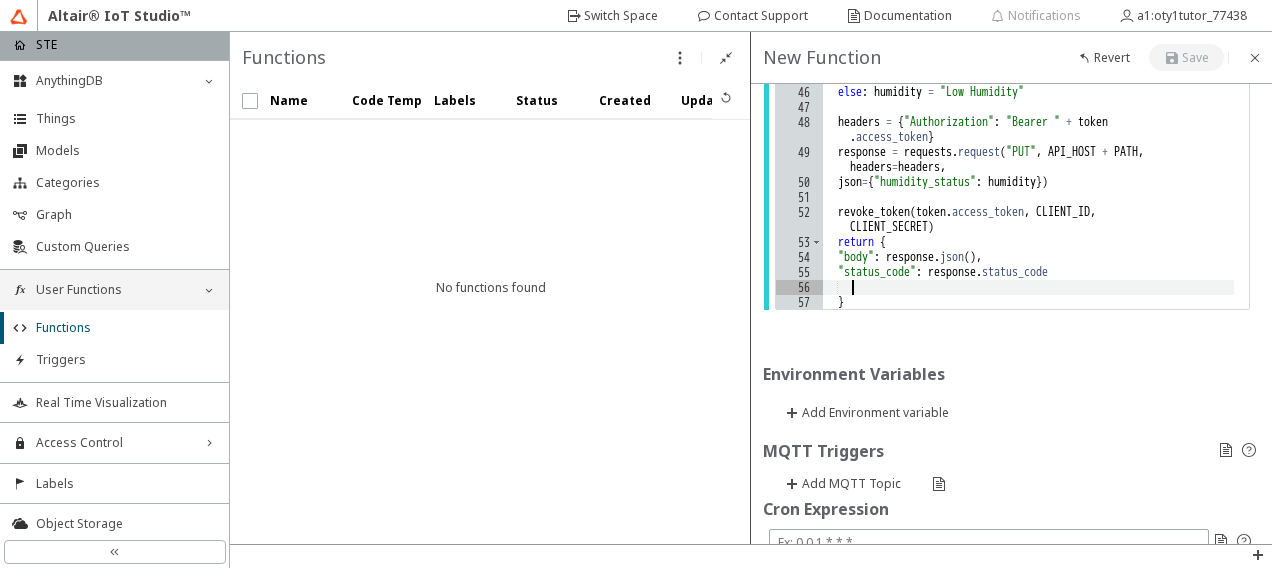 scroll, scrollTop: 110, scrollLeft: 0, axis: vertical 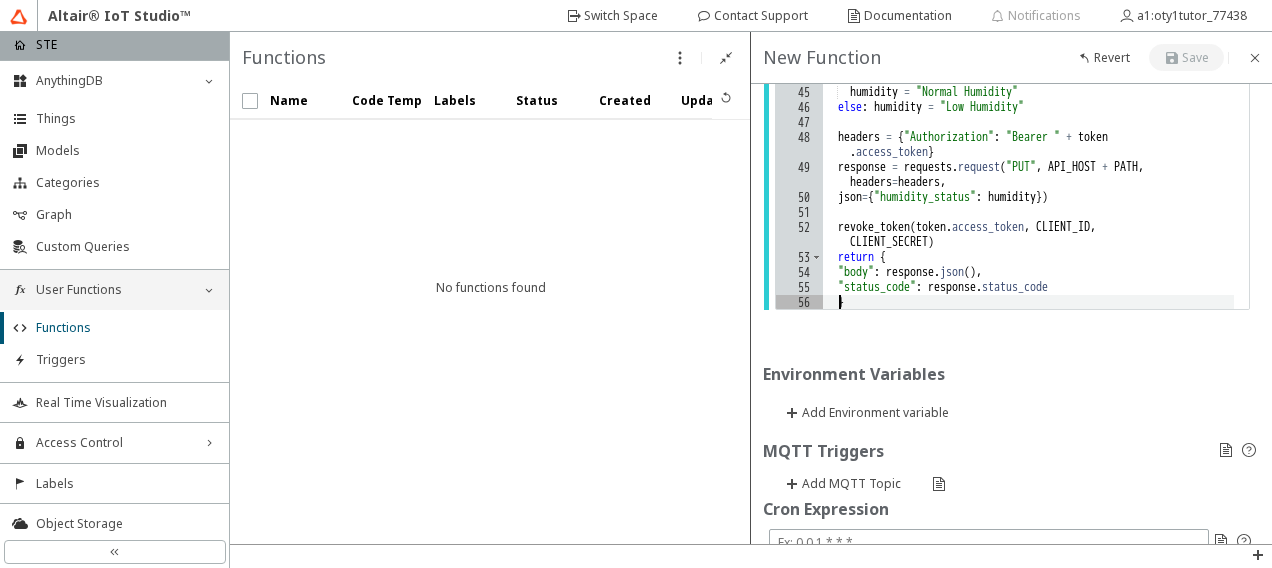 click on "# Gets the client credentials used for API         authentication       # client_credentials = variables.get        ("my_client_credentials")       # my_scopes = ["category", "thing"]       # Creates a client instance to make requests to the         IoT Studio API       # api_url = "[URL][DOMAIN_NAME]"       # with API(api_url).set_credentials        (client_credentials["client_id"],       #                                           client_credentials["client_secret"],       #                                   my_scopes) as api:       #     ...       #     The token will be revoked when the 'with' block         ends       #     or if the code returns or raises an exception       return   {             "status_code" :   200 ,             "body" :   req . body . decode ( 'utf-8' )       } import   time import   requests import   json from   [GEOGRAPHIC_DATA] . auth . token   import   get_token ,   revoke_token API_HOST   =   '[URL][DOMAIN_NAME]' PATH   =" at bounding box center (1028, -150) 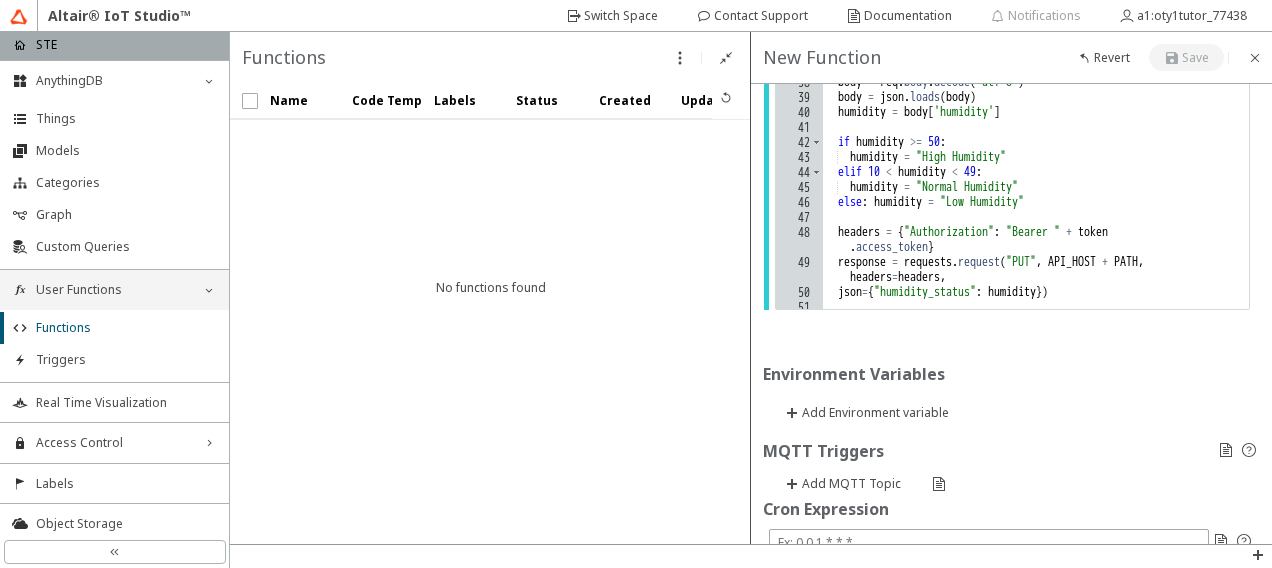 scroll, scrollTop: 0, scrollLeft: 0, axis: both 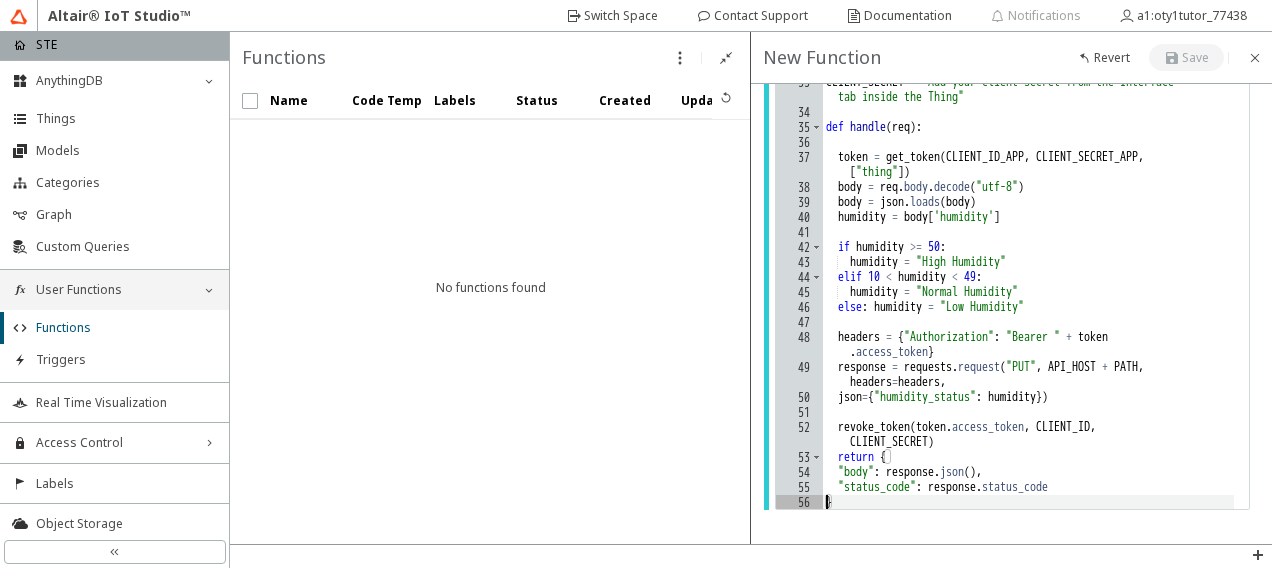 click on "# Gets the client credentials used for API         authentication       # client_credentials = variables.get        ("my_client_credentials")       # my_scopes = ["category", "thing"]       # Creates a client instance to make requests to the         IoT Studio API       # api_url = "[URL][DOMAIN_NAME]"       # with API(api_url).set_credentials        (client_credentials["client_id"],       #                                           client_credentials["client_secret"],       #                                   my_scopes) as api:       #     ...       #     The token will be revoked when the 'with' block         ends       #     or if the code returns or raises an exception       return   {             "status_code" :   200 ,             "body" :   req . body . decode ( 'utf-8' )       } import   time import   requests import   json from   [GEOGRAPHIC_DATA] . auth . token   import   get_token ,   revoke_token API_HOST   =   '[URL][DOMAIN_NAME]' PATH   =" at bounding box center [1028, 50] 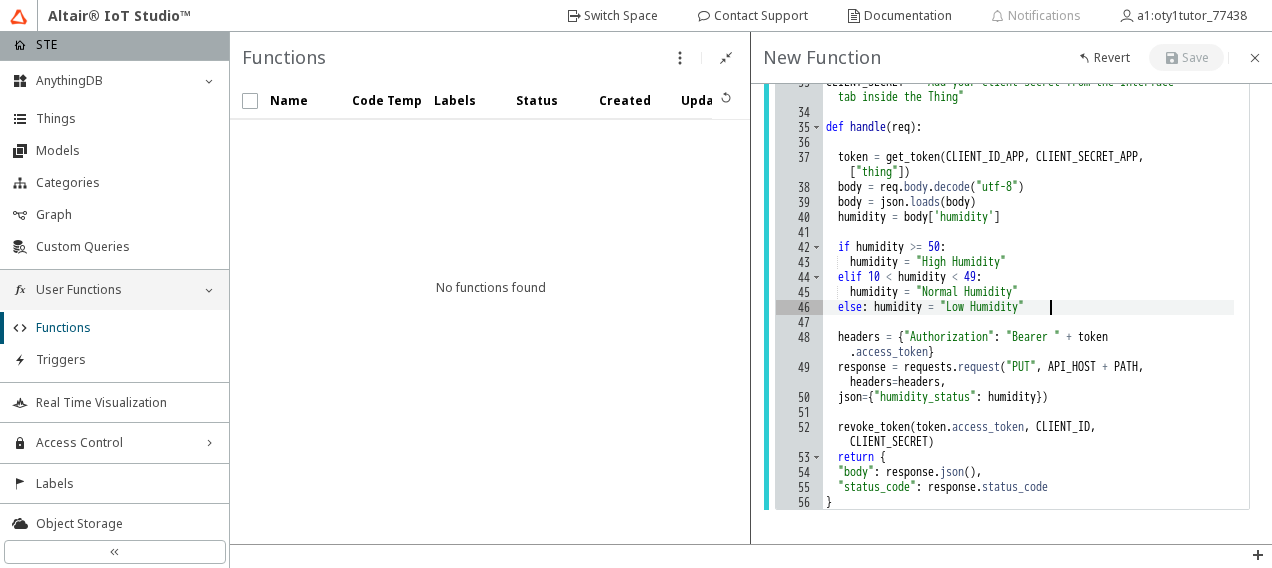 type on "else: humidity = "Low Humidity"" 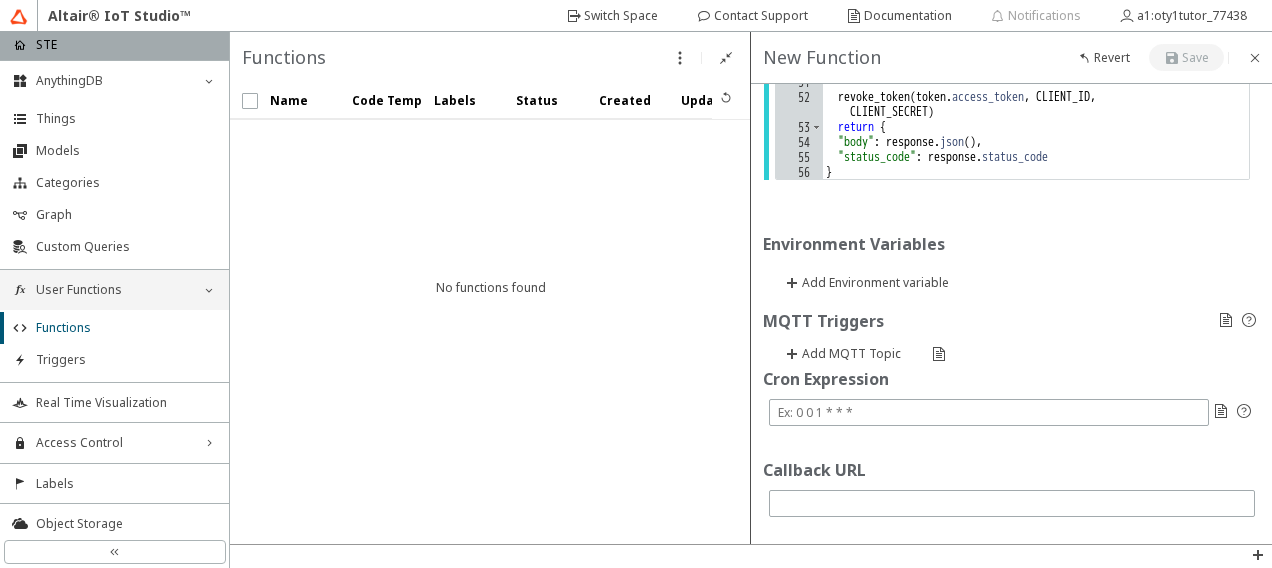 scroll, scrollTop: 1786, scrollLeft: 0, axis: vertical 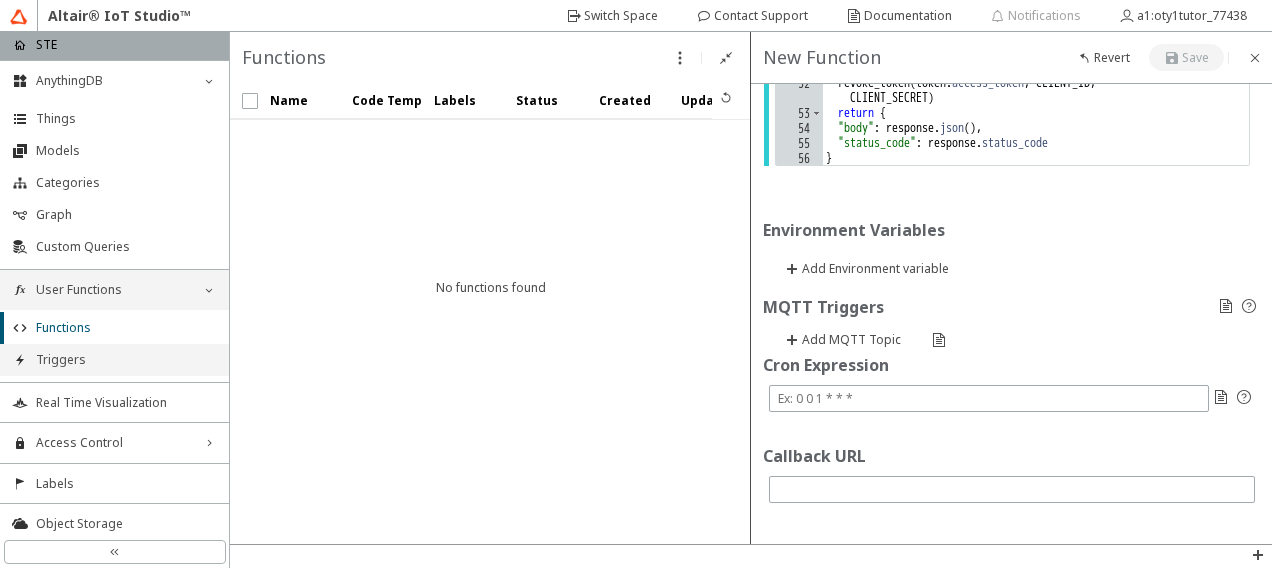 click on "Triggers" at bounding box center [126, 360] 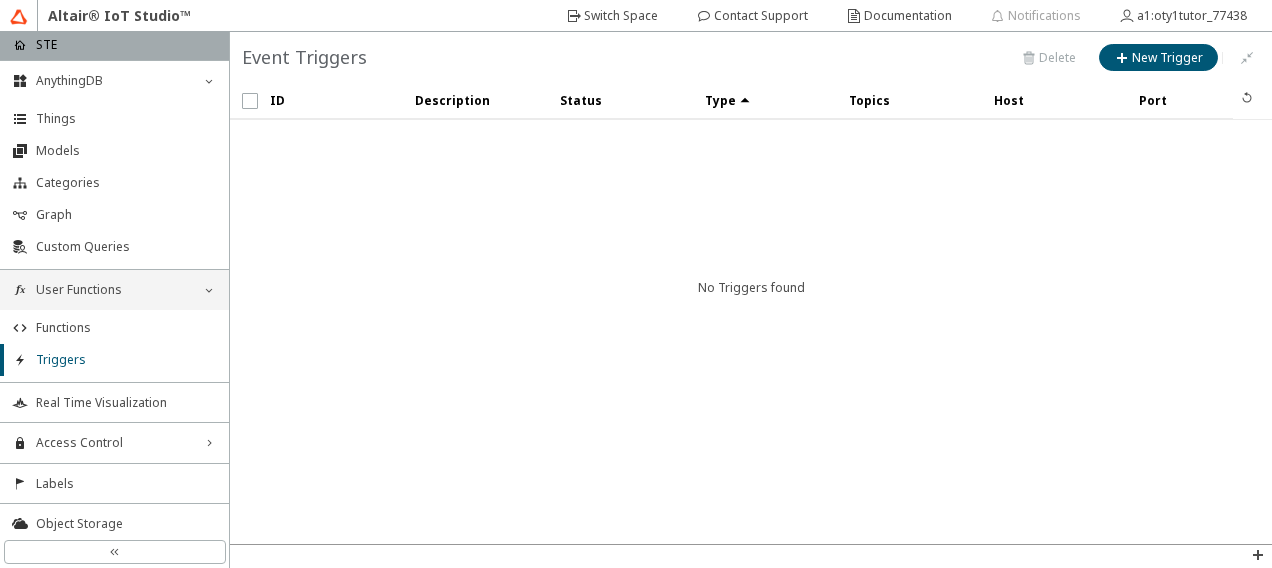 click on "New Trigger" 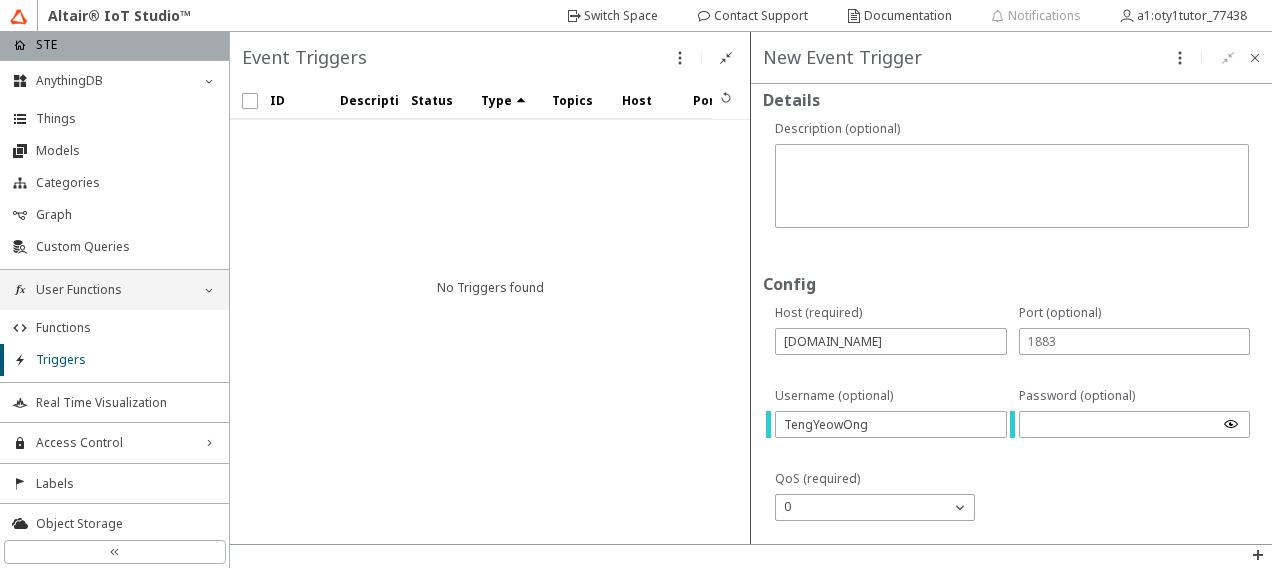 scroll, scrollTop: 0, scrollLeft: 0, axis: both 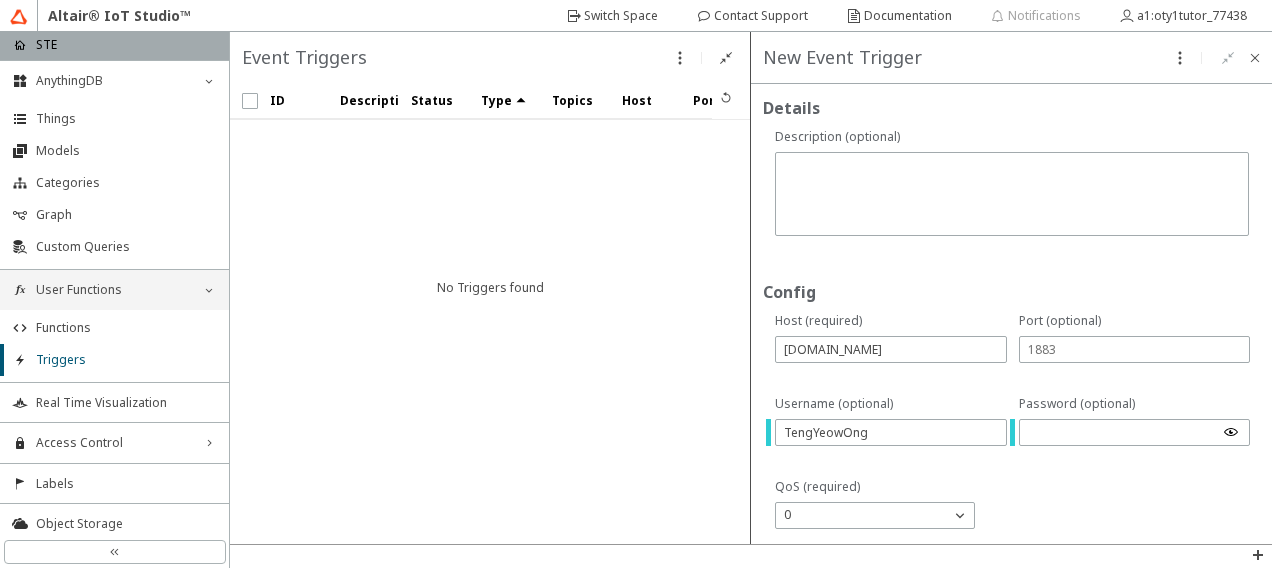 click on "ID
Description
Status" at bounding box center (490, 313) 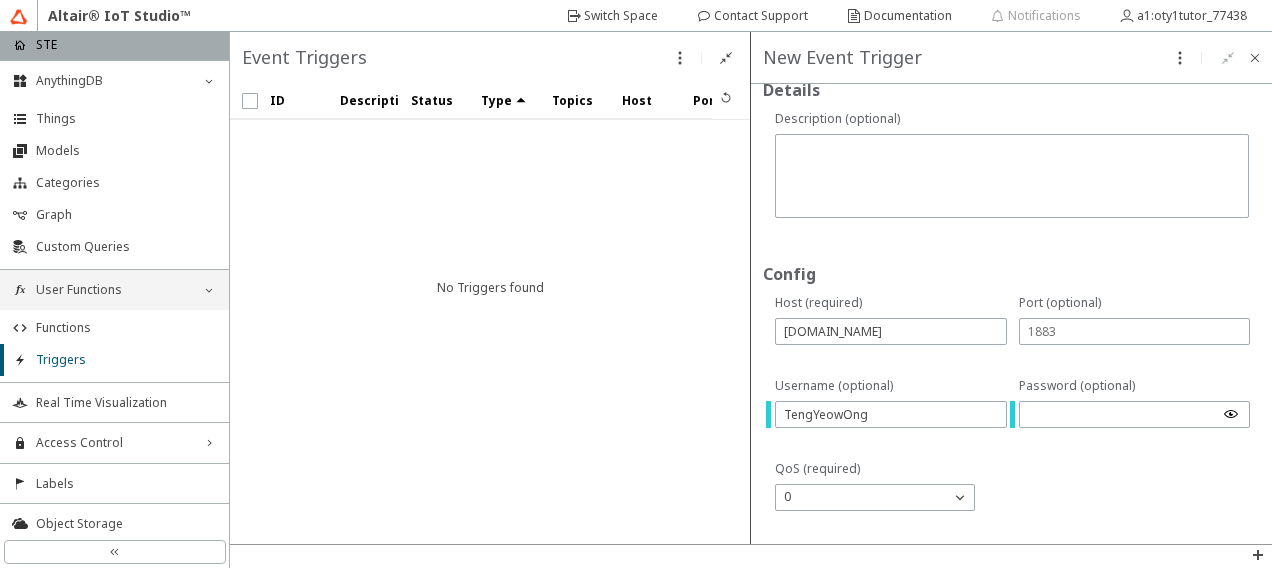 scroll, scrollTop: 0, scrollLeft: 0, axis: both 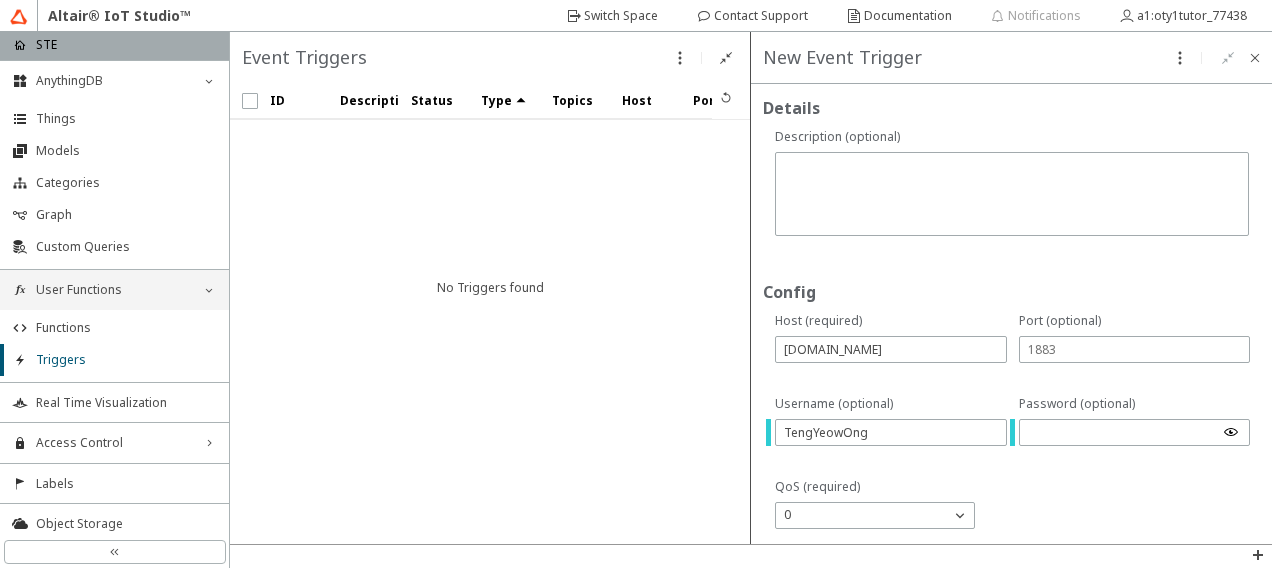 click on "Description" at bounding box center (363, 101) 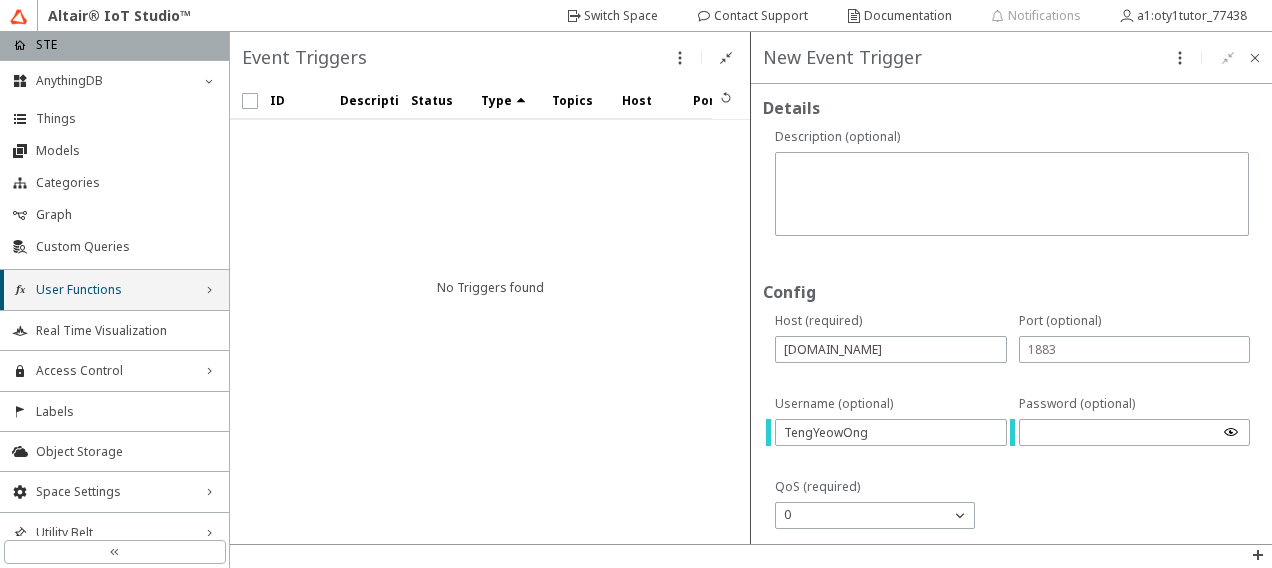 click on "User Functions right_chevron" at bounding box center (114, 290) 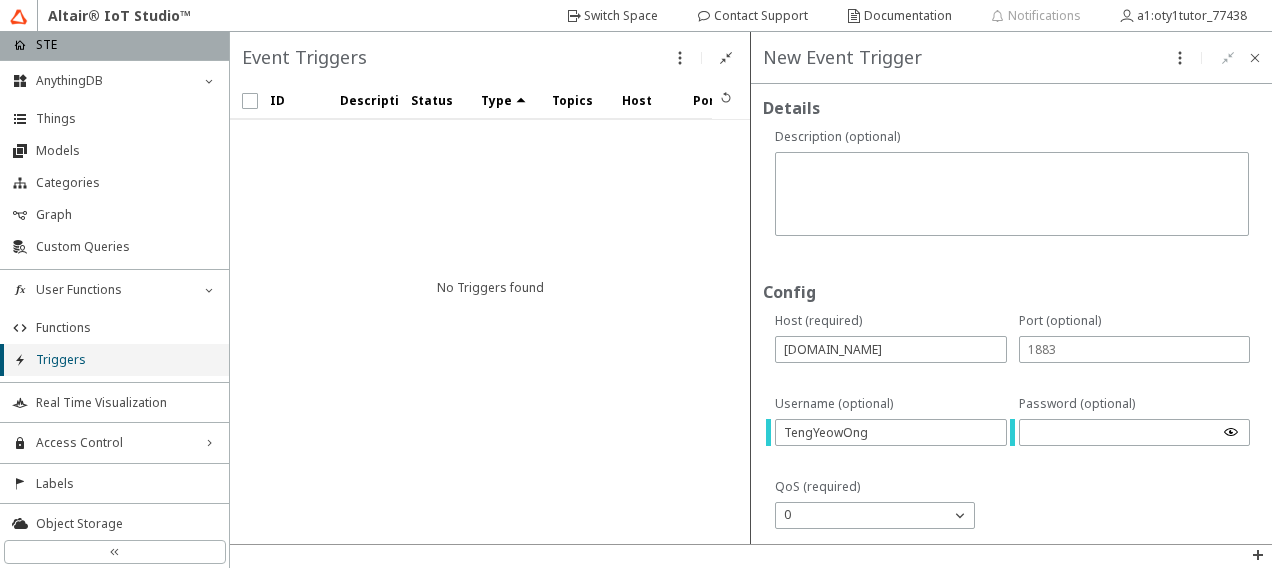 click on "Triggers" at bounding box center (126, 360) 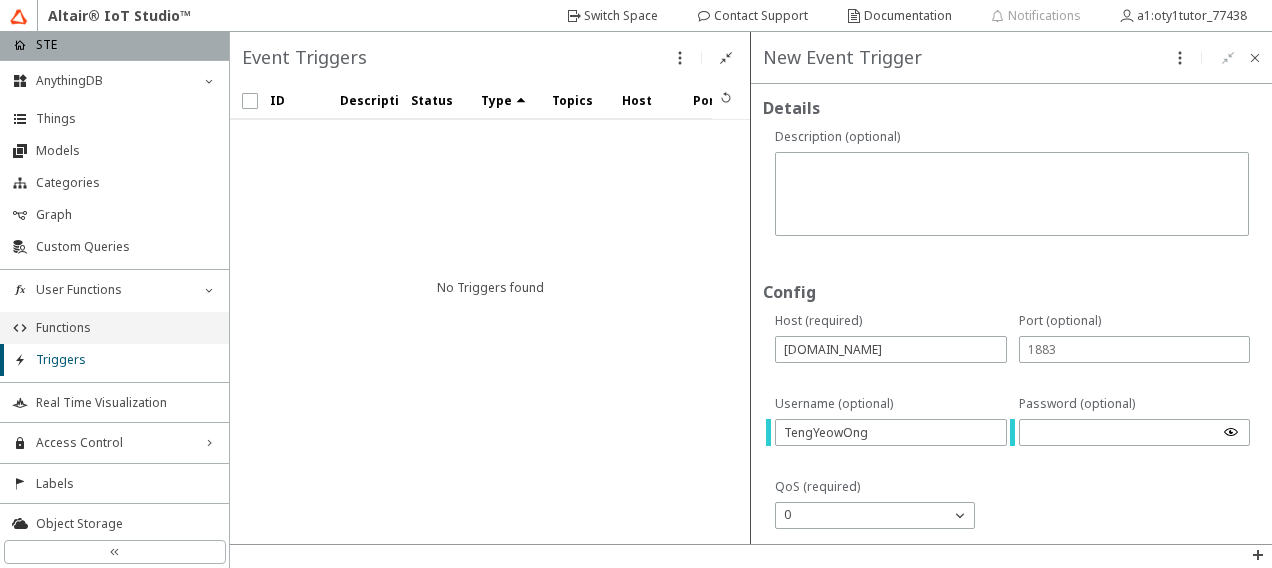 click on "Functions" at bounding box center (126, 328) 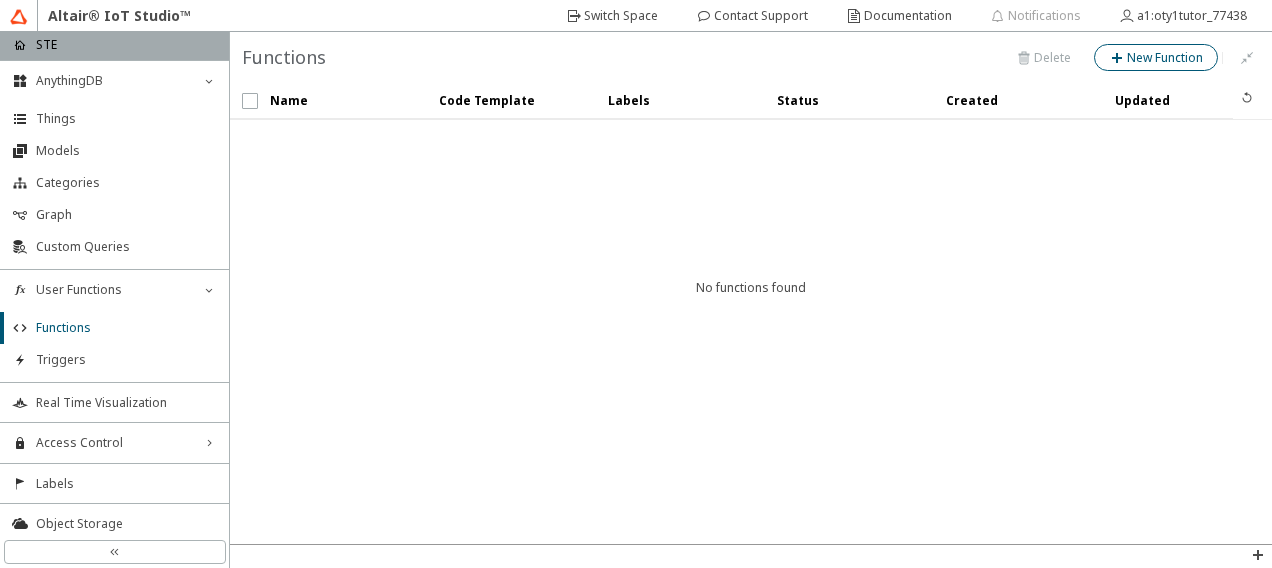 click on "New Function" 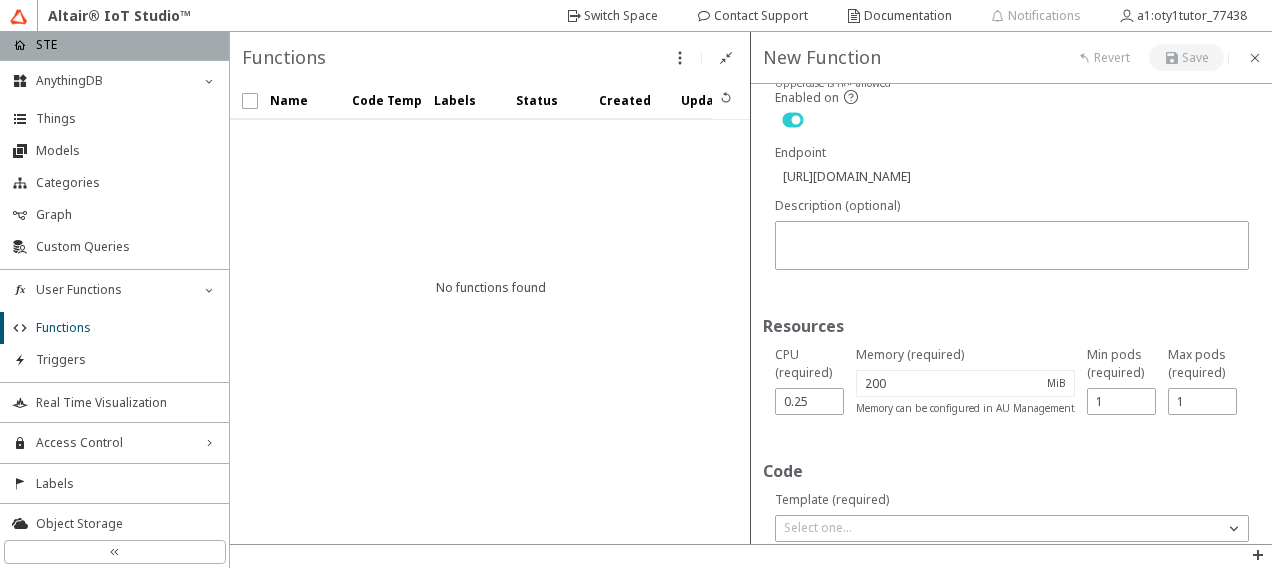 scroll, scrollTop: 222, scrollLeft: 0, axis: vertical 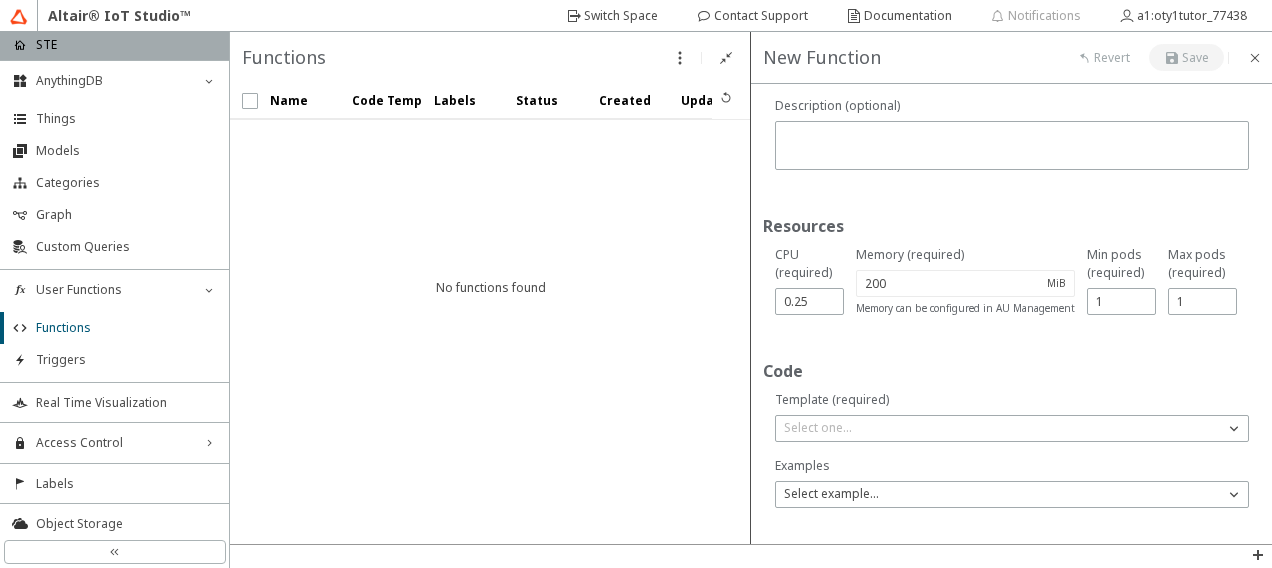 click at bounding box center (1186, 57) 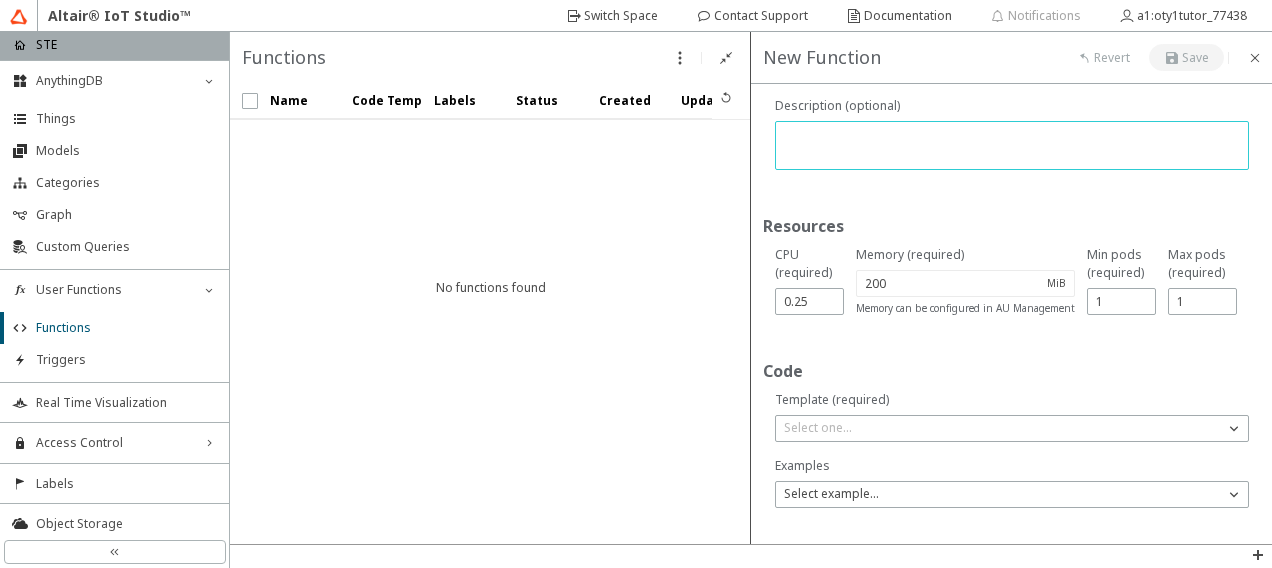 click at bounding box center [1014, 147] 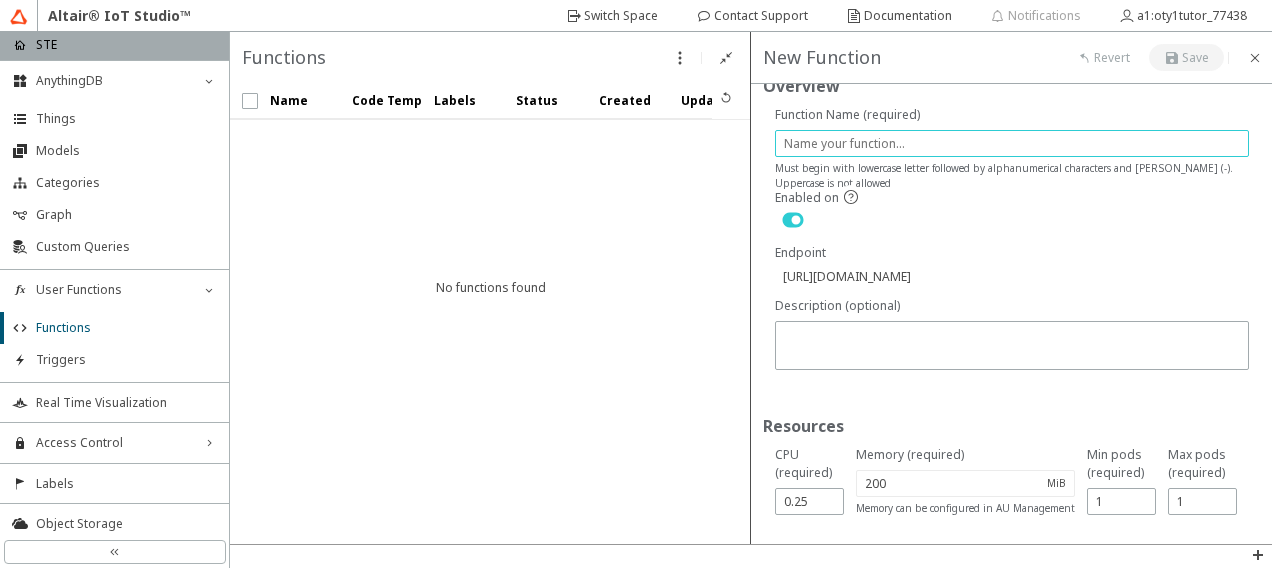 click at bounding box center (1012, 143) 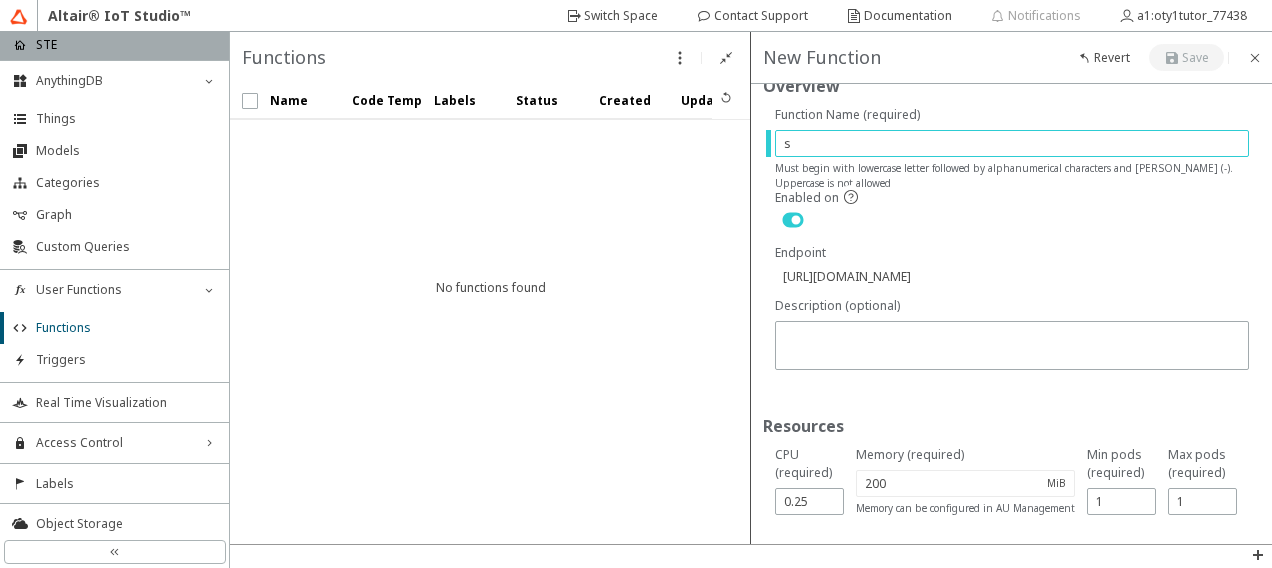 type on "ss" 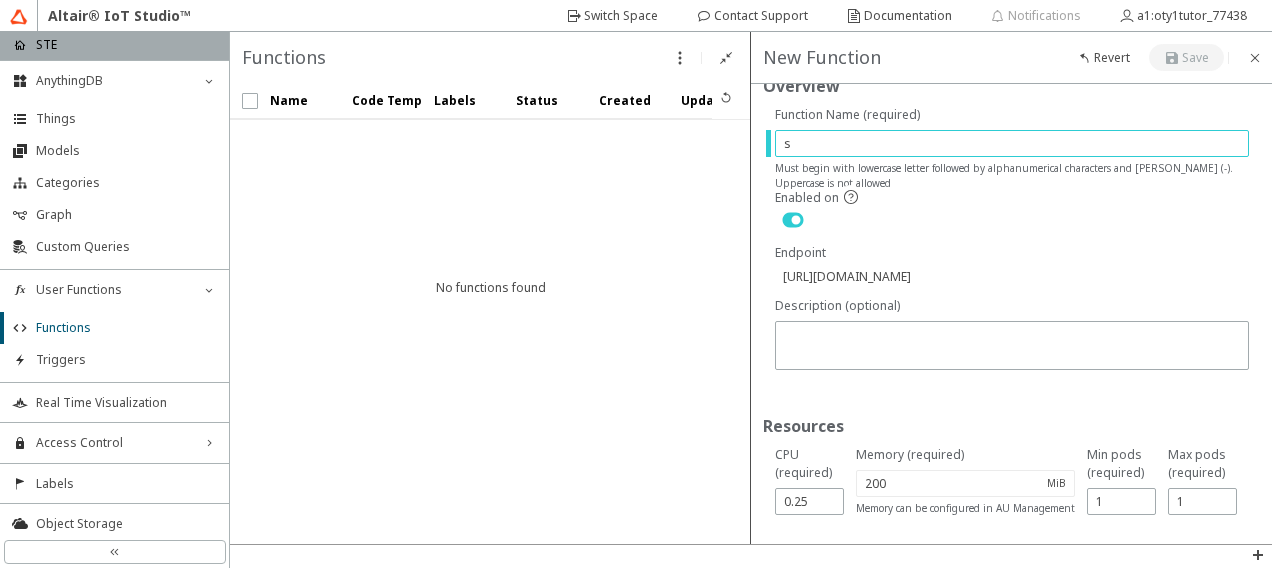 type on "[URL][DOMAIN_NAME]" 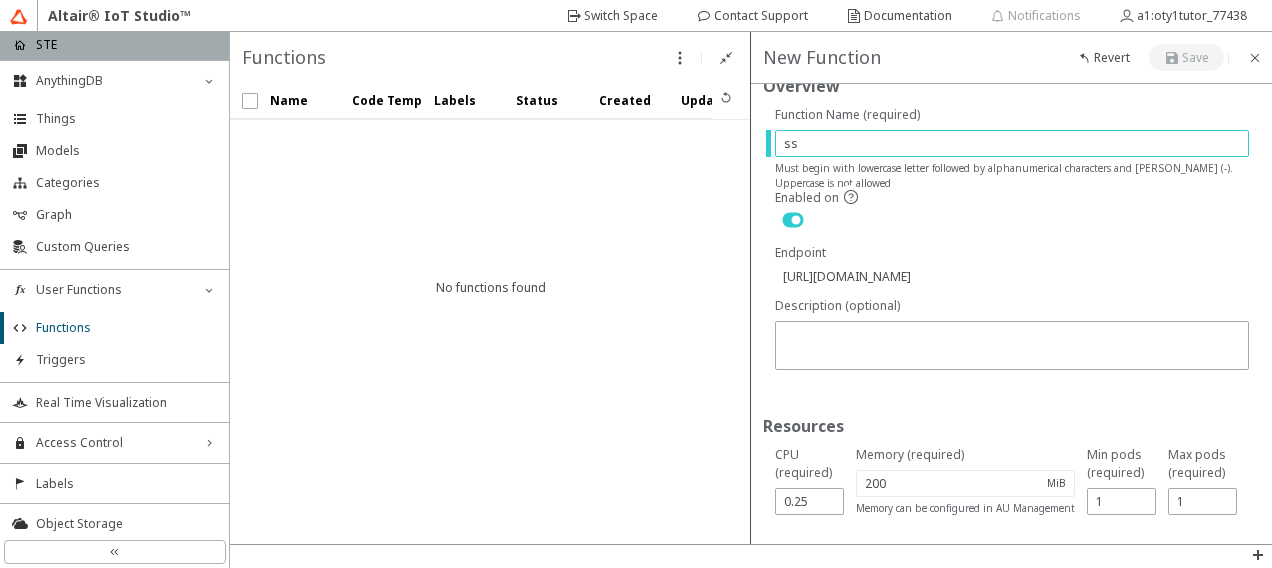 type on "sss" 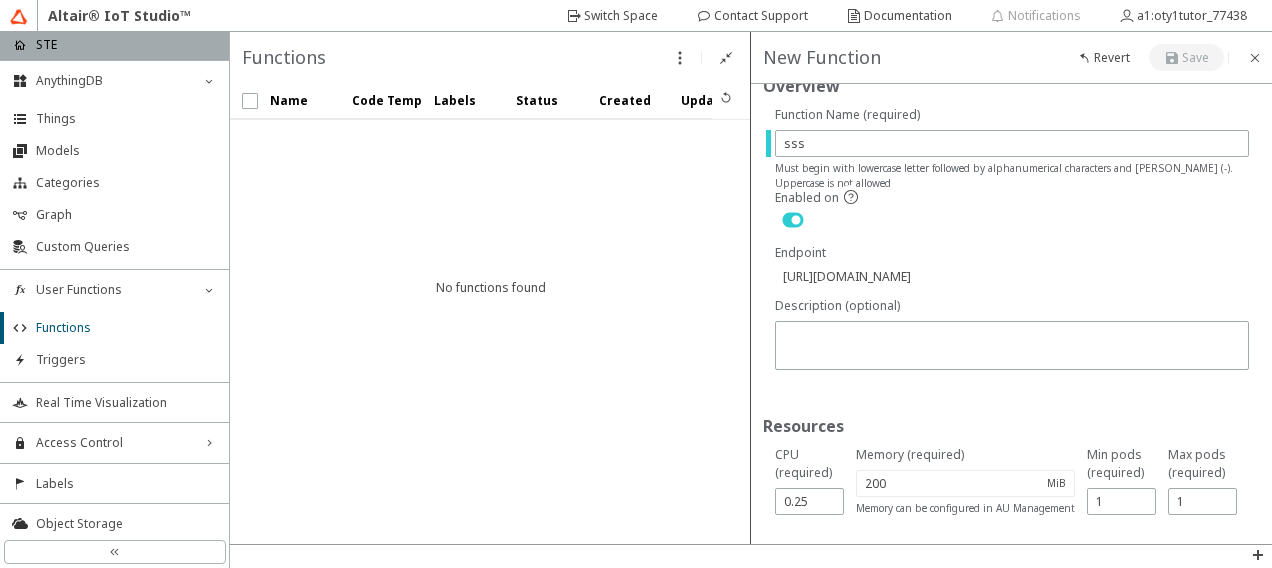 click 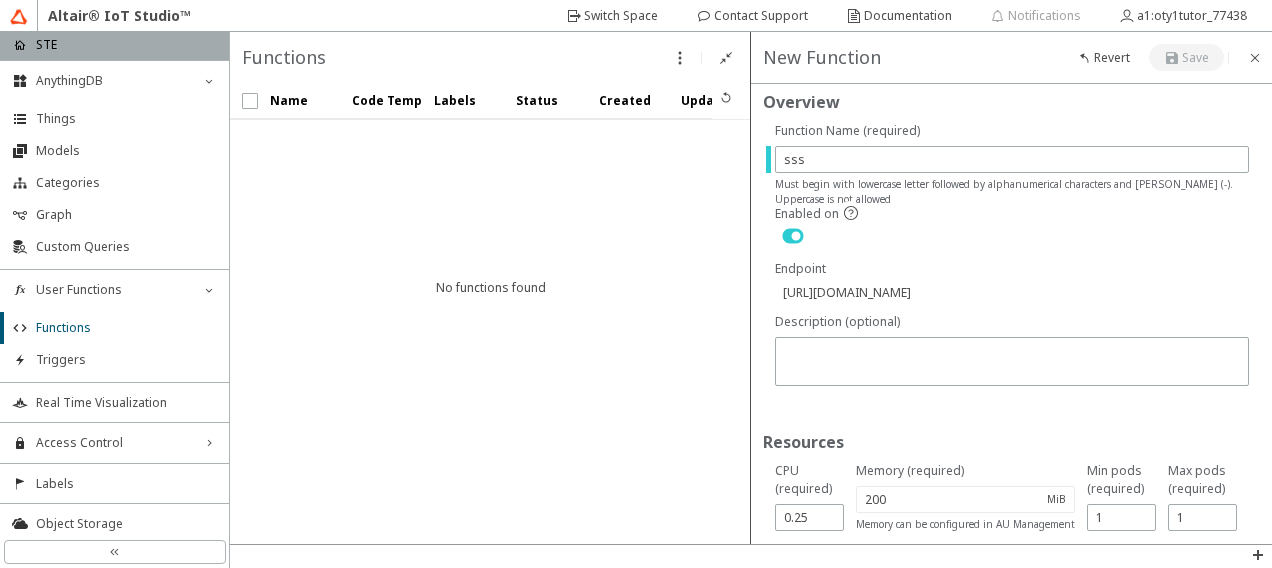 scroll, scrollTop: 0, scrollLeft: 0, axis: both 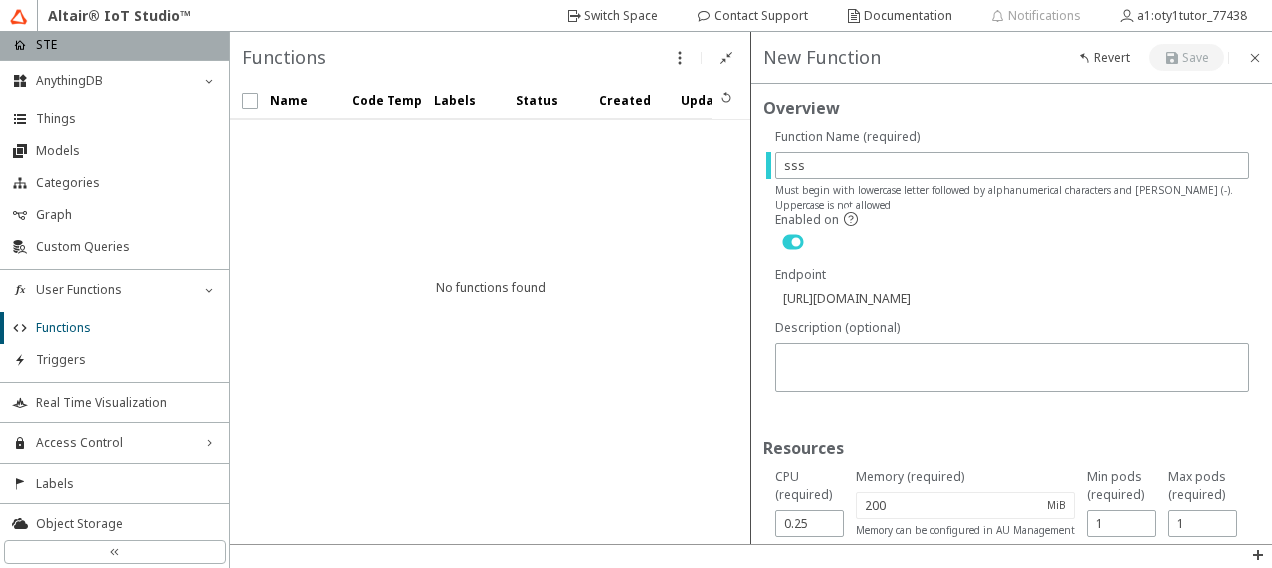 click on "Name
Code Template
Labels" at bounding box center (490, 313) 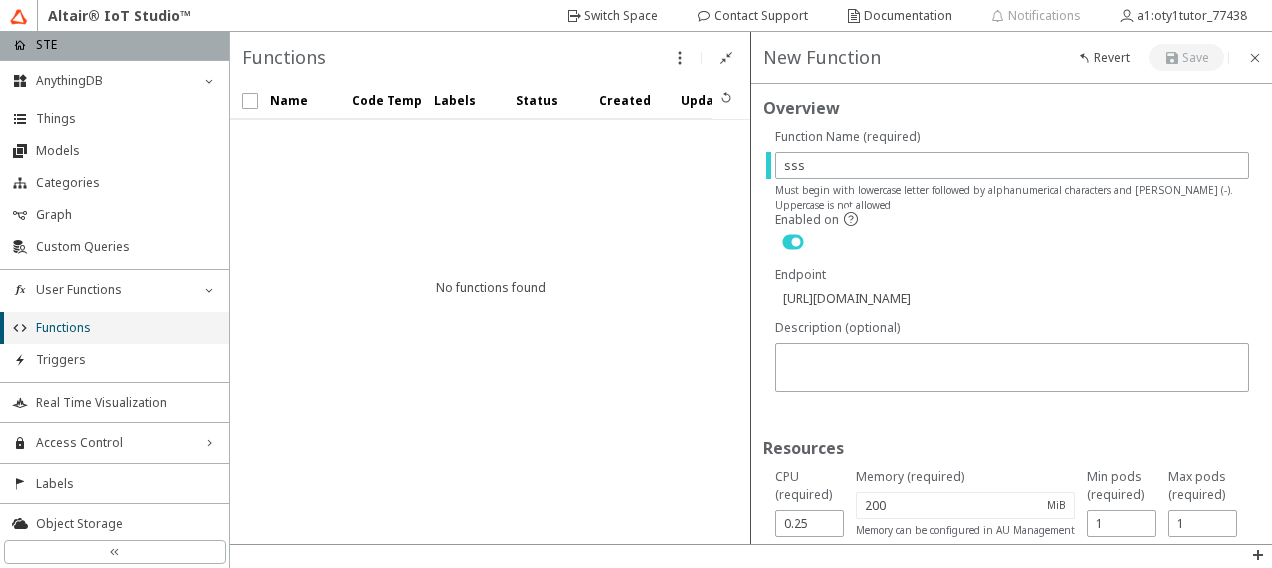 click on "Functions" at bounding box center [126, 328] 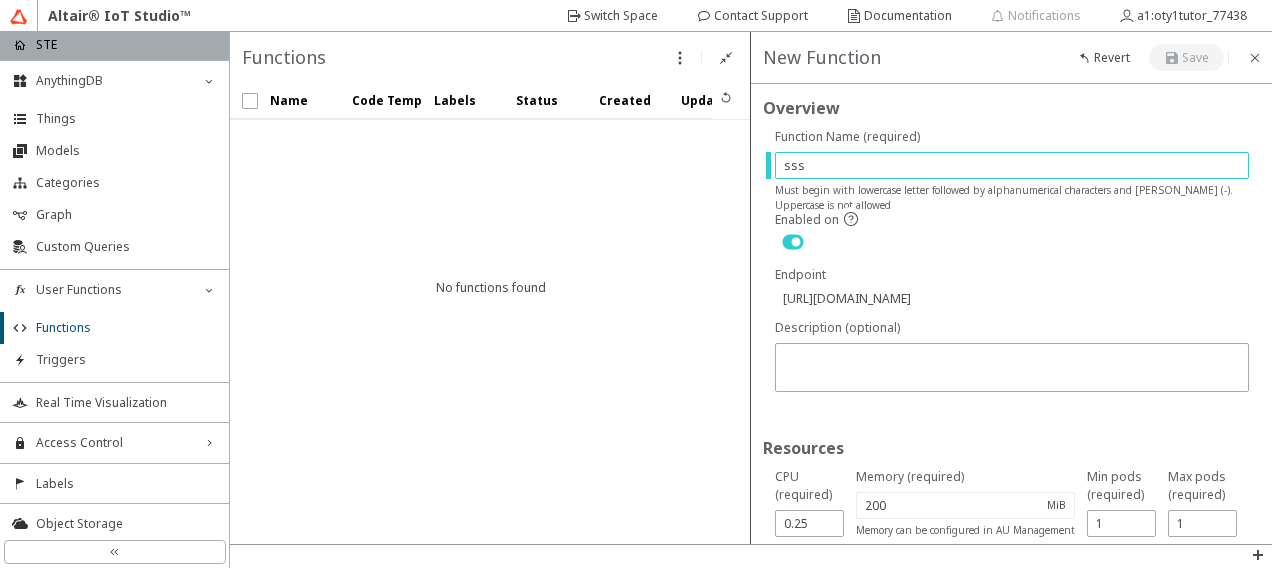 click on "sss" at bounding box center (1012, 165) 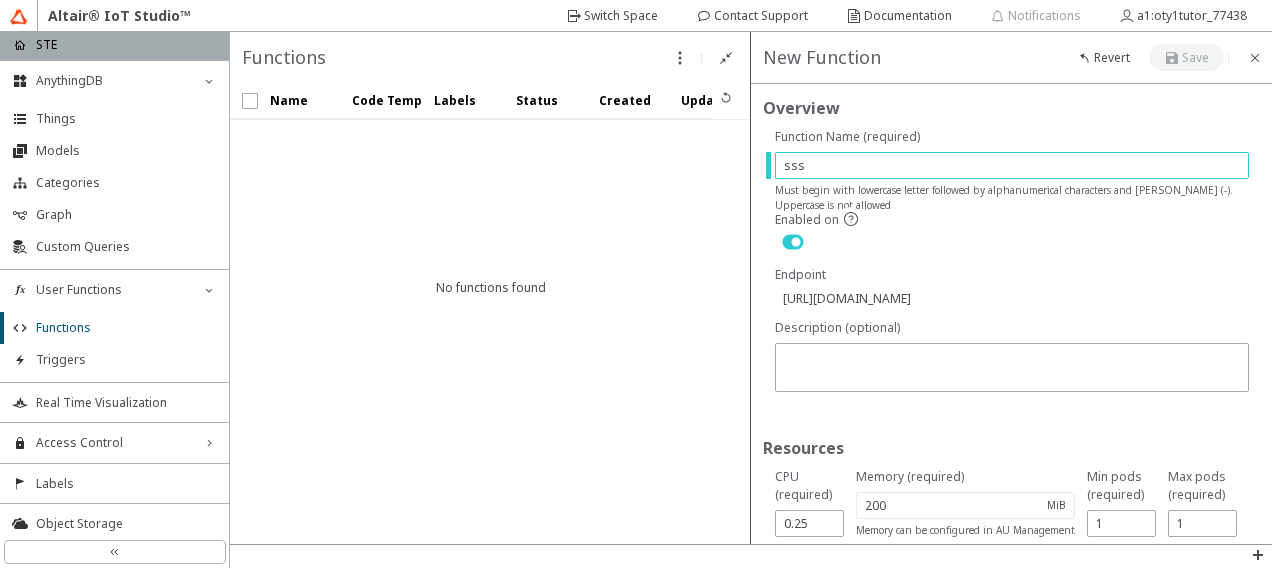 type on "ss" 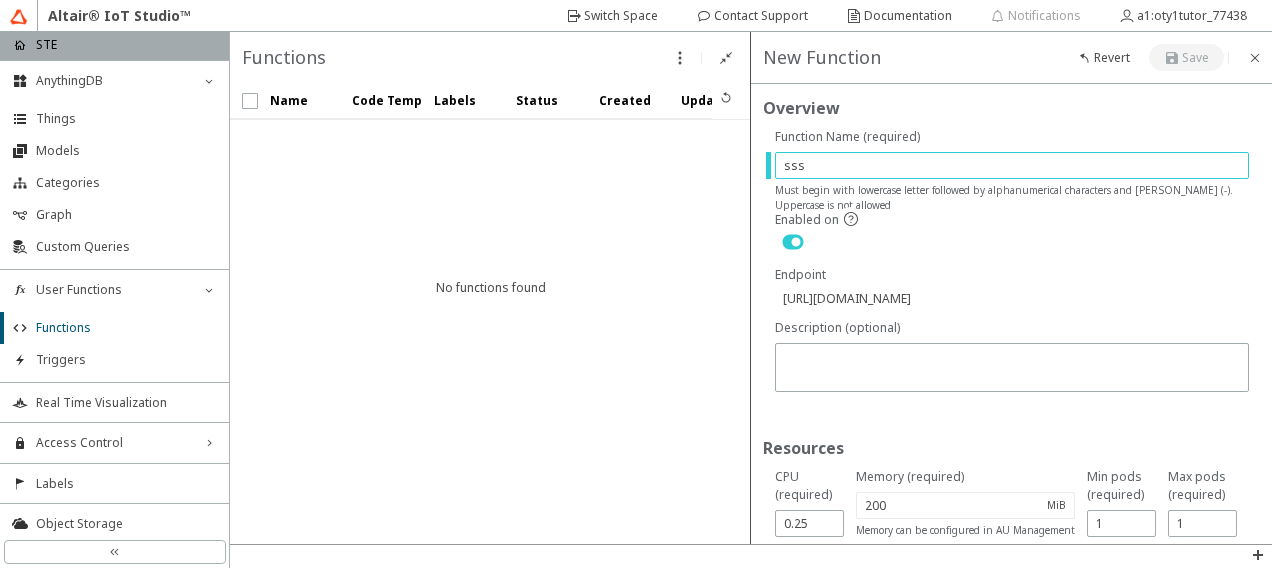 type on "[URL][DOMAIN_NAME]" 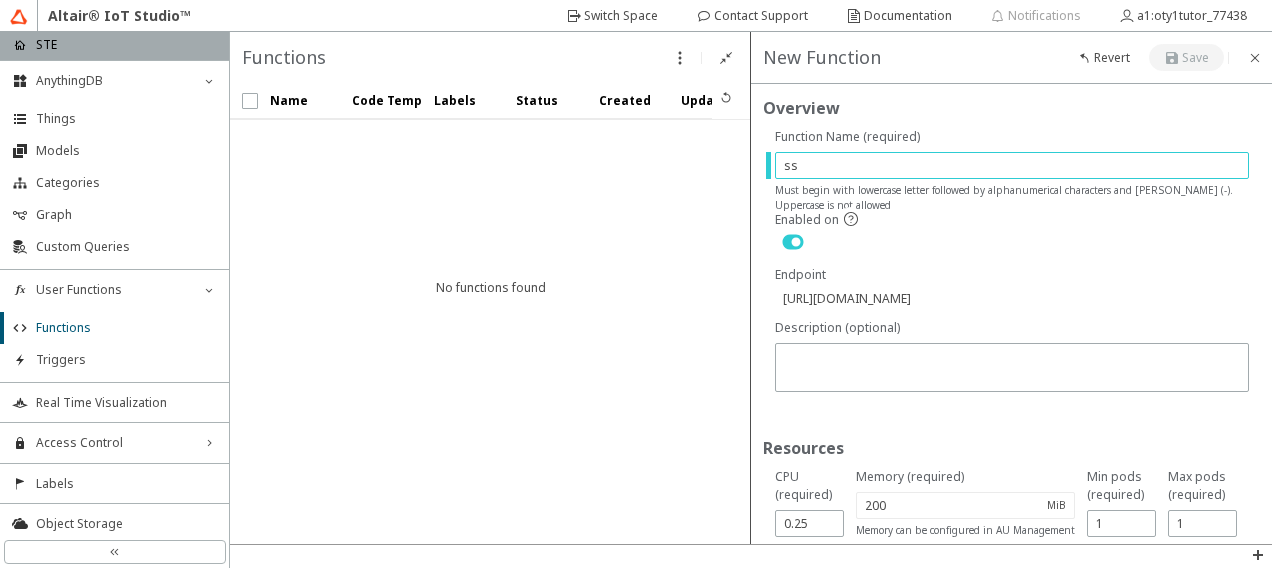 type on "s" 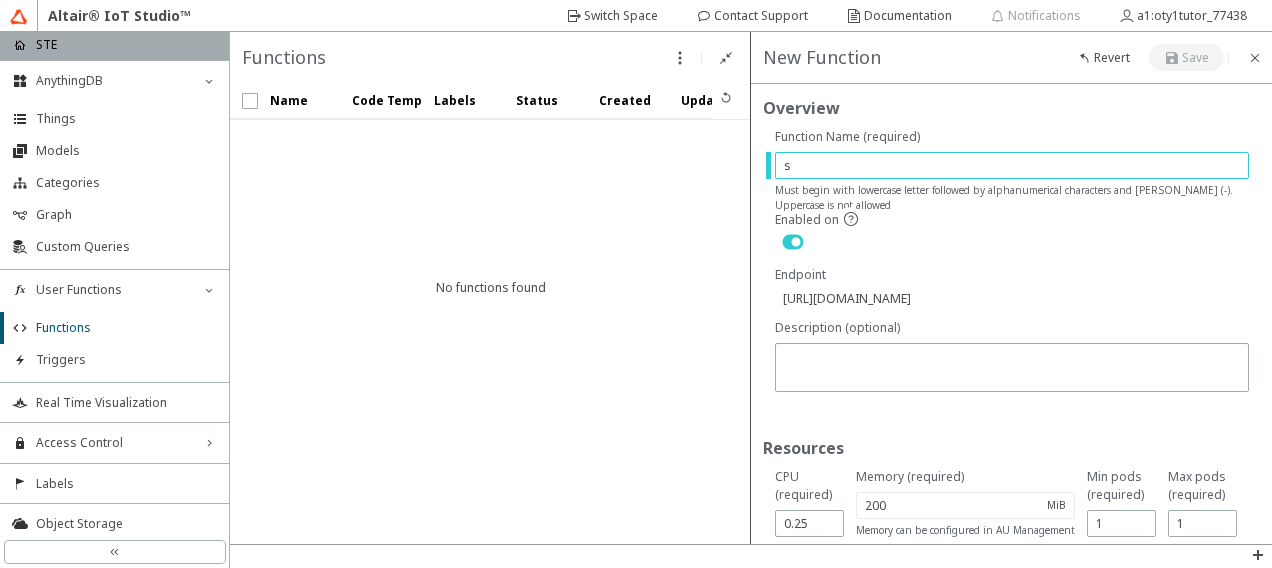 type 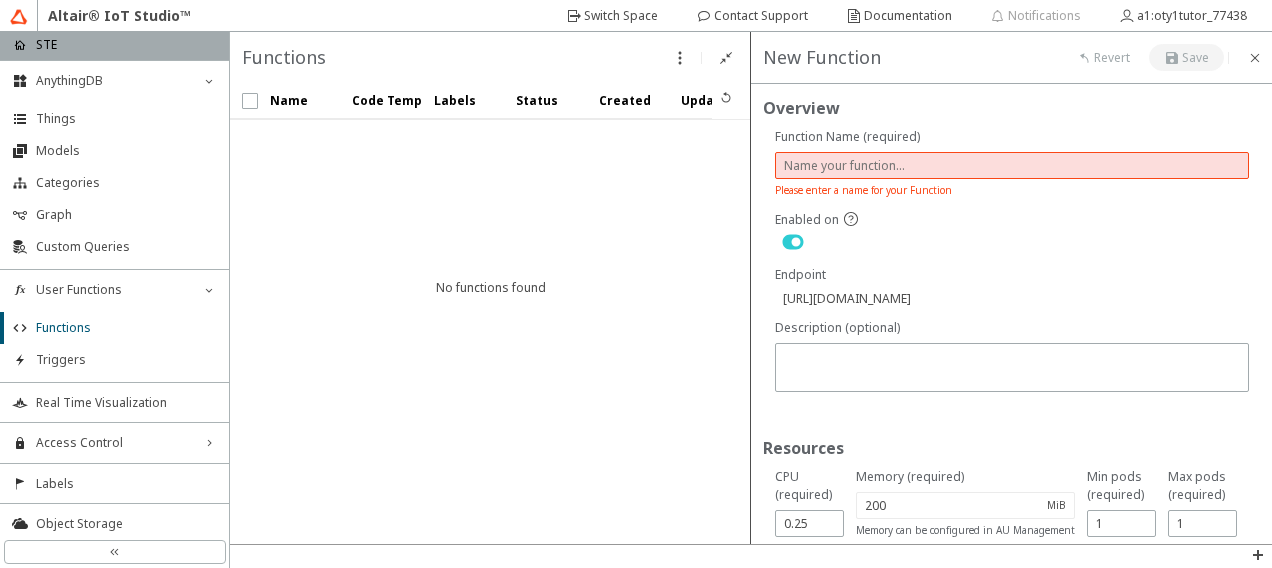 type on "c" 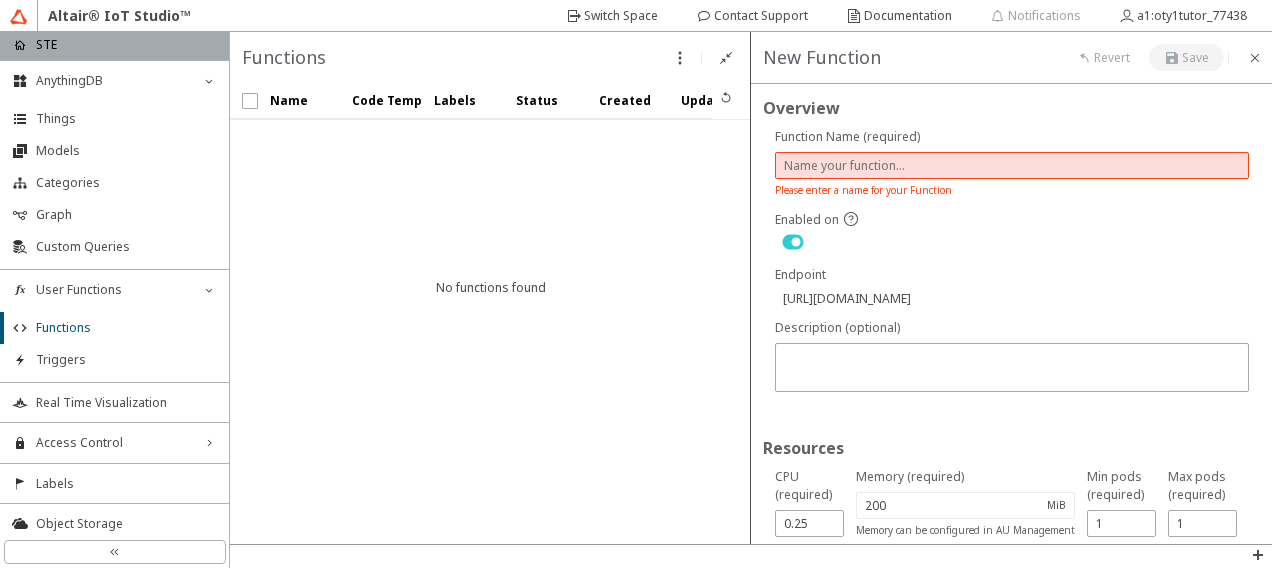 type on "[URL][DOMAIN_NAME]" 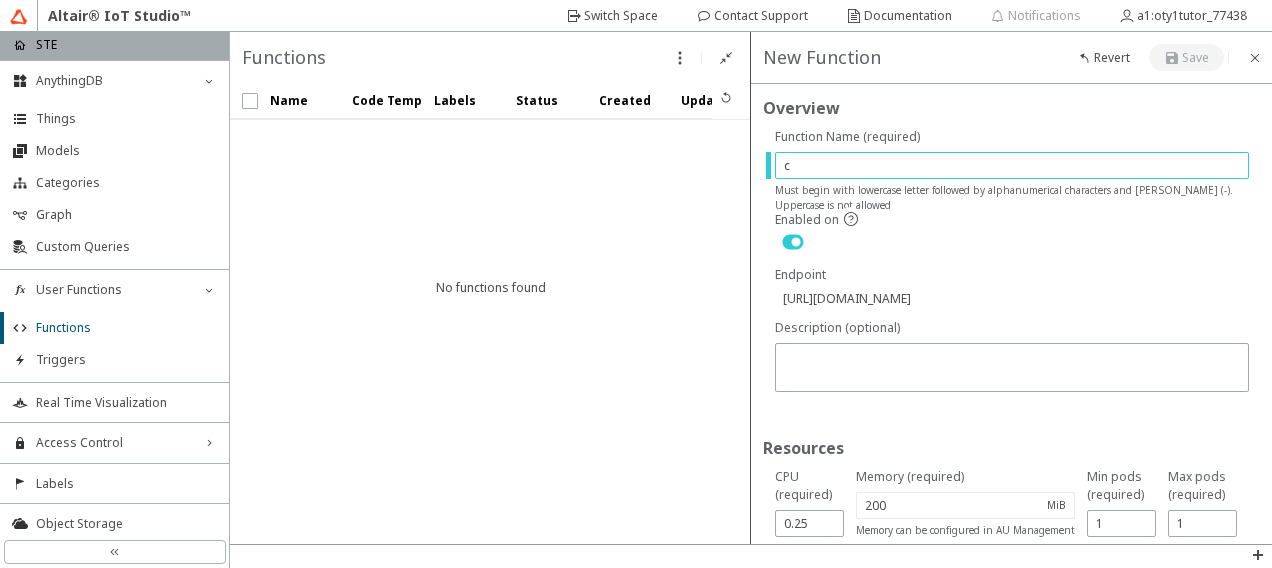 type on "co" 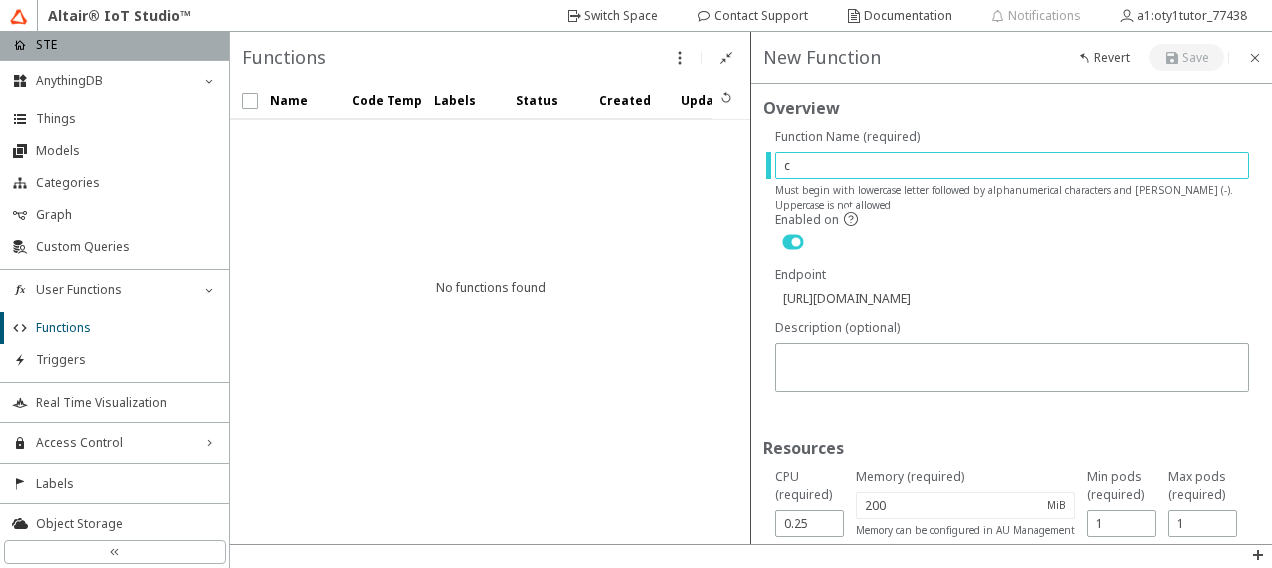 type on "[URL][DOMAIN_NAME]" 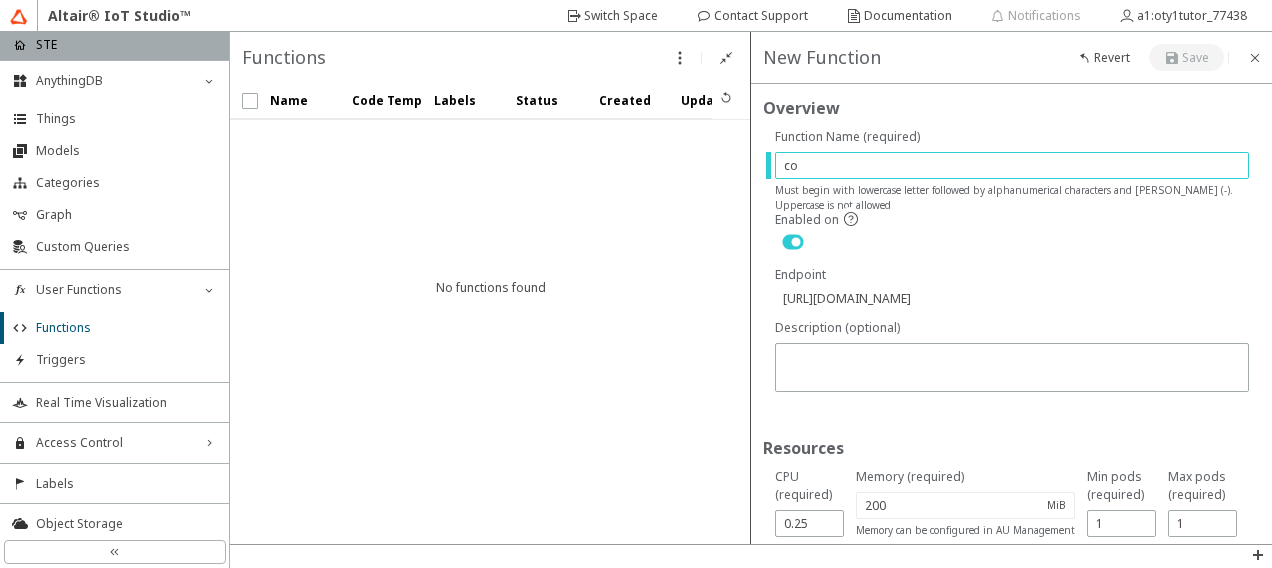type on "cou" 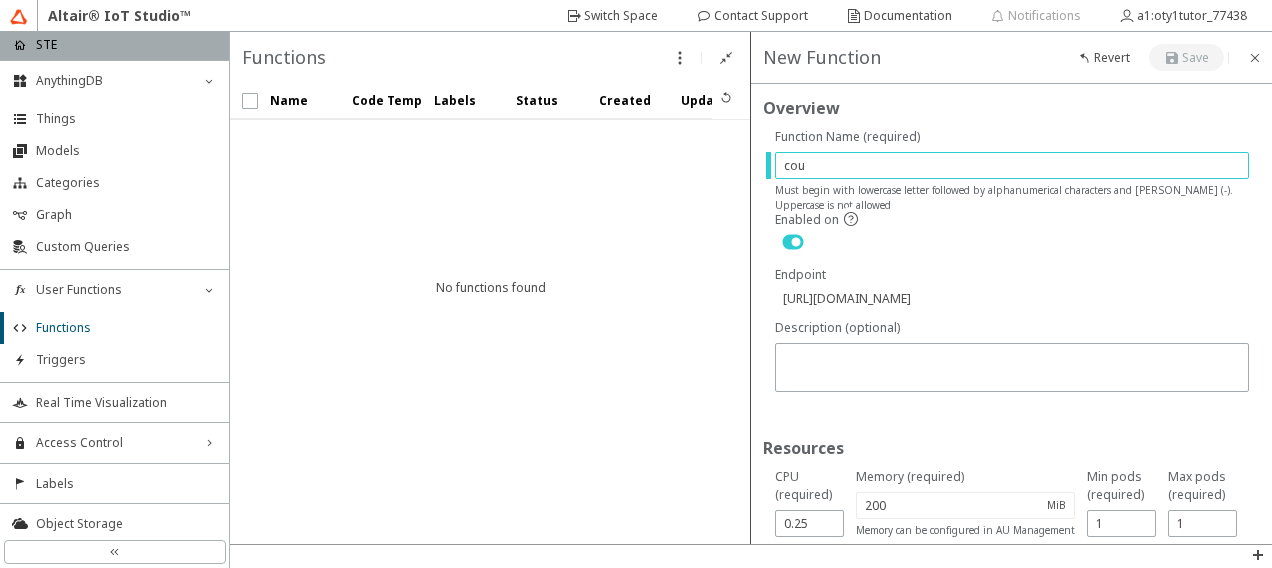 type on "coun" 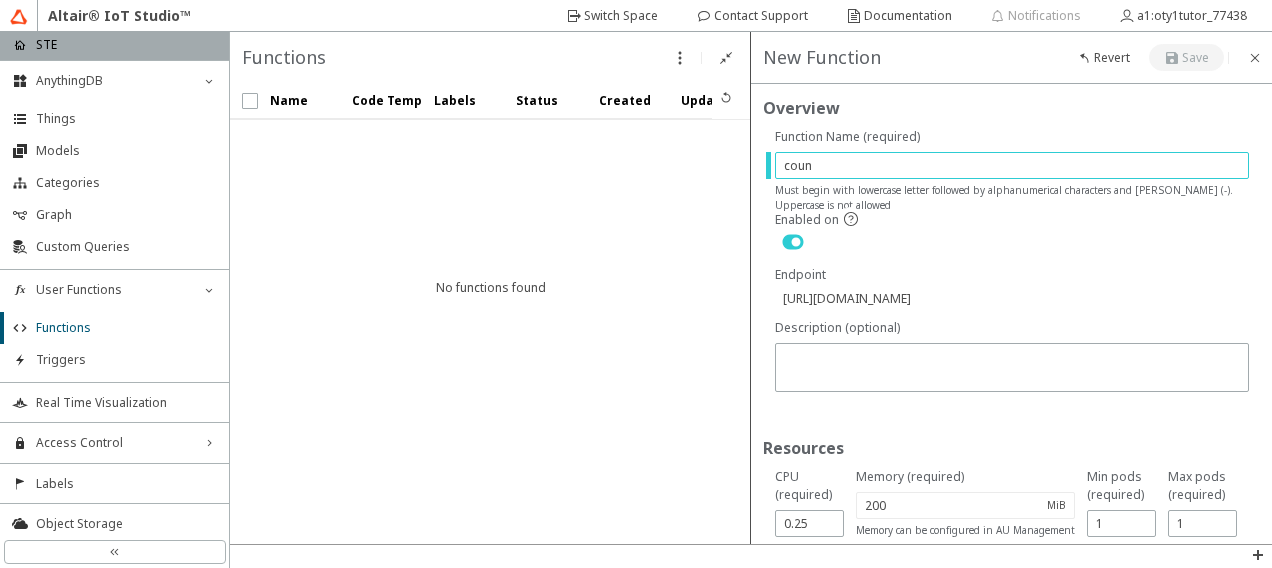 type on "count" 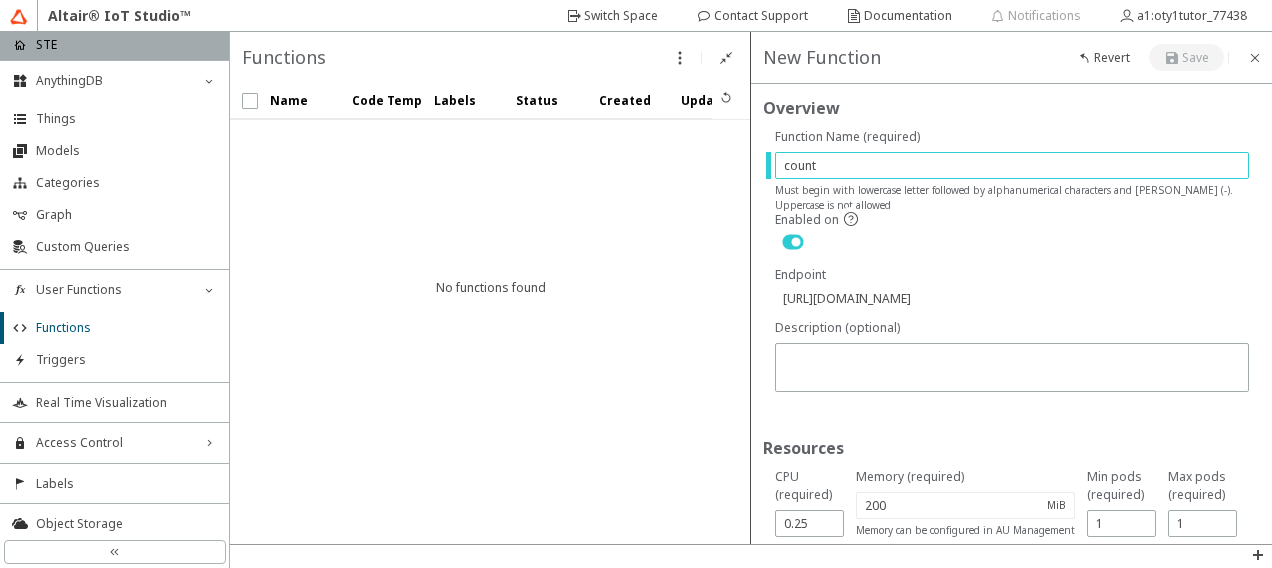 type on "count-" 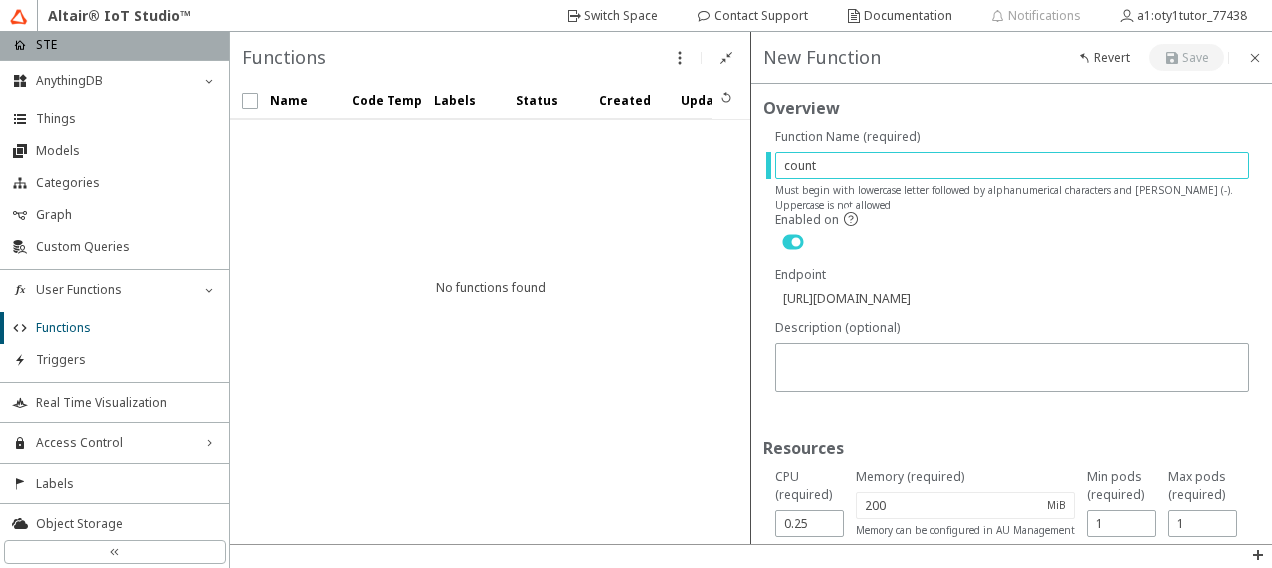type on "[URL][DOMAIN_NAME]" 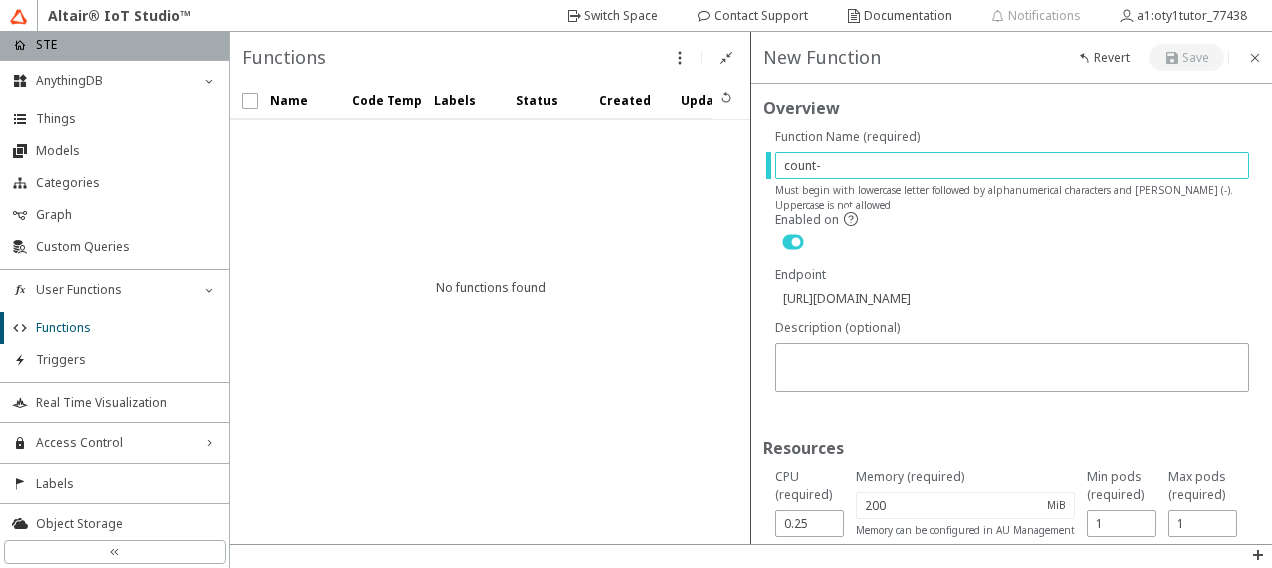 type on "count-b" 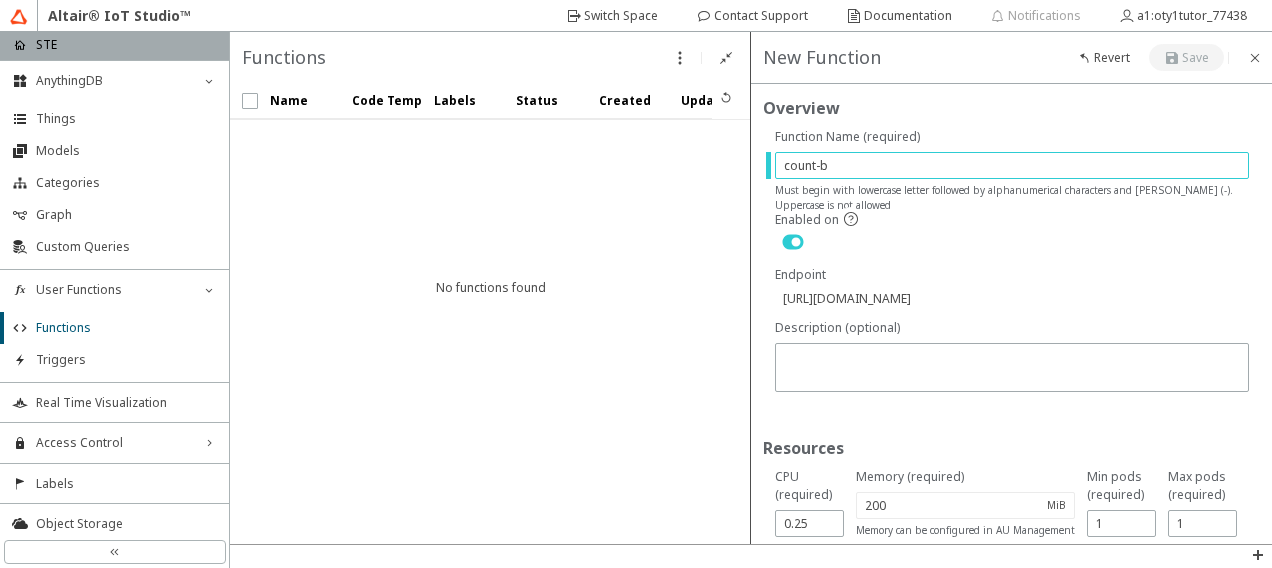 type on "count-bl" 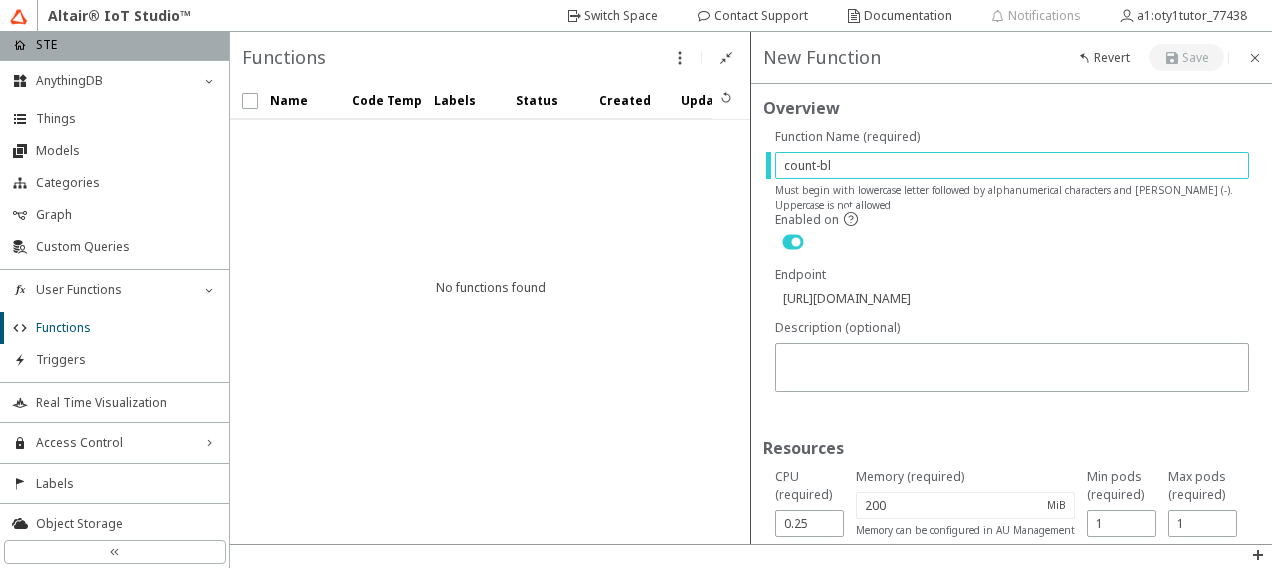 type on "count-bli" 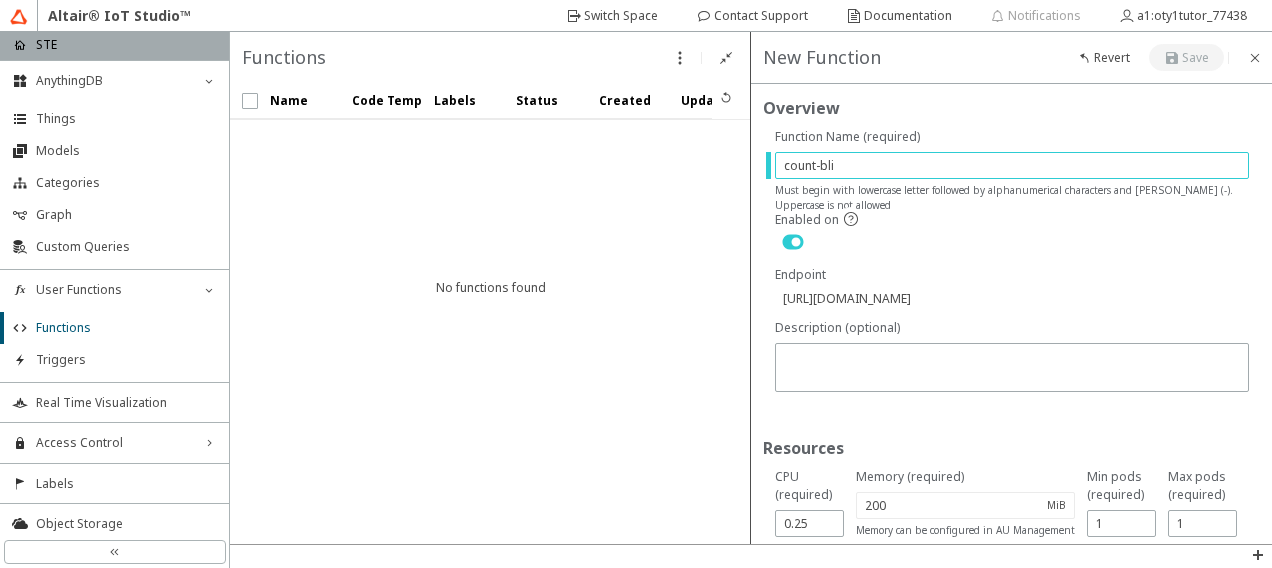 type on "count-blin" 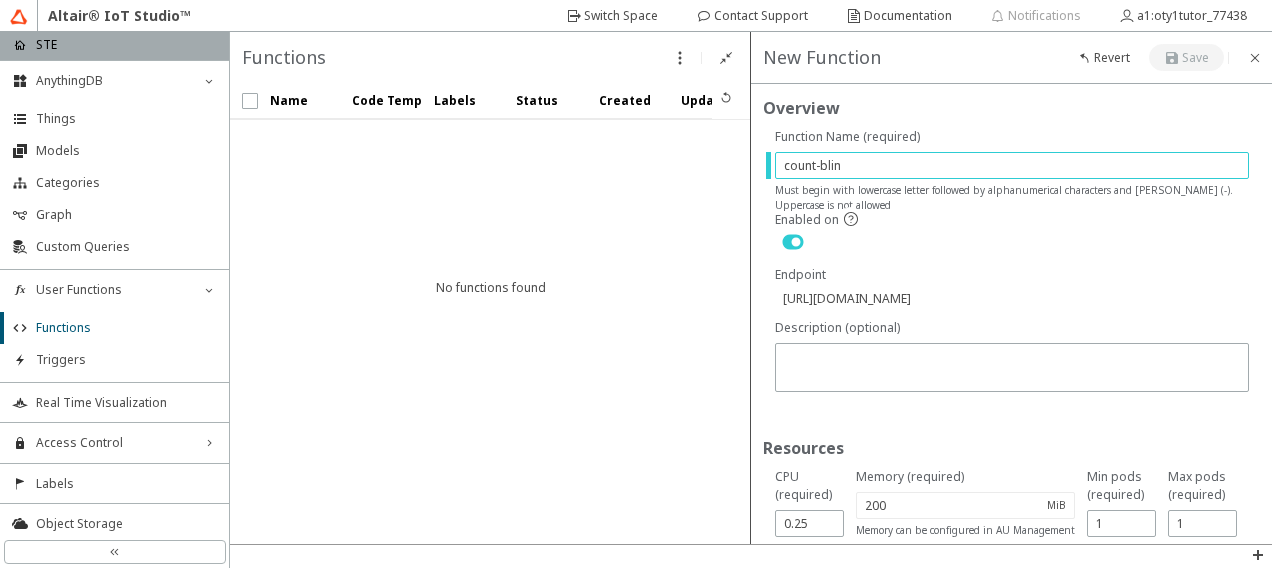 type on "count-blink" 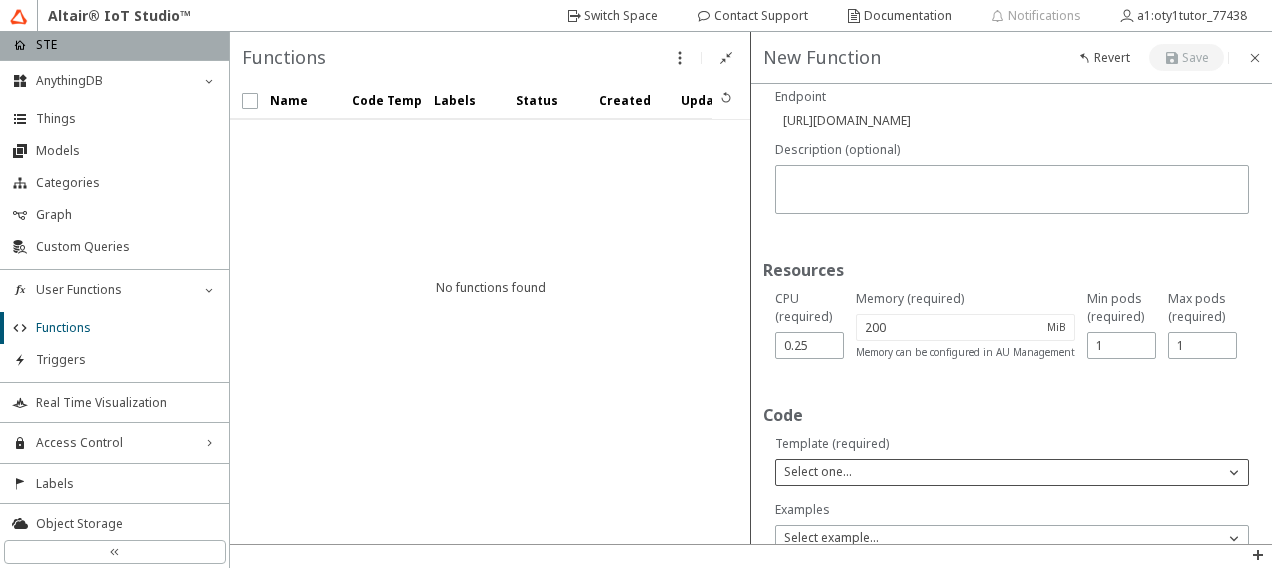 scroll, scrollTop: 222, scrollLeft: 0, axis: vertical 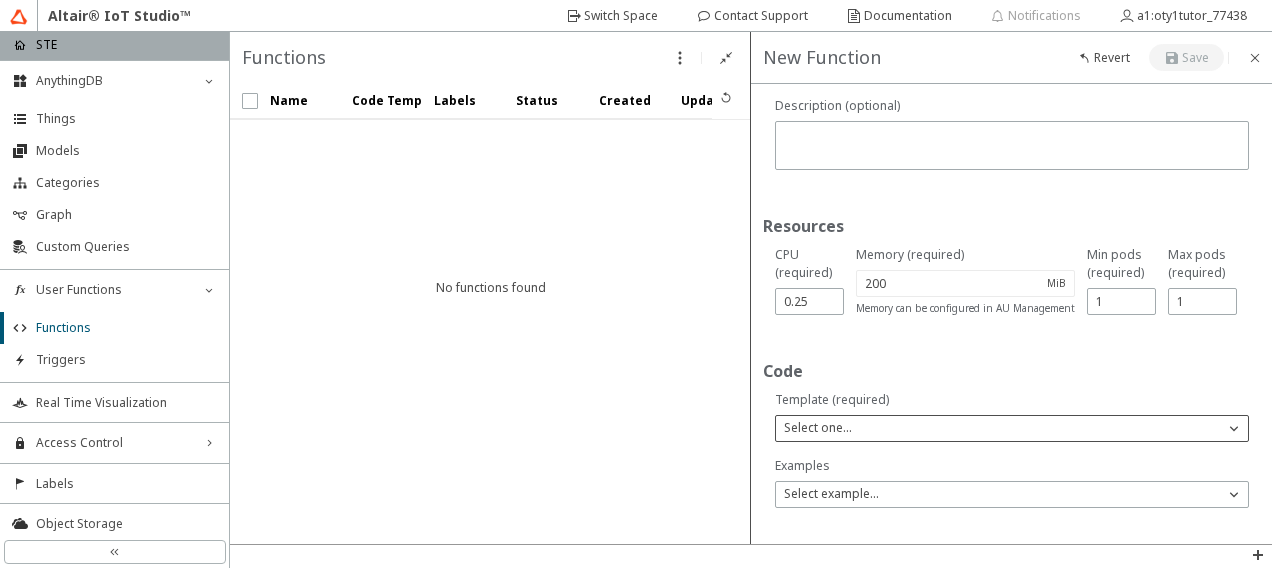 type on "count-blink" 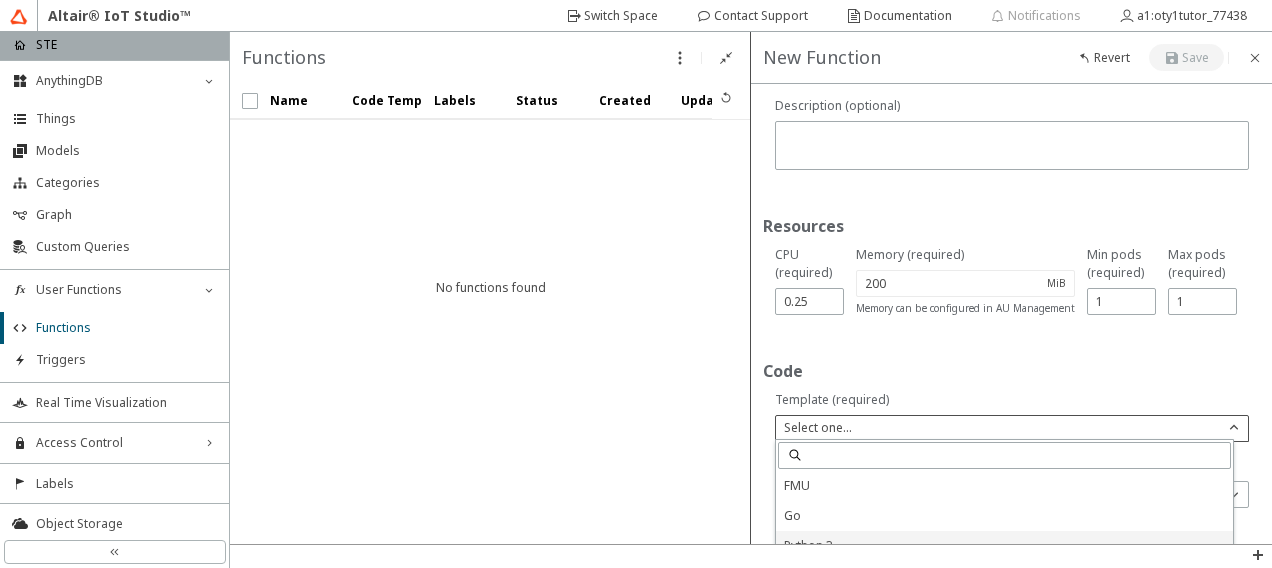 click on "Python 3" at bounding box center [1004, 546] 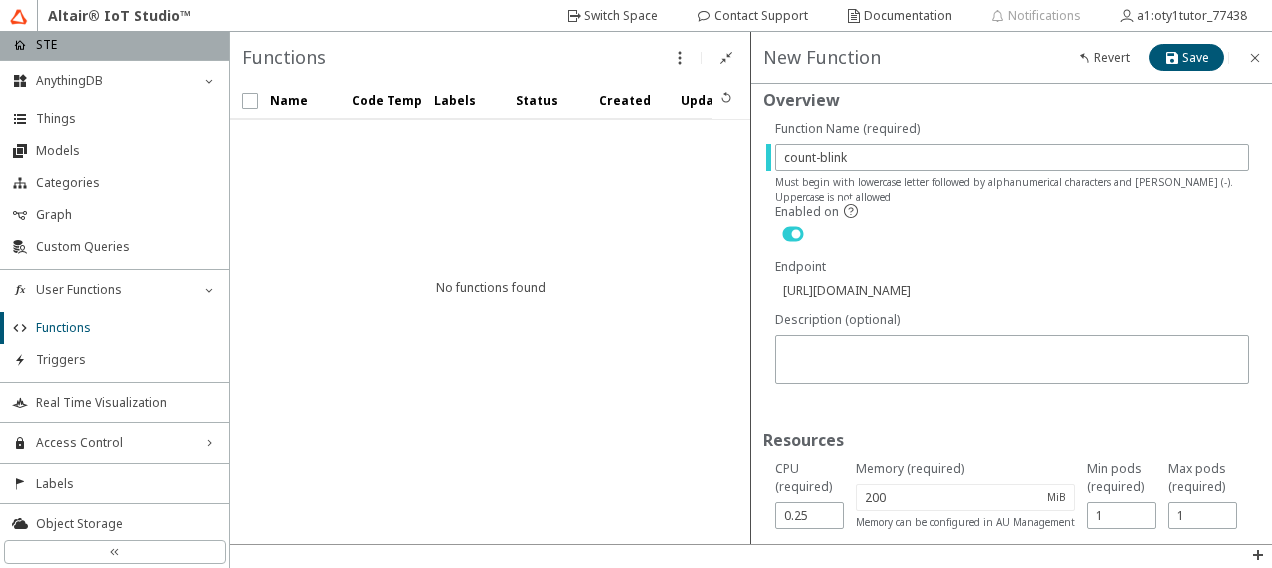 scroll, scrollTop: 0, scrollLeft: 0, axis: both 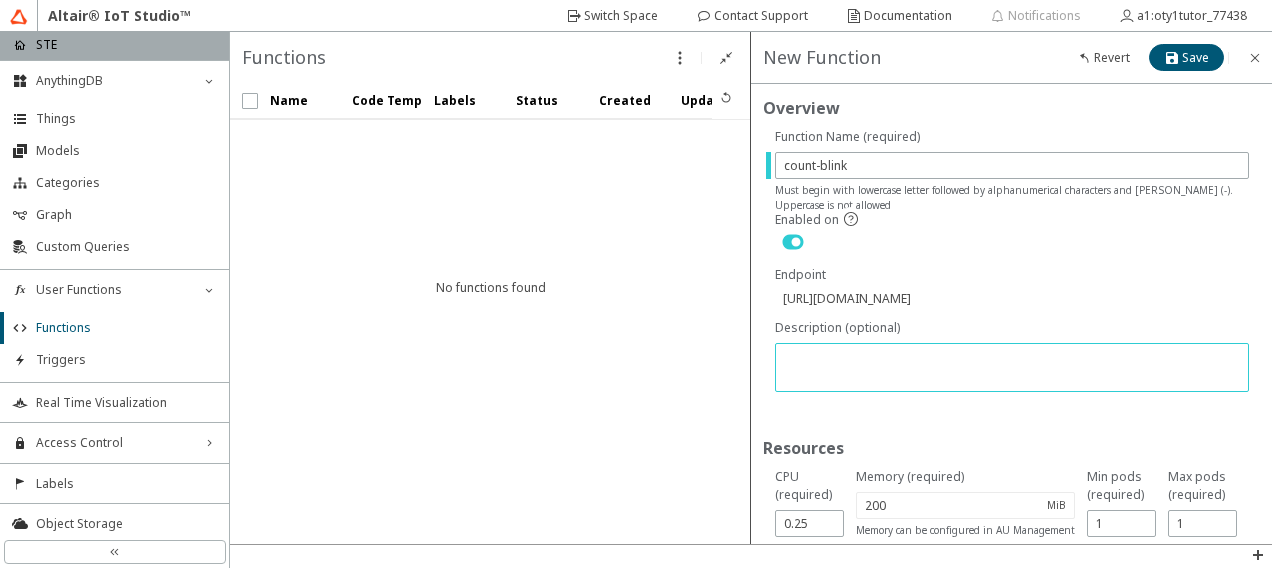 click at bounding box center [1014, 369] 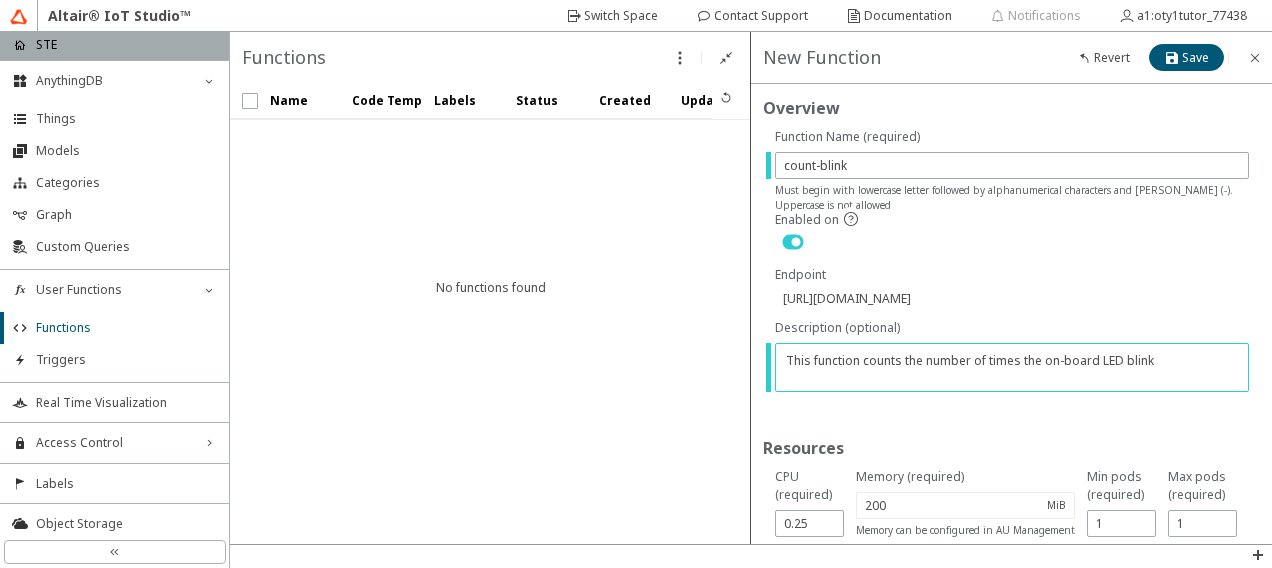 click on "This function counts the number of times the on-board LED blink" at bounding box center (1014, 369) 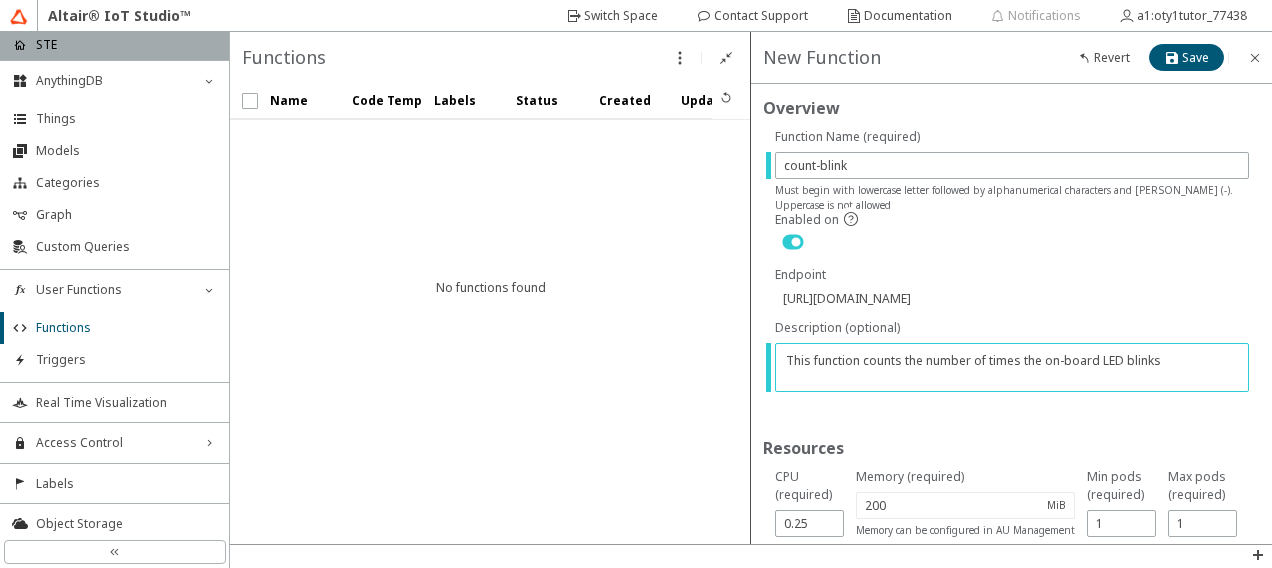 type on "This function counts the number of times the on-board LED blinks" 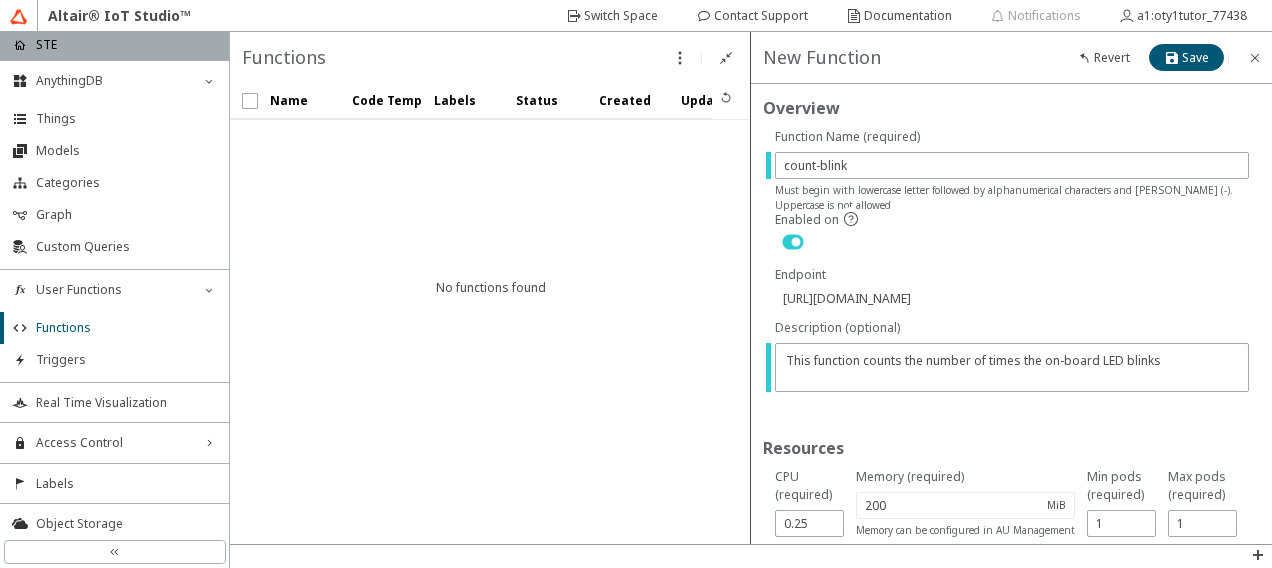 drag, startPoint x: 1220, startPoint y: 427, endPoint x: 1199, endPoint y: 424, distance: 21.213203 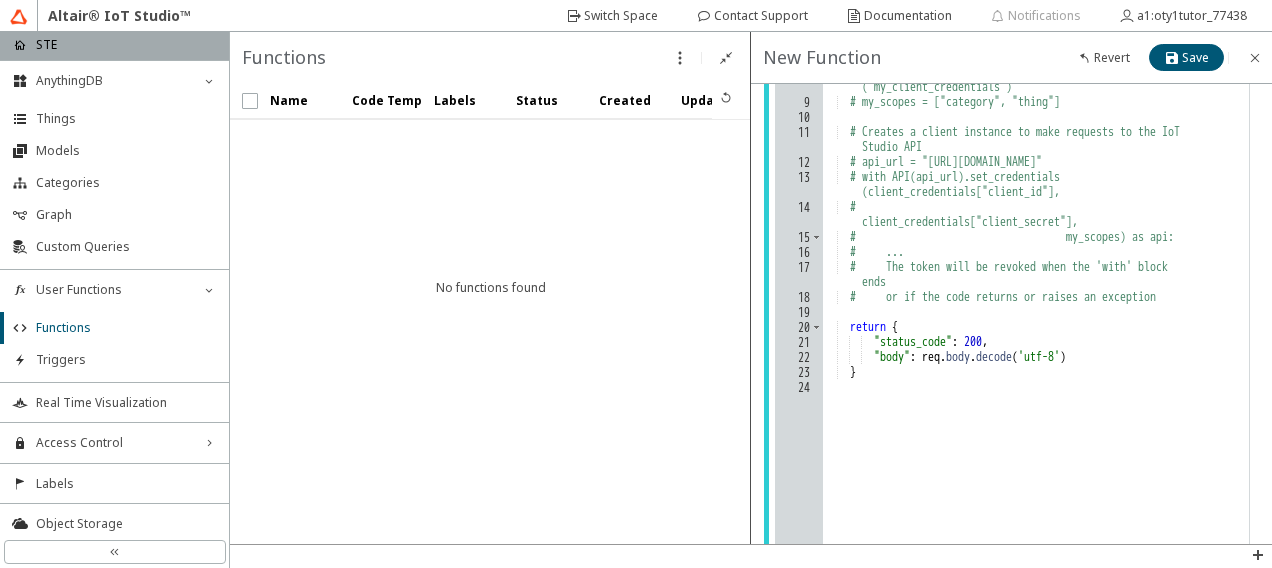 scroll, scrollTop: 1000, scrollLeft: 0, axis: vertical 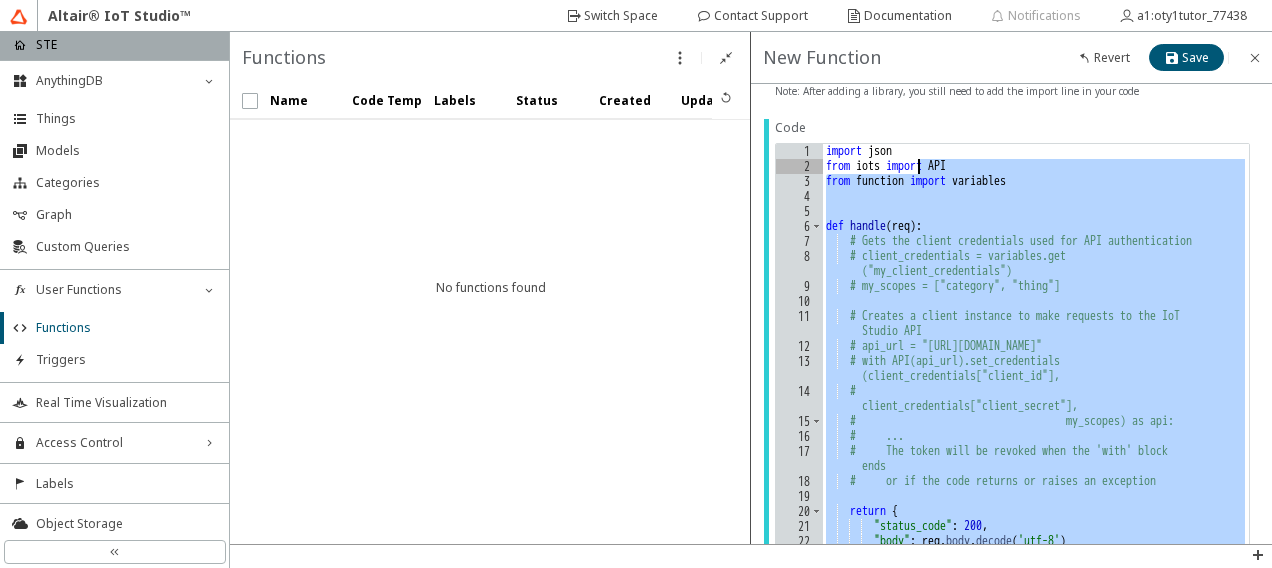drag, startPoint x: 900, startPoint y: 378, endPoint x: 931, endPoint y: 190, distance: 190.53871 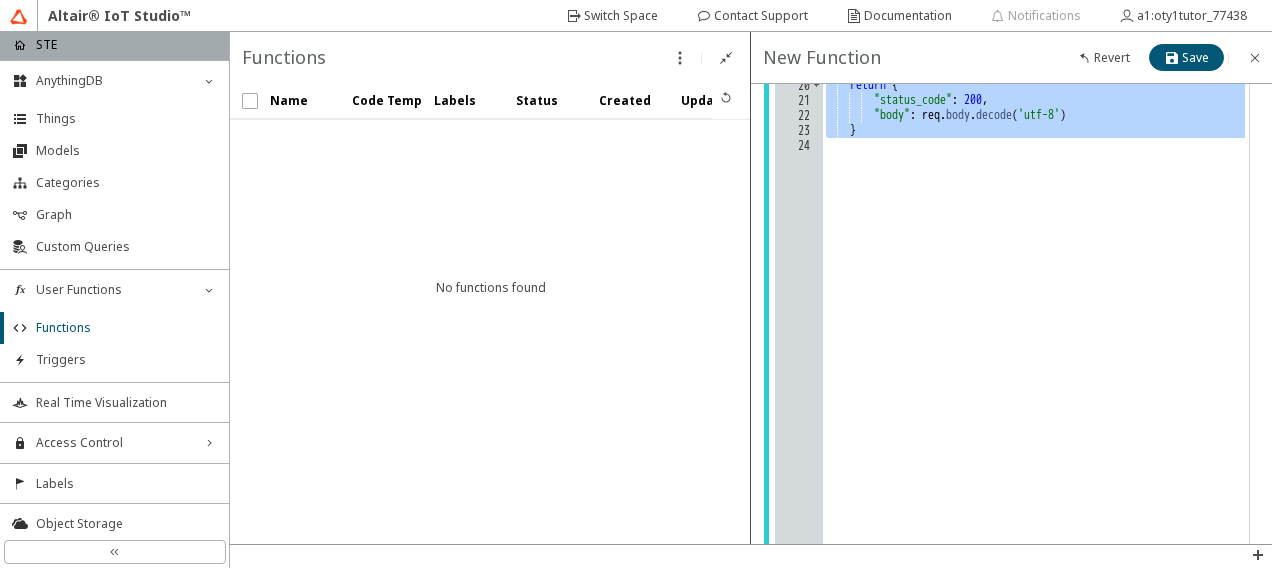 scroll, scrollTop: 1200, scrollLeft: 0, axis: vertical 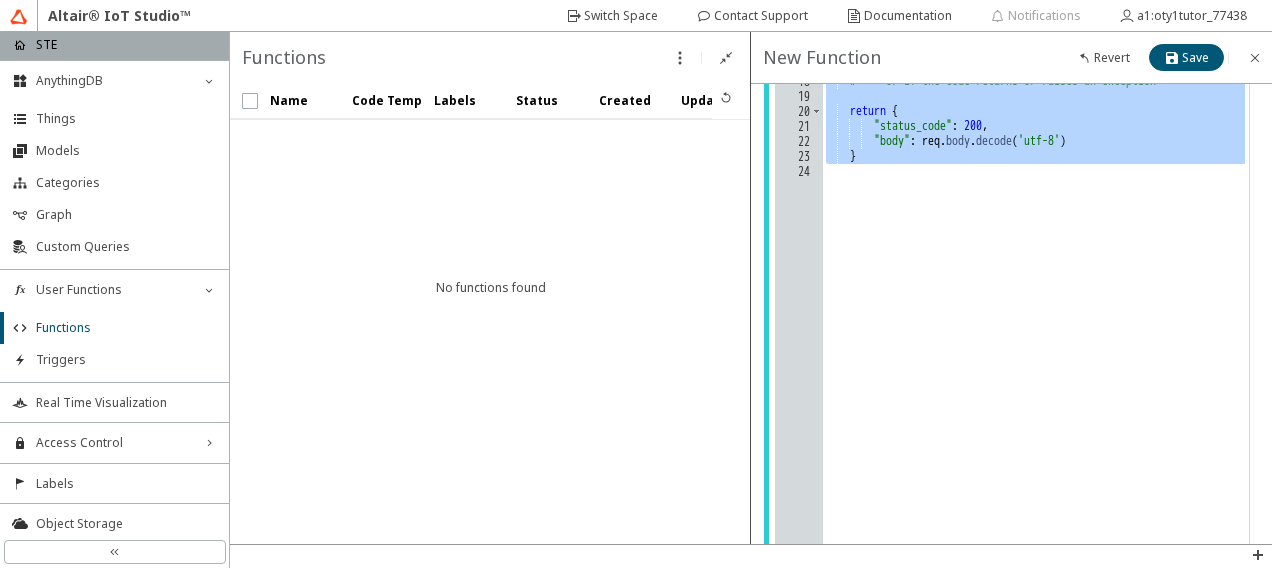 click on "import   json from   iots   import   API from   function   import   variables def   handle ( req ) :       # Gets the client credentials used for API authentication       # client_credentials = variables.get        ("my_client_credentials")       # my_scopes = ["category", "thing"]       # Creates a client instance to make requests to the IoT         Studio API       # api_url = "[URL][DOMAIN_NAME]"       # with API(api_url).set_credentials        (client_credentials["client_id"],       #                                           client_credentials["client_secret"],       #                                   my_scopes) as api:       #     ...       #     The token will be revoked when the 'with' block         ends       #     or if the code returns or raises an exception       return   {             "status_code" :   200 ,             "body" :   req . body . decode ( 'utf-8' )       }" at bounding box center (1035, 221) 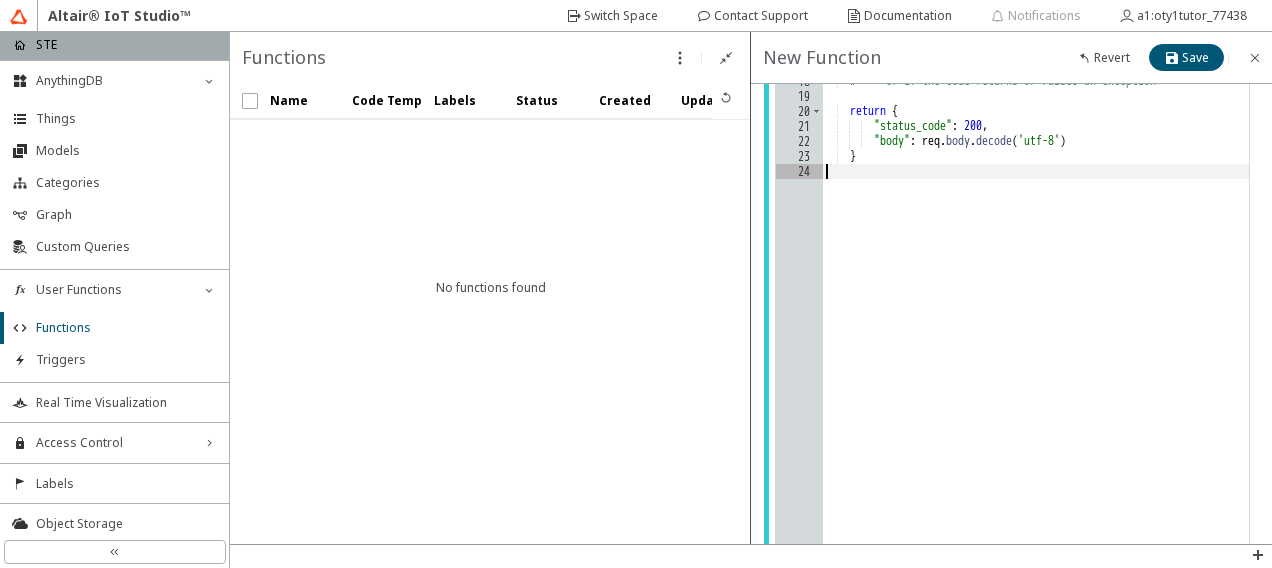 paste on "}" 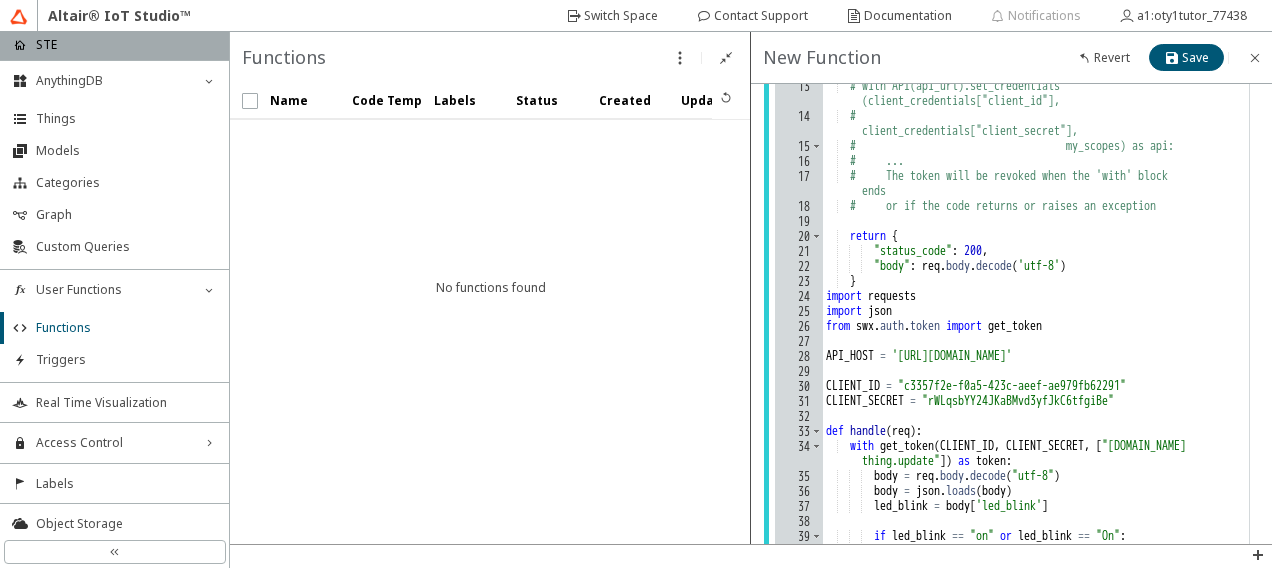 scroll, scrollTop: 1100, scrollLeft: 0, axis: vertical 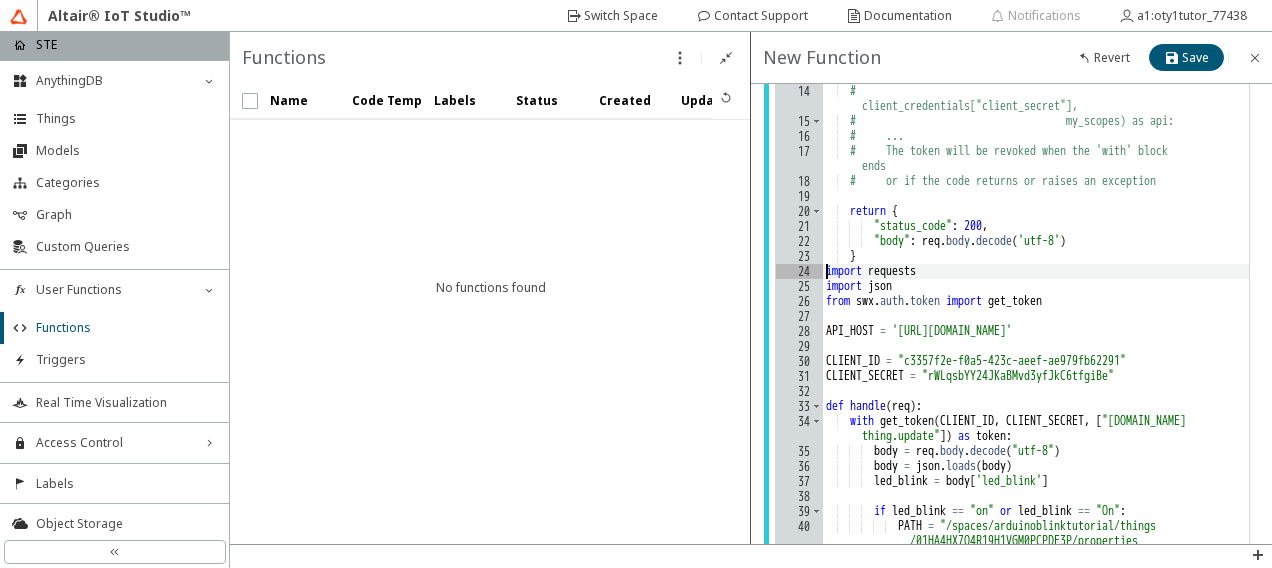 click on "import   json from   iots   import   API from   function   import   variables def   handle ( req ) :       # Gets the client credentials used for API authentication       # client_credentials = variables.get        ("my_client_credentials")       # my_scopes = ["category", "thing"]       # Creates a client instance to make requests to the IoT         Studio API       # api_url = "[URL][DOMAIN_NAME]"       # with API(api_url).set_credentials        (client_credentials["client_id"],       #                                           client_credentials["client_secret"],       #                                   my_scopes) as api:       #     ...       #     The token will be revoked when the 'with' block         ends       #     or if the code returns or raises an exception       return   {             "status_code" :   200 ,             "body" :   req . body . decode ( 'utf-8' )       } import   requests import   json from   [GEOGRAPHIC_DATA] . auth . token   import   get_token   =" at bounding box center [1035, 336] 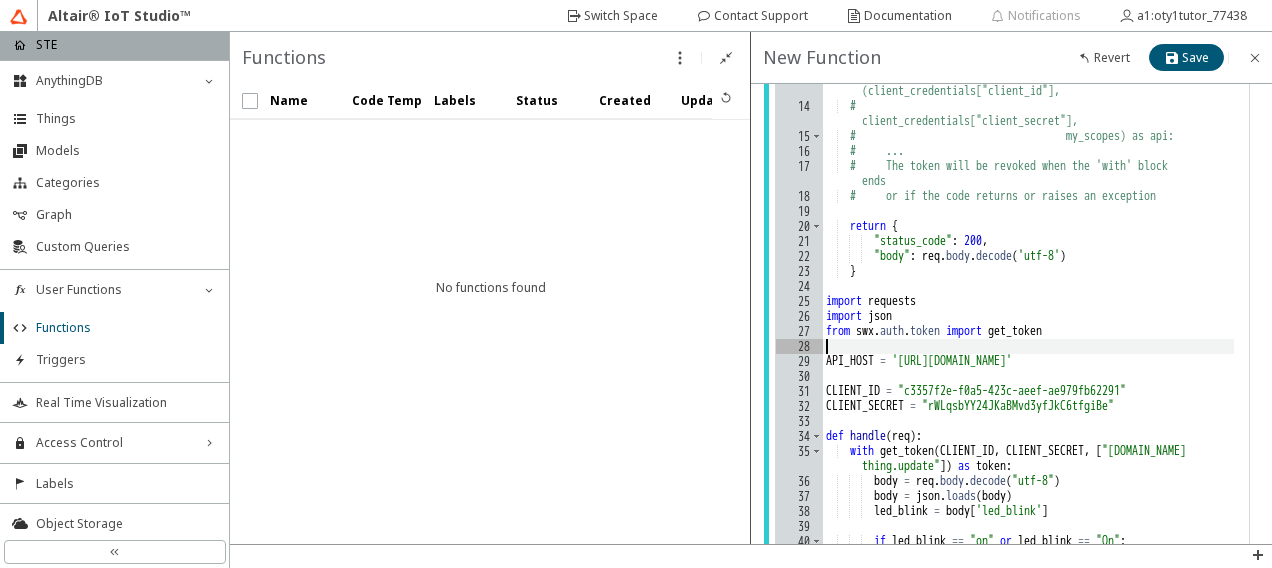 click on "import   json from   iots   import   API from   function   import   variables def   handle ( req ) :       # Gets the client credentials used for API         authentication       # client_credentials = variables.get        ("my_client_credentials")       # my_scopes = ["category", "thing"]       # Creates a client instance to make requests to the         IoT Studio API       # api_url = "[URL][DOMAIN_NAME]"       # with API(api_url).set_credentials        (client_credentials["client_id"],       #                                           client_credentials["client_secret"],       #                                   my_scopes) as api:       #     ...       #     The token will be revoked when the 'with' block         ends       #     or if the code returns or raises an exception       return   {             "status_code" :   200 ,             "body" :   req . body . decode ( 'utf-8' )       } import   requests import   json from   [GEOGRAPHIC_DATA] . auth . token   import     =" at bounding box center (1028, 336) 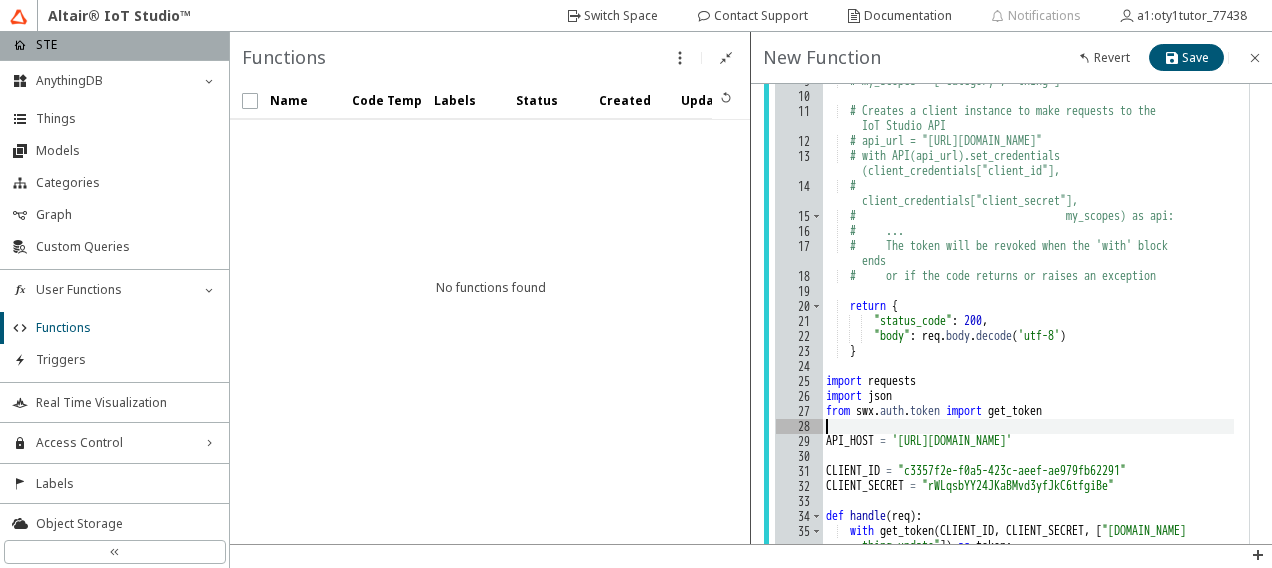 scroll, scrollTop: 20, scrollLeft: 0, axis: vertical 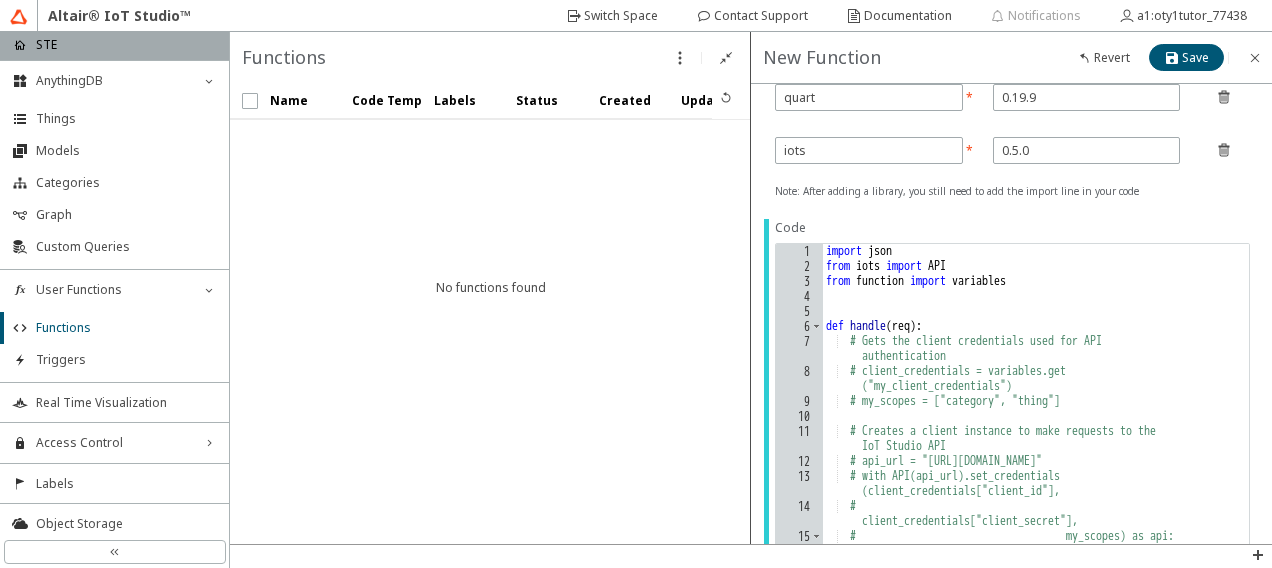 click on "import   json from   iots   import   API from   function   import   variables def   handle ( req ) :       # Gets the client credentials used for API         authentication       # client_credentials = variables.get        ("my_client_credentials")       # my_scopes = ["category", "thing"]       # Creates a client instance to make requests to the         IoT Studio API       # api_url = "[URL][DOMAIN_NAME]"       # with API(api_url).set_credentials        (client_credentials["client_id"],       #                                           client_credentials["client_secret"],       #                                   my_scopes) as api:       #     ...       #     The token will be revoked when the 'with' block         ends       #     or if the code returns or raises an exception       return   {             "status_code" :   200 ,             "body" :   req . body . decode ( 'utf-8' )       } import   requests import   json from   [GEOGRAPHIC_DATA] . auth . token   import     =" at bounding box center (1028, 736) 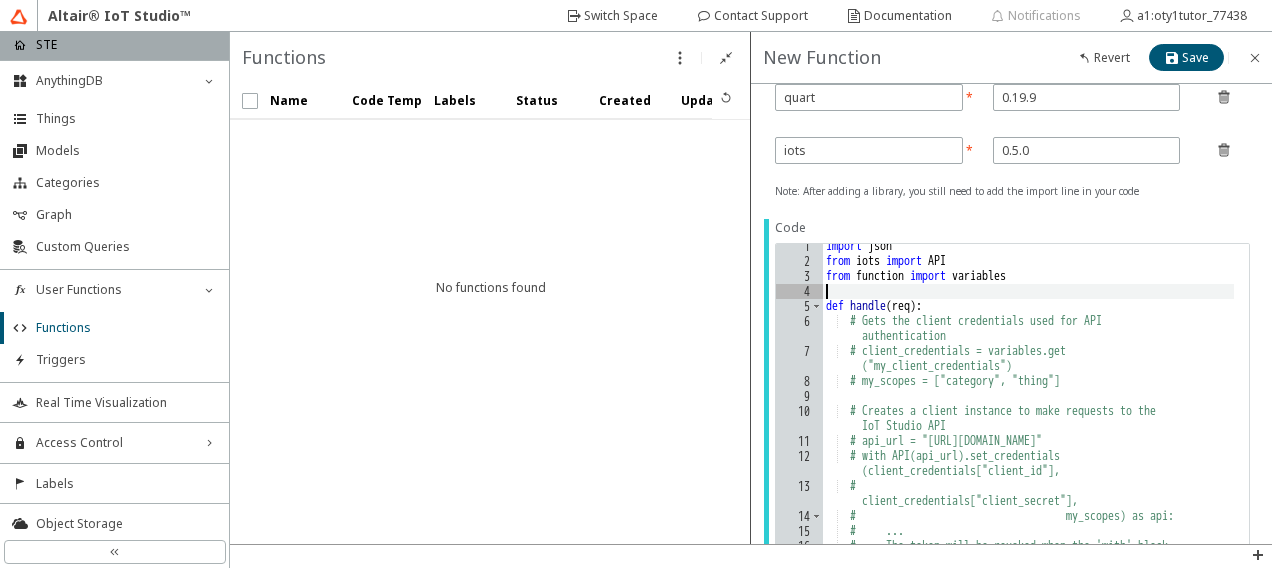 scroll, scrollTop: 4, scrollLeft: 0, axis: vertical 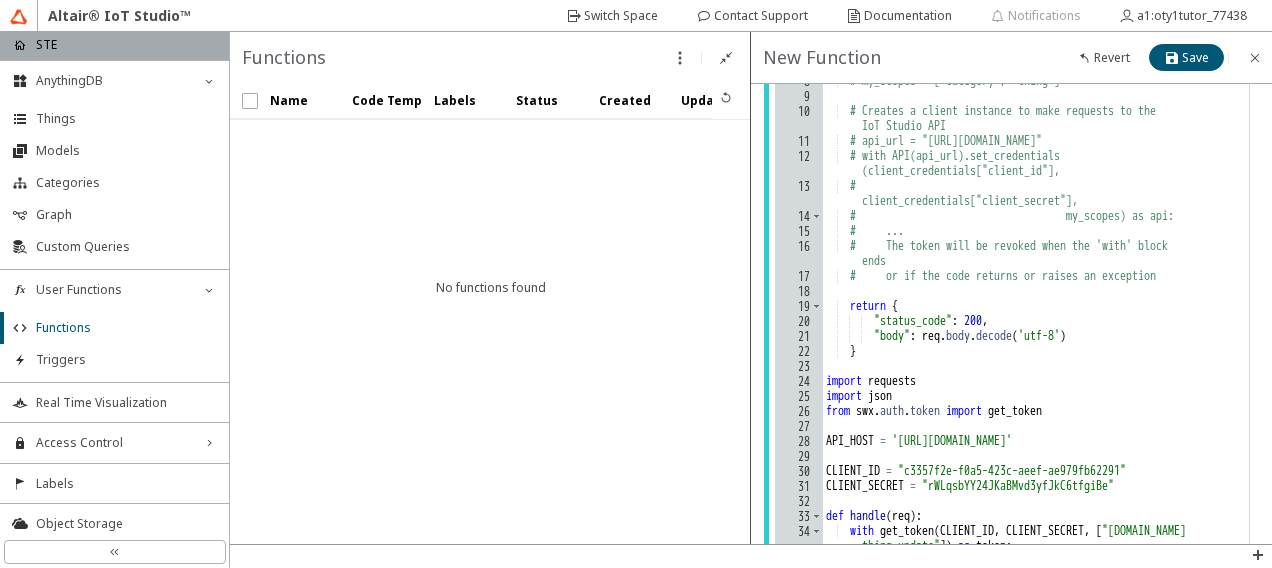 click on "import   json from   iots   import   API from   function   import   variables def   handle ( req ) :       # Gets the client credentials used for API         authentication       # client_credentials = variables.get        ("my_client_credentials")       # my_scopes = ["category", "thing"]       # Creates a client instance to make requests to the         IoT Studio API       # api_url = "[URL][DOMAIN_NAME]"       # with API(api_url).set_credentials        (client_credentials["client_id"],       #                                           client_credentials["client_secret"],       #                                   my_scopes) as api:       #     ...       #     The token will be revoked when the 'with' block         ends       #     or if the code returns or raises an exception       return   {             "status_code" :   200 ,             "body" :   req . body . decode ( 'utf-8' )       } import   requests import   json from   [GEOGRAPHIC_DATA] . auth . token   import     =" at bounding box center [1028, 431] 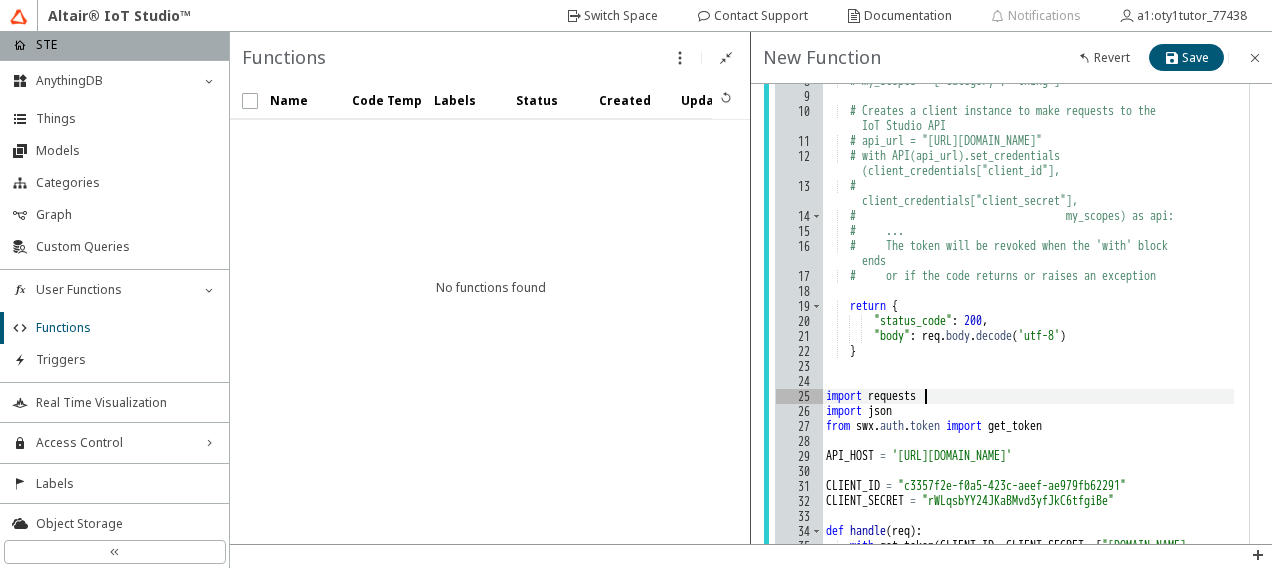 click on "import   json from   iots   import   API from   function   import   variables def   handle ( req ) :       # Gets the client credentials used for API         authentication       # client_credentials = variables.get        ("my_client_credentials")       # my_scopes = ["category", "thing"]       # Creates a client instance to make requests to the         IoT Studio API       # api_url = "[URL][DOMAIN_NAME]"       # with API(api_url).set_credentials        (client_credentials["client_id"],       #                                           client_credentials["client_secret"],       #                                   my_scopes) as api:       #     ...       #     The token will be revoked when the 'with' block         ends       #     or if the code returns or raises an exception       return   {             "status_code" :   200 ,             "body" :   req . body . decode ( 'utf-8' )       } import   requests import   json from   [GEOGRAPHIC_DATA] . auth . token   import     =" at bounding box center (1028, 431) 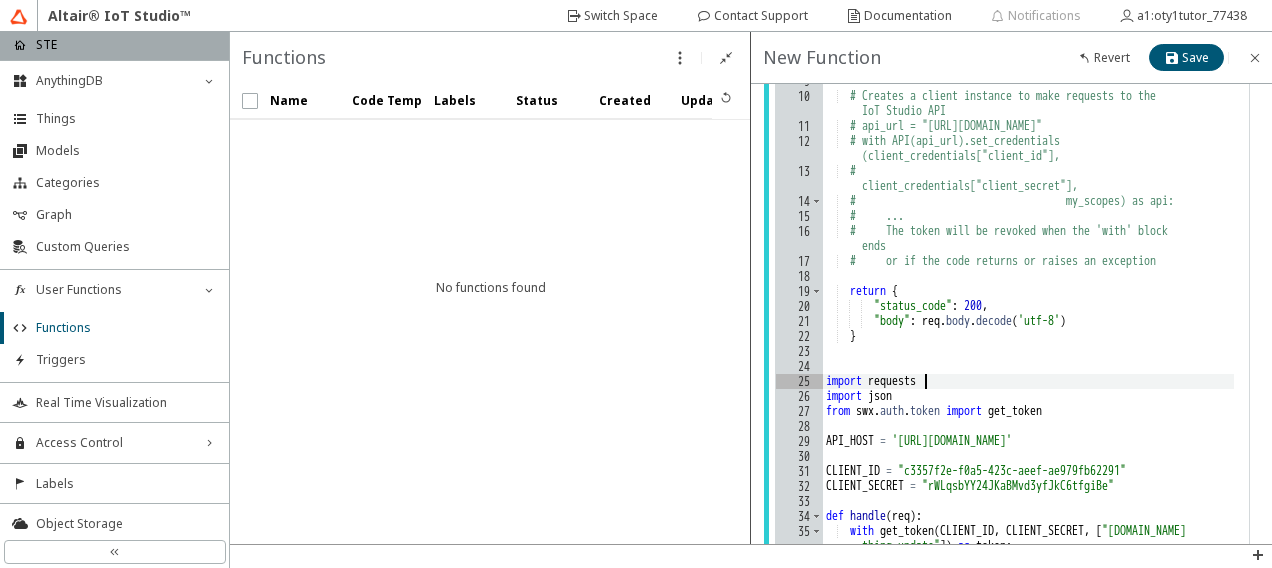 scroll, scrollTop: 20, scrollLeft: 0, axis: vertical 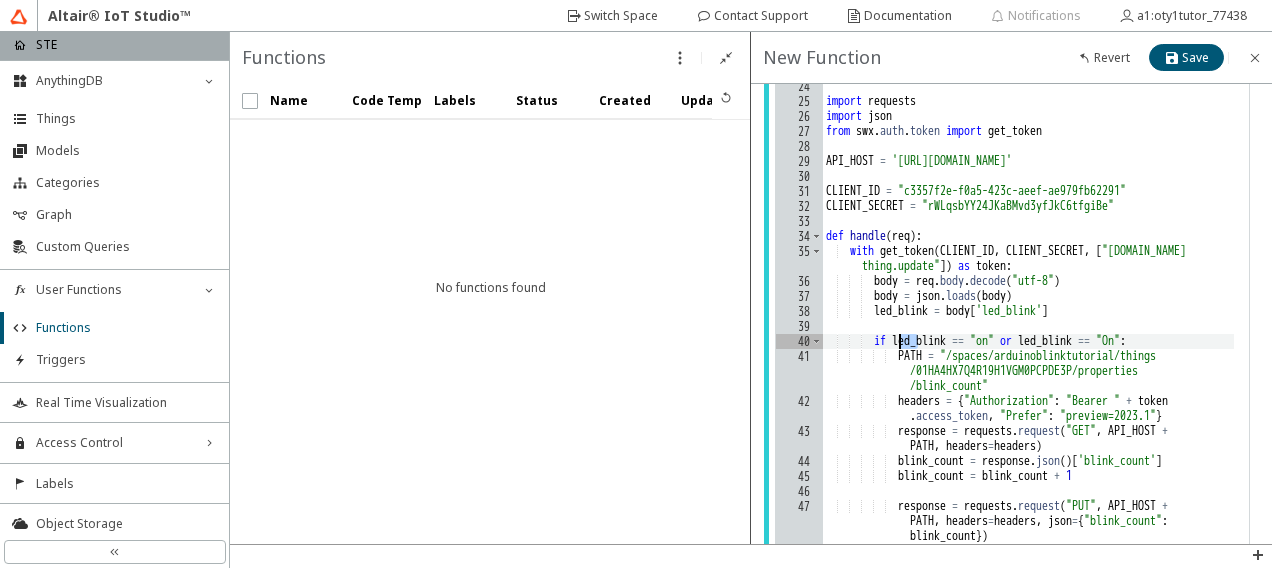 drag, startPoint x: 916, startPoint y: 336, endPoint x: 901, endPoint y: 336, distance: 15 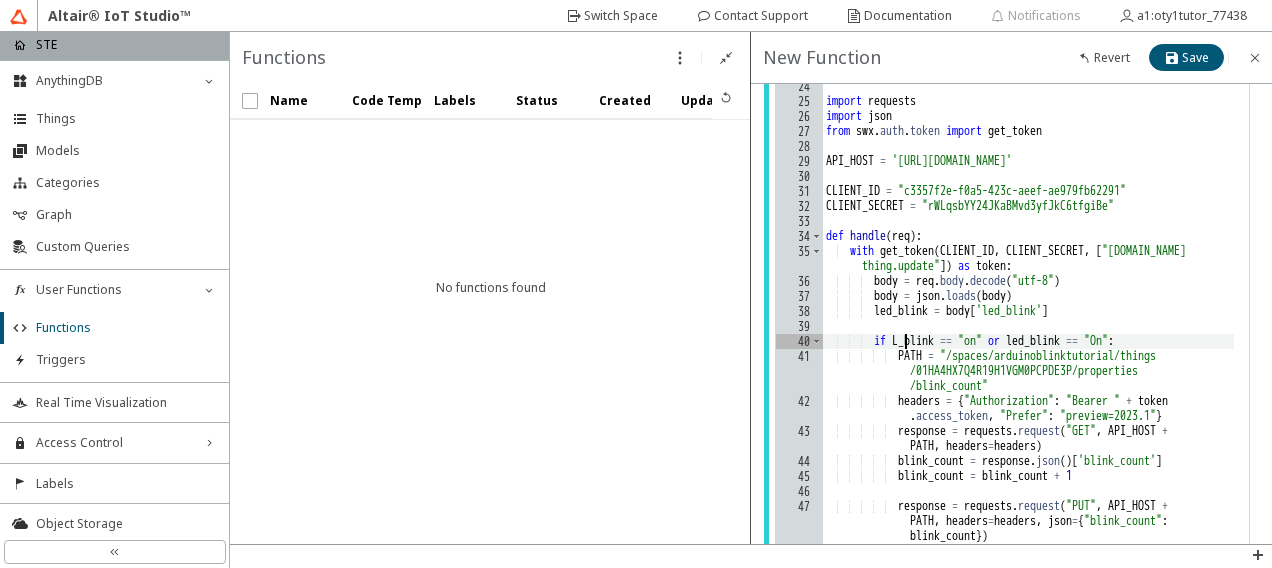 scroll, scrollTop: 0, scrollLeft: 7, axis: horizontal 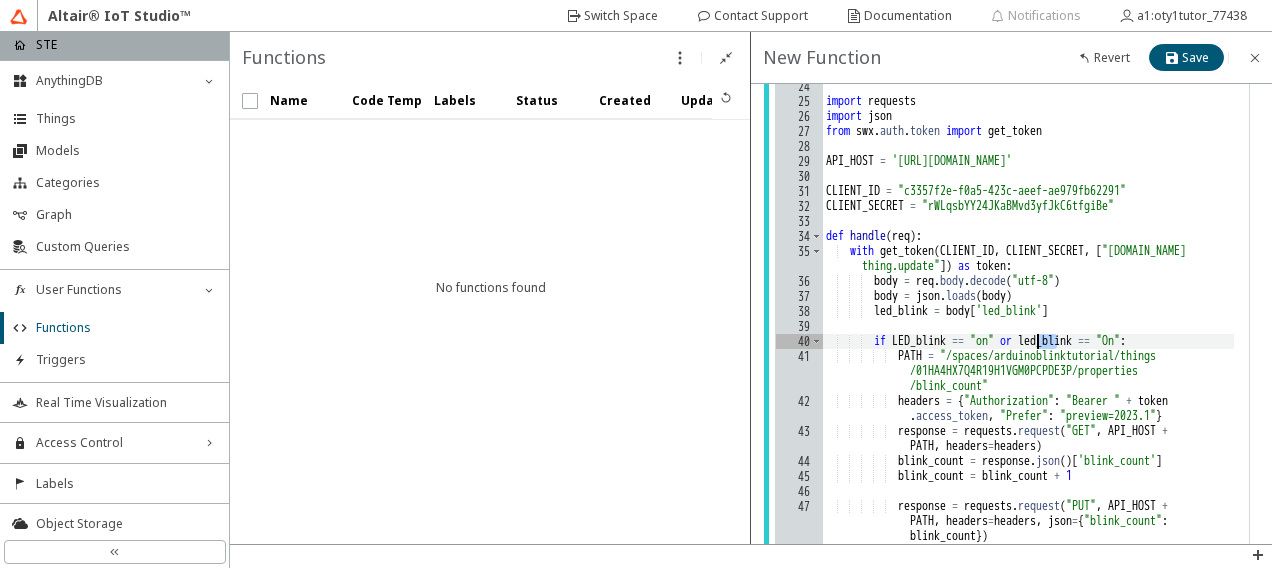 drag, startPoint x: 1055, startPoint y: 338, endPoint x: 1040, endPoint y: 339, distance: 15.033297 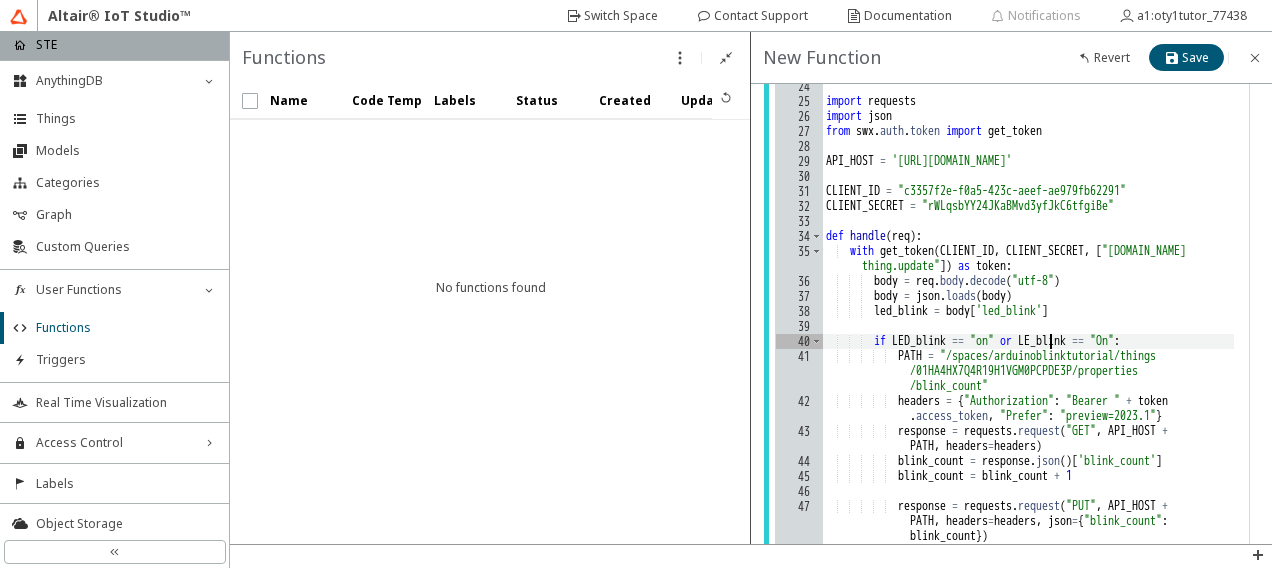 scroll, scrollTop: 0, scrollLeft: 19, axis: horizontal 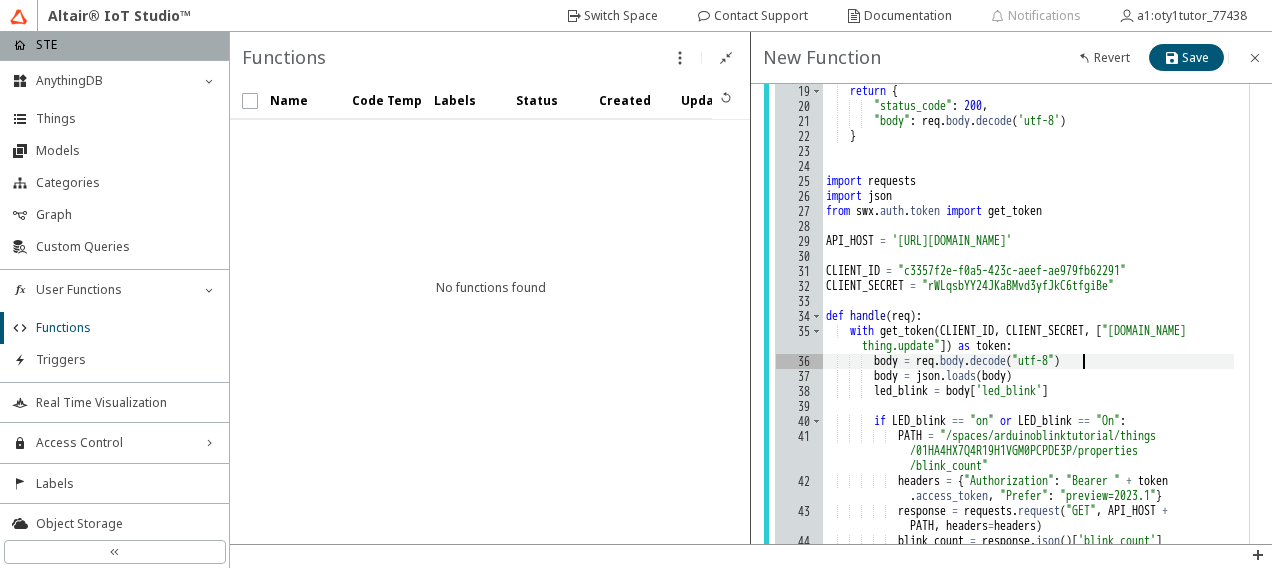 click on "from   iots   import   API from   function   import   variables def   handle ( req ) :       # Gets the client credentials used for API         authentication       # client_credentials = variables.get        ("my_client_credentials")       # my_scopes = ["category", "thing"]       # Creates a client instance to make requests to the         IoT Studio API       # api_url = "[URL][DOMAIN_NAME]"       # with API(api_url).set_credentials        (client_credentials["client_id"],       #                                           client_credentials["client_secret"],       #                                   my_scopes) as api:       #     ...       #     The token will be revoked when the 'with' block         ends       #     or if the code returns or raises an exception       return   {             "status_code" :   200 ,             "body" :   req . body . decode ( 'utf-8' )       } import   requests import   json from   [GEOGRAPHIC_DATA] . auth . token   import   get_token   =" at bounding box center [1028, 231] 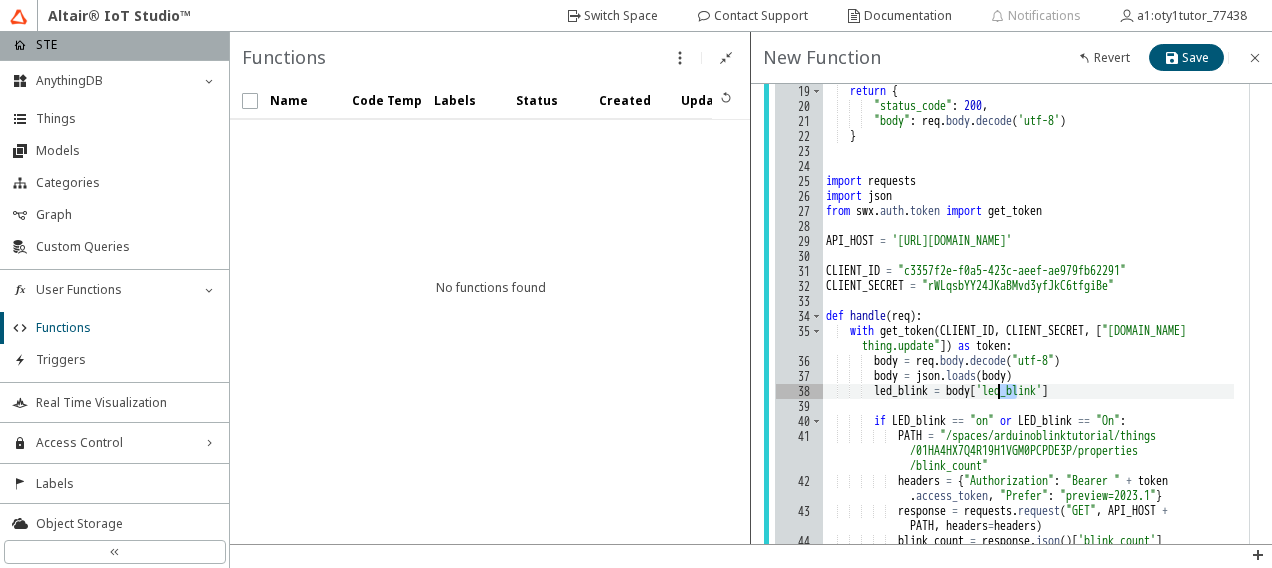 drag, startPoint x: 1014, startPoint y: 388, endPoint x: 1000, endPoint y: 389, distance: 14.035668 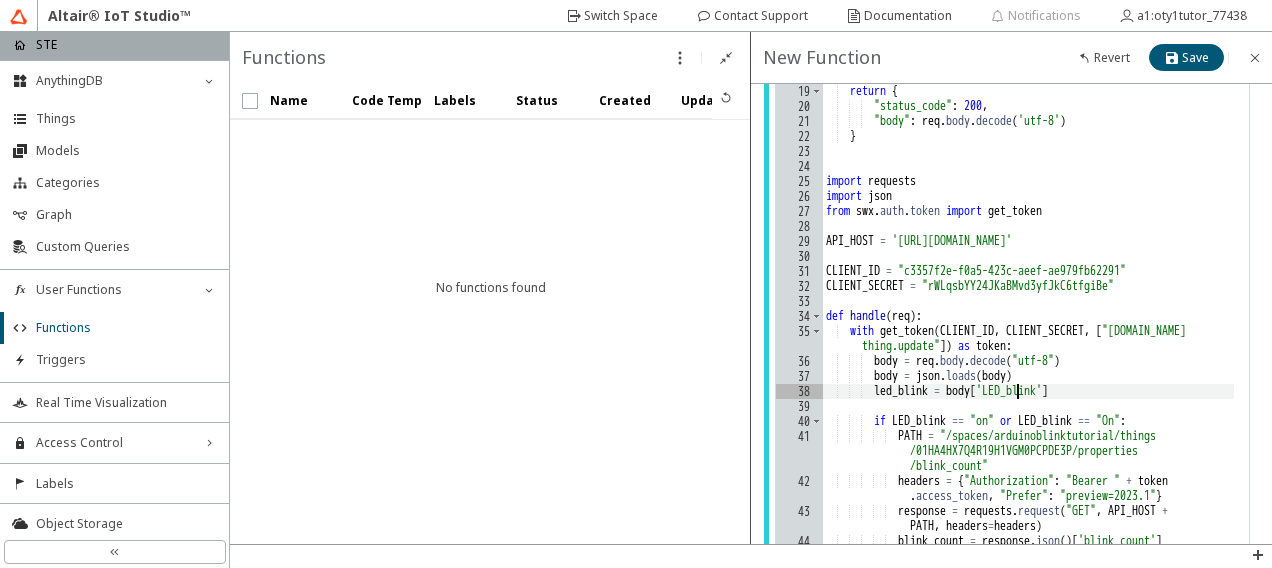 scroll, scrollTop: 0, scrollLeft: 16, axis: horizontal 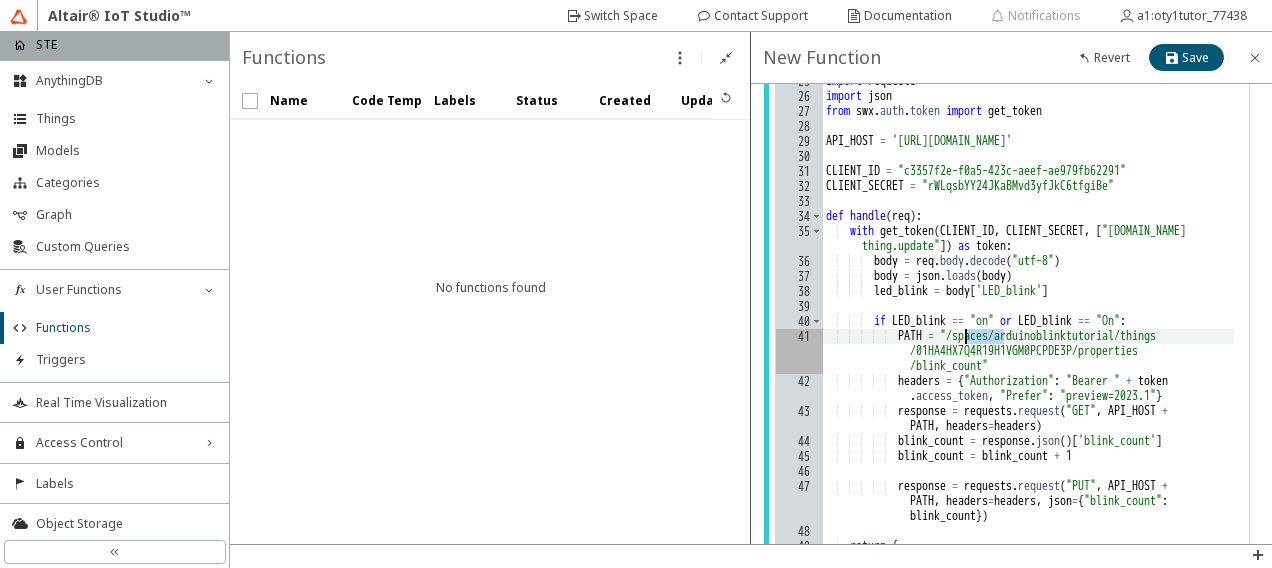 drag, startPoint x: 1002, startPoint y: 334, endPoint x: 966, endPoint y: 336, distance: 36.05551 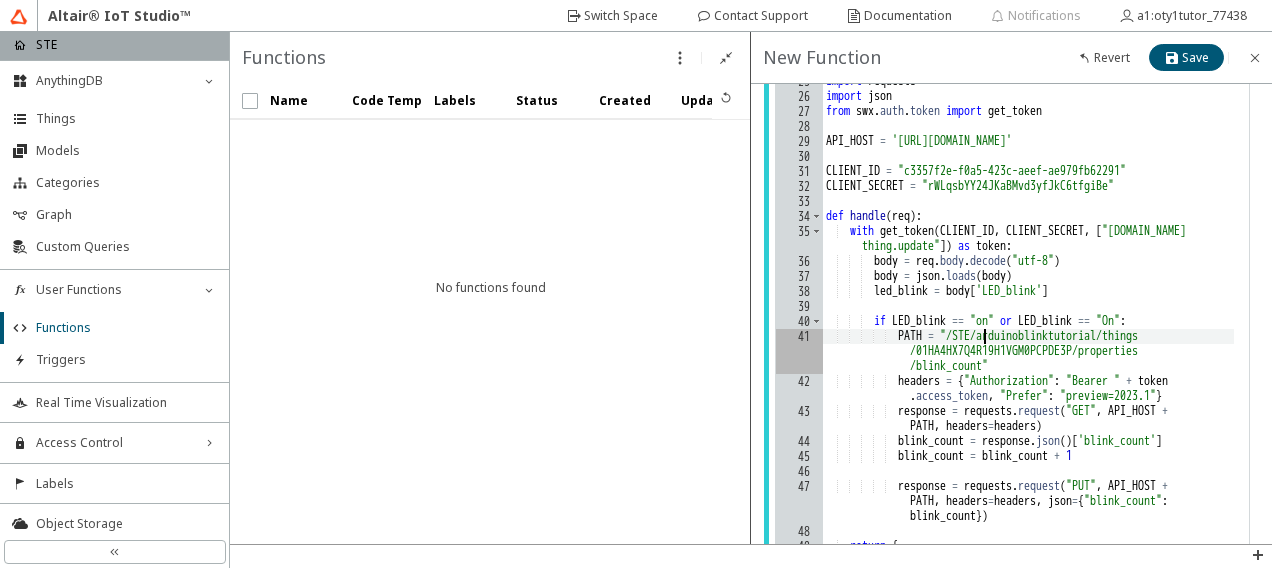scroll, scrollTop: 1400, scrollLeft: 0, axis: vertical 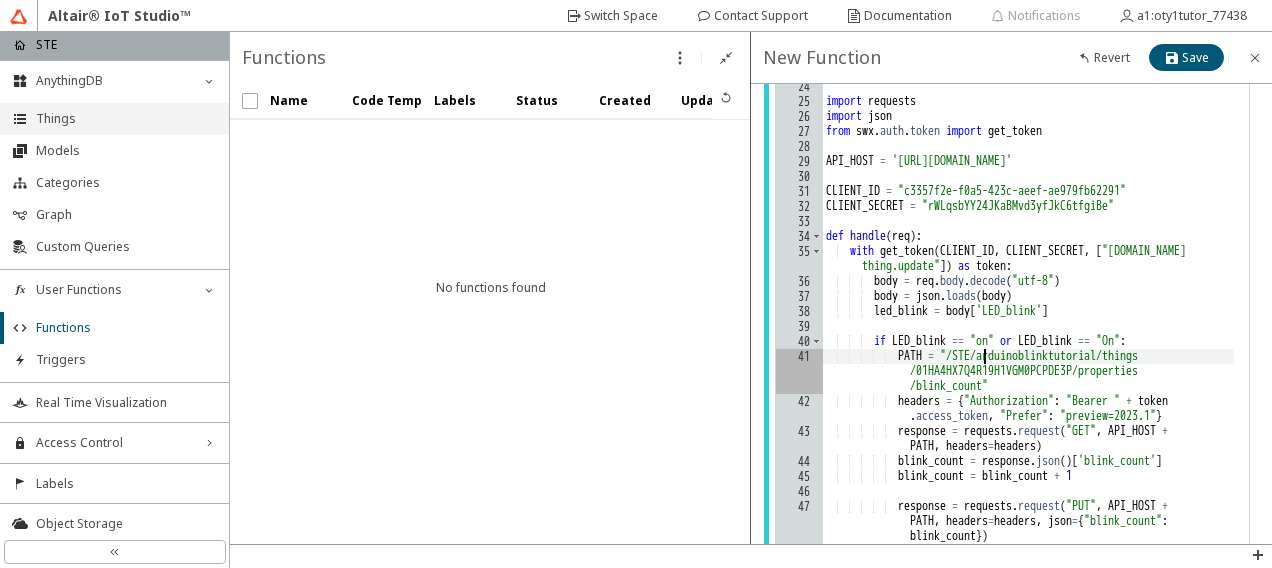 type on "PATH = "/STE/arduinoblinktutorial/things/01HA4HX7Q4R19H1VGM0PCPDE3P/properties/blink_count"" 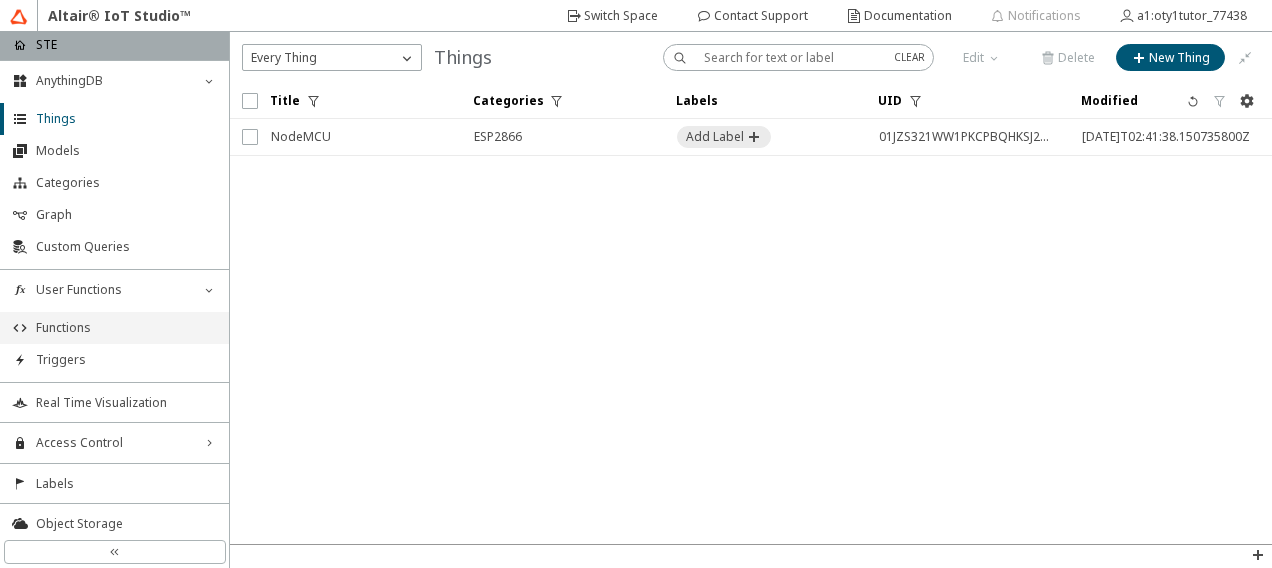 click on "Functions" at bounding box center [126, 328] 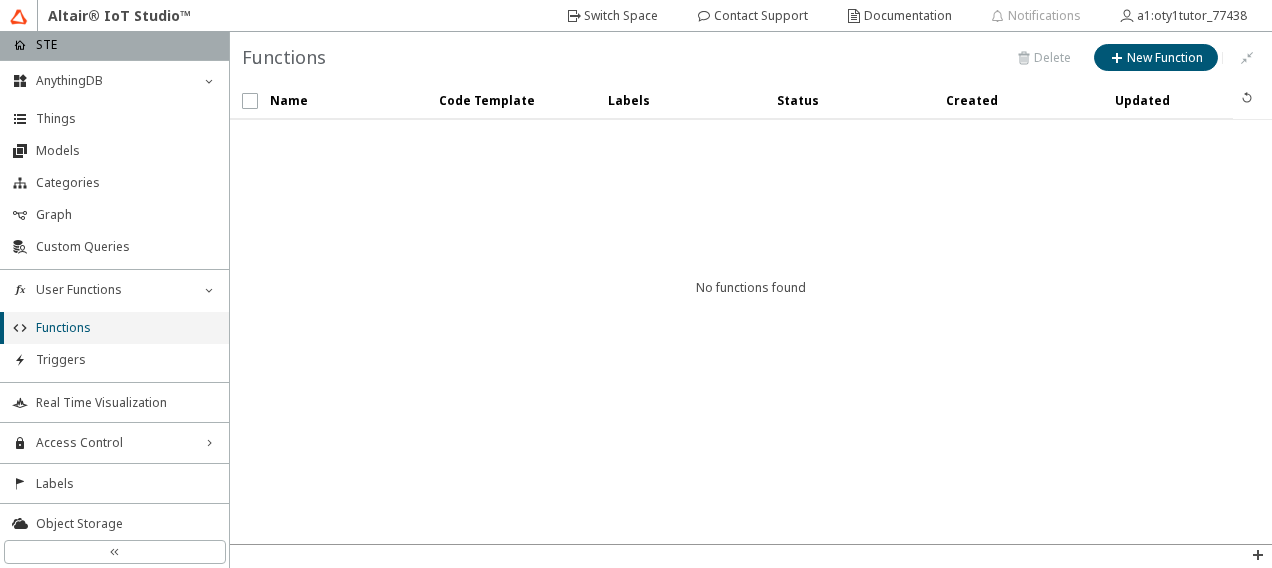 click 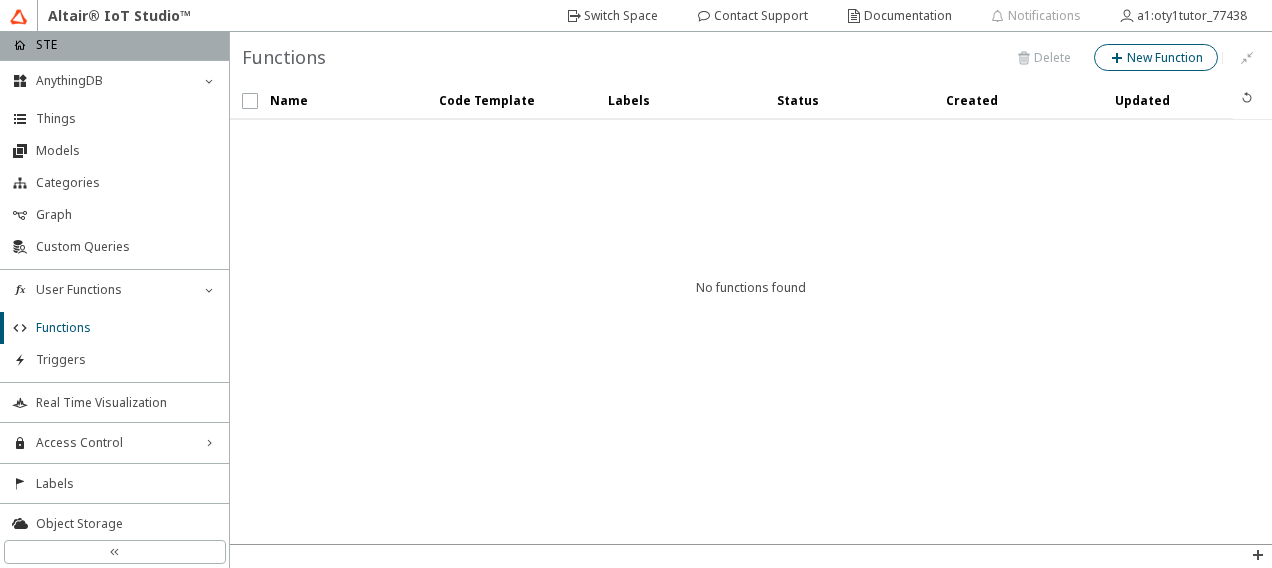 click on "New Function" 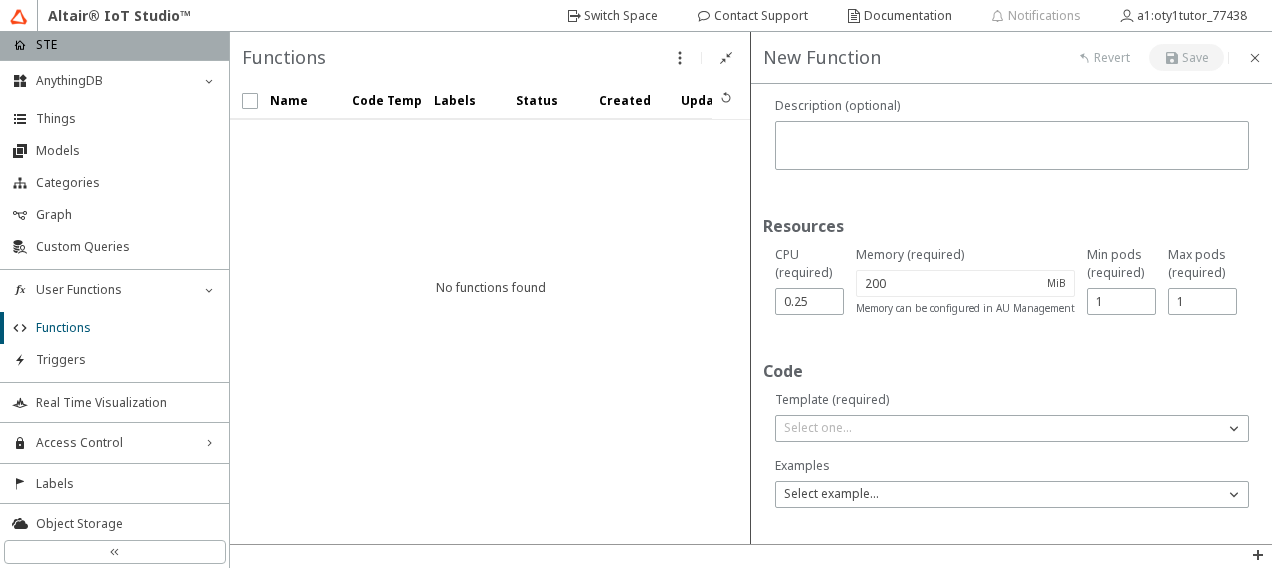 scroll, scrollTop: 22, scrollLeft: 0, axis: vertical 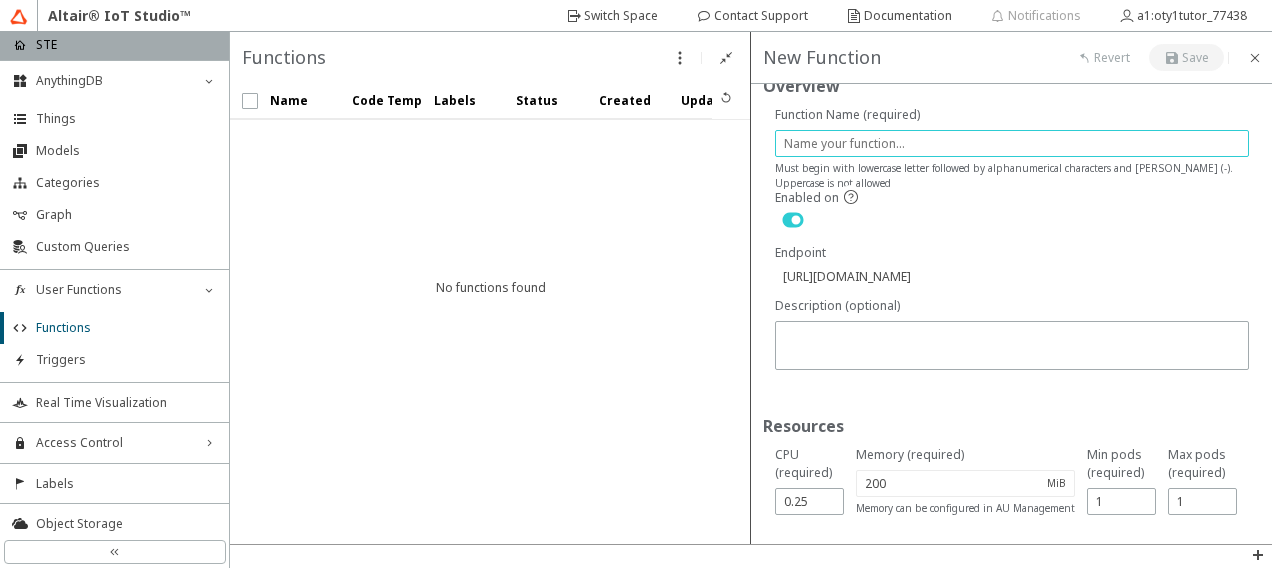 click at bounding box center [1012, 143] 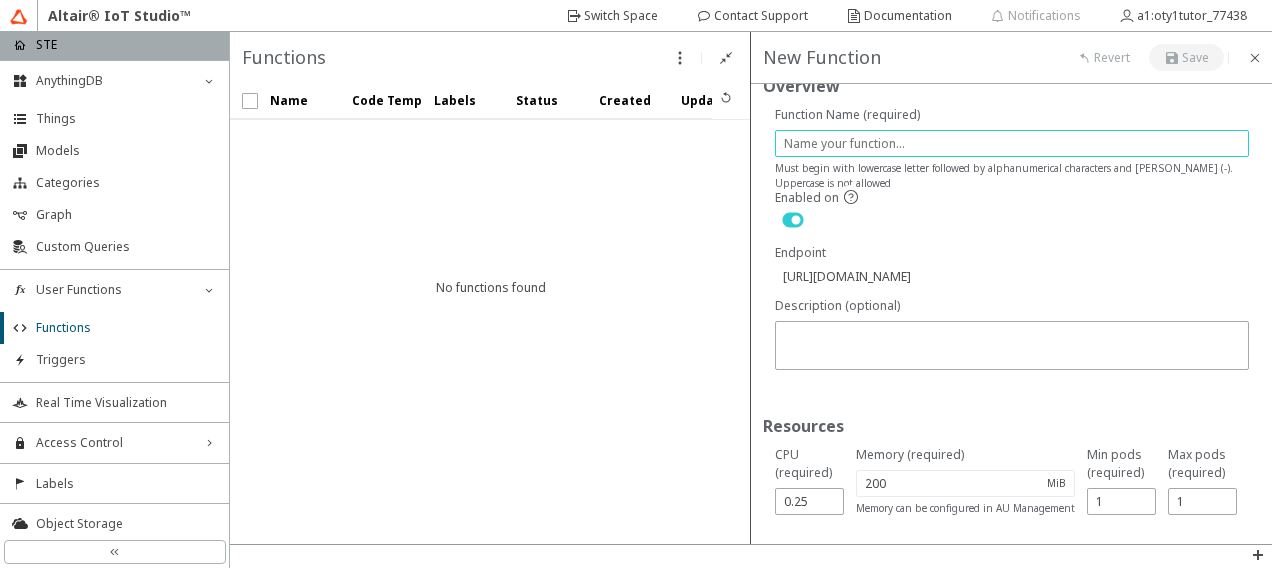 type on "c" 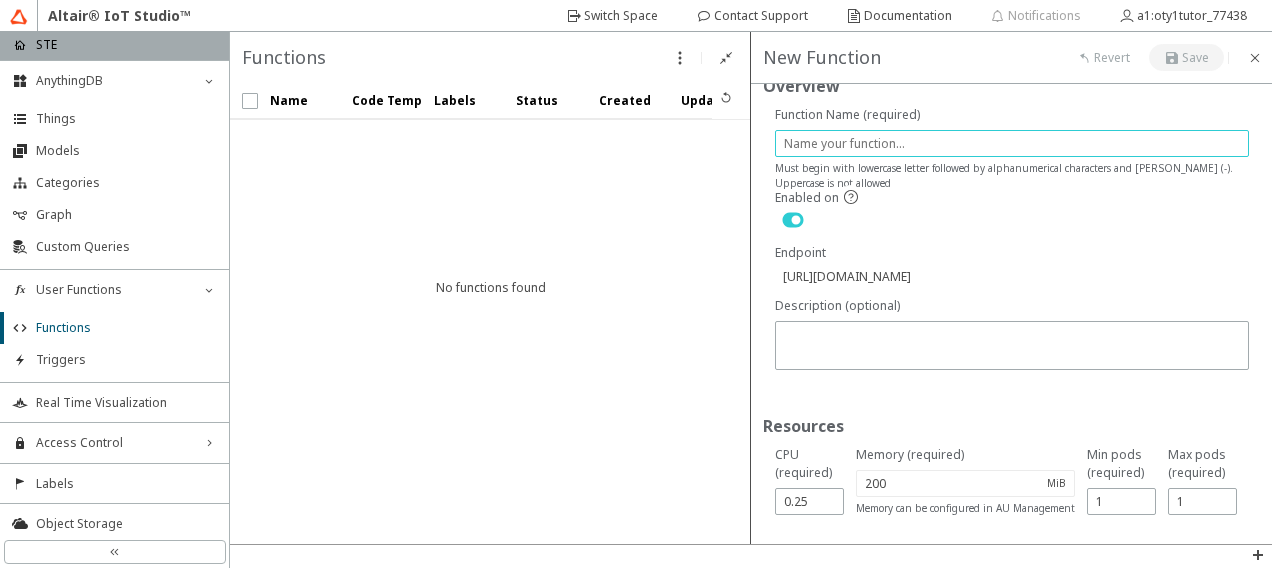 type on "[URL][DOMAIN_NAME]" 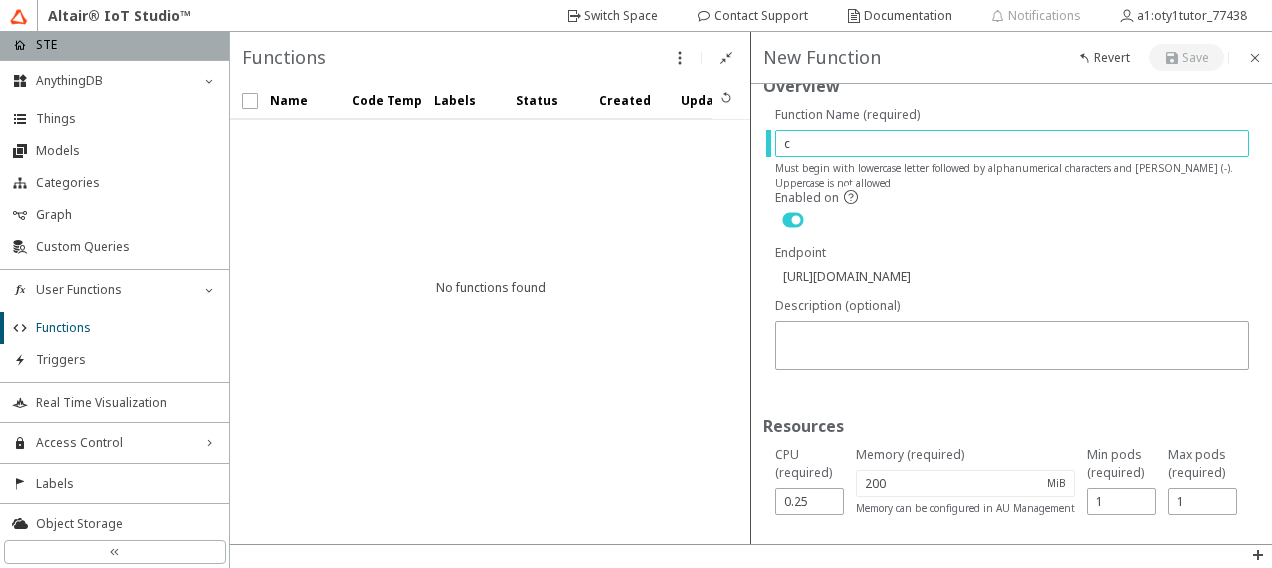type on "co" 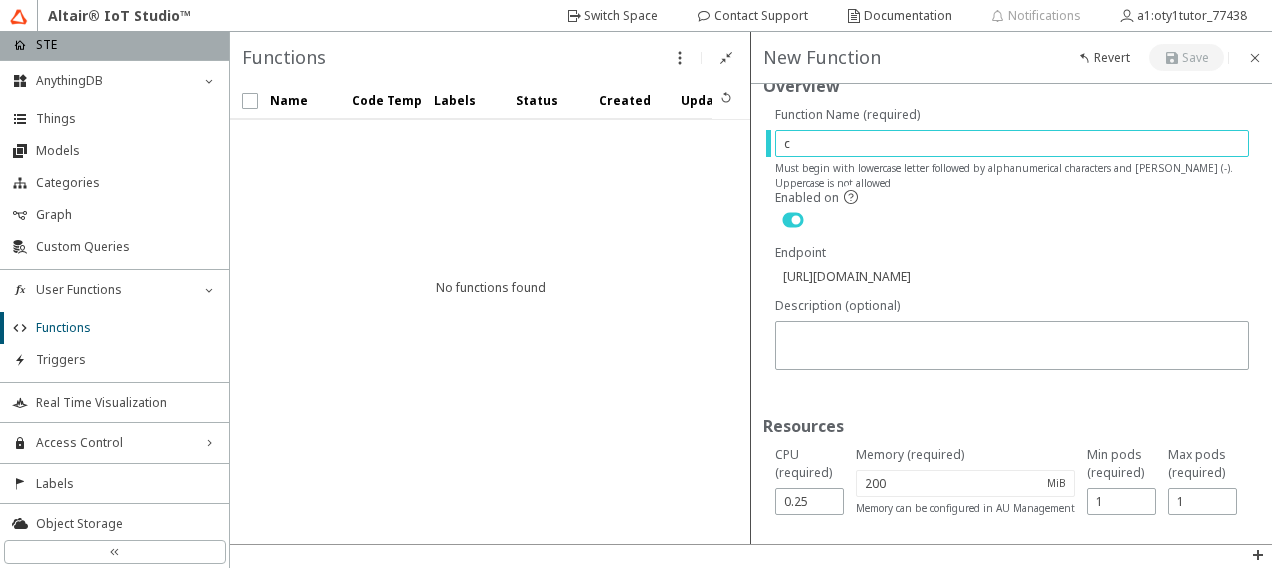 type on "[URL][DOMAIN_NAME]" 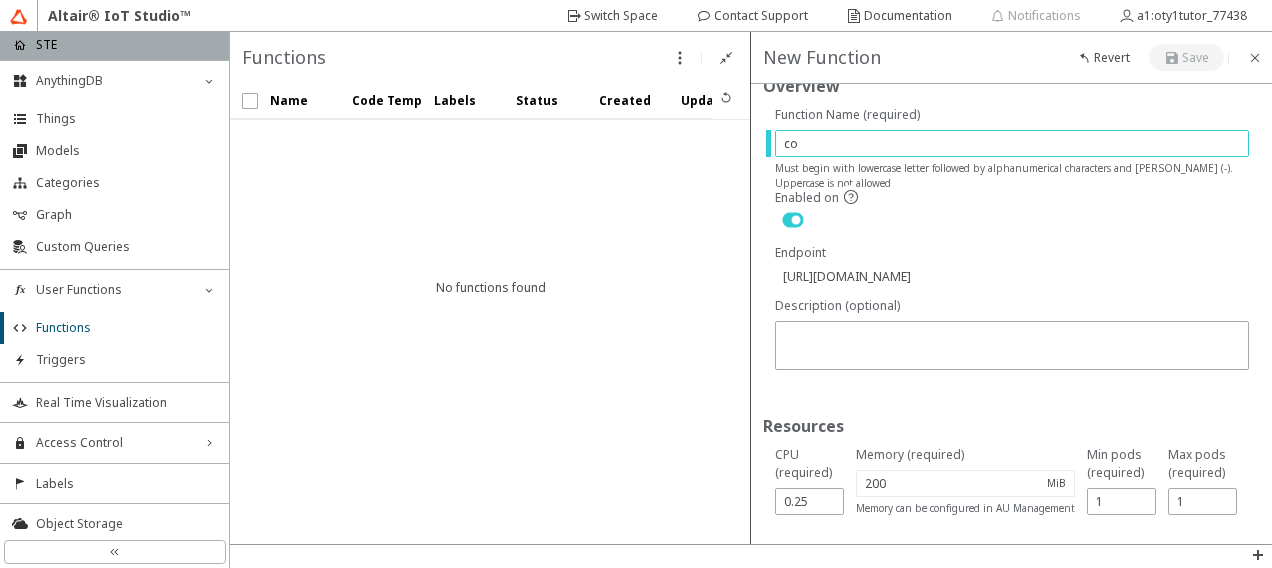type on "cou" 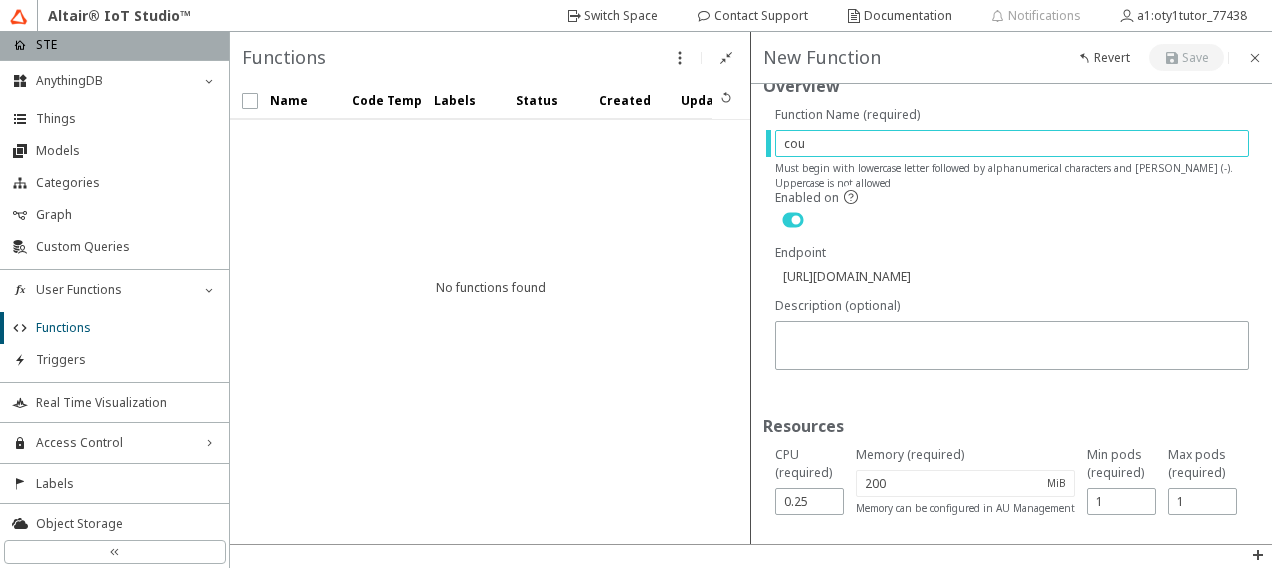 type on "coun" 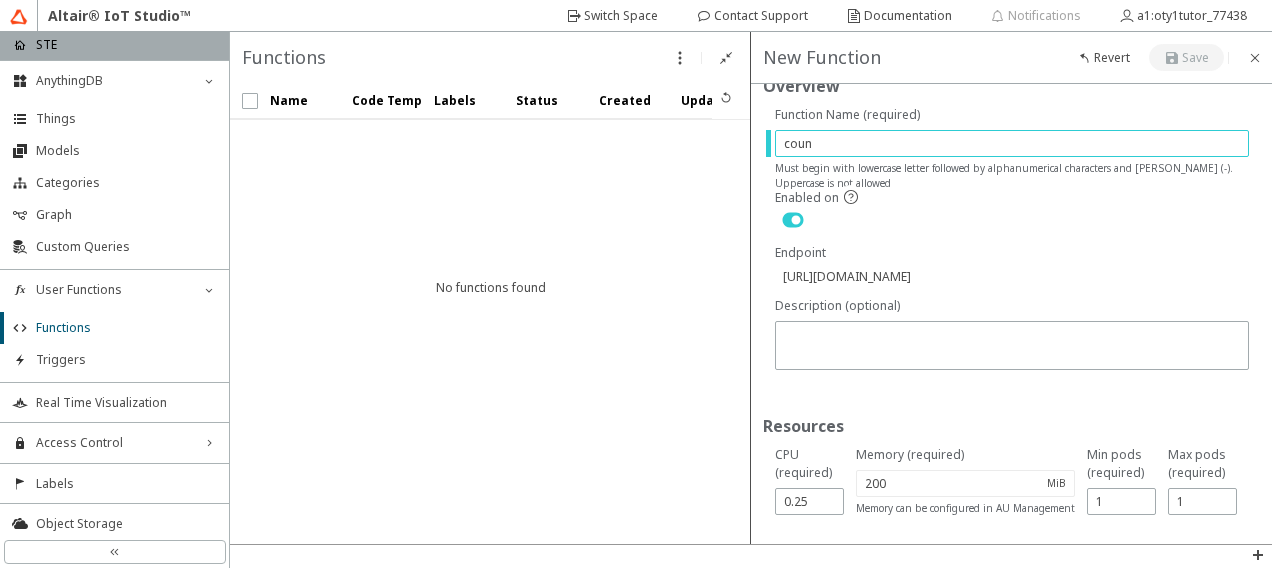 type on "count" 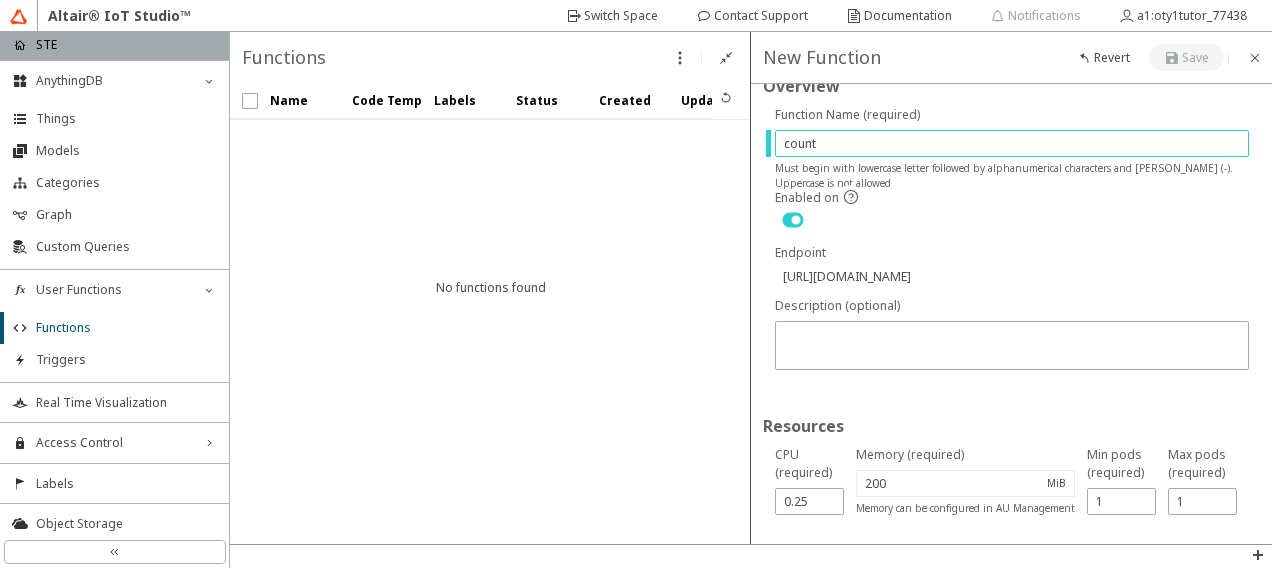 type on "count-" 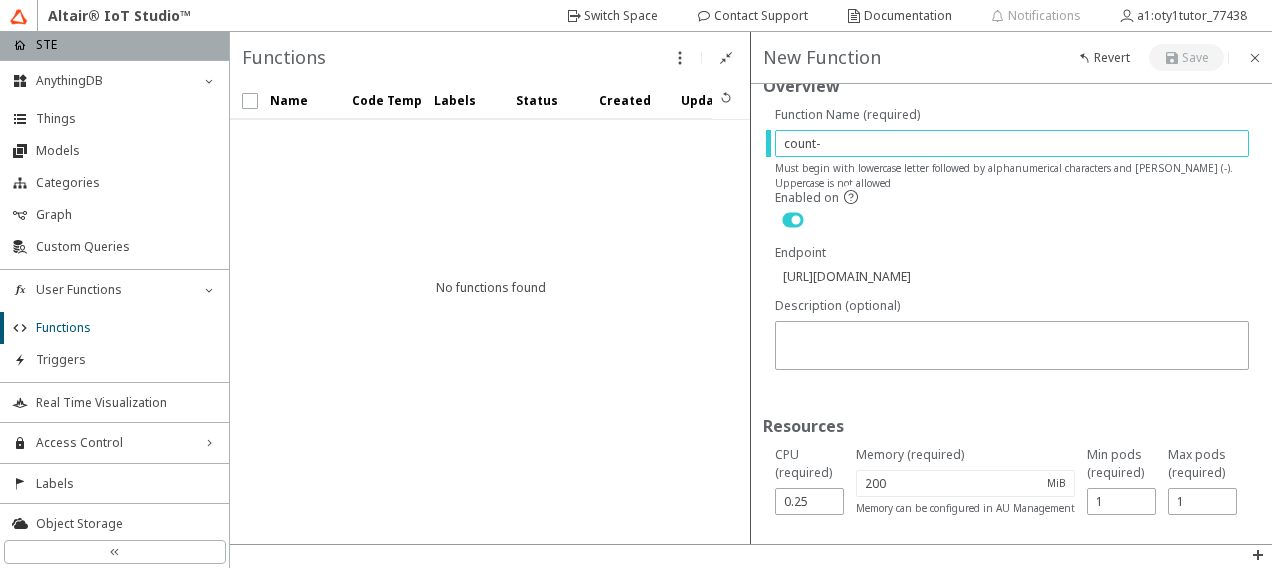 type on "count-b" 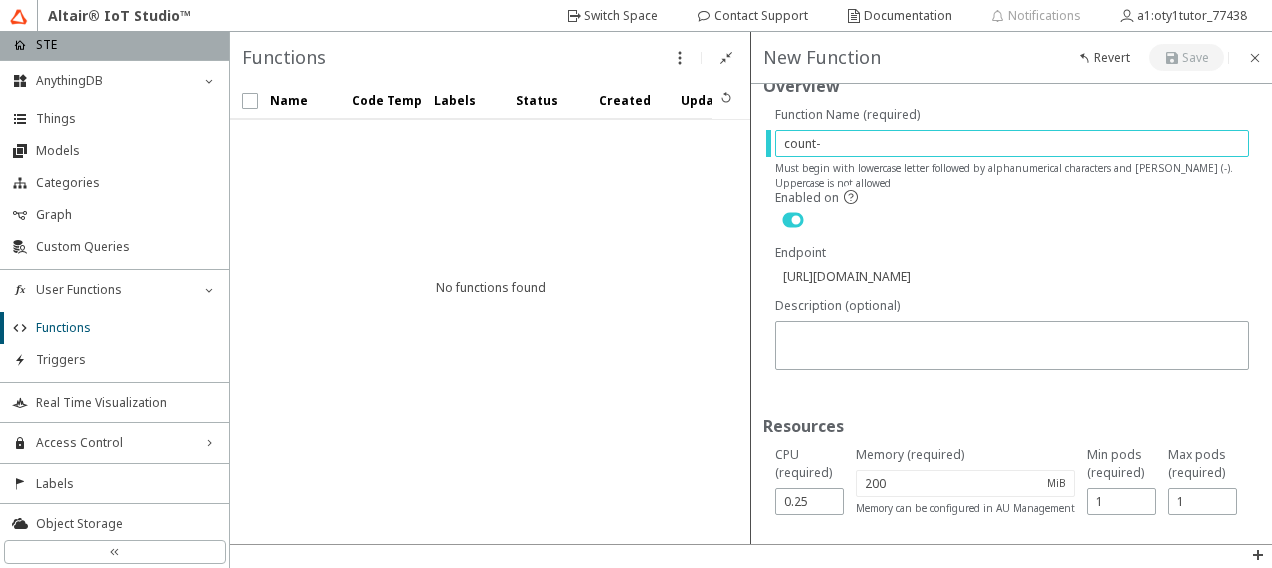 type on "[URL][DOMAIN_NAME]" 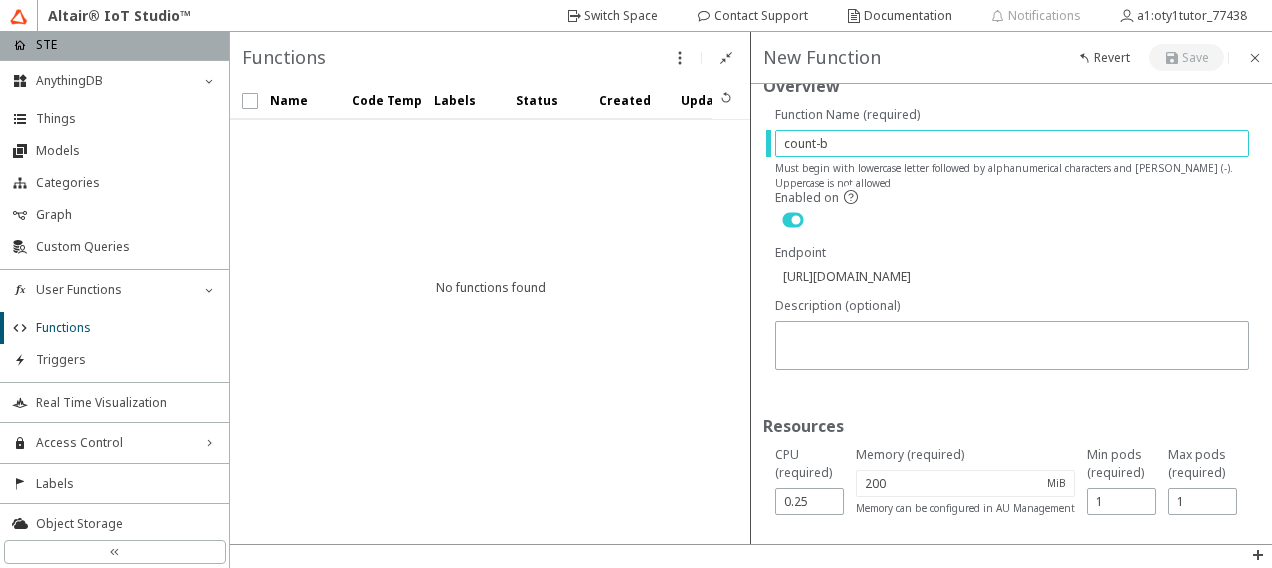 type on "count-bl" 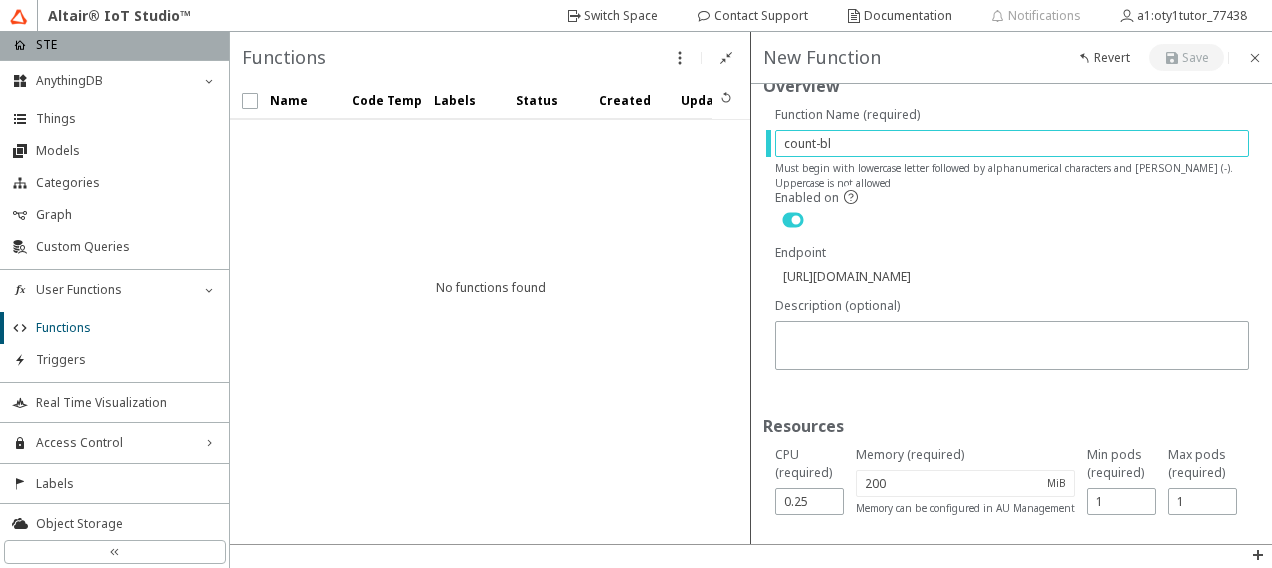 type on "count-bli" 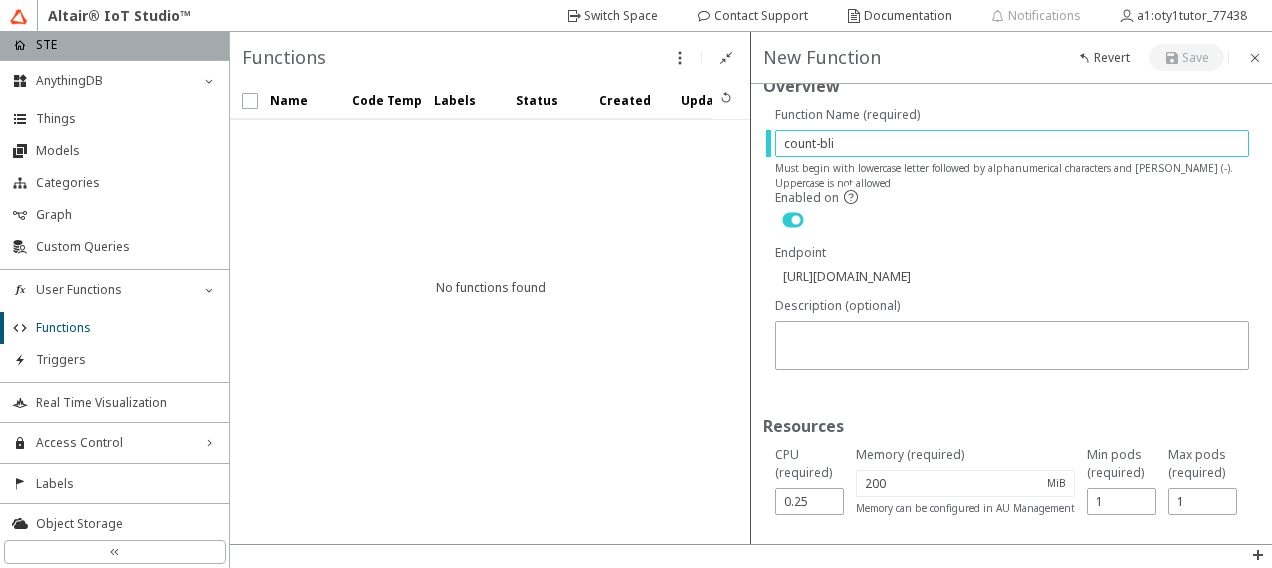 type on "count-blin" 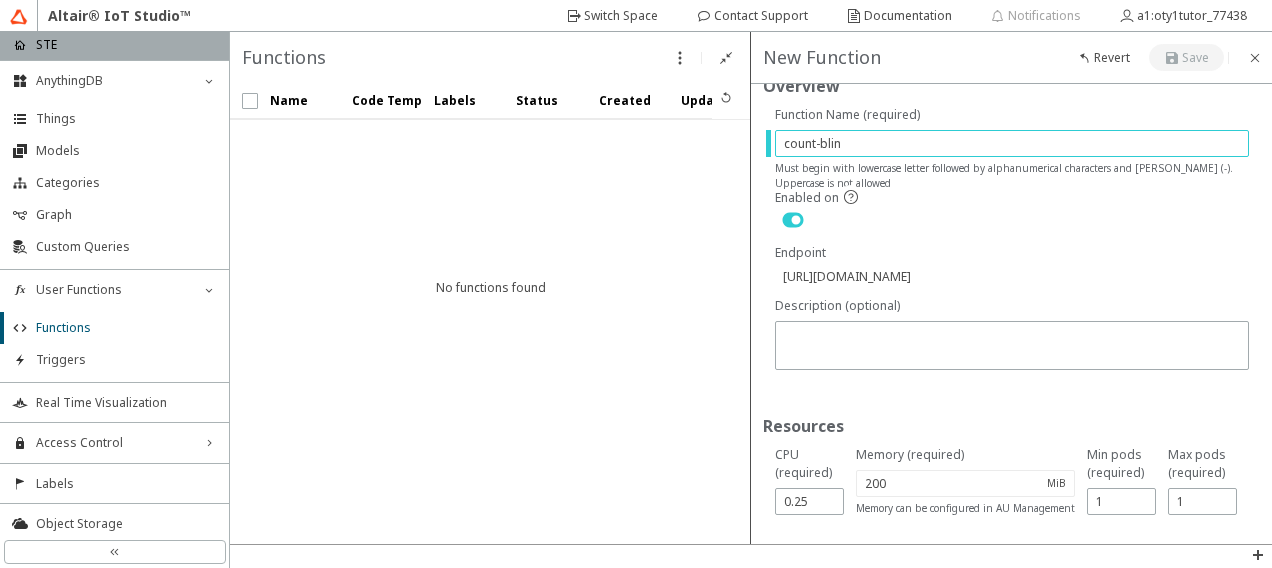 type on "count-blink" 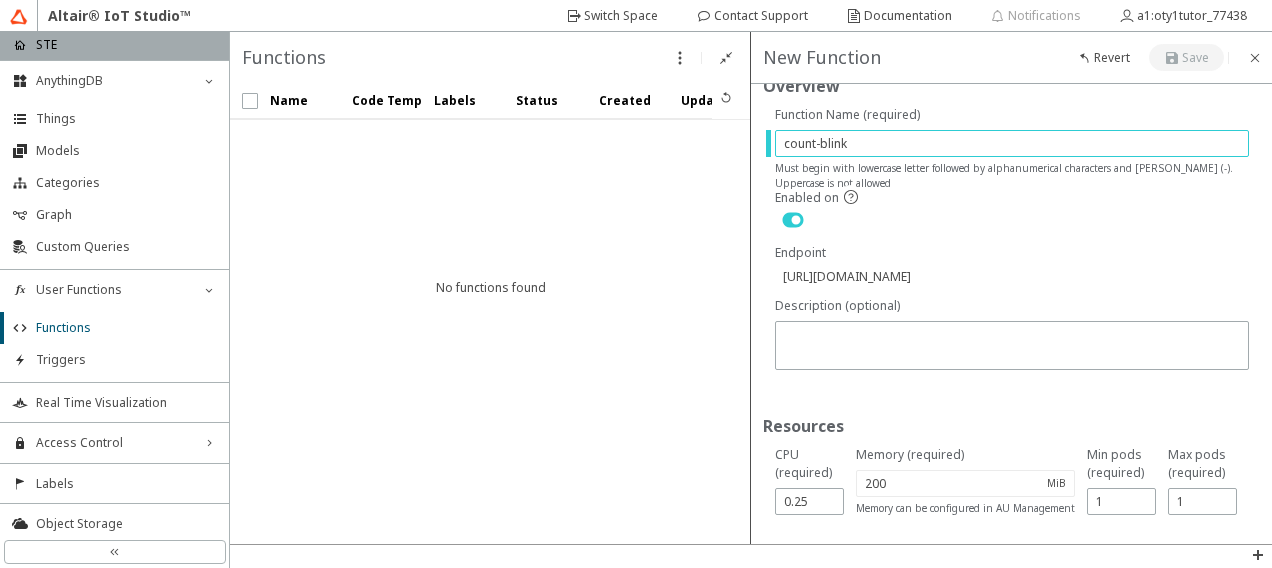 type on "count-blink" 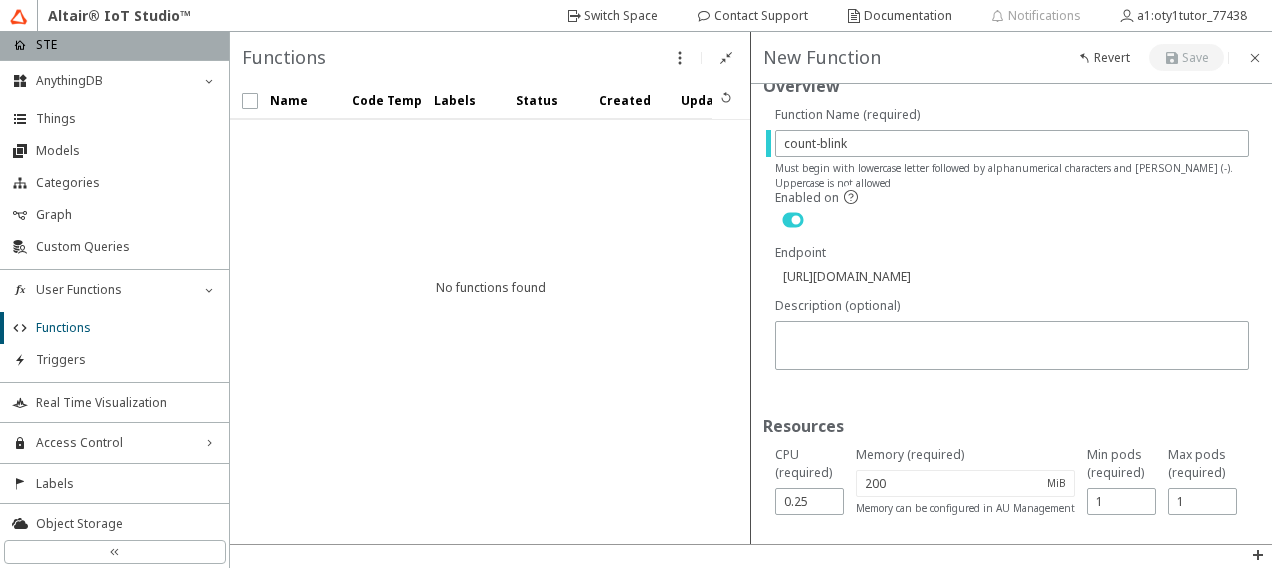 click at bounding box center [1186, 57] 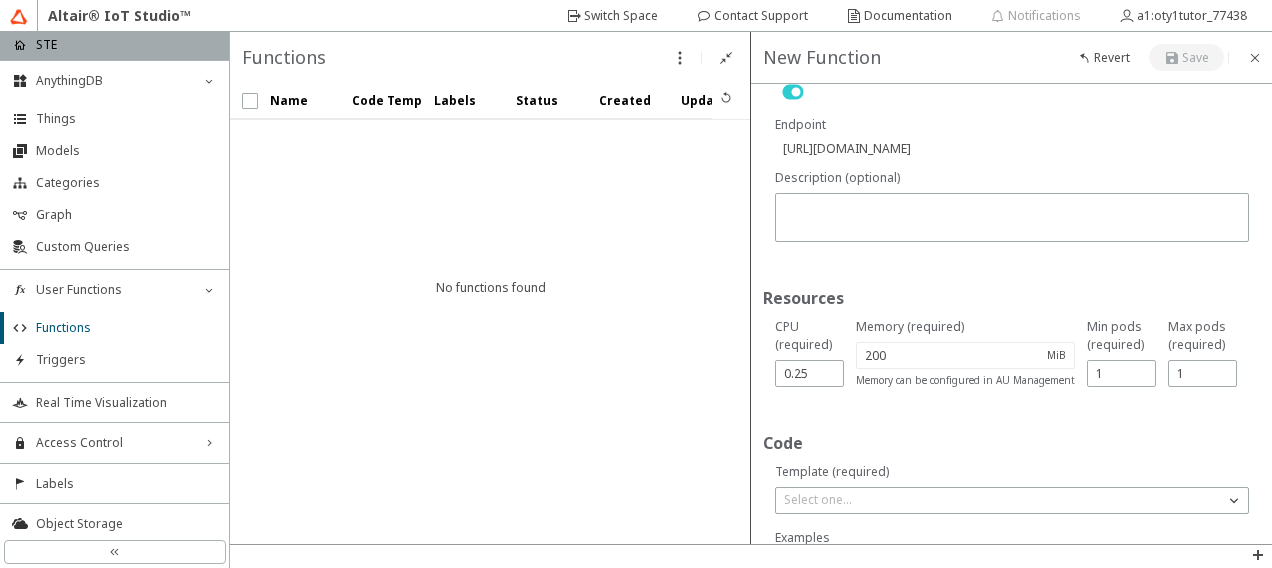 scroll, scrollTop: 222, scrollLeft: 0, axis: vertical 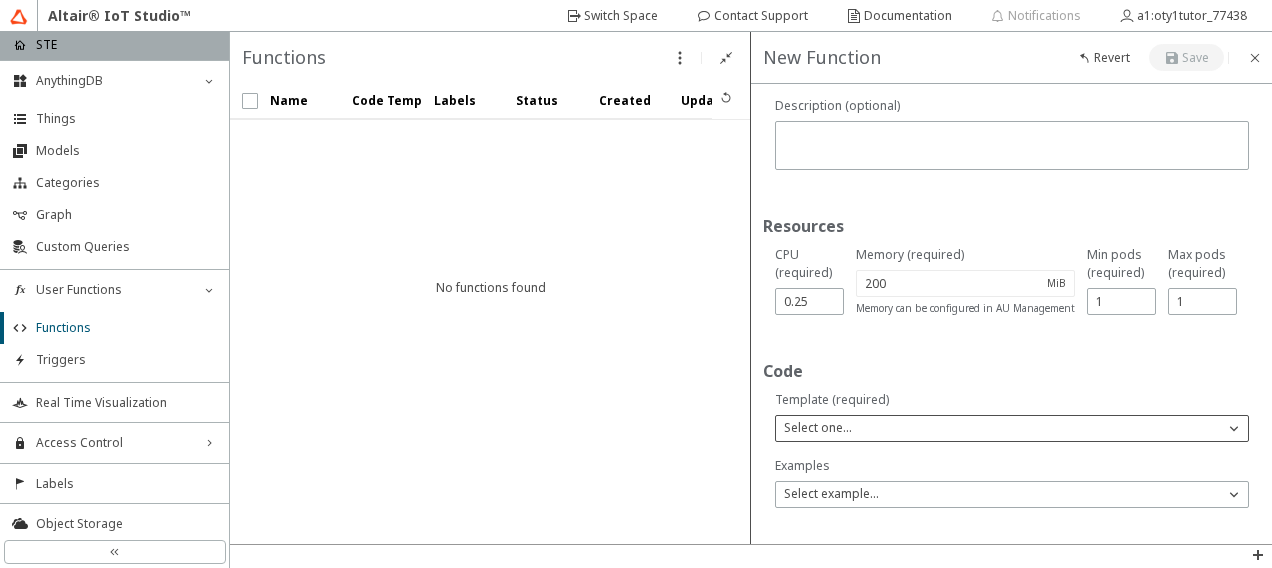click at bounding box center (1234, 428) 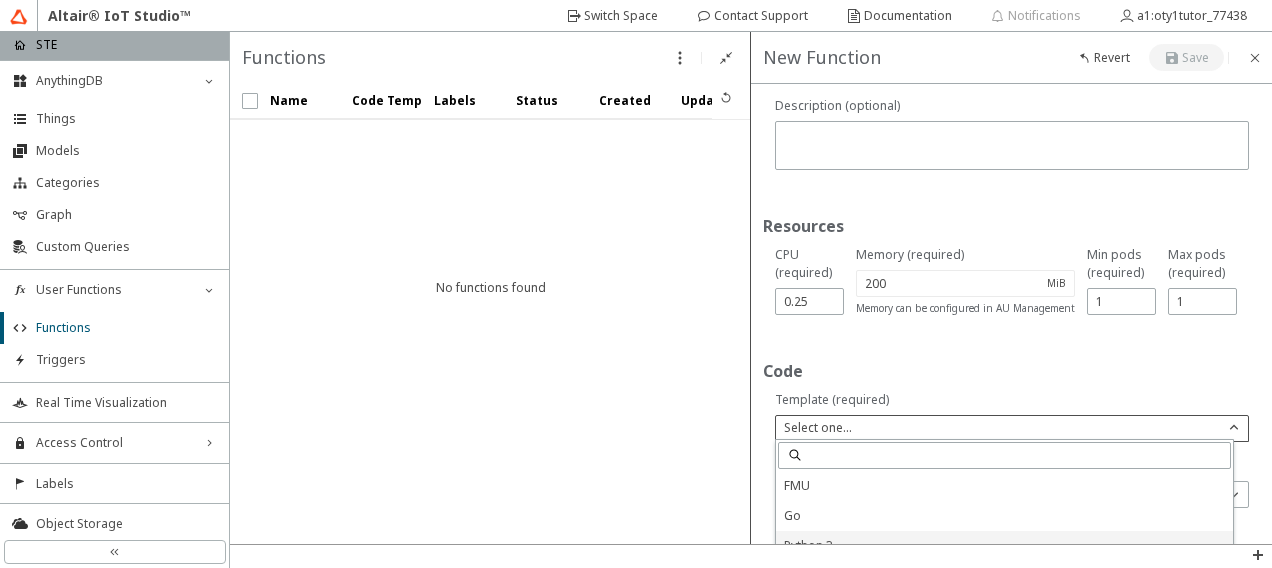 click on "Python 3" at bounding box center (808, 545) 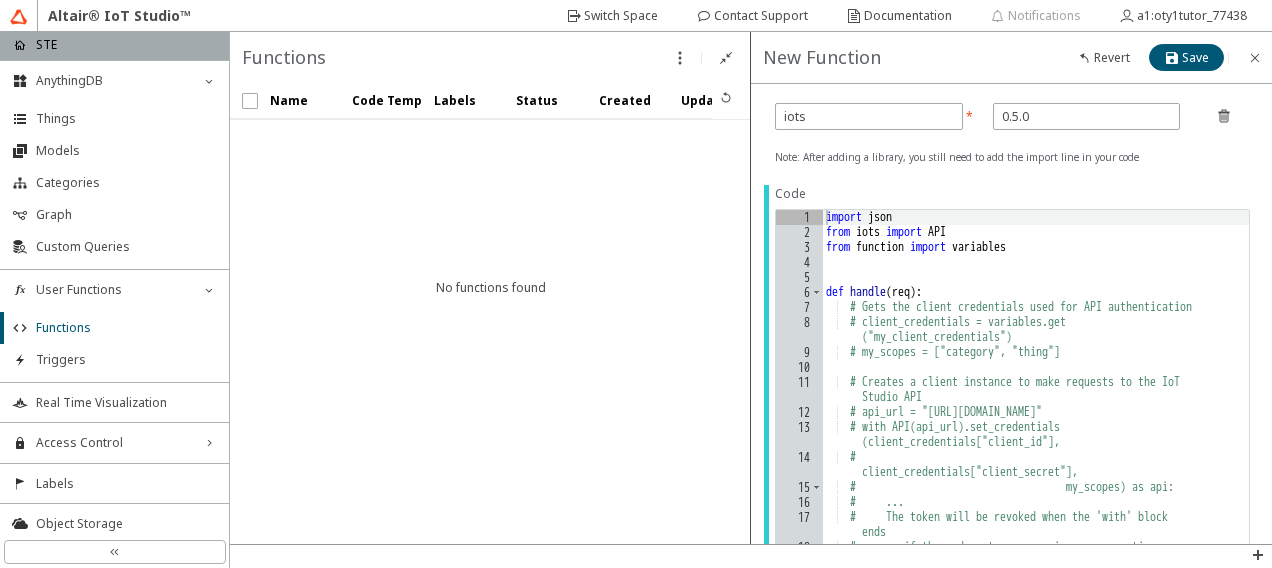 scroll, scrollTop: 334, scrollLeft: 0, axis: vertical 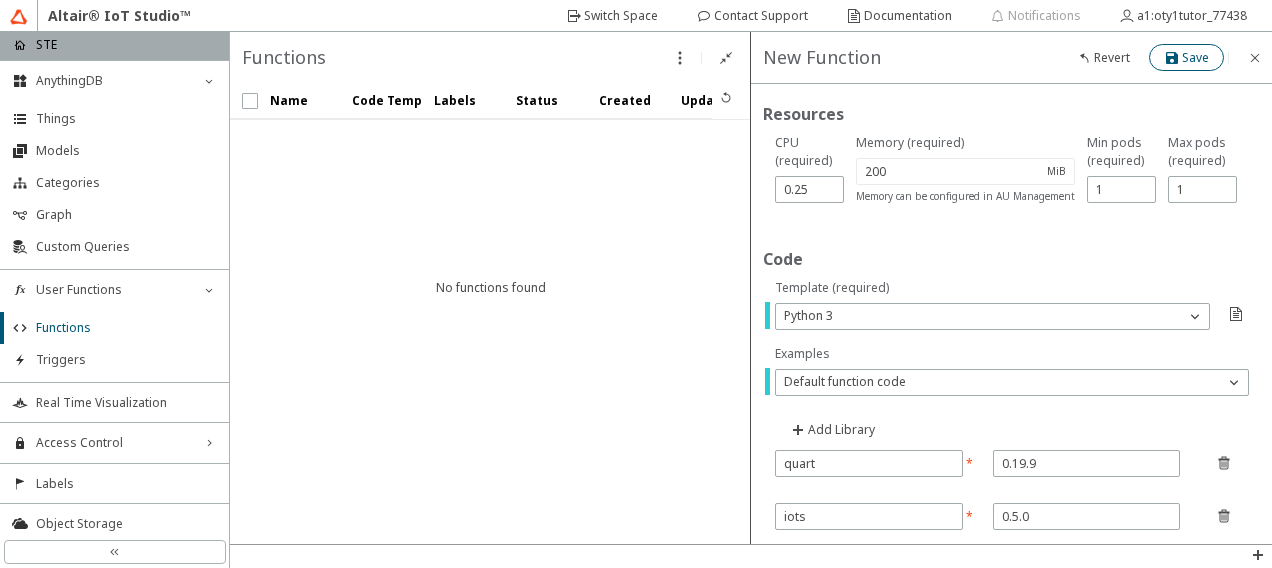 click at bounding box center (1173, 58) 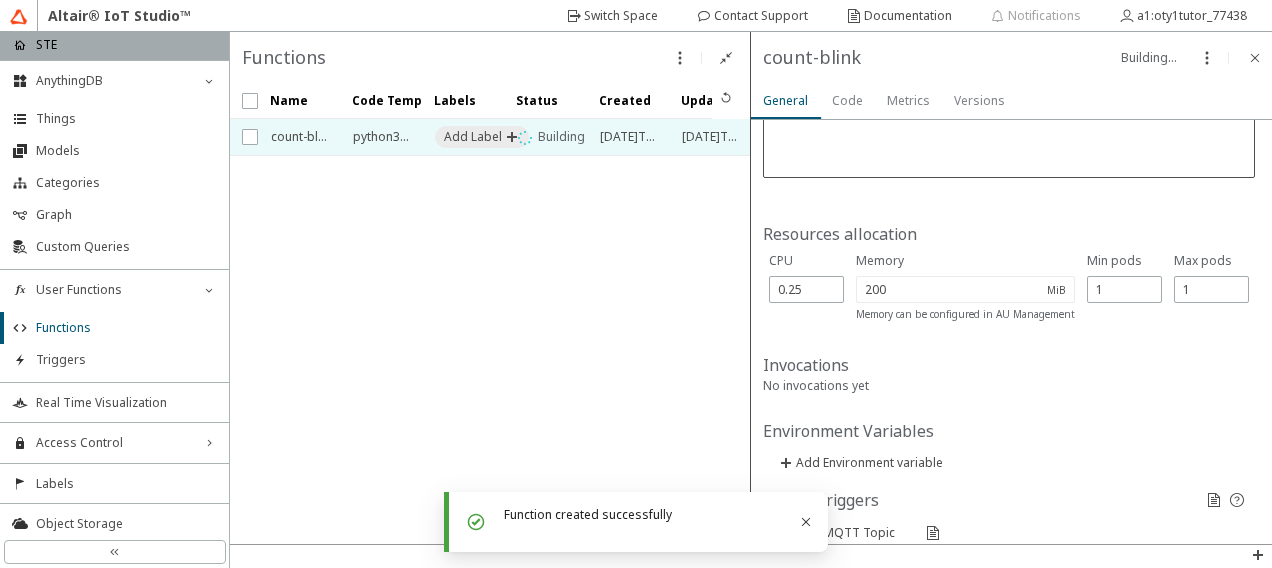 scroll, scrollTop: 100, scrollLeft: 0, axis: vertical 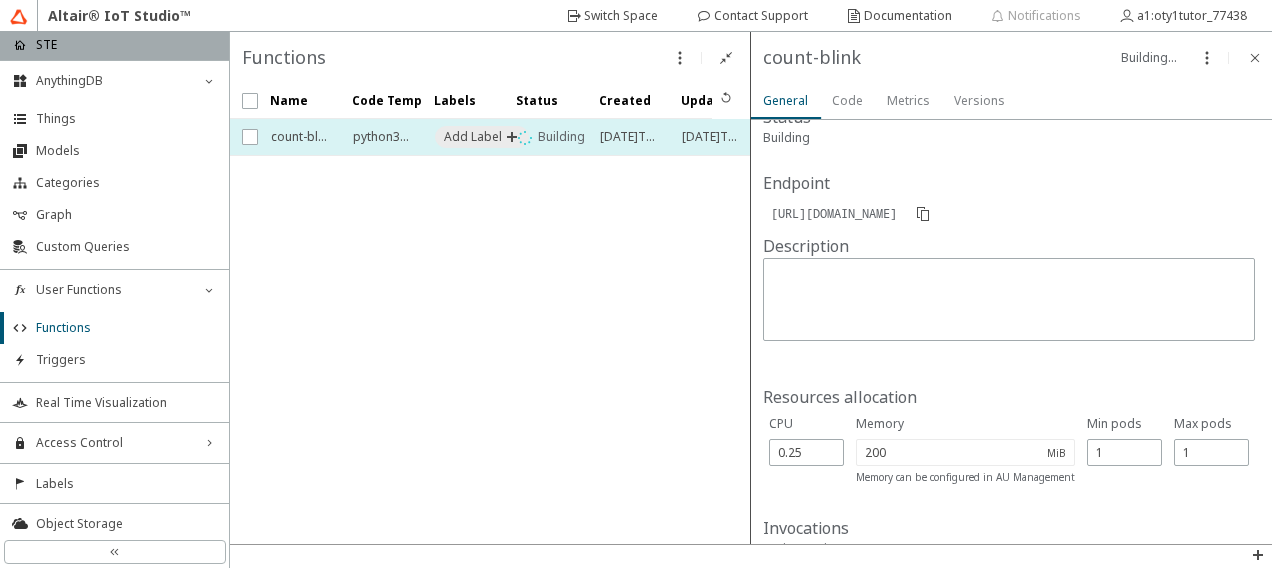 click on "python3-http" at bounding box center (381, 137) 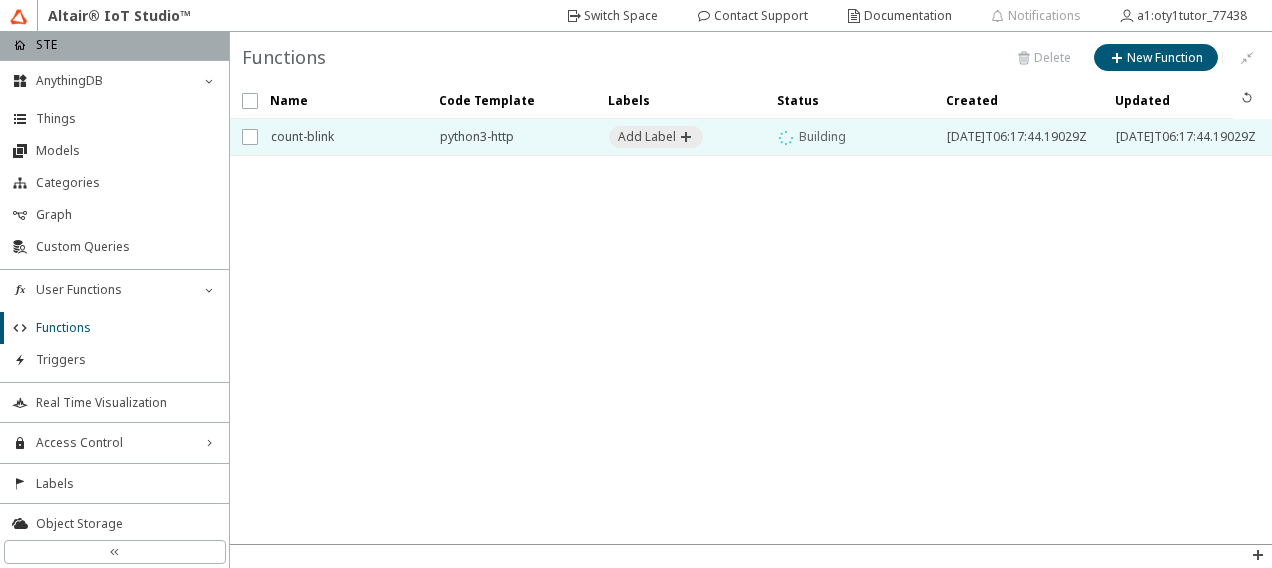 click on "count-blink" at bounding box center [342, 137] 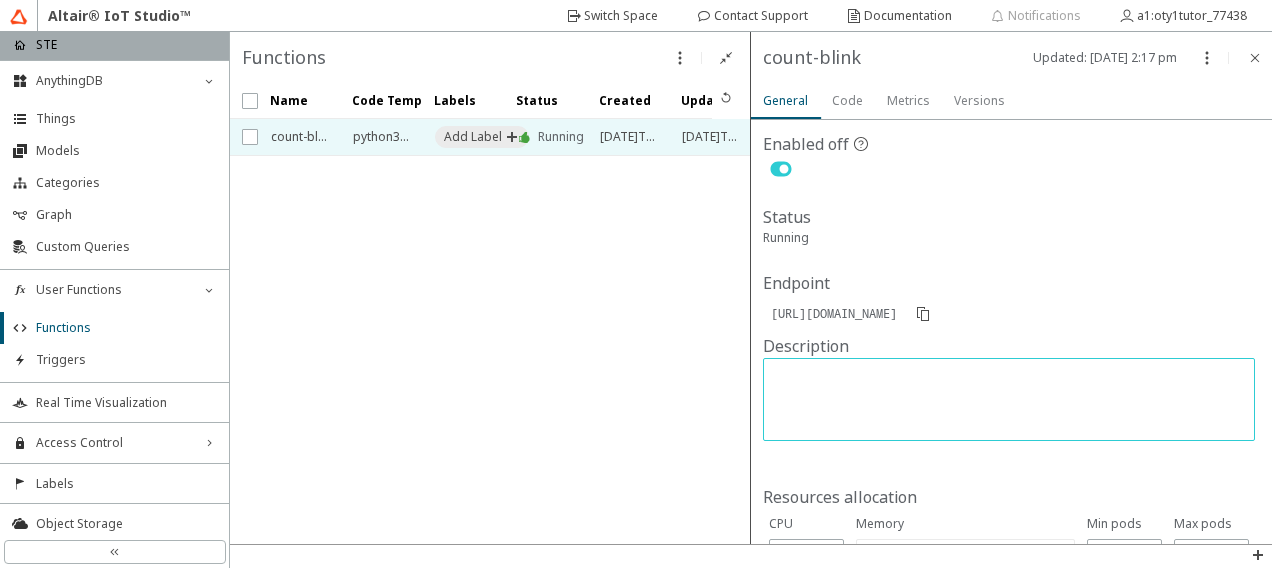 click at bounding box center [1011, 402] 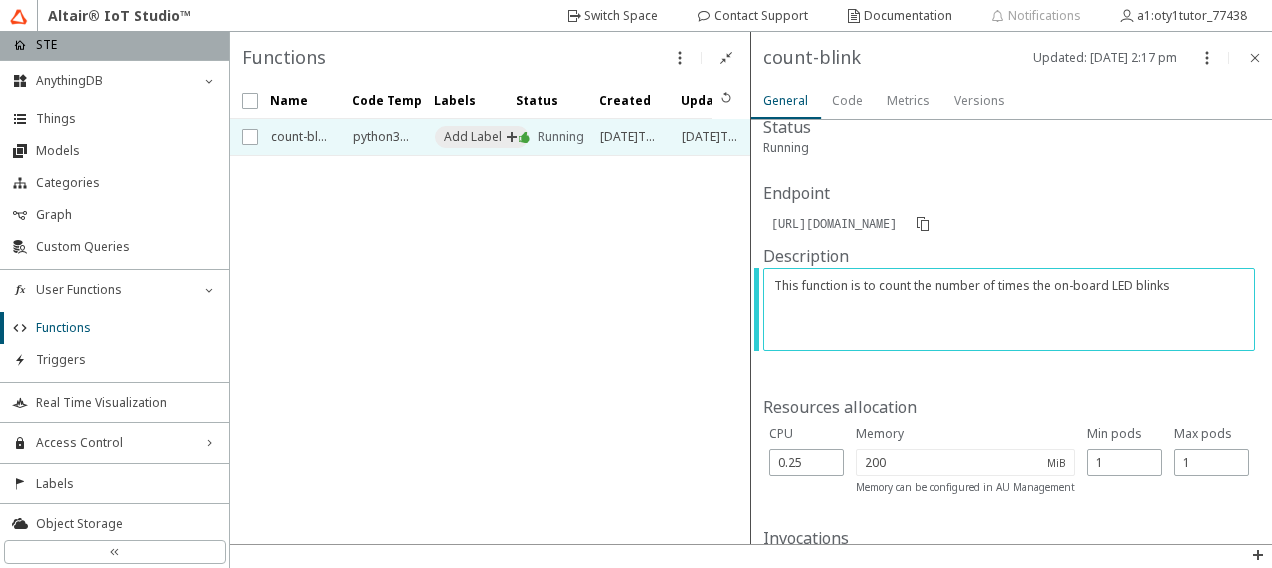 scroll, scrollTop: 190, scrollLeft: 0, axis: vertical 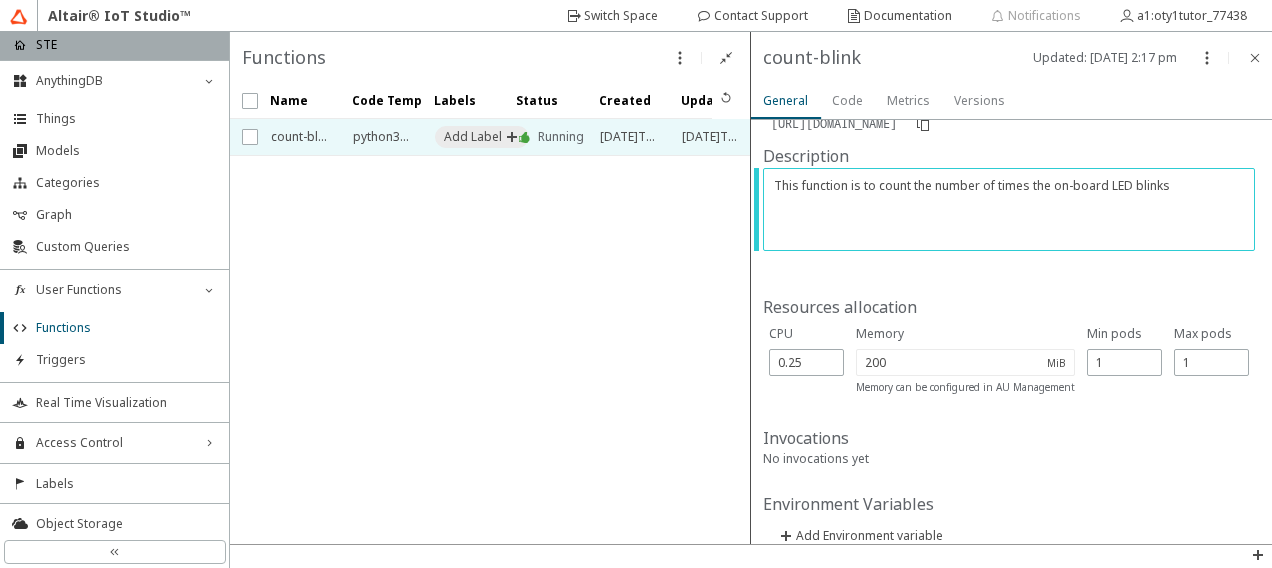 type on "This function is to count the number of times the on-board LED blinks" 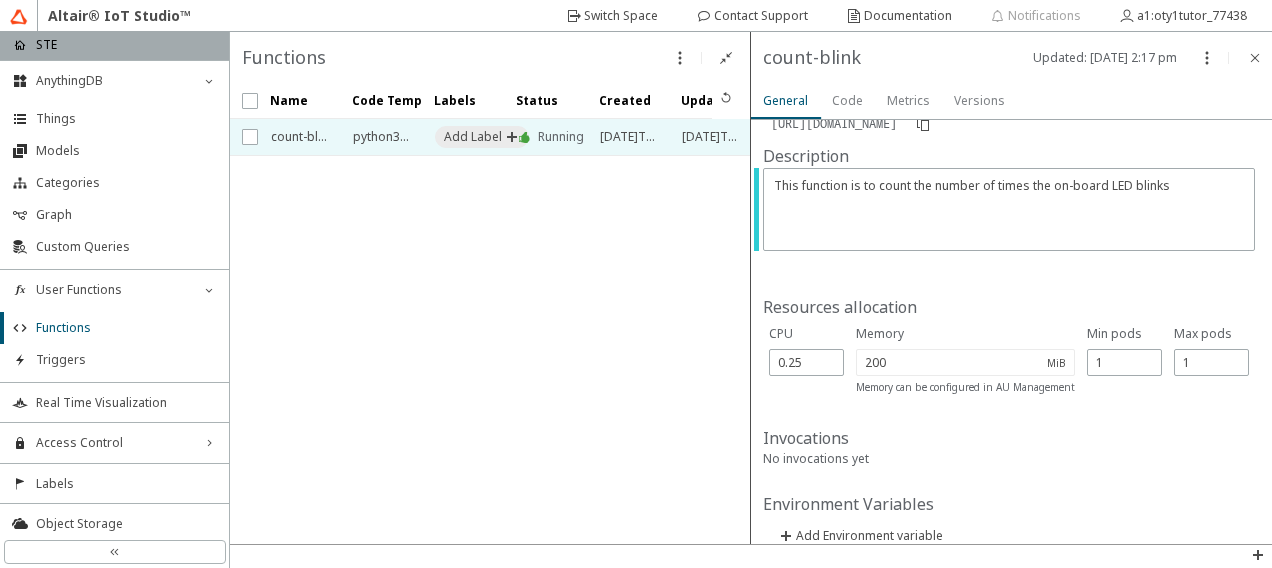 click on "Resources allocation" at bounding box center [1011, 307] 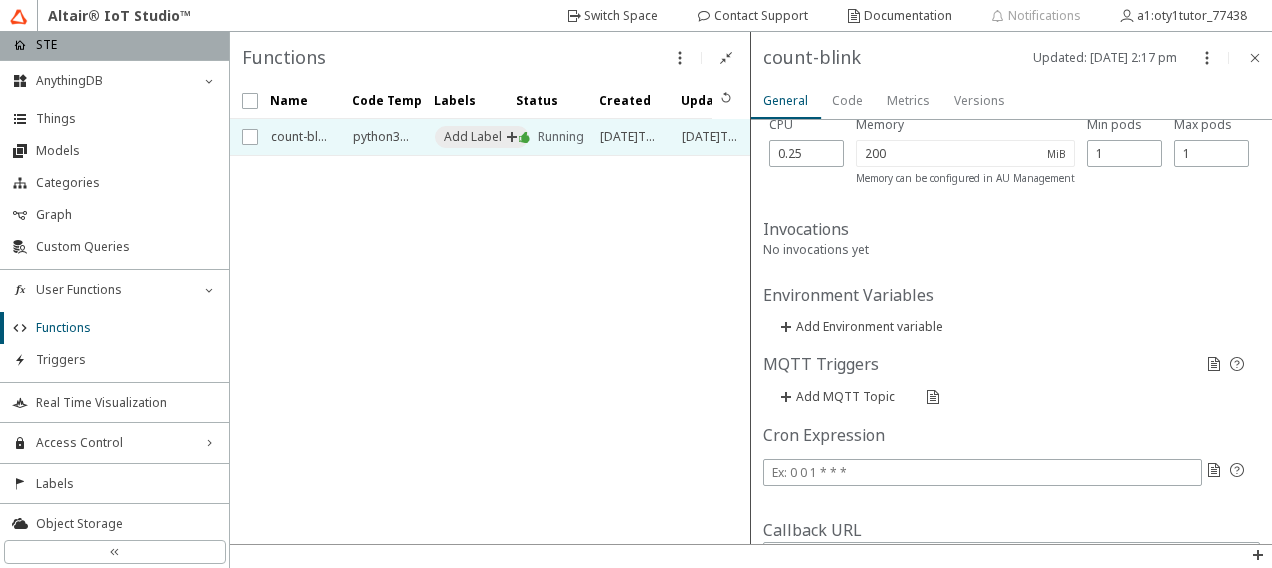 scroll, scrollTop: 489, scrollLeft: 0, axis: vertical 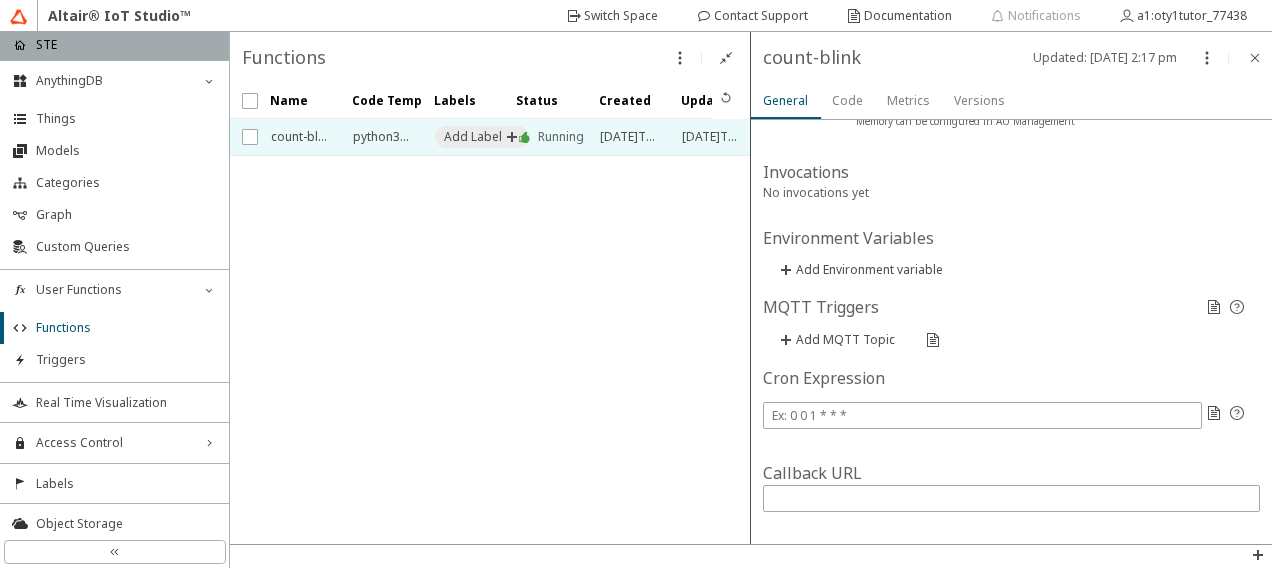 click on "Code" at bounding box center (0, 0) 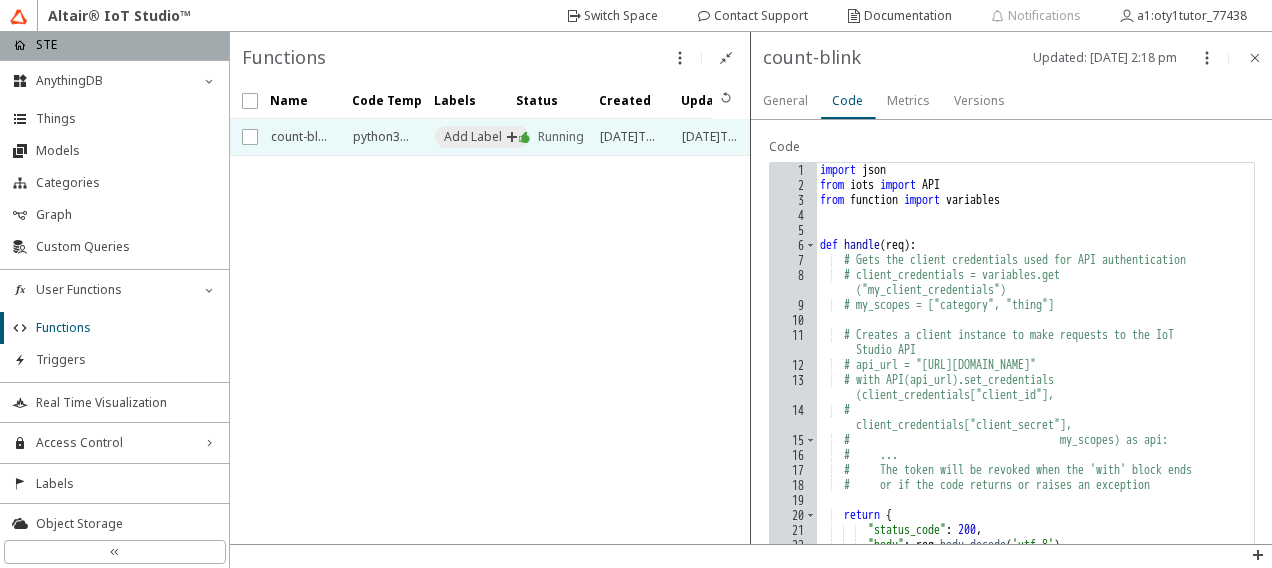 scroll, scrollTop: 400, scrollLeft: 0, axis: vertical 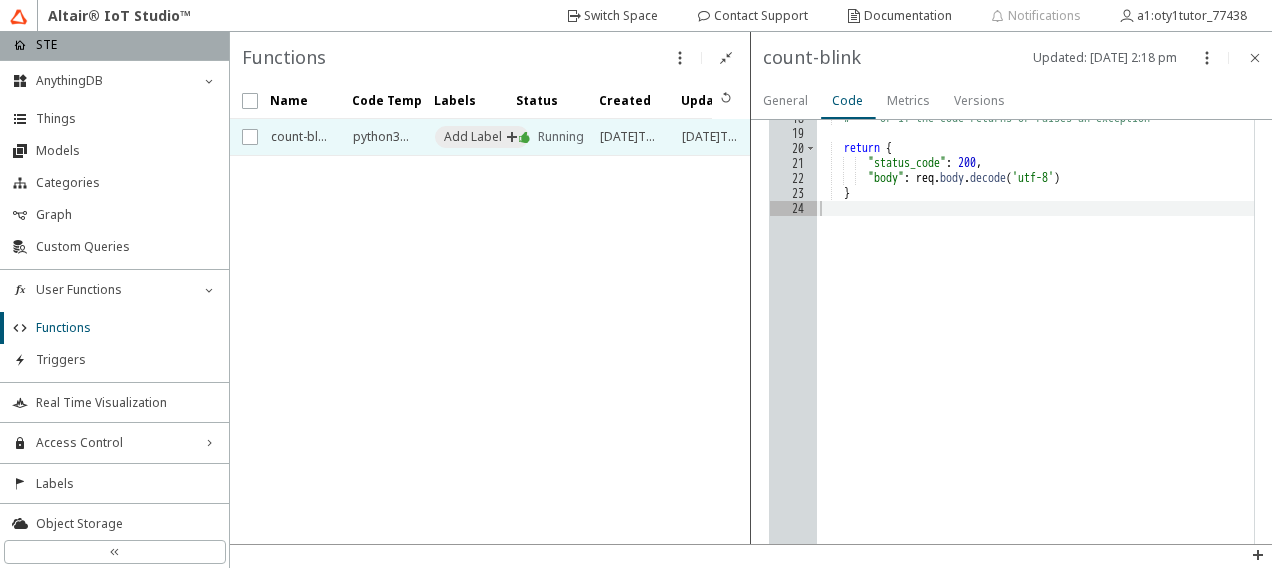 click on "import   json from   iots   import   API from   function   import   variables def   handle ( req ) :       # Gets the client credentials used for API authentication       # client_credentials = variables.get        ("my_client_credentials")       # my_scopes = ["category", "thing"]       # Creates a client instance to make requests to the IoT         Studio API       # api_url = "[URL][DOMAIN_NAME]"       # with API(api_url).set_credentials        (client_credentials["client_id"],       #                                           client_credentials["client_secret"],       #                                   my_scopes) as api:       #     ...       #     The token will be revoked when the 'with' block ends       #     or if the code returns or raises an exception       return   {             "status_code" :   200 ,             "body" :   req . body . decode ( 'utf-8' )       }" at bounding box center (1035, 288) 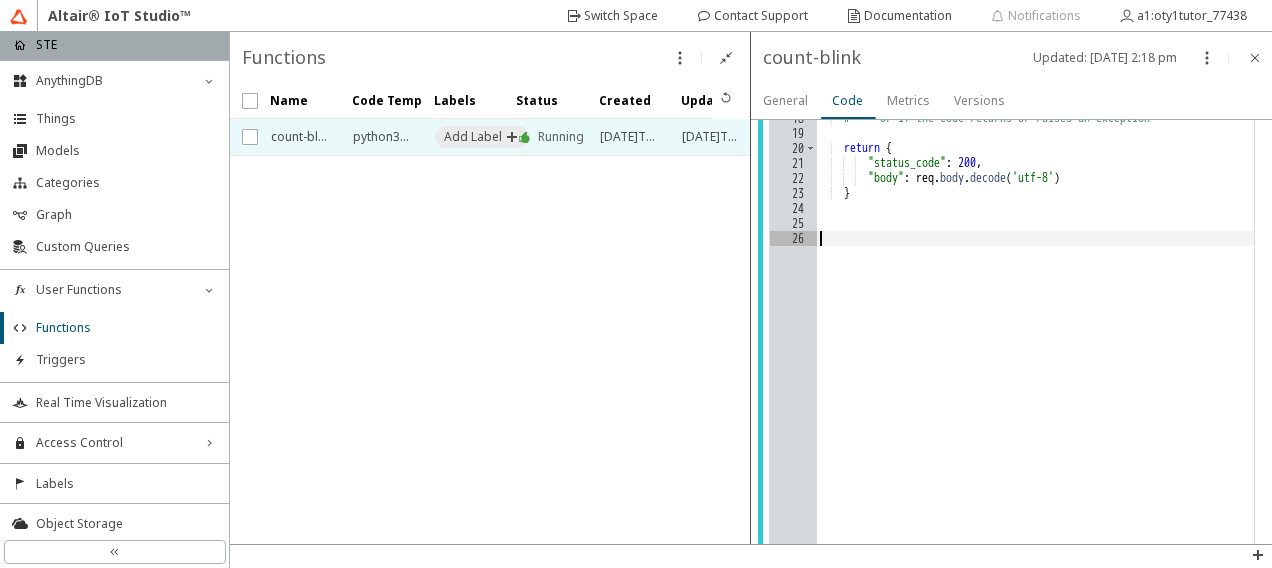 paste on "}" 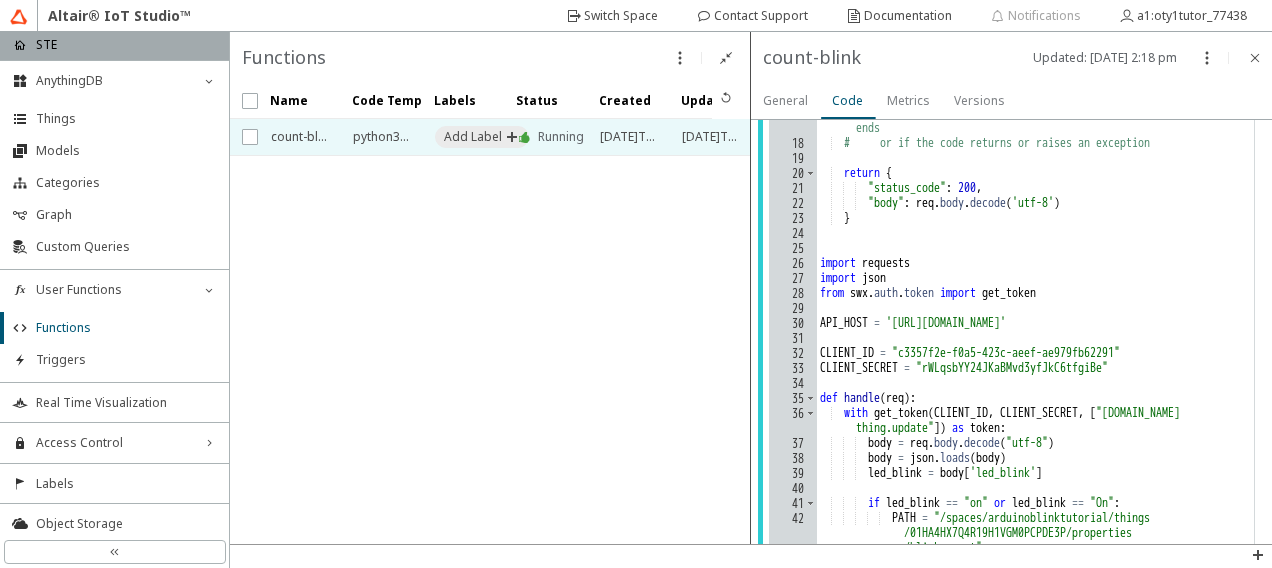scroll, scrollTop: 0, scrollLeft: 0, axis: both 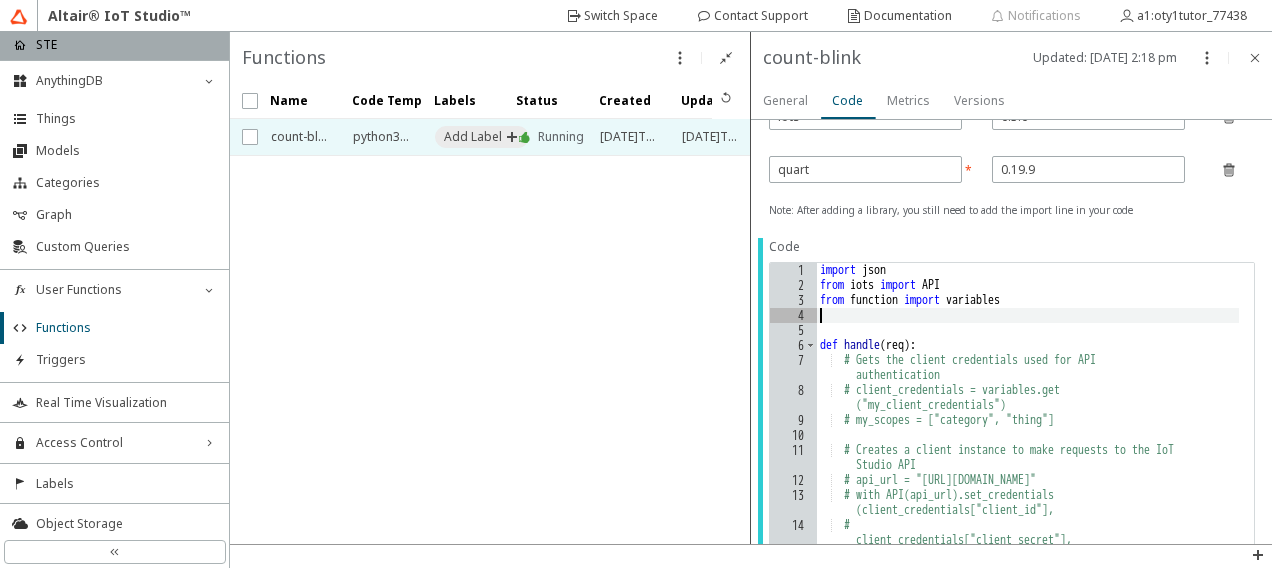 click on "import   json from   iots   import   API from   function   import   variables def   handle ( req ) :       # Gets the client credentials used for API         authentication       # client_credentials = variables.get        ("my_client_credentials")       # my_scopes = ["category", "thing"]       # Creates a client instance to make requests to the IoT         Studio API       # api_url = "[URL][DOMAIN_NAME]"       # with API(api_url).set_credentials        (client_credentials["client_id"],       #                                           client_credentials["client_secret"],       #                                   my_scopes) as api:       #     ...       #     The token will be revoked when the 'with' block         ends       #     or if the code returns or raises an exception       return   {             "status_code" :   200 ,             "body" :   req . body . decode ( 'utf-8' )       } import   requests import   json from   [GEOGRAPHIC_DATA] . auth . token   import     =" at bounding box center (1027, 755) 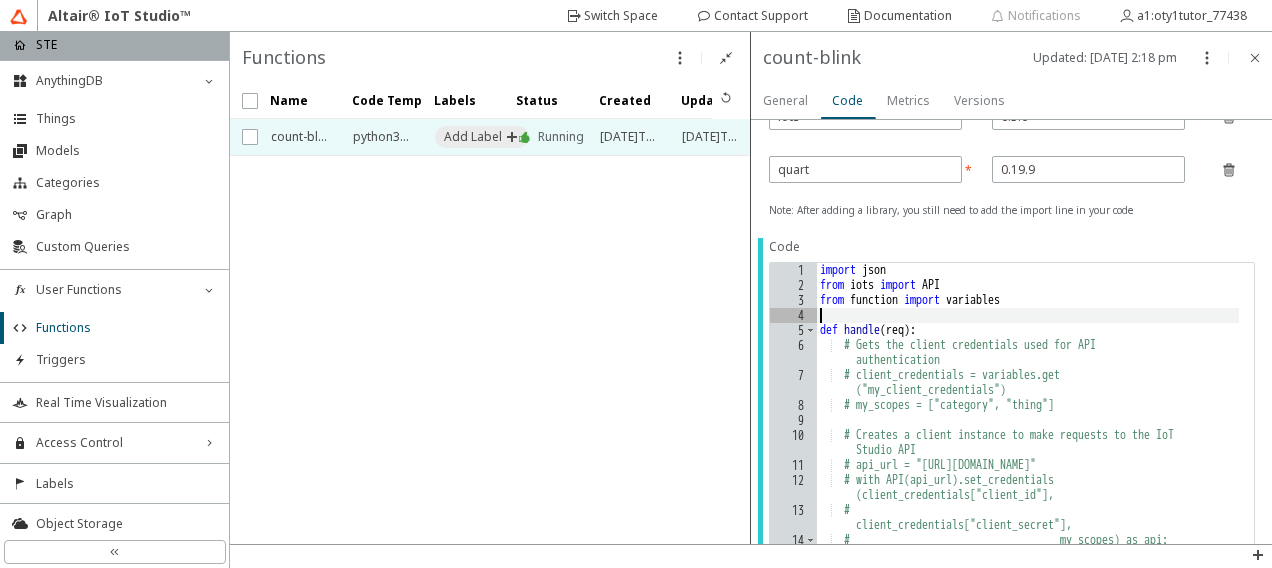 scroll, scrollTop: 20, scrollLeft: 0, axis: vertical 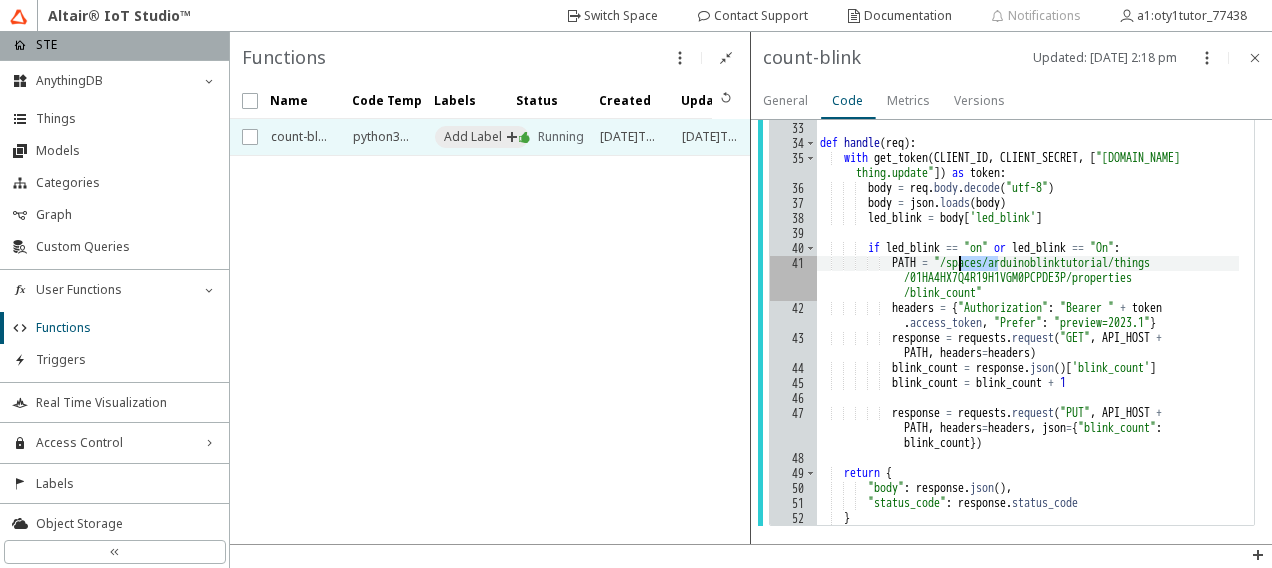 drag, startPoint x: 995, startPoint y: 265, endPoint x: 960, endPoint y: 265, distance: 35 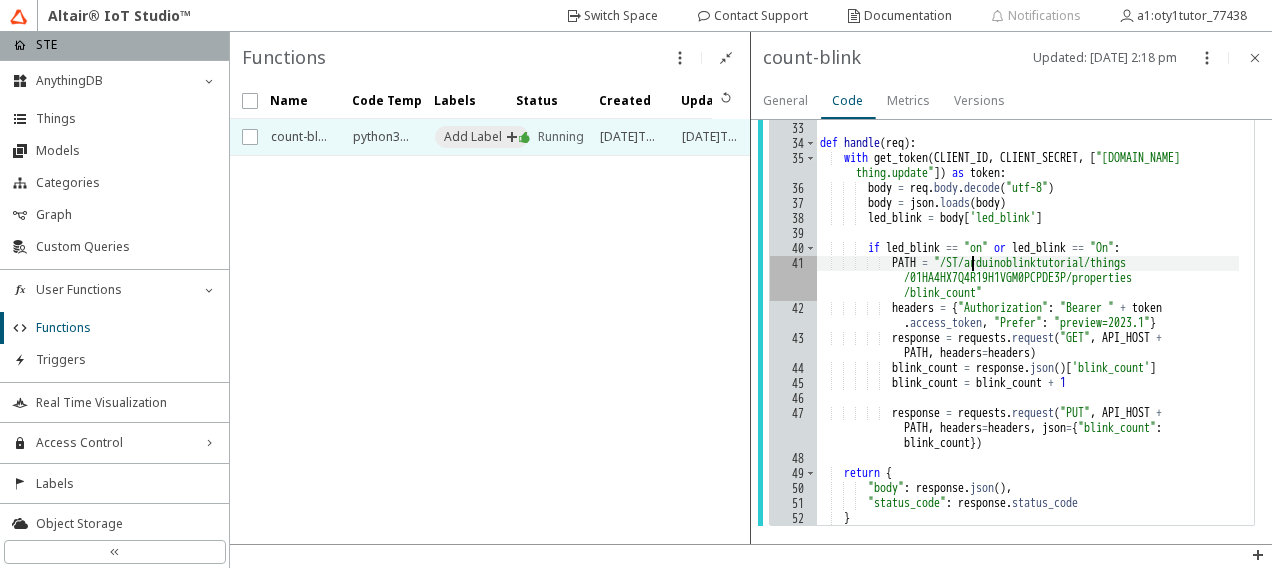 scroll, scrollTop: 0, scrollLeft: 12, axis: horizontal 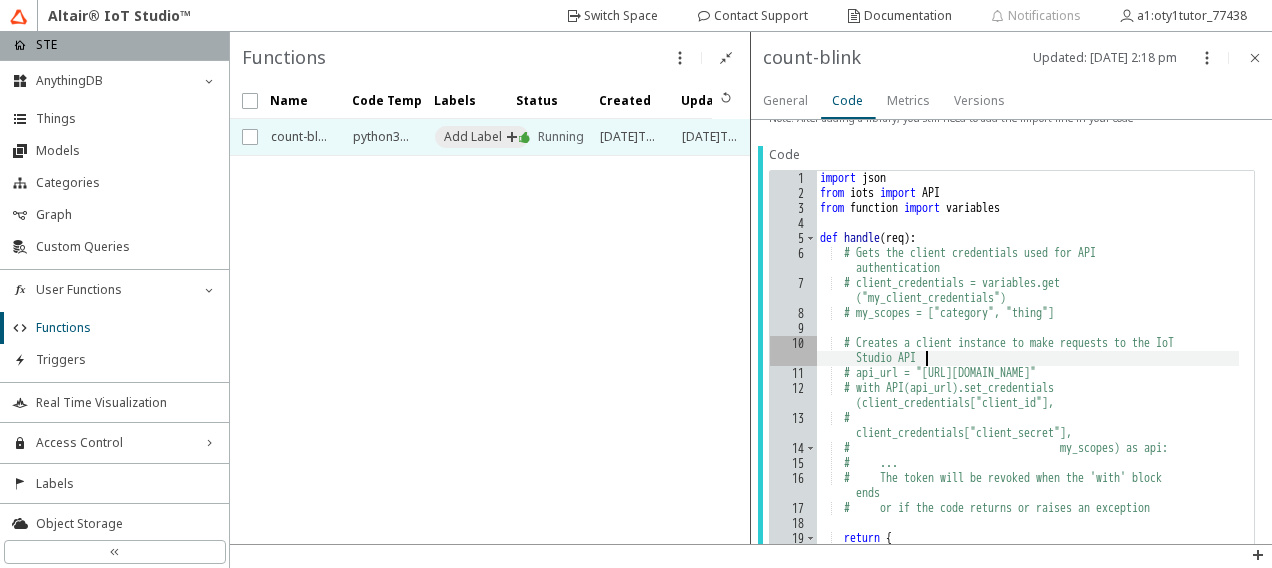 click on "import   json from   iots   import   API from   function   import   variables def   handle ( req ) :       # Gets the client credentials used for API         authentication       # client_credentials = variables.get        ("my_client_credentials")       # my_scopes = ["category", "thing"]       # Creates a client instance to make requests to the IoT         Studio API       # api_url = "[URL][DOMAIN_NAME]"       # with API(api_url).set_credentials        (client_credentials["client_id"],       #                                           client_credentials["client_secret"],       #                                   my_scopes) as api:       #     ...       #     The token will be revoked when the 'with' block         ends       #     or if the code returns or raises an exception       return   {             "status_code" :   200 ,             "body" :   req . body . decode ( 'utf-8' )       } import   requests import   json from   [GEOGRAPHIC_DATA] . auth . token   import     =" at bounding box center (1027, 663) 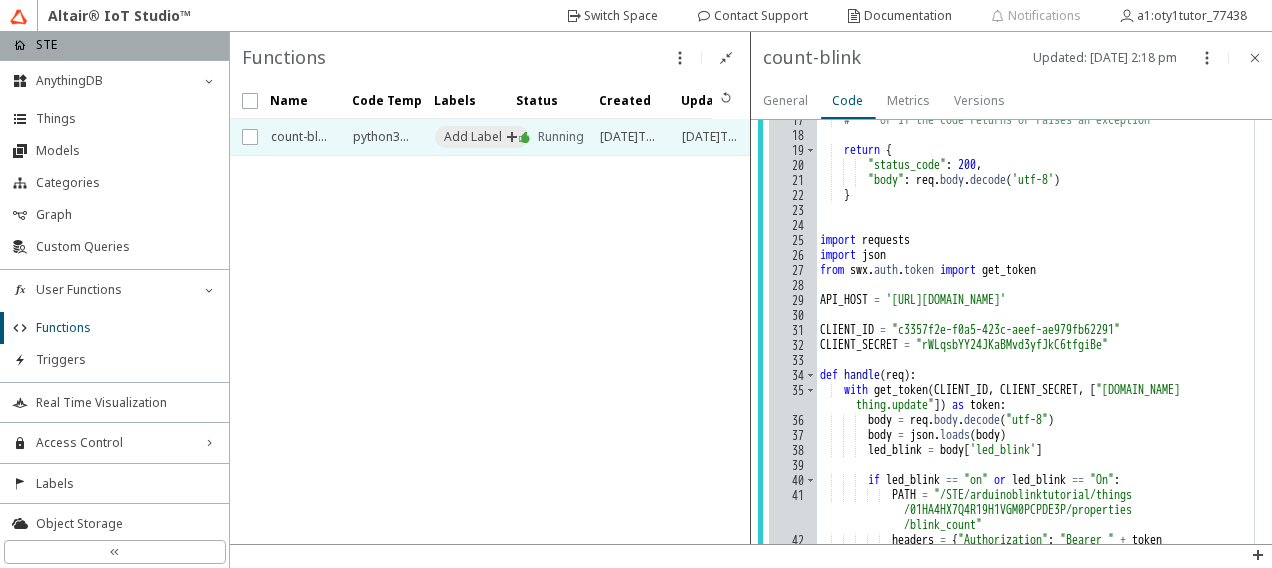scroll, scrollTop: 892, scrollLeft: 0, axis: vertical 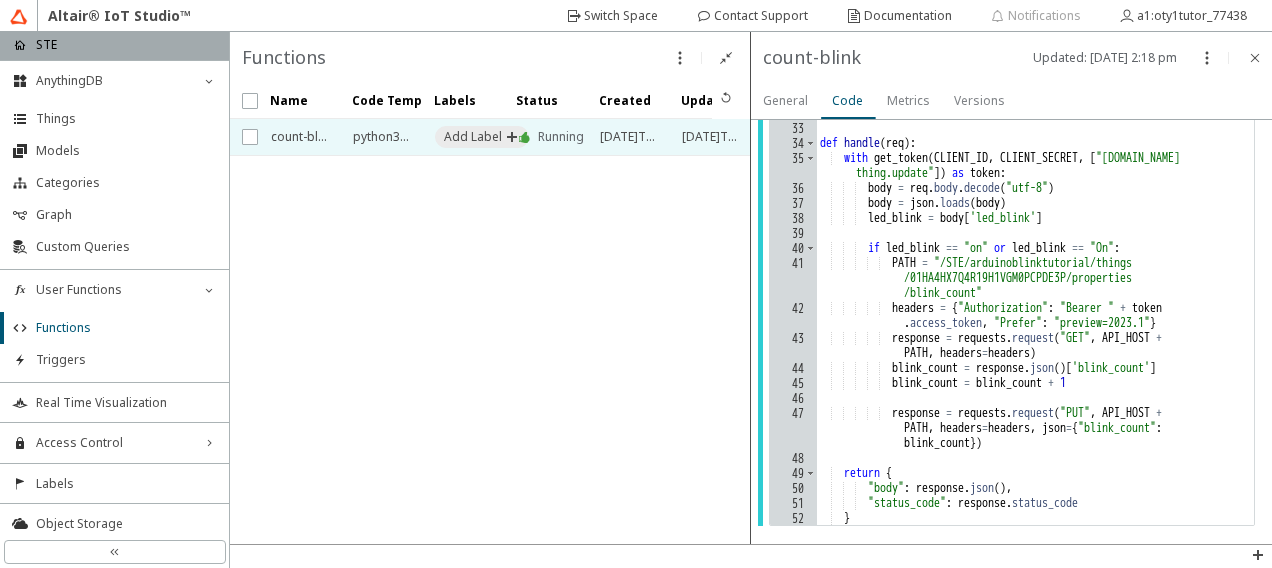 type on "# Creates a client instance to make requests to the IoT Studio API" 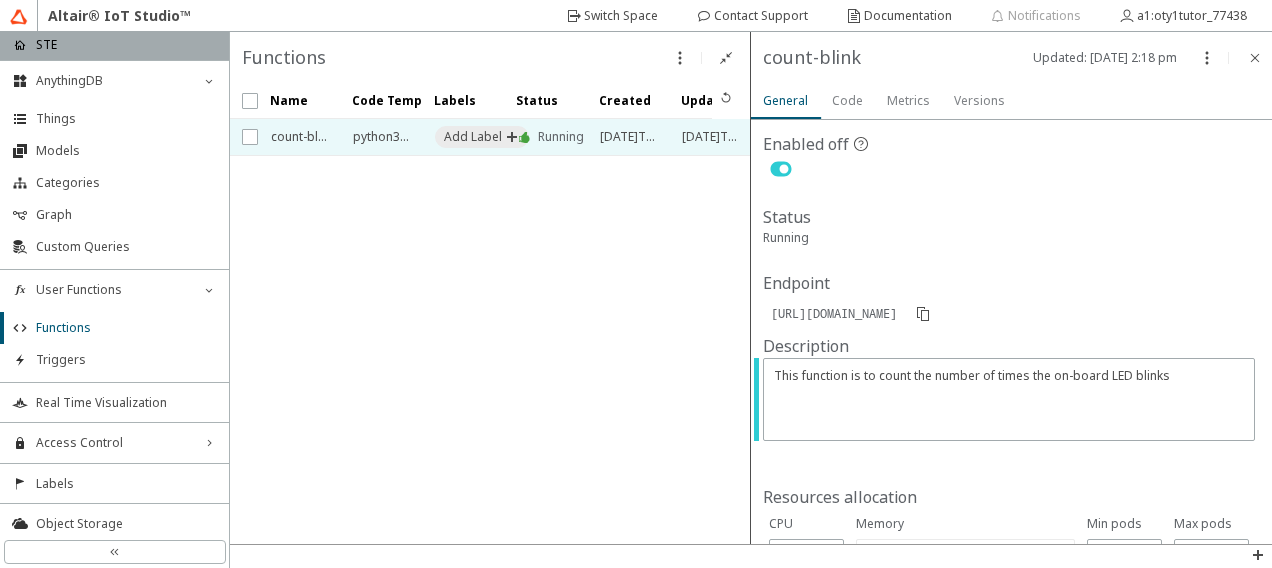 click on "Code" at bounding box center [847, 101] 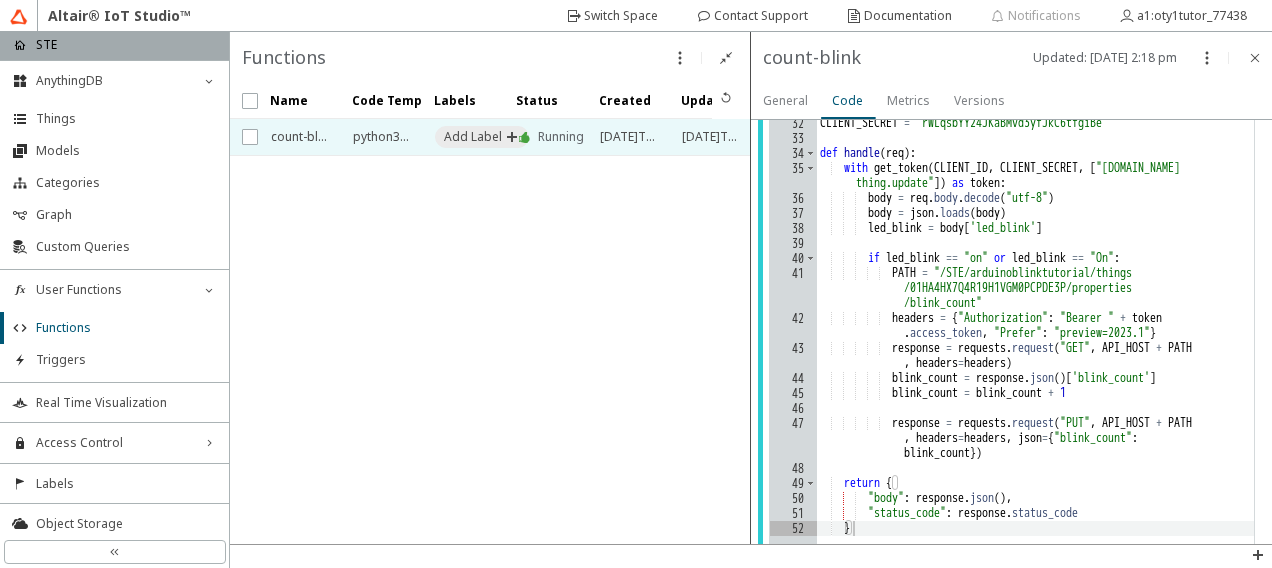scroll, scrollTop: 892, scrollLeft: 0, axis: vertical 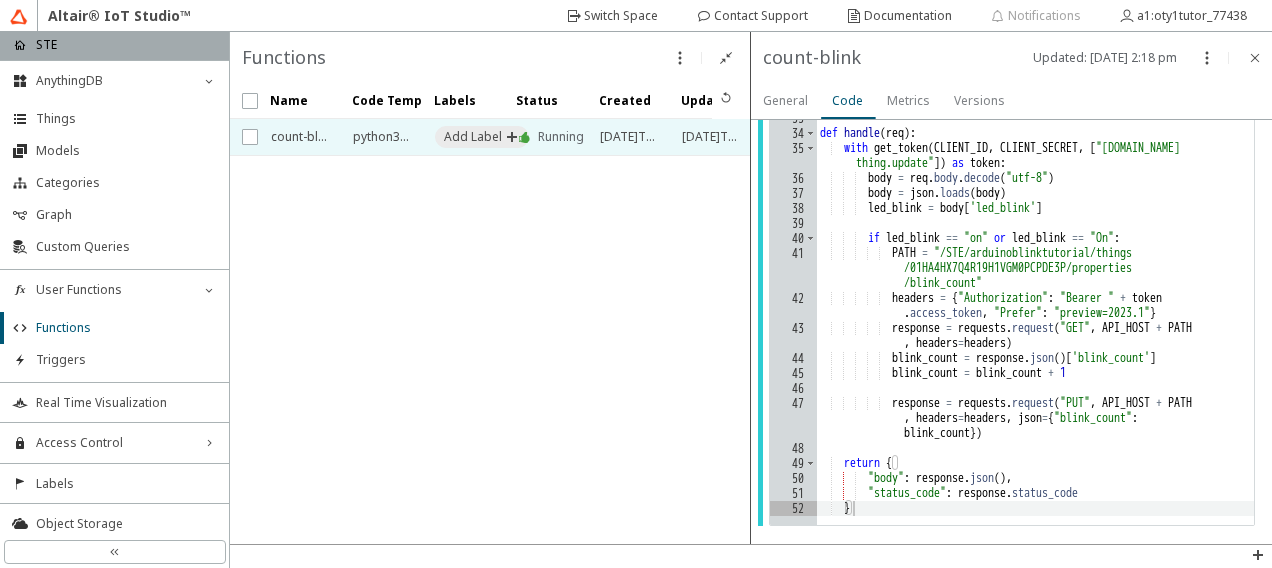 click on "Name
Code Template
Labels" at bounding box center [490, 313] 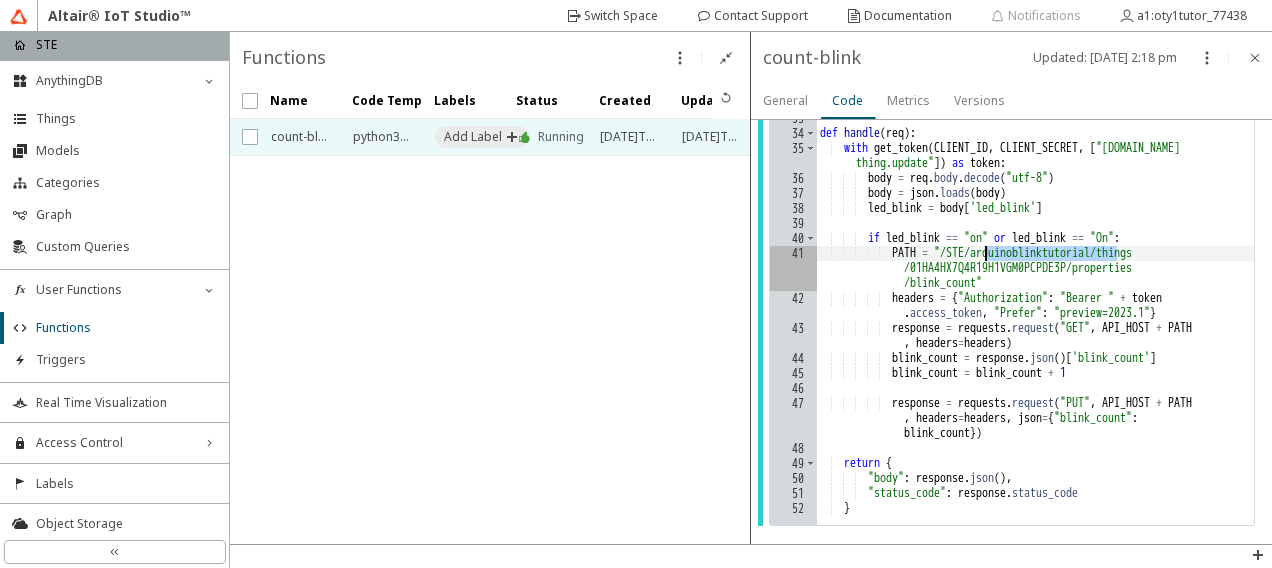 drag, startPoint x: 1116, startPoint y: 250, endPoint x: 987, endPoint y: 254, distance: 129.062 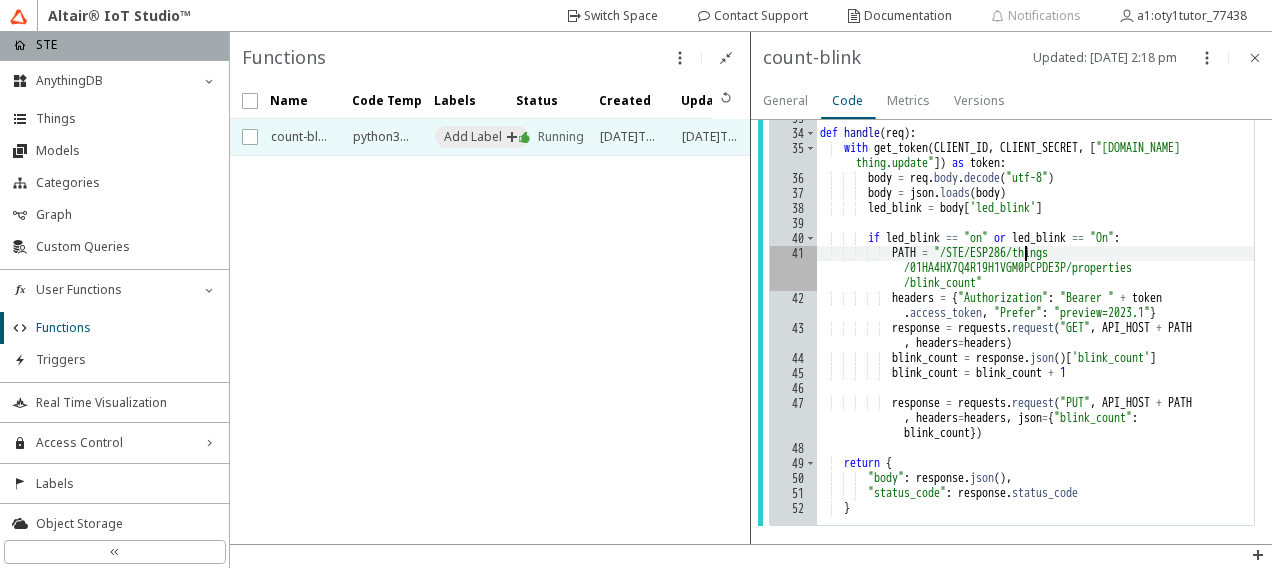 scroll, scrollTop: 0, scrollLeft: 18, axis: horizontal 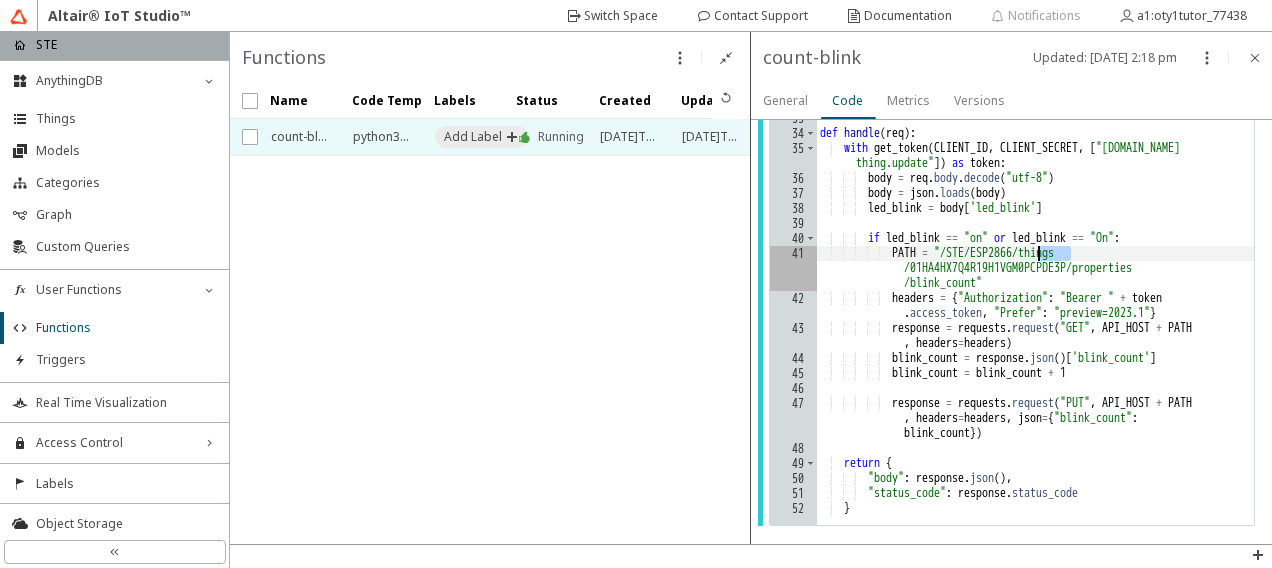 drag, startPoint x: 1080, startPoint y: 255, endPoint x: 1039, endPoint y: 255, distance: 41 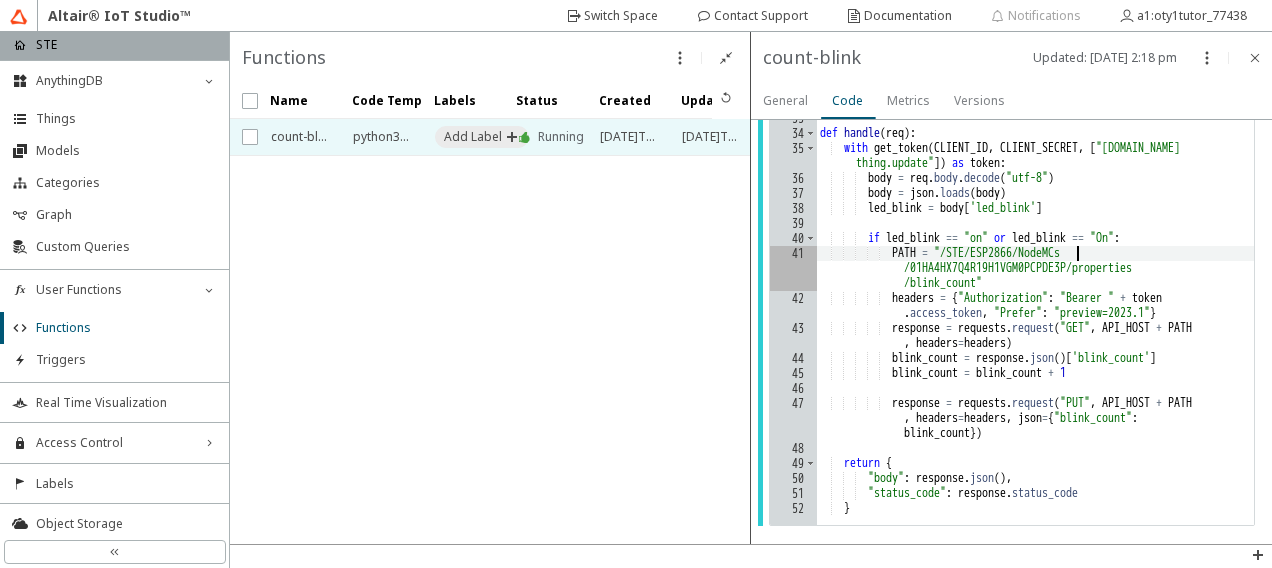 scroll, scrollTop: 0, scrollLeft: 21, axis: horizontal 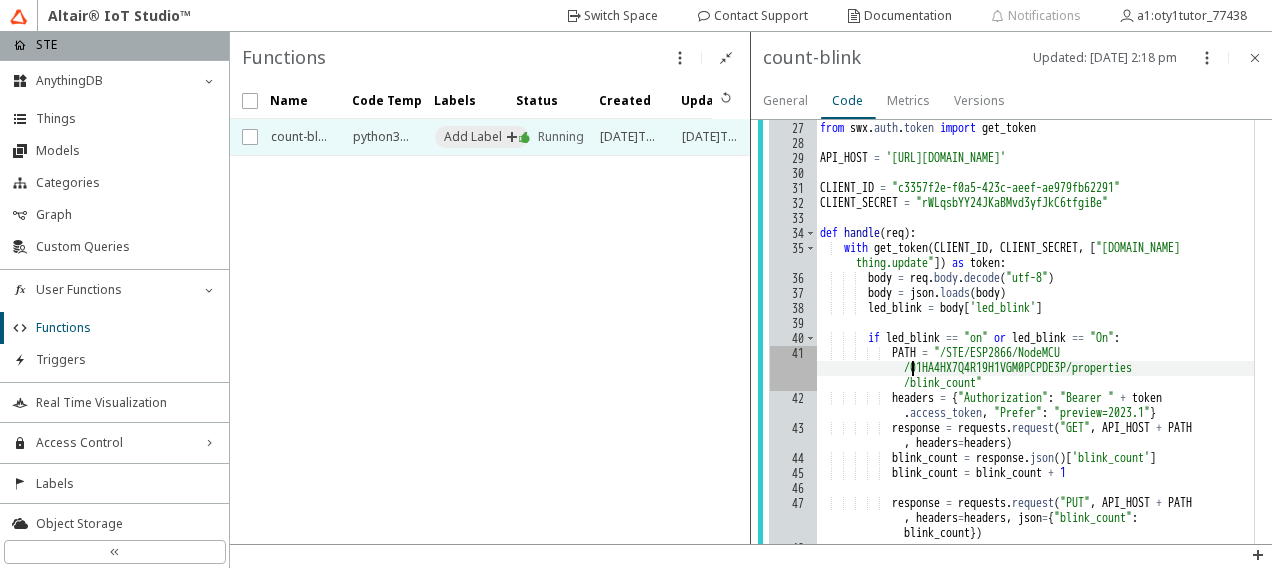 click on "import   json from   iots   import   API from   function   import   variables def   handle ( req ) :       # Gets the client credentials used for API authentication       # client_credentials = variables.get        ("my_client_credentials")       # my_scopes = ["category", "thing"]       # Creates a client instance to make requests to the IoT         Studio API       # api_url = "[URL][DOMAIN_NAME]"       # with API(api_url).set_credentials        (client_credentials["client_id"],       #                                           client_credentials["client_secret"],       #                                   my_scopes) as api:       #     ...       #     The token will be revoked when the 'with' block ends       #     or if the code returns or raises an exception       return   {             "status_code" :   200 ,             "body" :   req . body . decode ( 'utf-8' )       } import   requests import   json from   [GEOGRAPHIC_DATA] . auth . token   import   get_token API_HOST   =     =" at bounding box center (1035, 163) 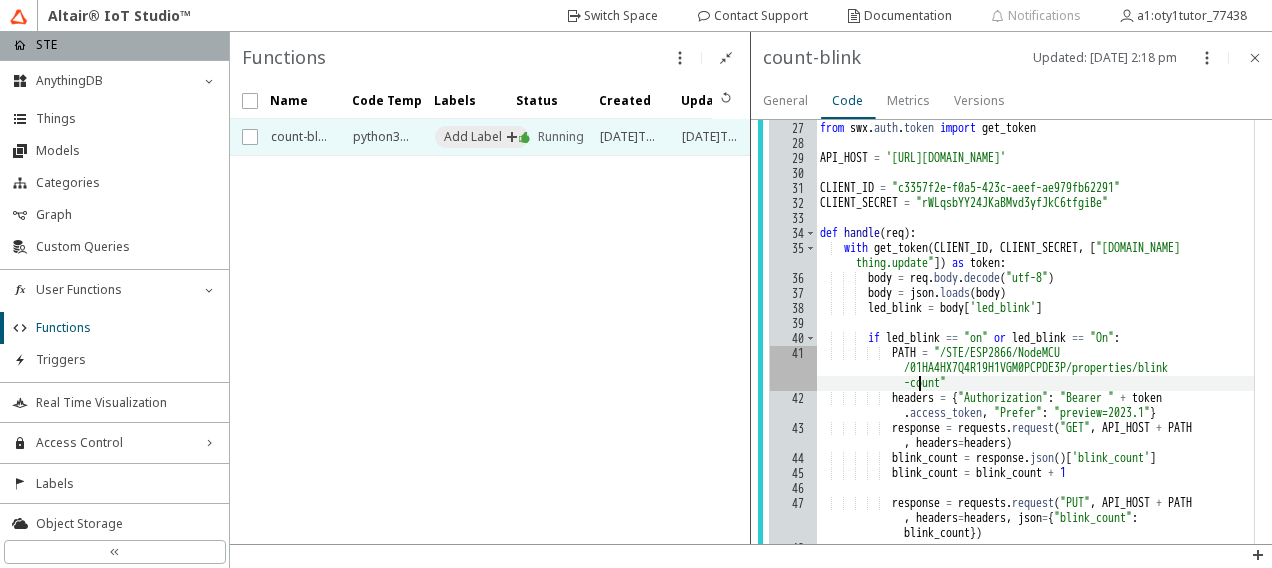 scroll, scrollTop: 0, scrollLeft: 46, axis: horizontal 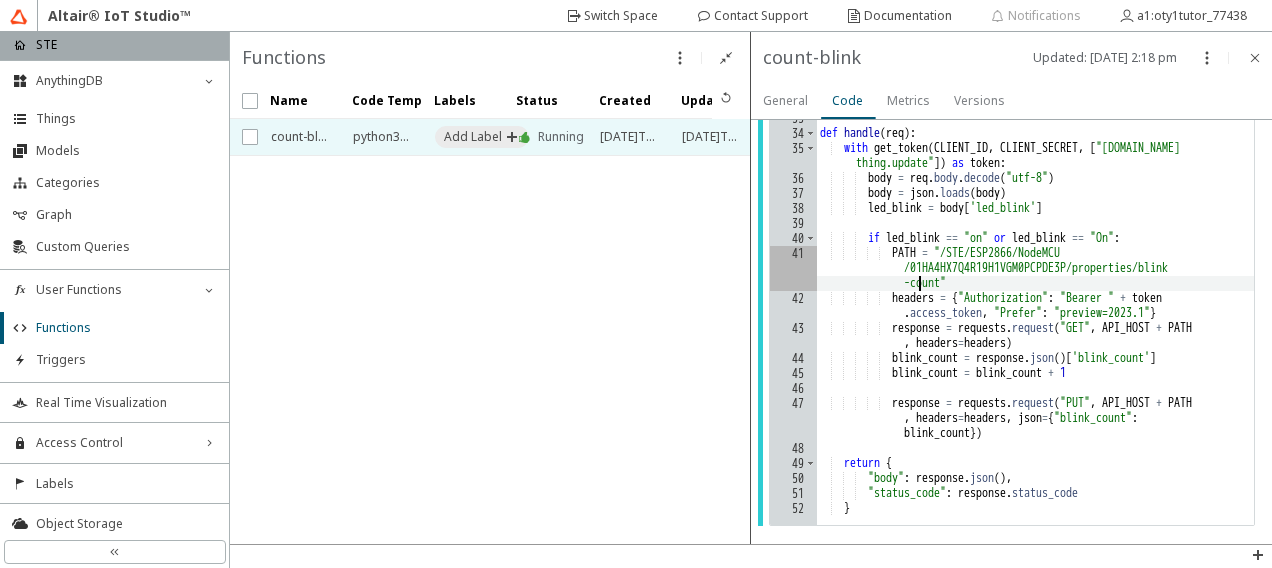 click on "import   json from   iots   import   API from   function   import   variables def   handle ( req ) :       # Gets the client credentials used for API authentication       # client_credentials = variables.get        ("my_client_credentials")       # my_scopes = ["category", "thing"]       # Creates a client instance to make requests to the IoT         Studio API       # api_url = "[URL][DOMAIN_NAME]"       # with API(api_url).set_credentials        (client_credentials["client_id"],       #                                           client_credentials["client_secret"],       #                                   my_scopes) as api:       #     ...       #     The token will be revoked when the 'with' block ends       #     or if the code returns or raises an exception       return   {             "status_code" :   200 ,             "body" :   req . body . decode ( 'utf-8' )       } import   requests import   json from   [GEOGRAPHIC_DATA] . auth . token   import   get_token API_HOST   =     =" at bounding box center (1035, 63) 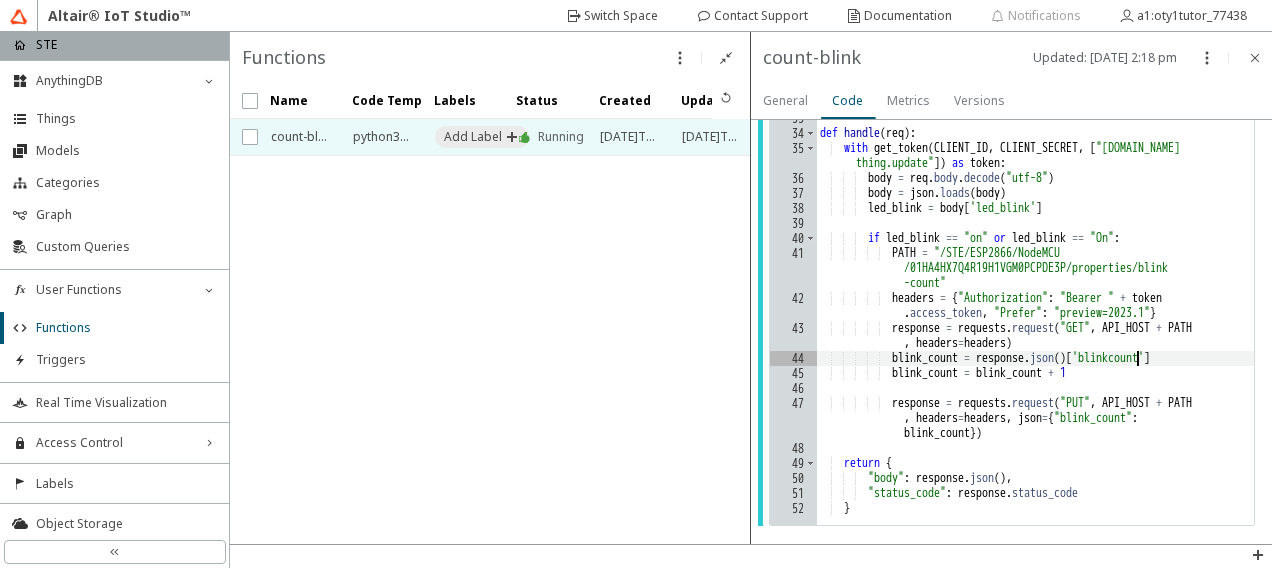scroll, scrollTop: 0, scrollLeft: 28, axis: horizontal 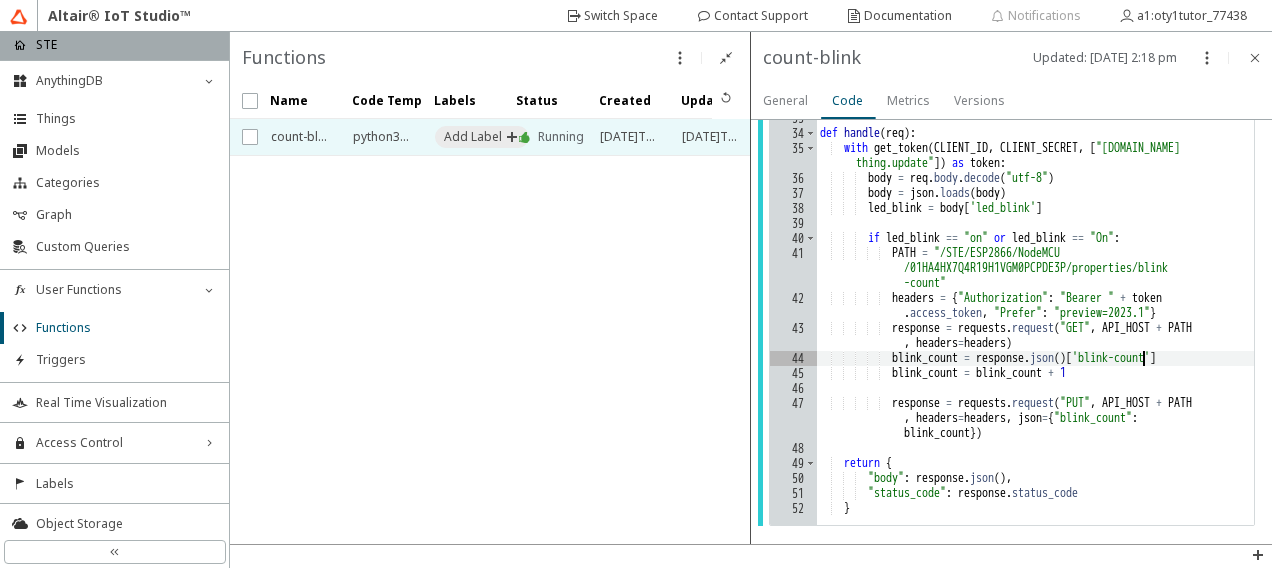 drag, startPoint x: 1124, startPoint y: 420, endPoint x: 1136, endPoint y: 426, distance: 13.416408 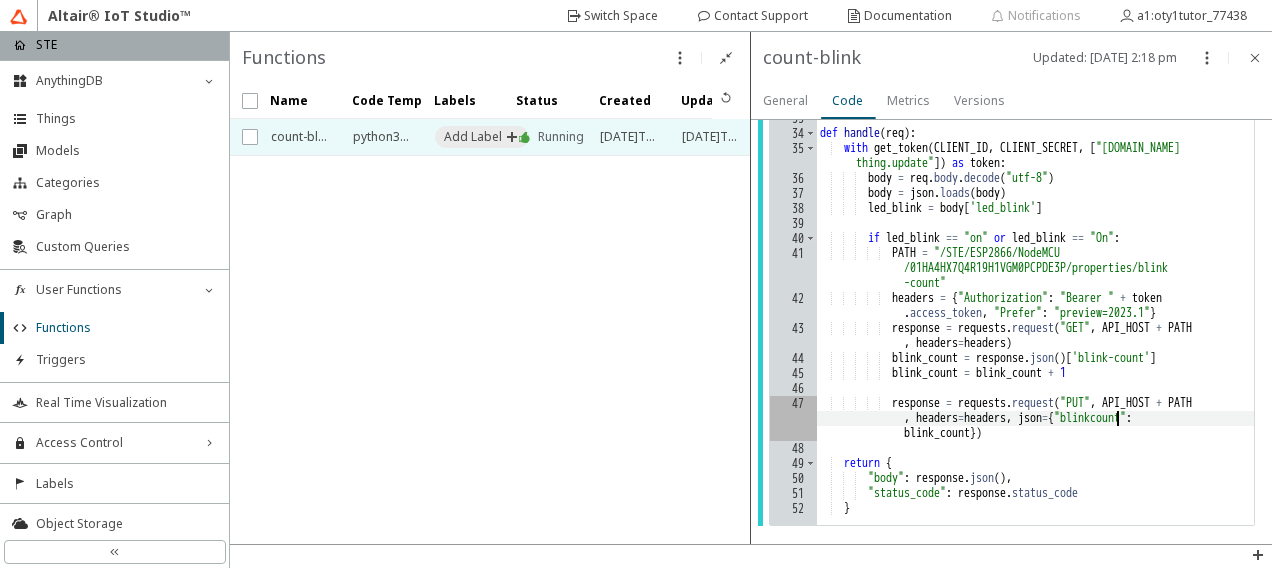 scroll, scrollTop: 0, scrollLeft: 52, axis: horizontal 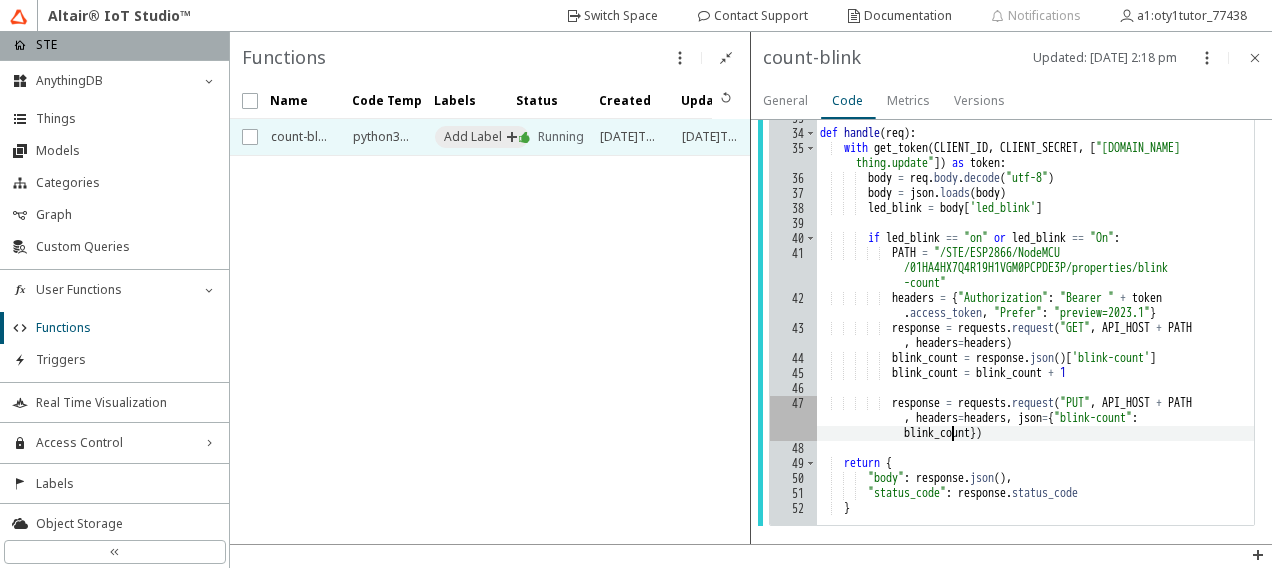 click on "import   json from   iots   import   API from   function   import   variables def   handle ( req ) :       # Gets the client credentials used for API authentication       # client_credentials = variables.get        ("my_client_credentials")       # my_scopes = ["category", "thing"]       # Creates a client instance to make requests to the IoT         Studio API       # api_url = "[URL][DOMAIN_NAME]"       # with API(api_url).set_credentials        (client_credentials["client_id"],       #                                           client_credentials["client_secret"],       #                                   my_scopes) as api:       #     ...       #     The token will be revoked when the 'with' block ends       #     or if the code returns or raises an exception       return   {             "status_code" :   200 ,             "body" :   req . body . decode ( 'utf-8' )       } import   requests import   json from   [GEOGRAPHIC_DATA] . auth . token   import   get_token API_HOST   =     =" at bounding box center [1035, 63] 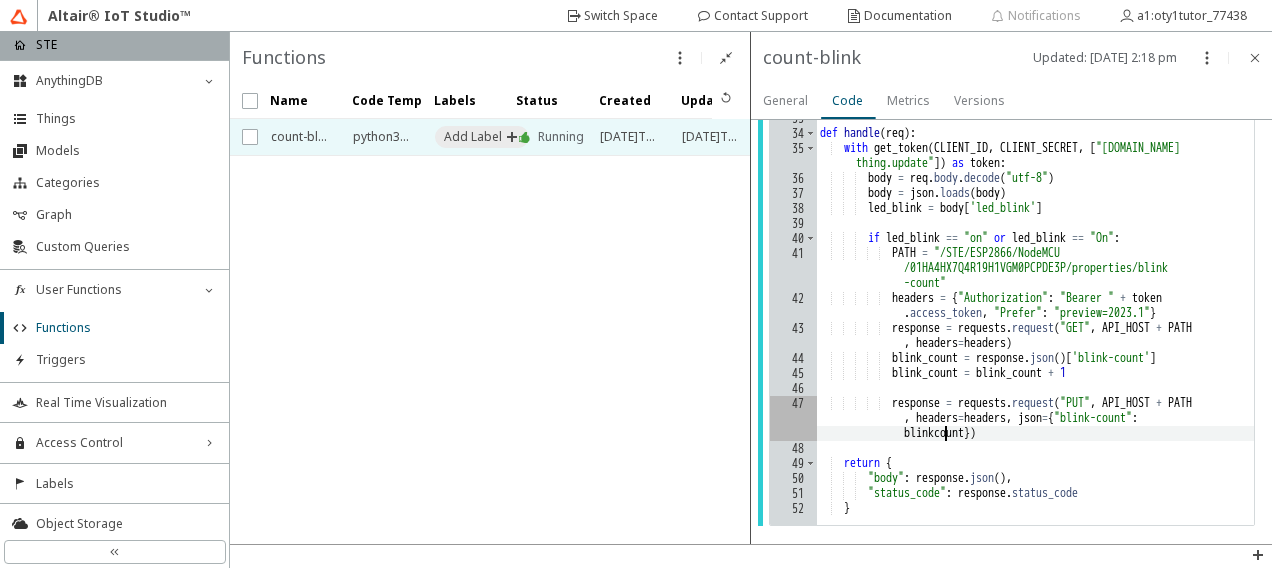 scroll, scrollTop: 0, scrollLeft: 58, axis: horizontal 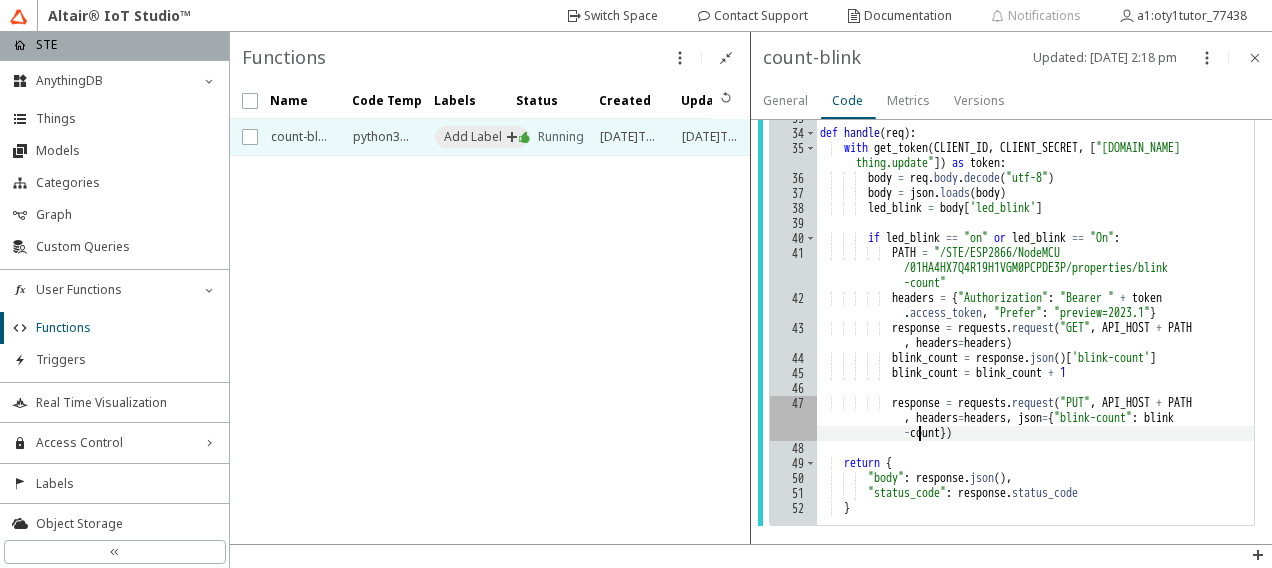 click on "import   json from   iots   import   API from   function   import   variables def   handle ( req ) :       # Gets the client credentials used for API authentication       # client_credentials = variables.get        ("my_client_credentials")       # my_scopes = ["category", "thing"]       # Creates a client instance to make requests to the IoT         Studio API       # api_url = "[URL][DOMAIN_NAME]"       # with API(api_url).set_credentials        (client_credentials["client_id"],       #                                           client_credentials["client_secret"],       #                                   my_scopes) as api:       #     ...       #     The token will be revoked when the 'with' block ends       #     or if the code returns or raises an exception       return   {             "status_code" :   200 ,             "body" :   req . body . decode ( 'utf-8' )       } import   requests import   json from   [GEOGRAPHIC_DATA] . auth . token   import   get_token API_HOST   =     =" at bounding box center (1035, 63) 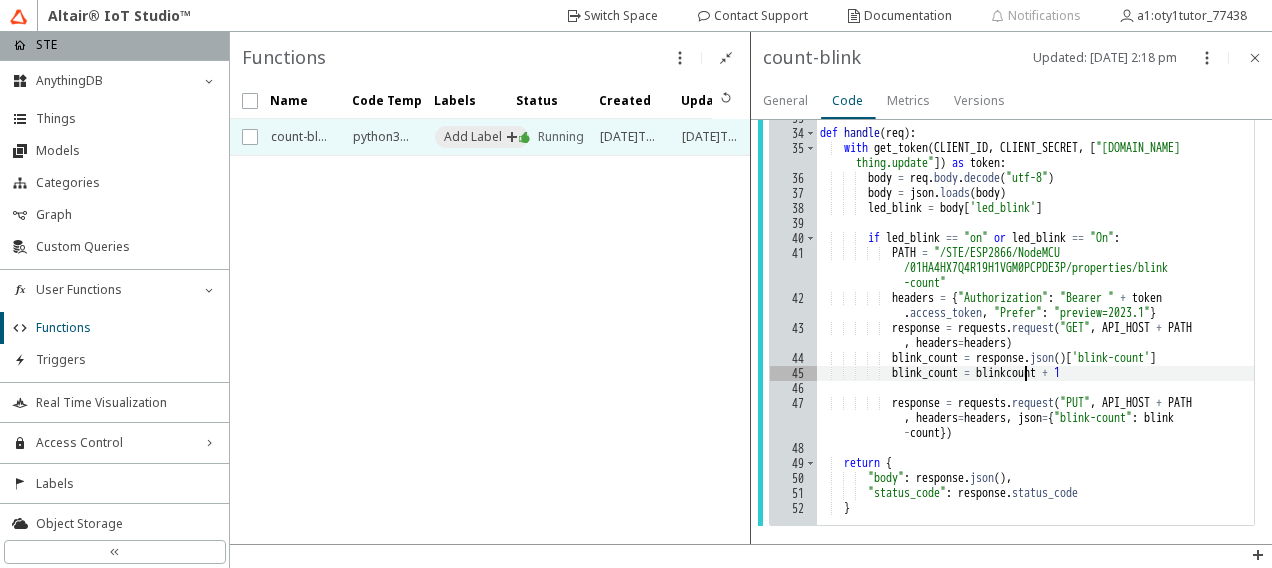 scroll, scrollTop: 0, scrollLeft: 18, axis: horizontal 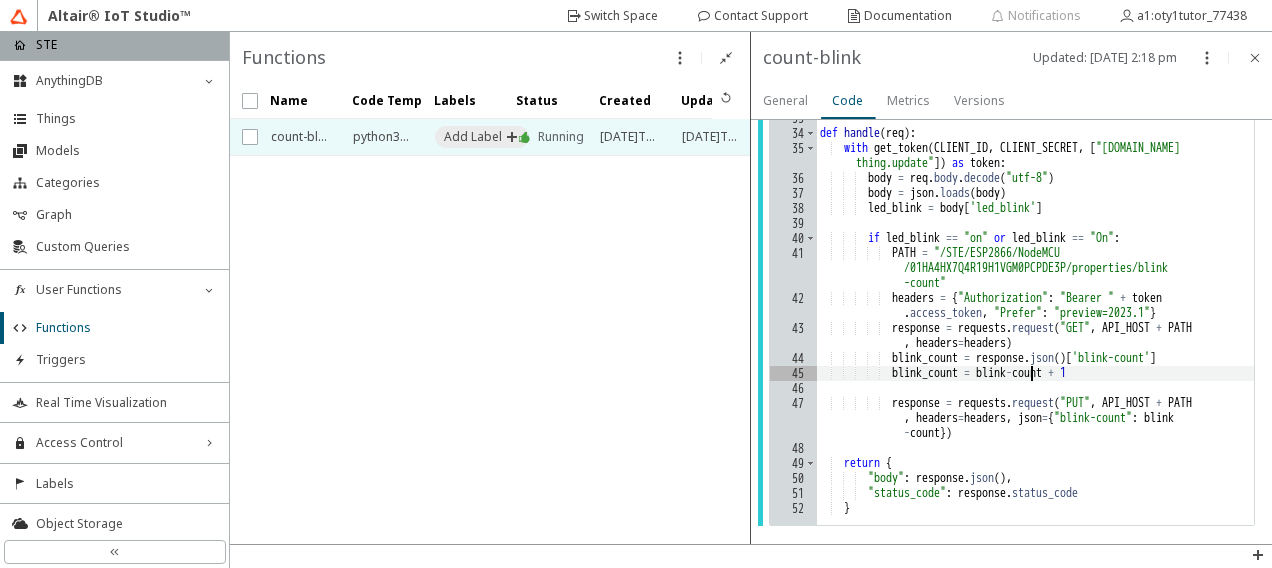 click on "import   json from   iots   import   API from   function   import   variables def   handle ( req ) :       # Gets the client credentials used for API authentication       # client_credentials = variables.get        ("my_client_credentials")       # my_scopes = ["category", "thing"]       # Creates a client instance to make requests to the IoT         Studio API       # api_url = "[URL][DOMAIN_NAME]"       # with API(api_url).set_credentials        (client_credentials["client_id"],       #                                           client_credentials["client_secret"],       #                                   my_scopes) as api:       #     ...       #     The token will be revoked when the 'with' block ends       #     or if the code returns or raises an exception       return   {             "status_code" :   200 ,             "body" :   req . body . decode ( 'utf-8' )       } import   requests import   json from   [GEOGRAPHIC_DATA] . auth . token   import   get_token API_HOST   =     =" at bounding box center (1035, 63) 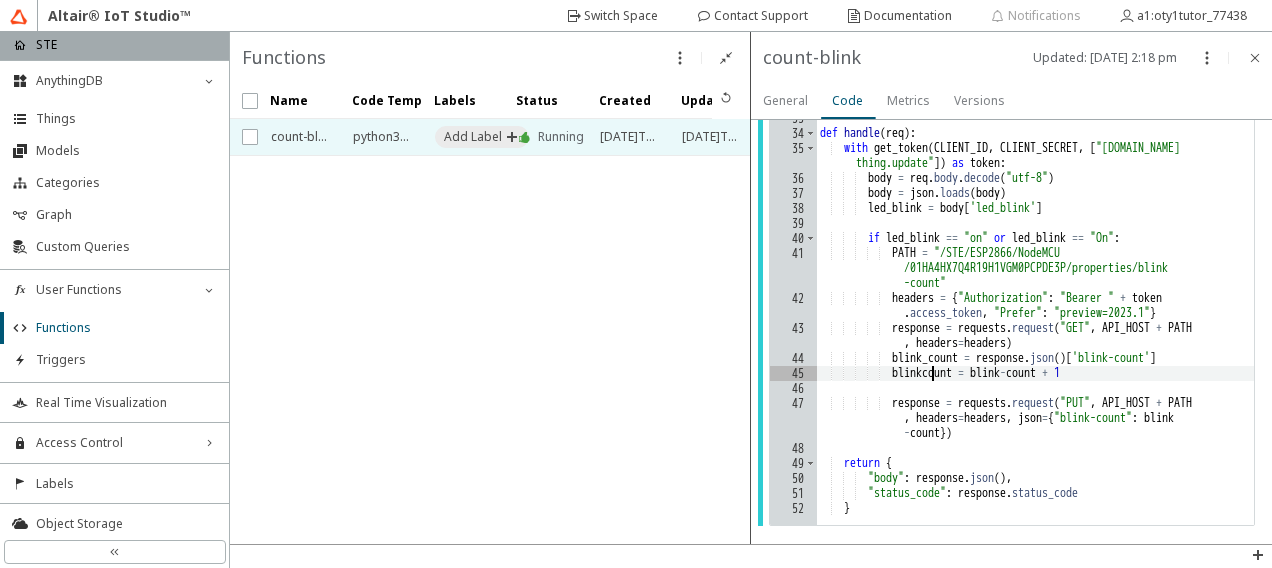 scroll, scrollTop: 0, scrollLeft: 10, axis: horizontal 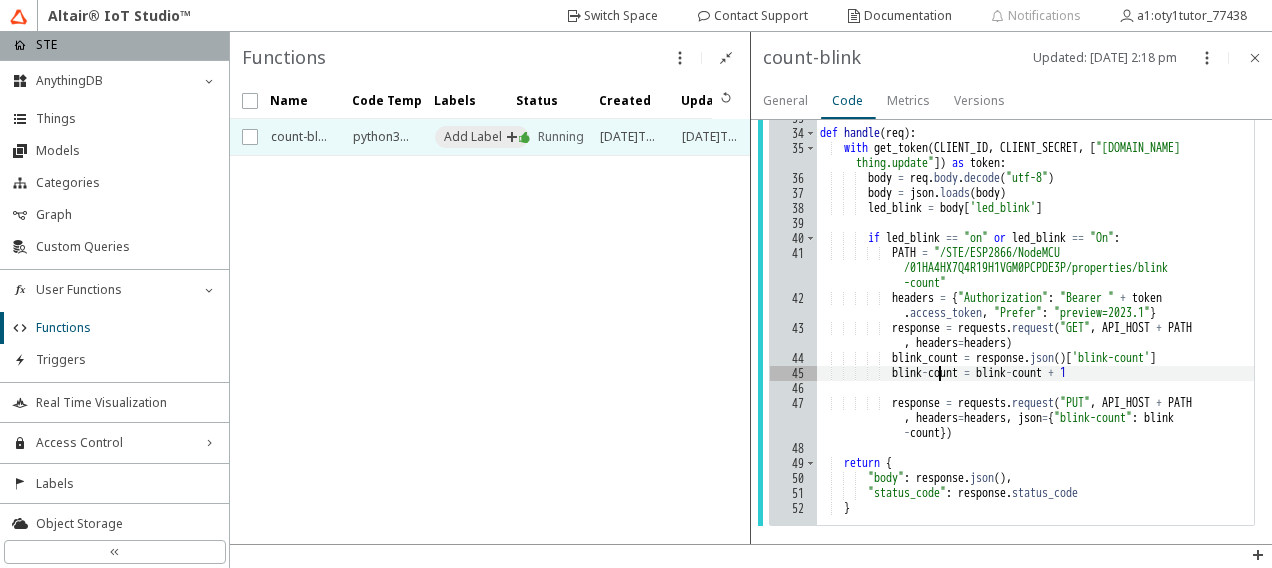 click on "import   json from   iots   import   API from   function   import   variables def   handle ( req ) :       # Gets the client credentials used for API authentication       # client_credentials = variables.get        ("my_client_credentials")       # my_scopes = ["category", "thing"]       # Creates a client instance to make requests to the IoT         Studio API       # api_url = "[URL][DOMAIN_NAME]"       # with API(api_url).set_credentials        (client_credentials["client_id"],       #                                           client_credentials["client_secret"],       #                                   my_scopes) as api:       #     ...       #     The token will be revoked when the 'with' block ends       #     or if the code returns or raises an exception       return   {             "status_code" :   200 ,             "body" :   req . body . decode ( 'utf-8' )       } import   requests import   json from   [GEOGRAPHIC_DATA] . auth . token   import   get_token API_HOST   =     =" at bounding box center (1035, 63) 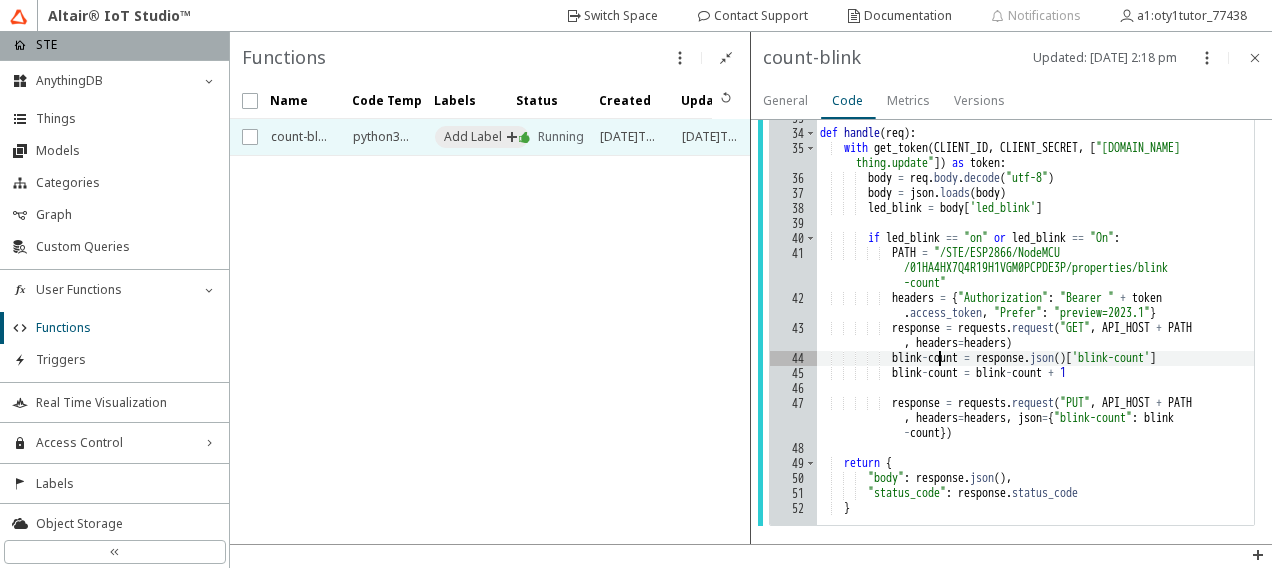 scroll, scrollTop: 592, scrollLeft: 0, axis: vertical 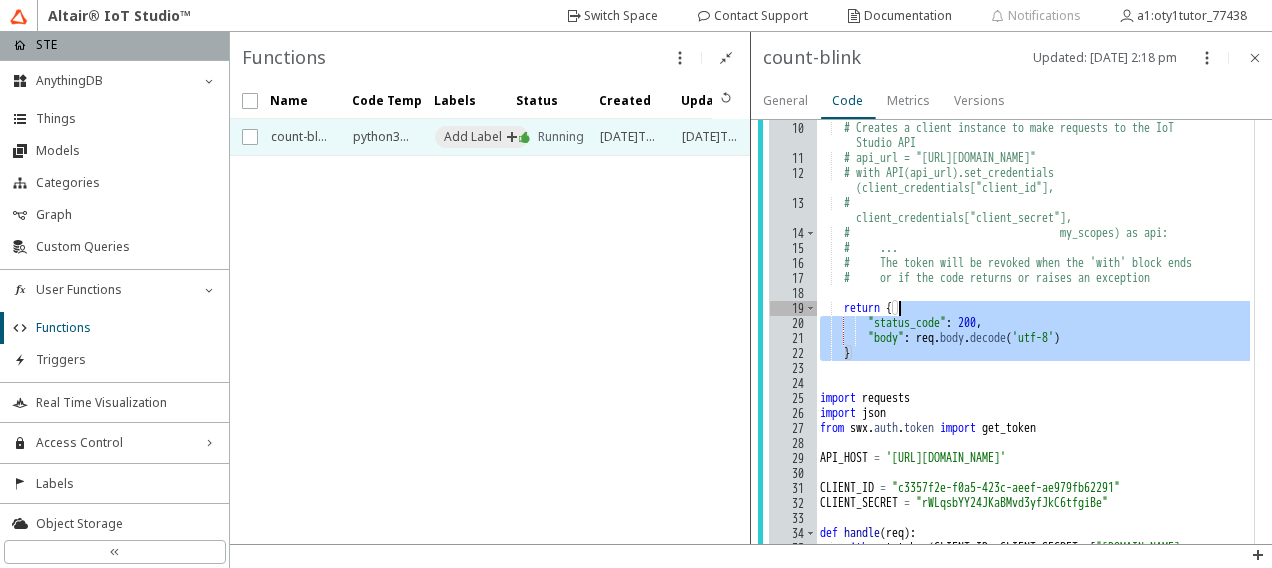 drag, startPoint x: 879, startPoint y: 260, endPoint x: 922, endPoint y: 303, distance: 60.811184 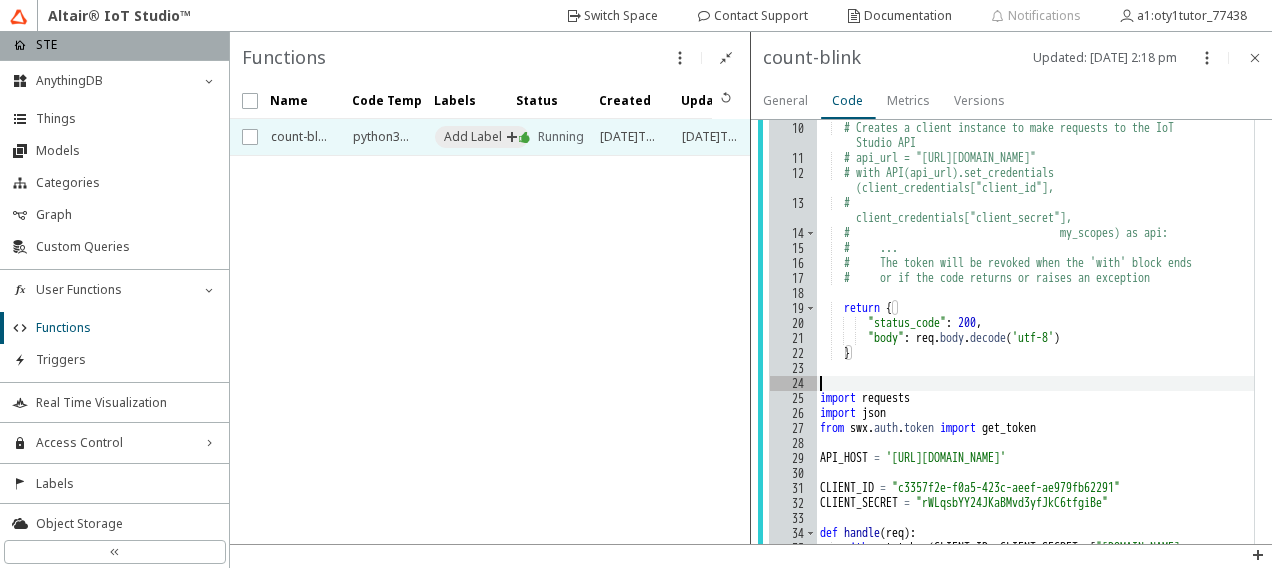 click on "import   json from   iots   import   API from   function   import   variables def   handle ( req ) :       # Gets the client credentials used for API authentication       # client_credentials = variables.get        ("my_client_credentials")       # my_scopes = ["category", "thing"]       # Creates a client instance to make requests to the IoT         Studio API       # api_url = "[URL][DOMAIN_NAME]"       # with API(api_url).set_credentials        (client_credentials["client_id"],       #                                           client_credentials["client_secret"],       #                                   my_scopes) as api:       #     ...       #     The token will be revoked when the 'with' block ends       #     or if the code returns or raises an exception       return   {             "status_code" :   200 ,             "body" :   req . body . decode ( 'utf-8' )       } import   requests import   json from   [GEOGRAPHIC_DATA] . auth . token   import   get_token API_HOST   =     =" at bounding box center [1035, 463] 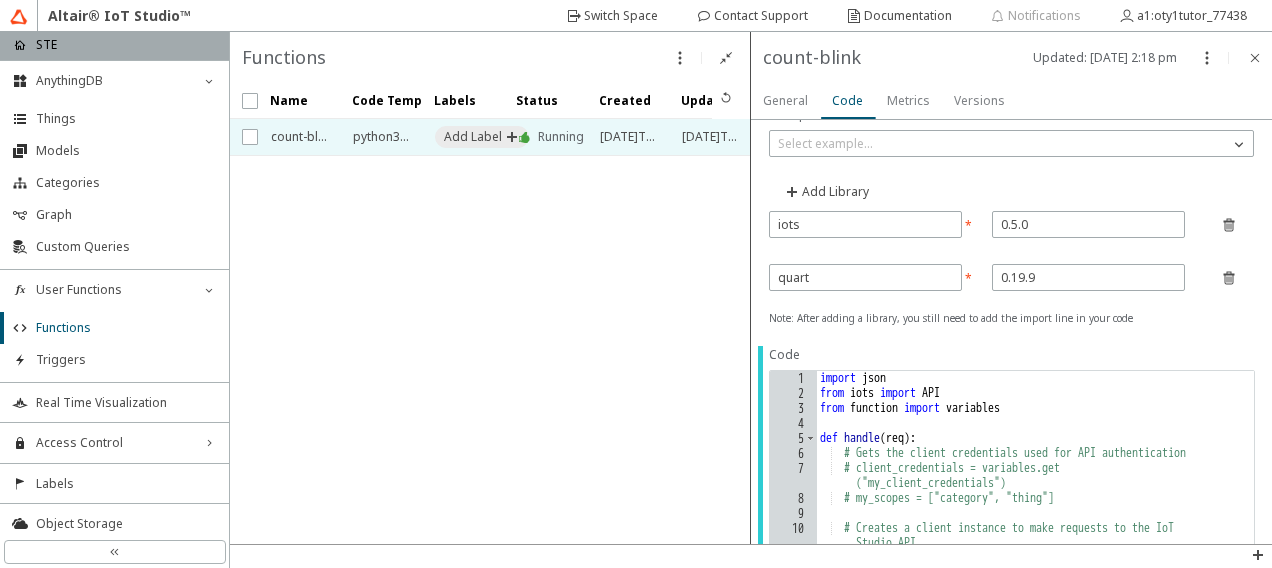 scroll, scrollTop: 0, scrollLeft: 0, axis: both 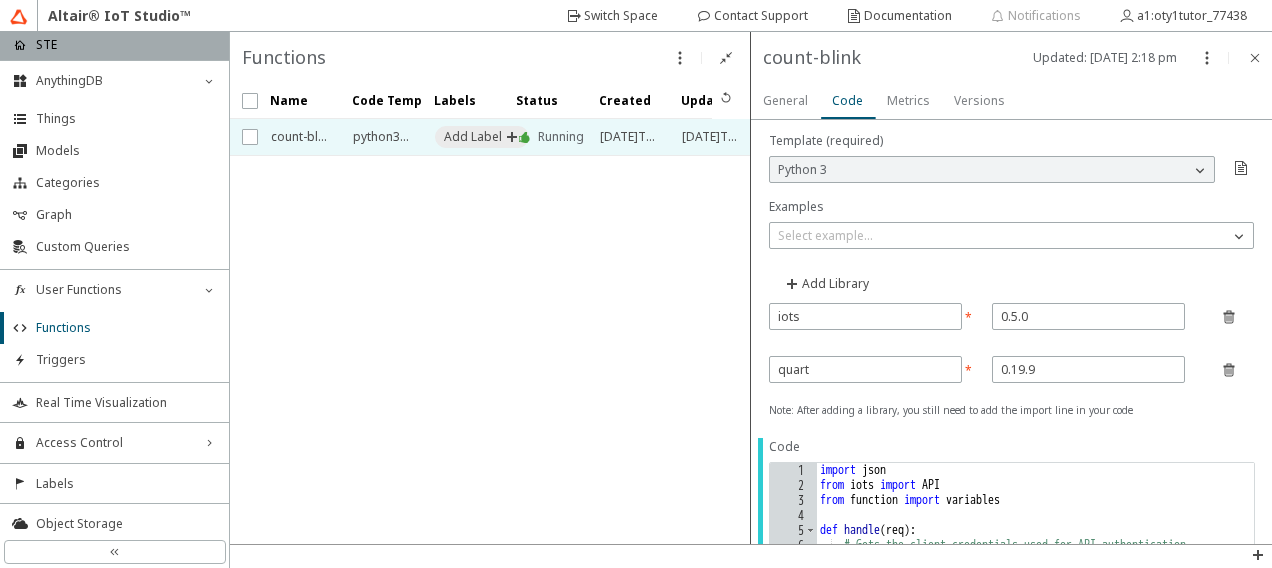 click on "General" at bounding box center (0, 0) 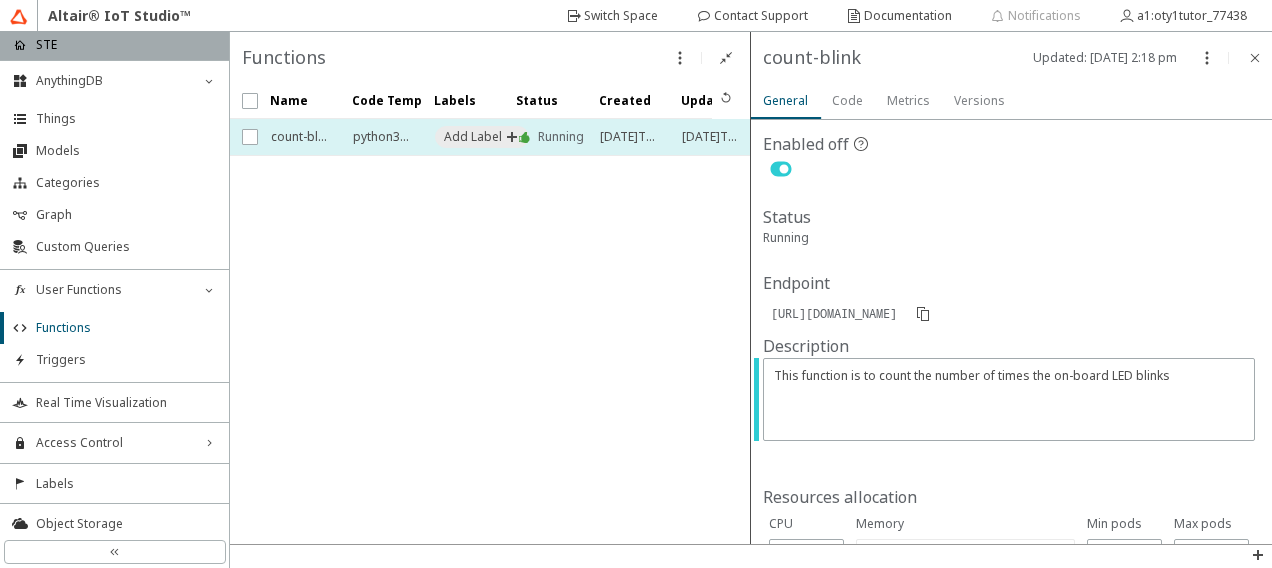 click on "count-blink" at bounding box center [299, 137] 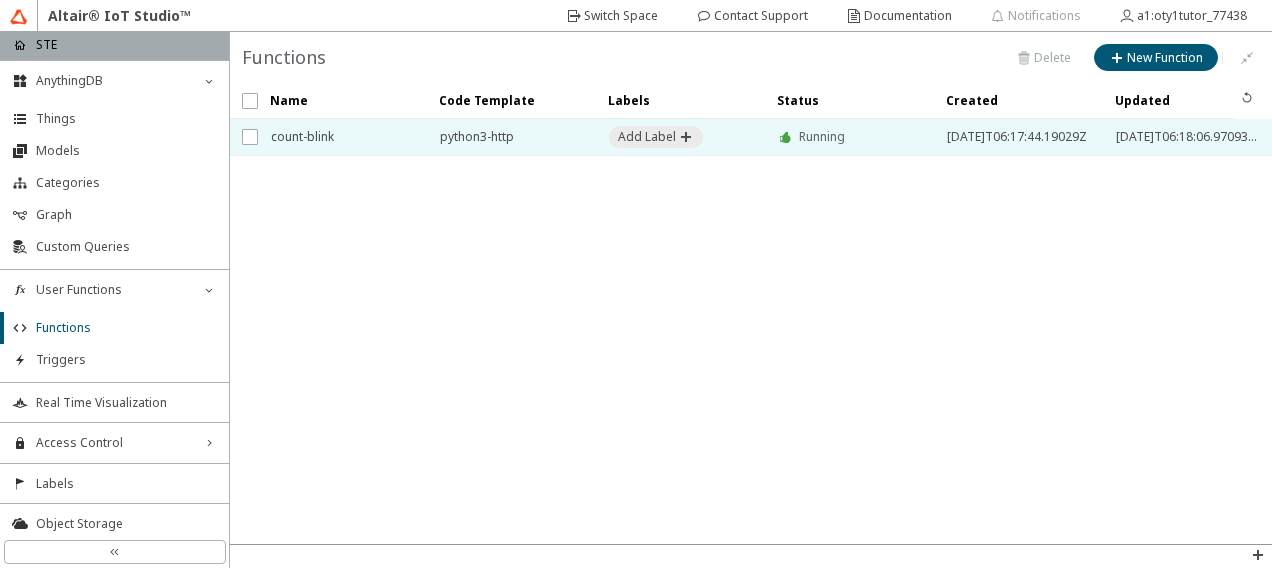 click on "count-blink" at bounding box center [342, 137] 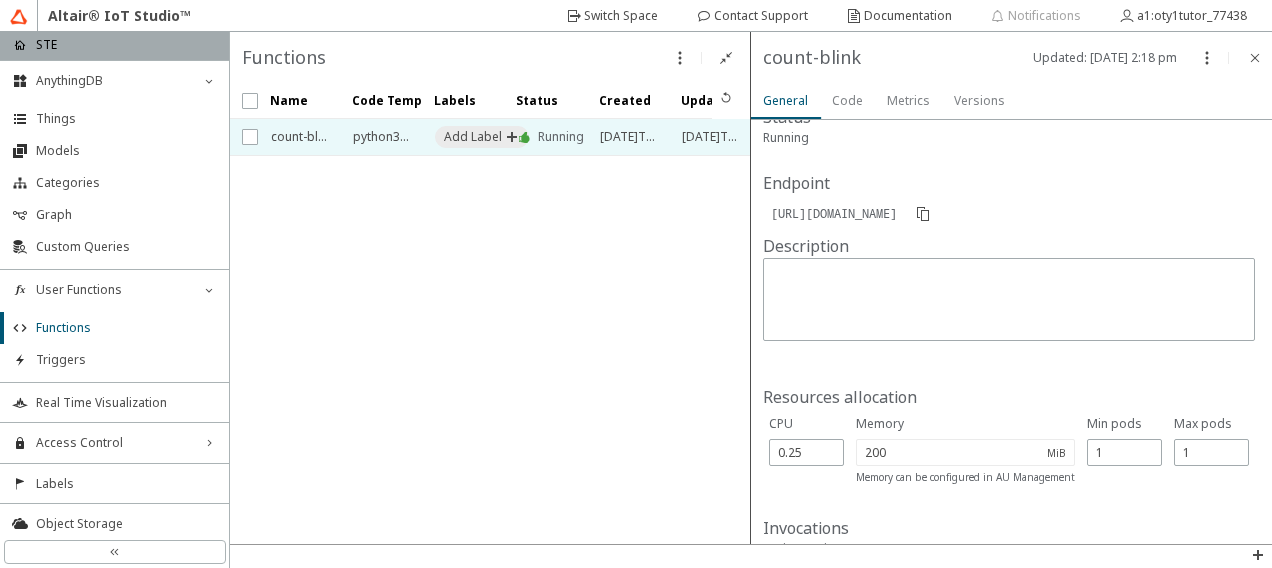 click on "Code" at bounding box center (0, 0) 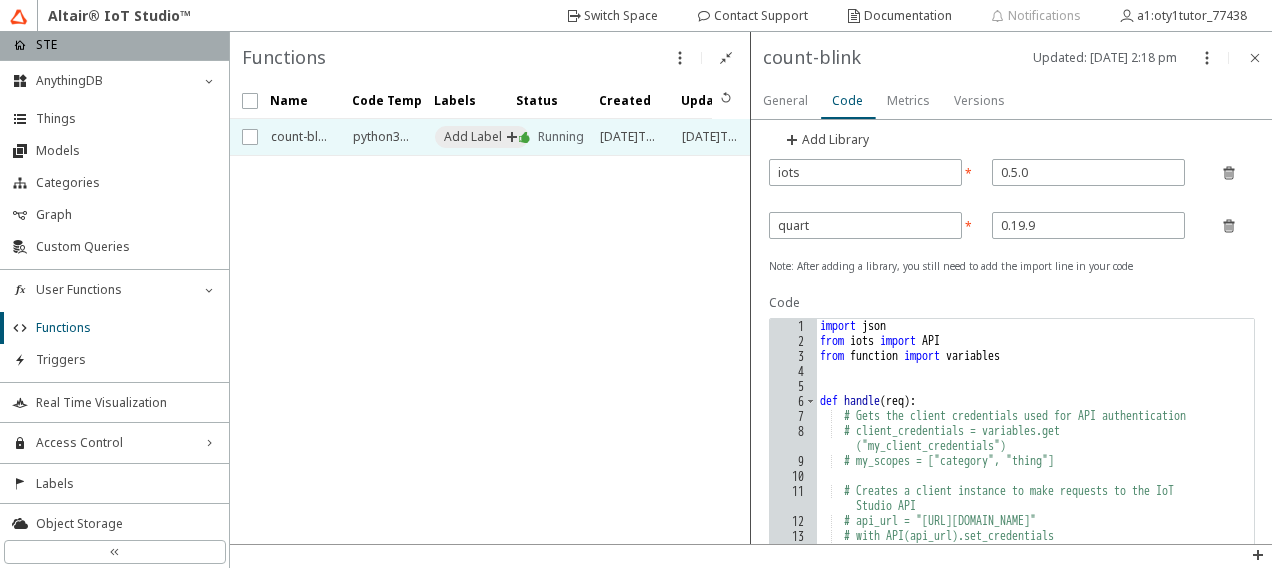 scroll, scrollTop: 0, scrollLeft: 0, axis: both 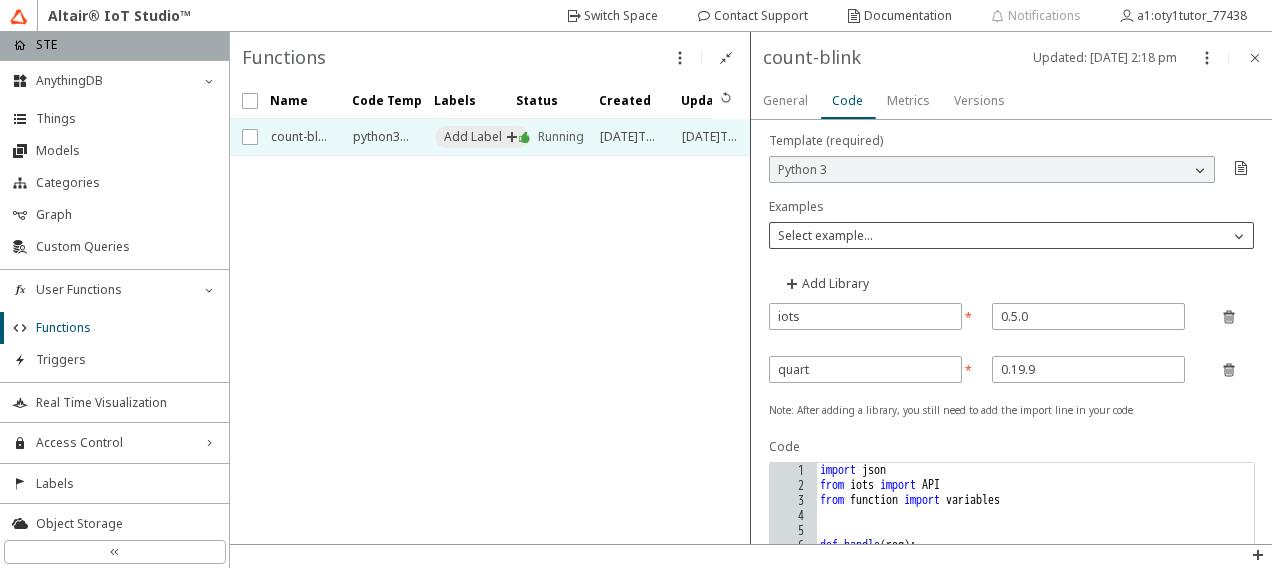 click at bounding box center [1239, 236] 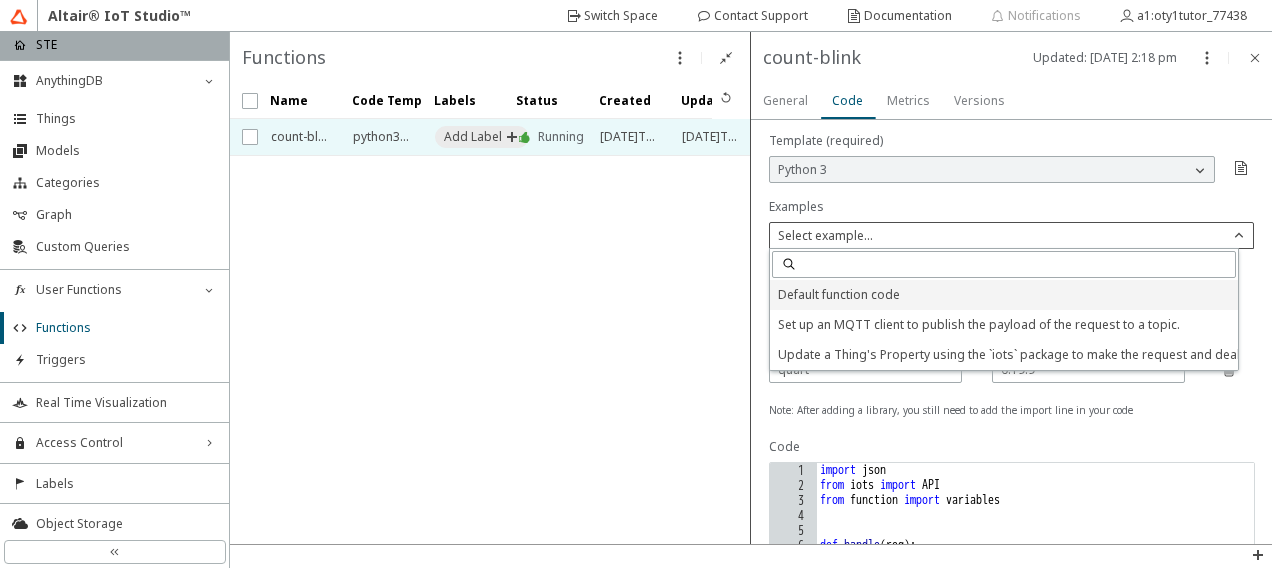click on "Default function code" at bounding box center (1004, 295) 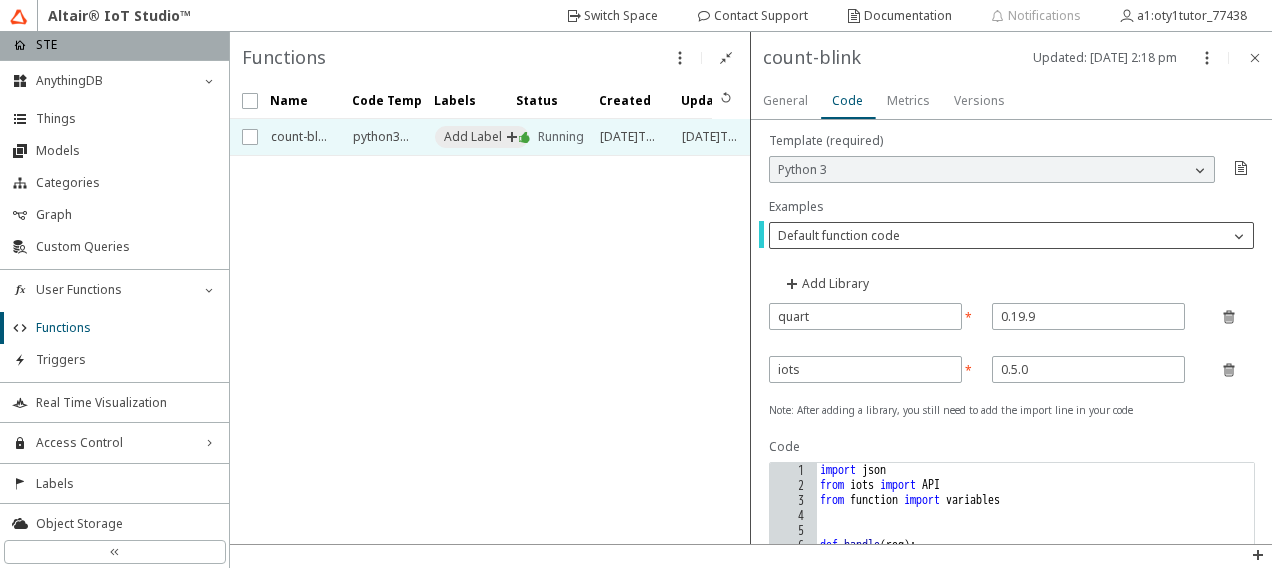 click at bounding box center [1239, 236] 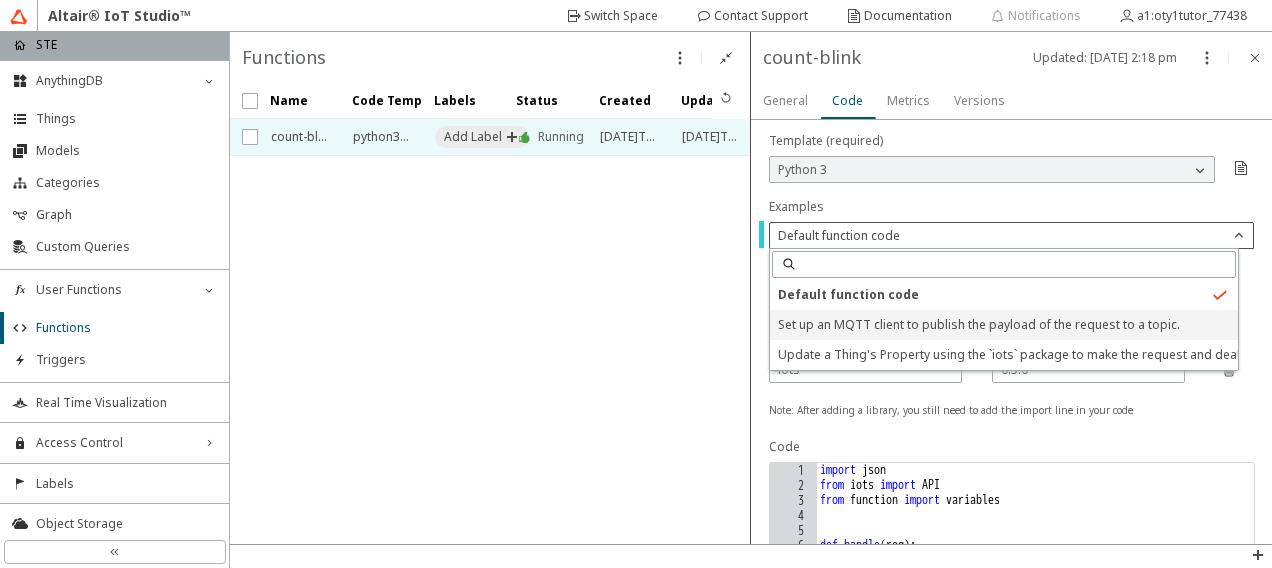 click on "Set up an MQTT client to publish the payload of the request to a topic." at bounding box center (979, 324) 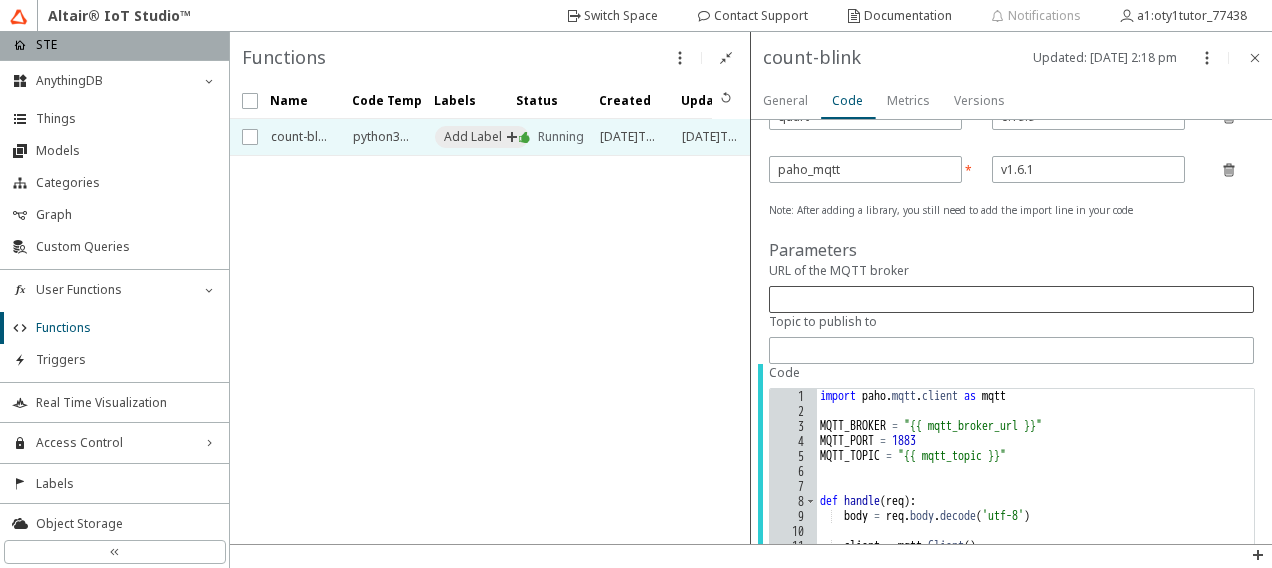 scroll, scrollTop: 0, scrollLeft: 0, axis: both 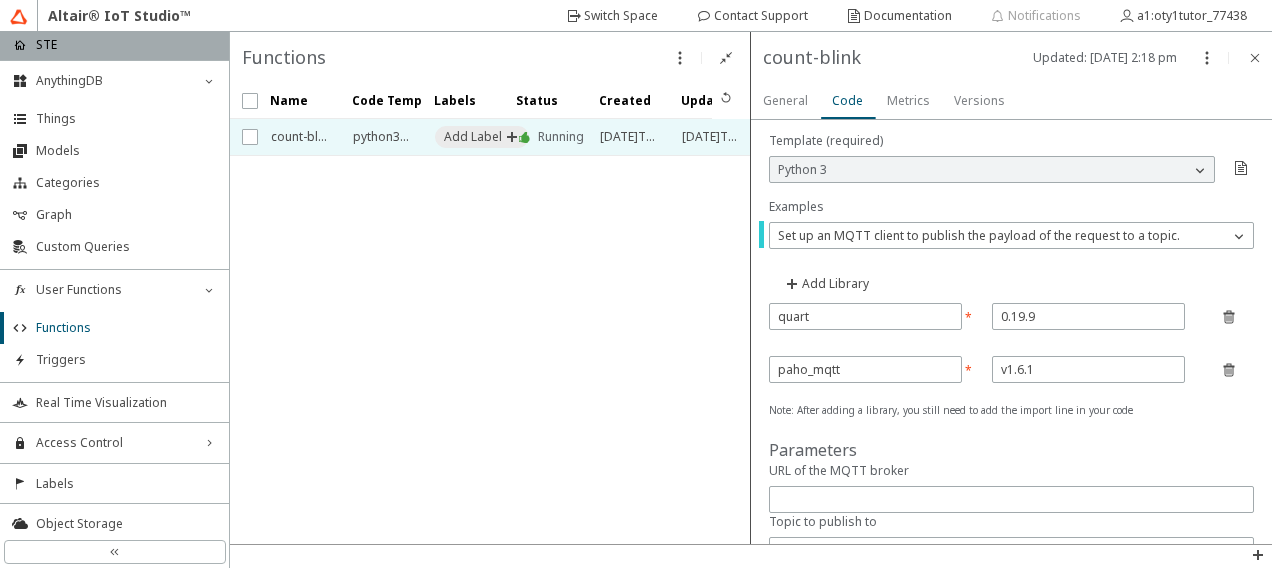 click on "Running" 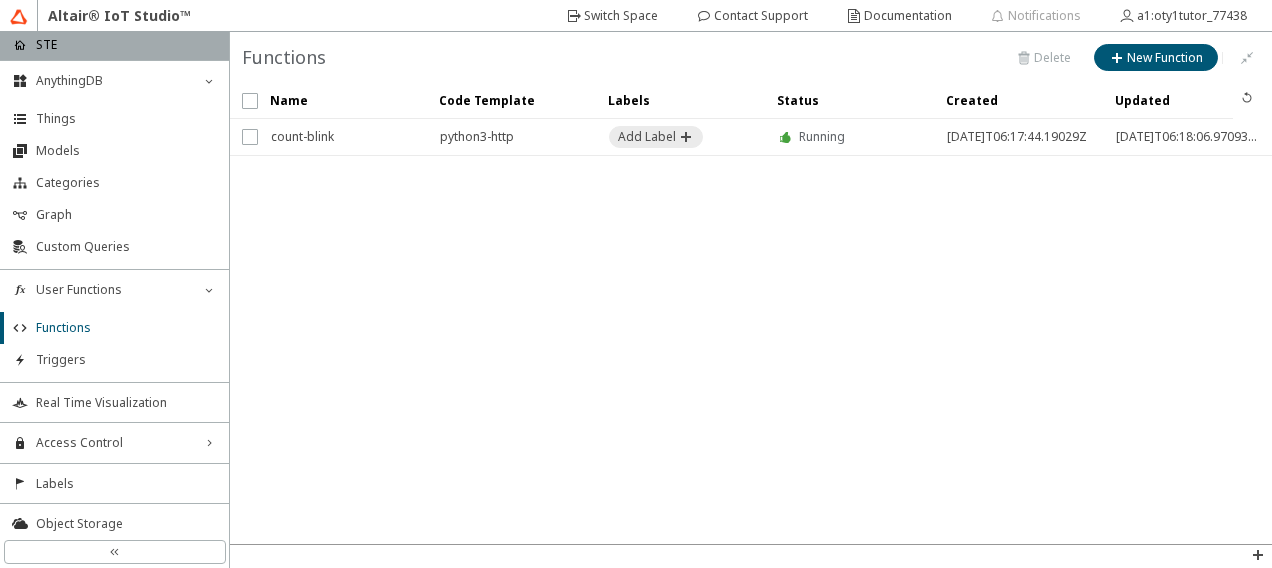 click on "Running" 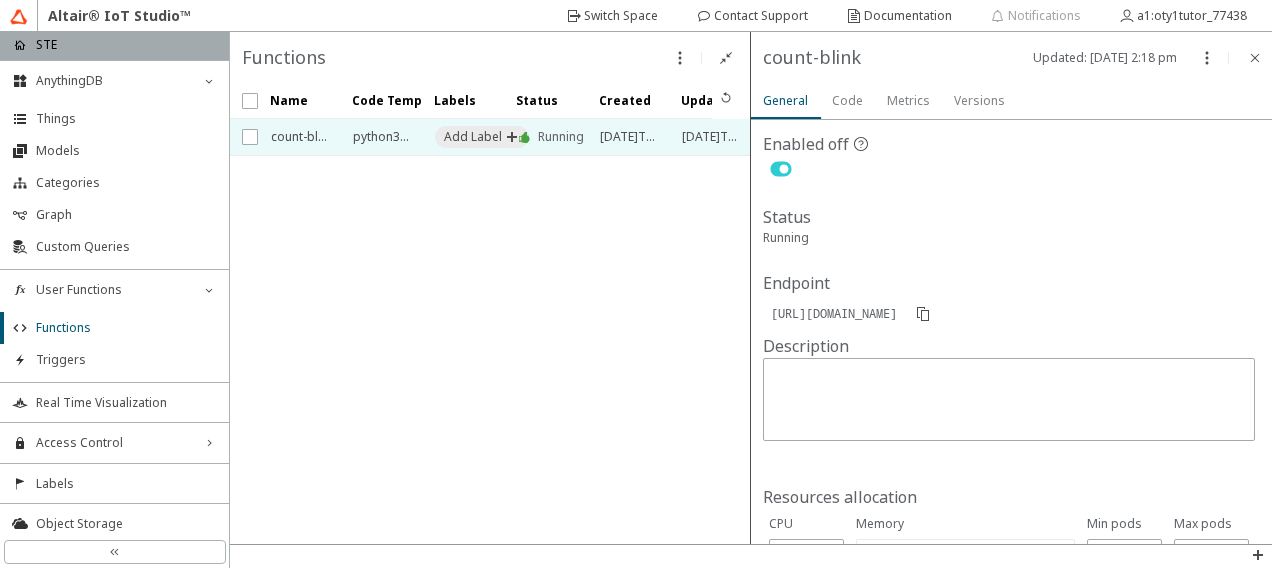 click 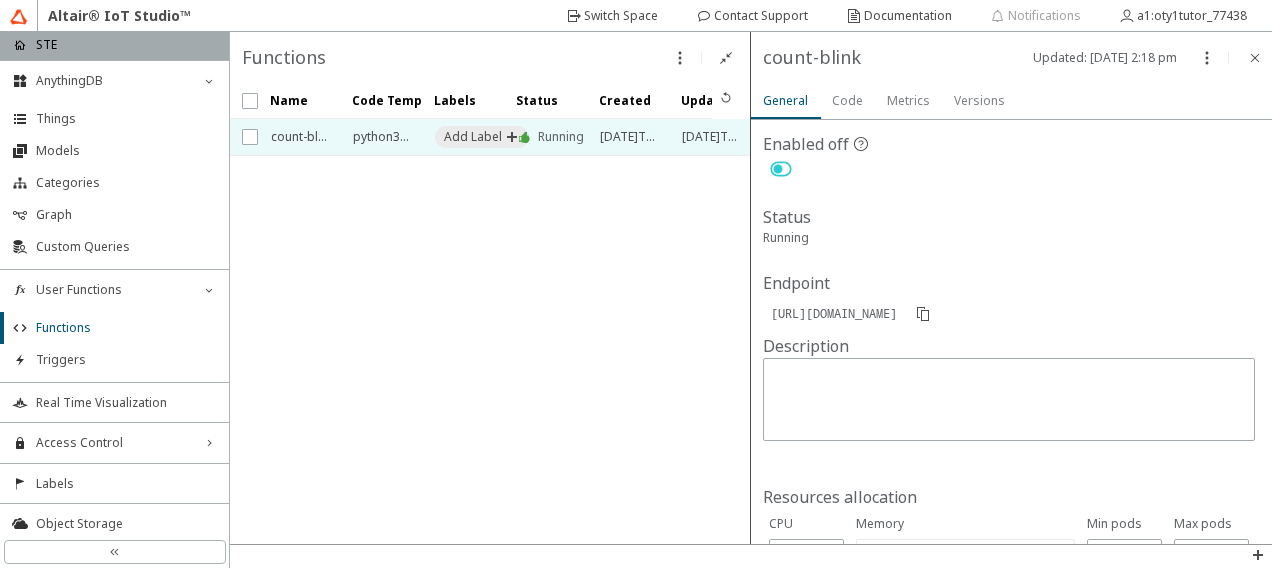 click 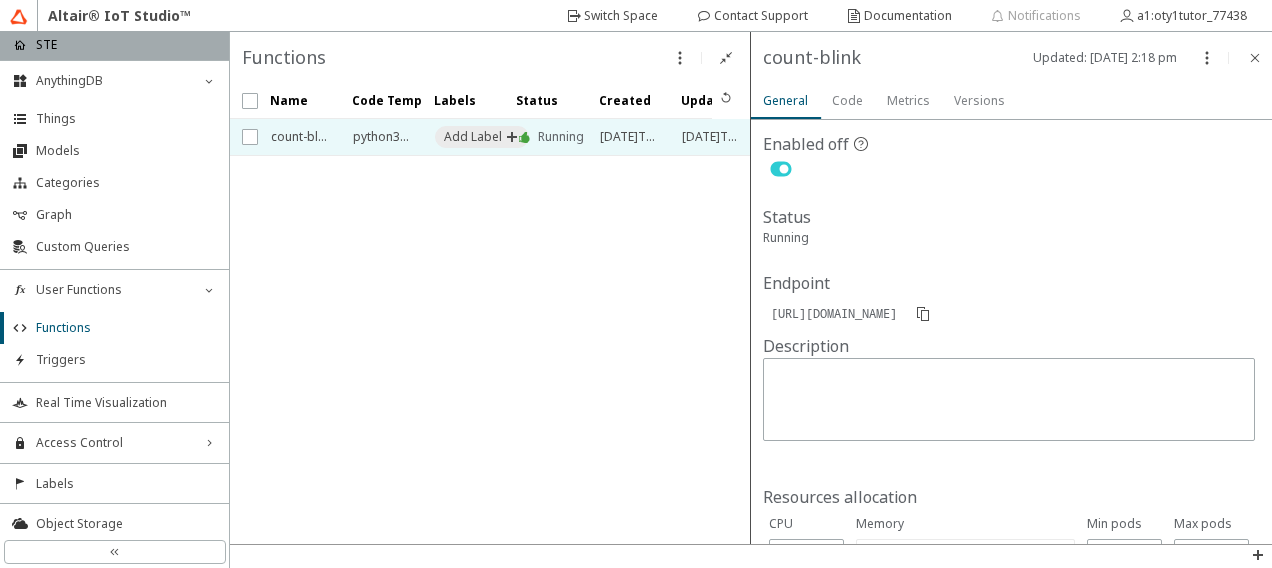 scroll, scrollTop: 0, scrollLeft: 0, axis: both 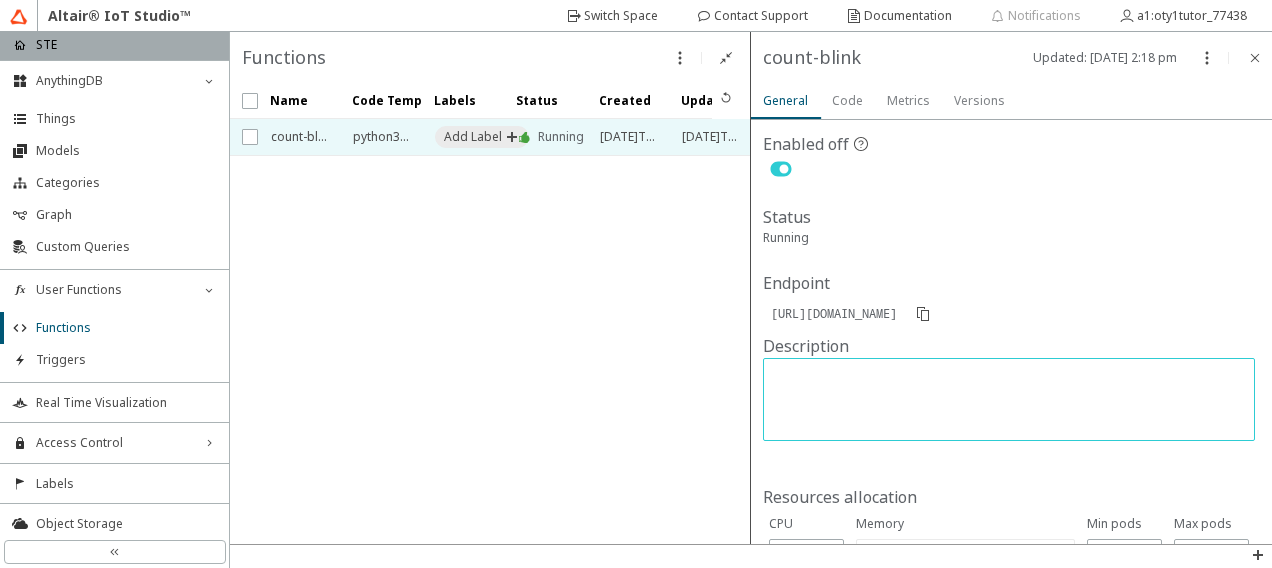 click at bounding box center [1011, 402] 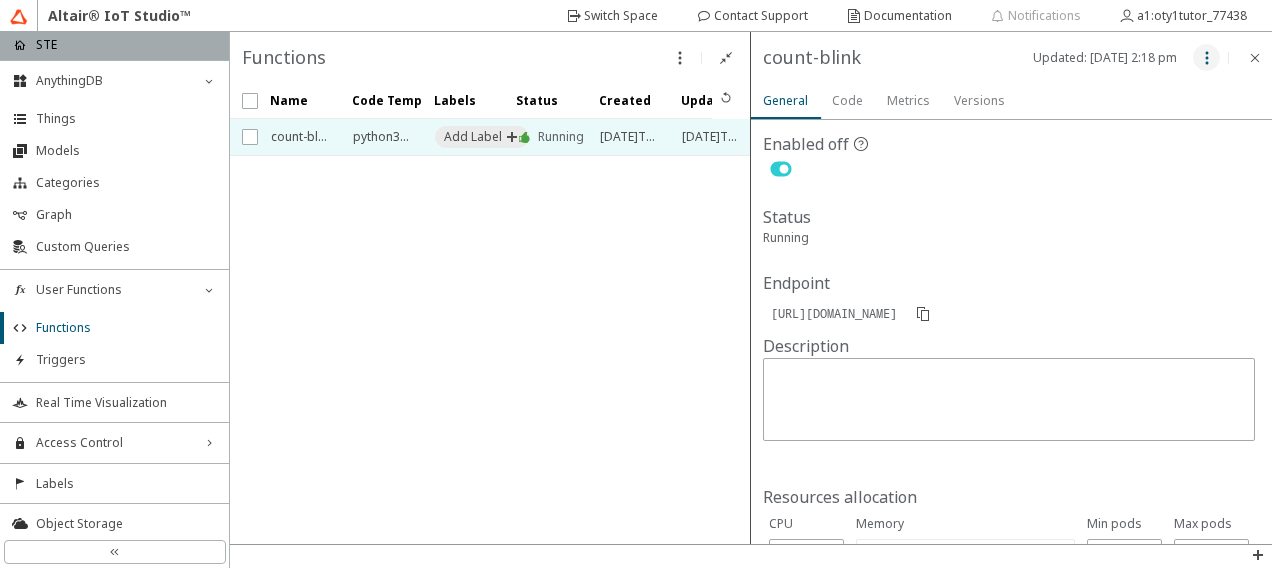 click 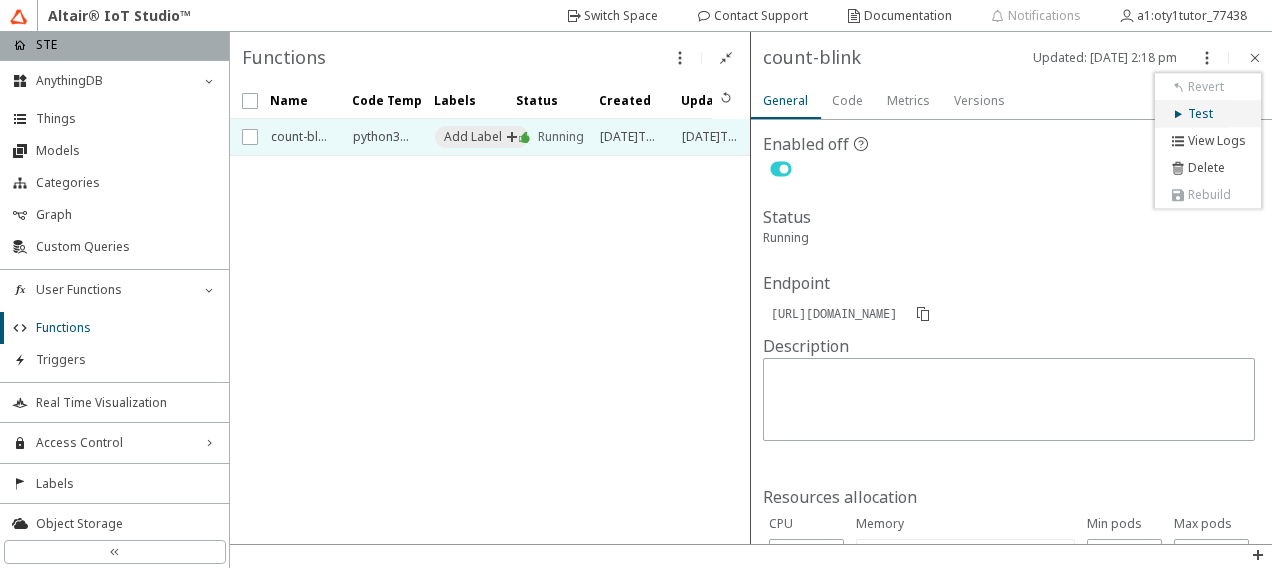 click on "Test" 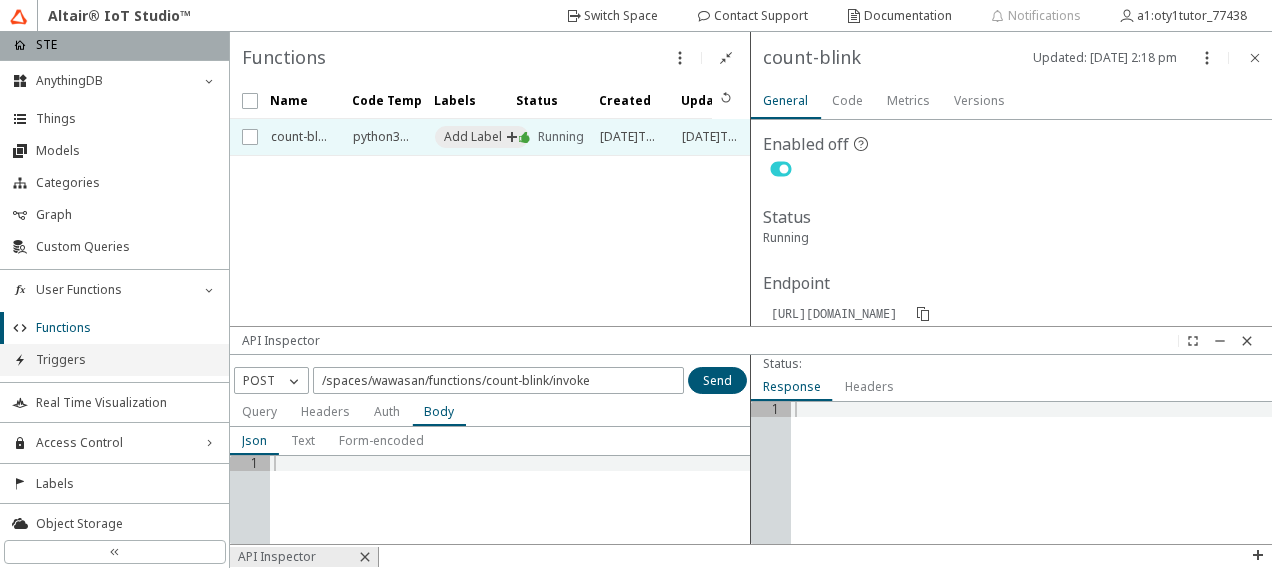 click on "Triggers" at bounding box center [126, 360] 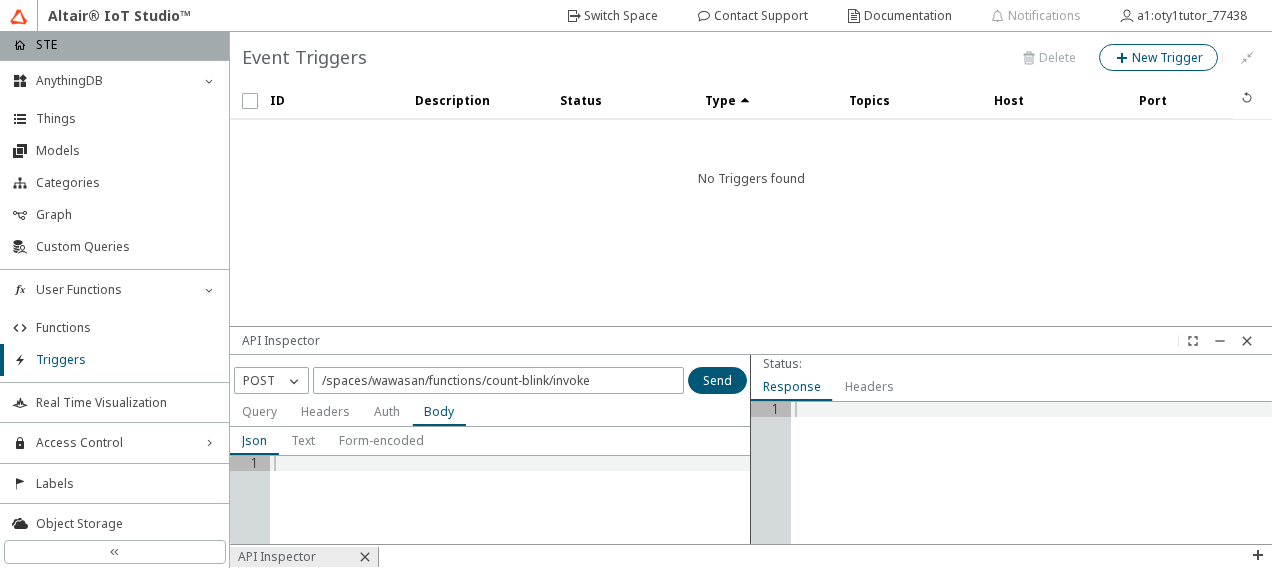 click on "New Trigger" 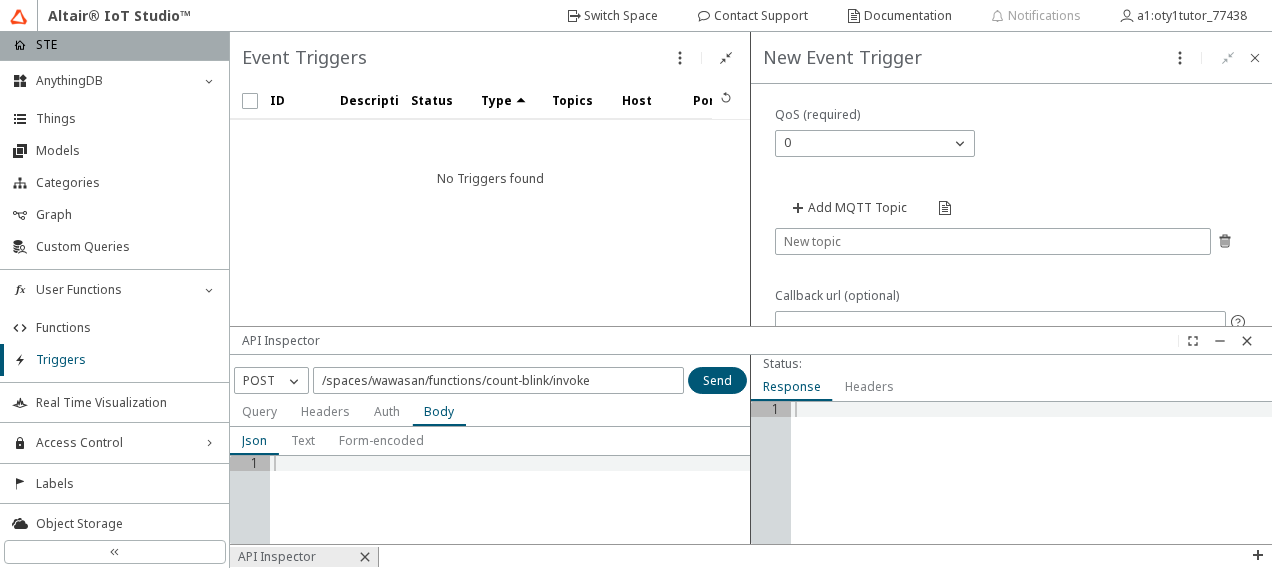 scroll, scrollTop: 400, scrollLeft: 0, axis: vertical 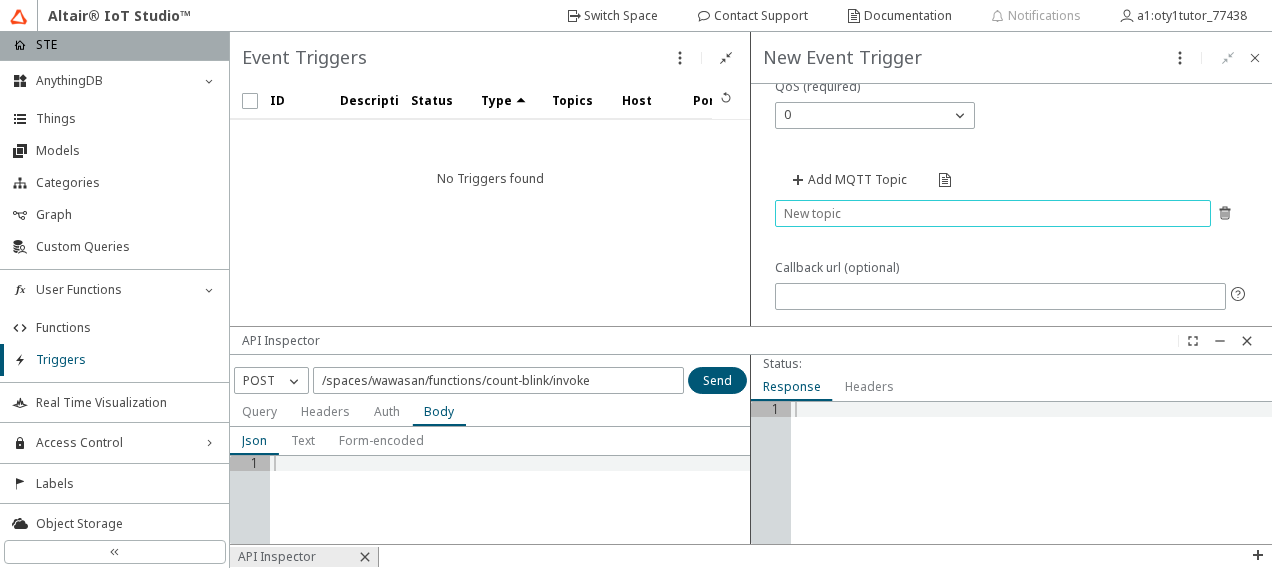 click at bounding box center (993, 213) 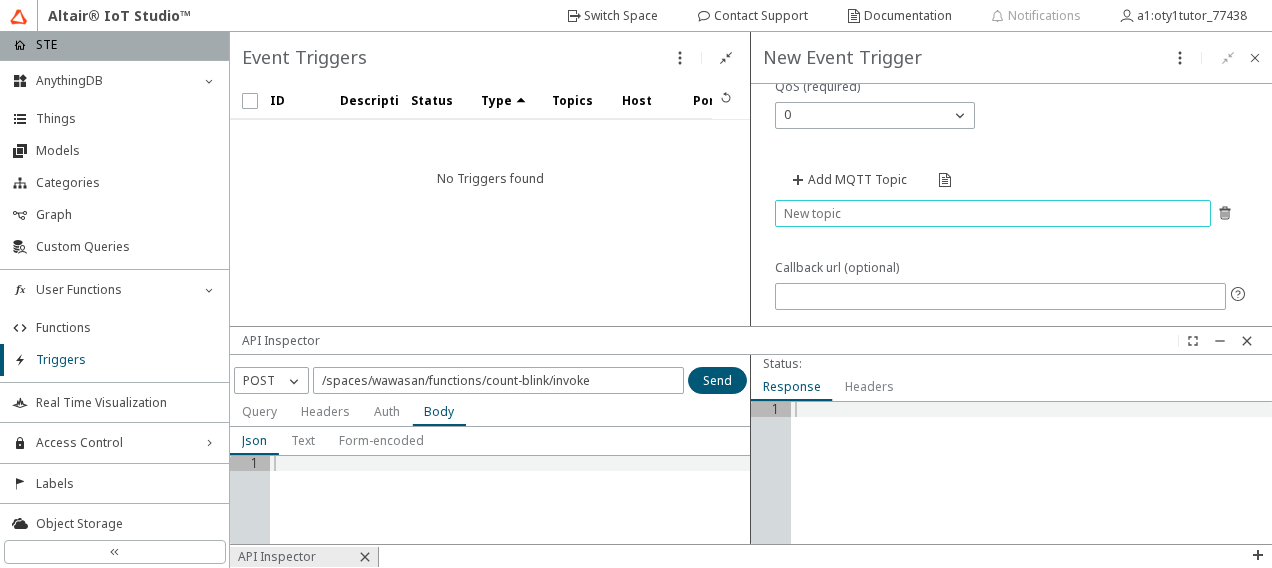 paste on "status/ Your space name /categories/ Your categories name /things/ Your thing ID /properties/ humidity" 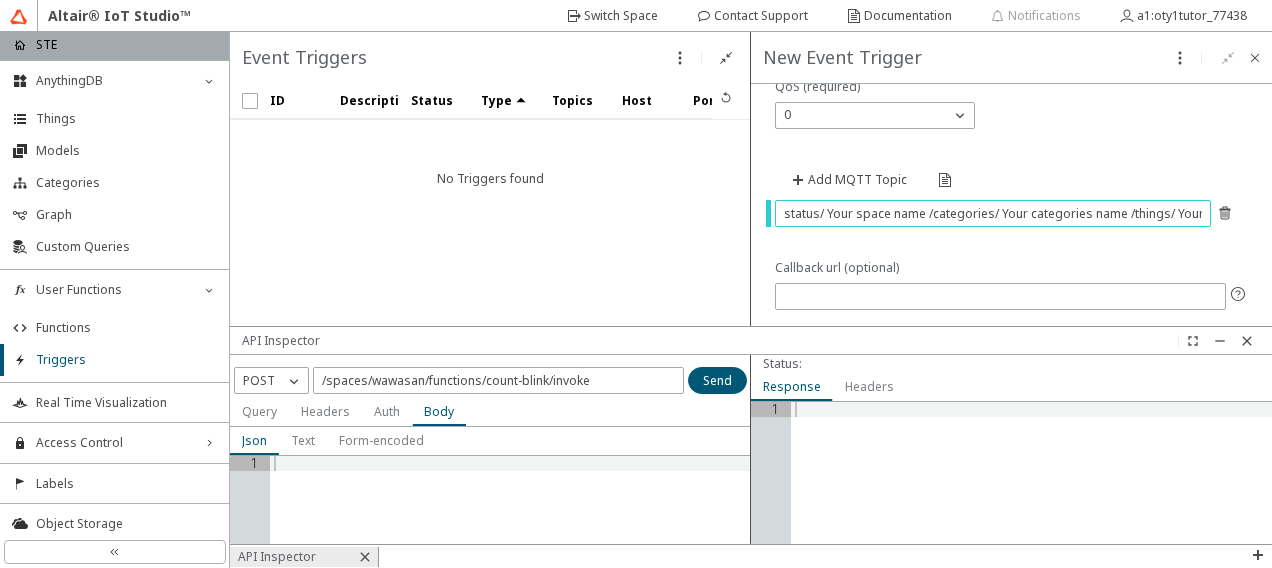 scroll, scrollTop: 0, scrollLeft: 180, axis: horizontal 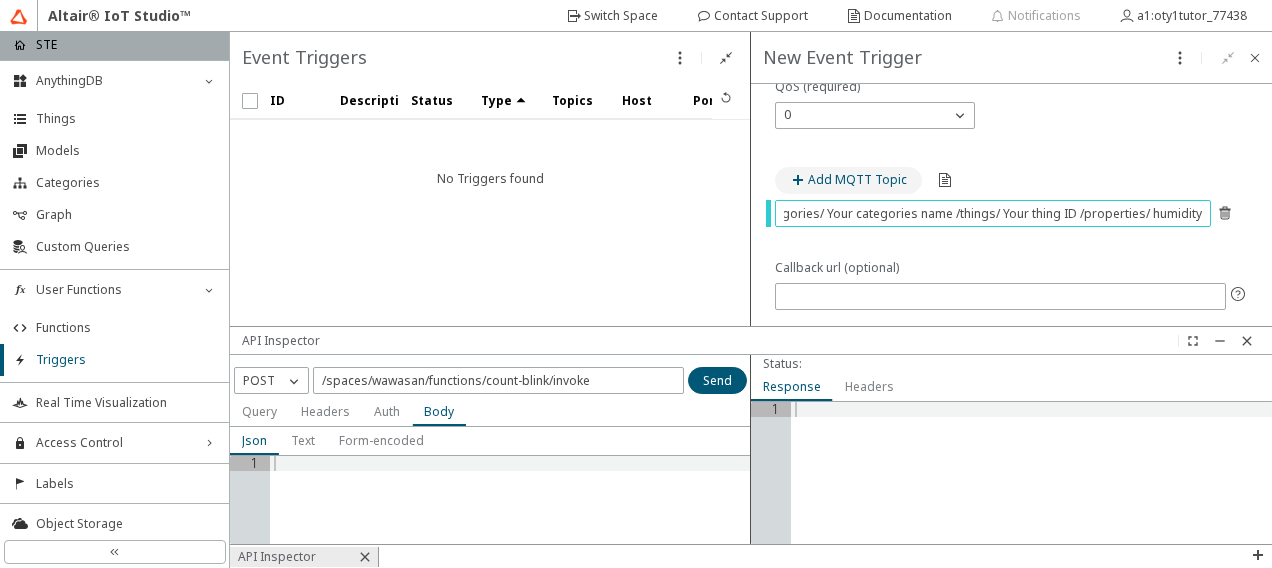type on "status/ Your space name /categories/ Your categories name /things/ Your thing ID /properties/ humidity" 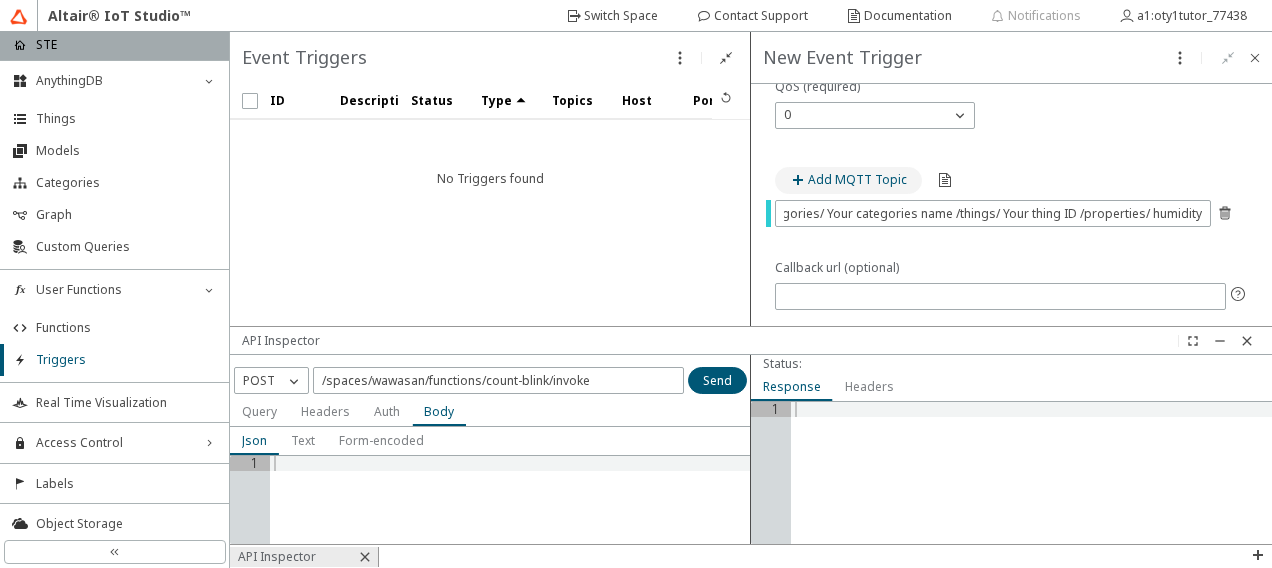 scroll, scrollTop: 0, scrollLeft: 0, axis: both 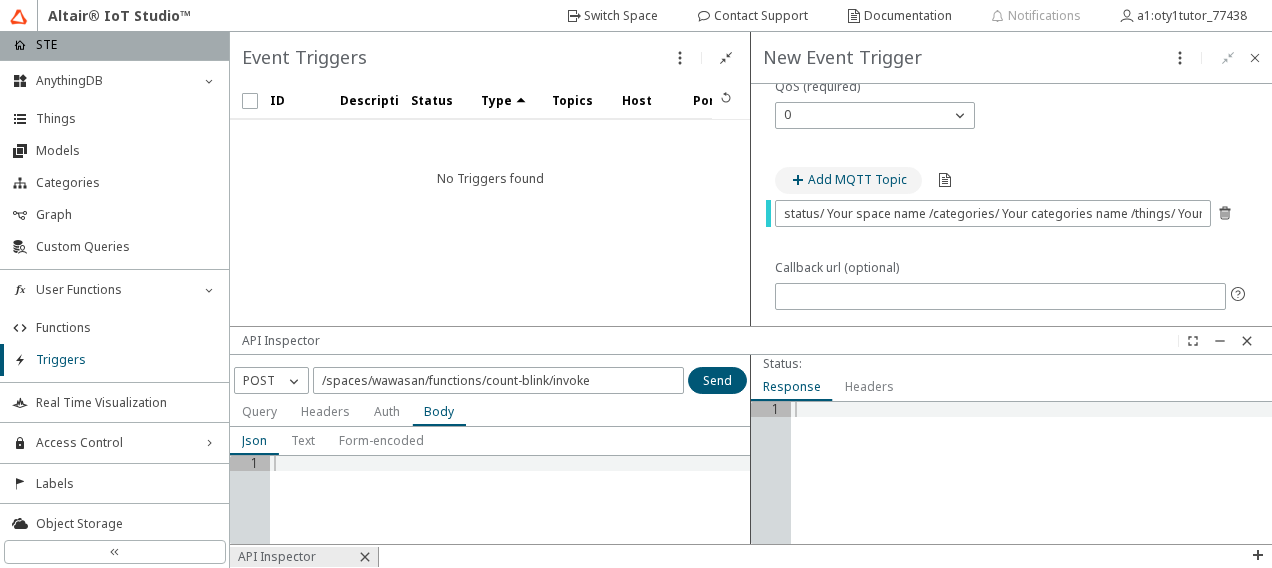 click on "Add MQTT Topic" 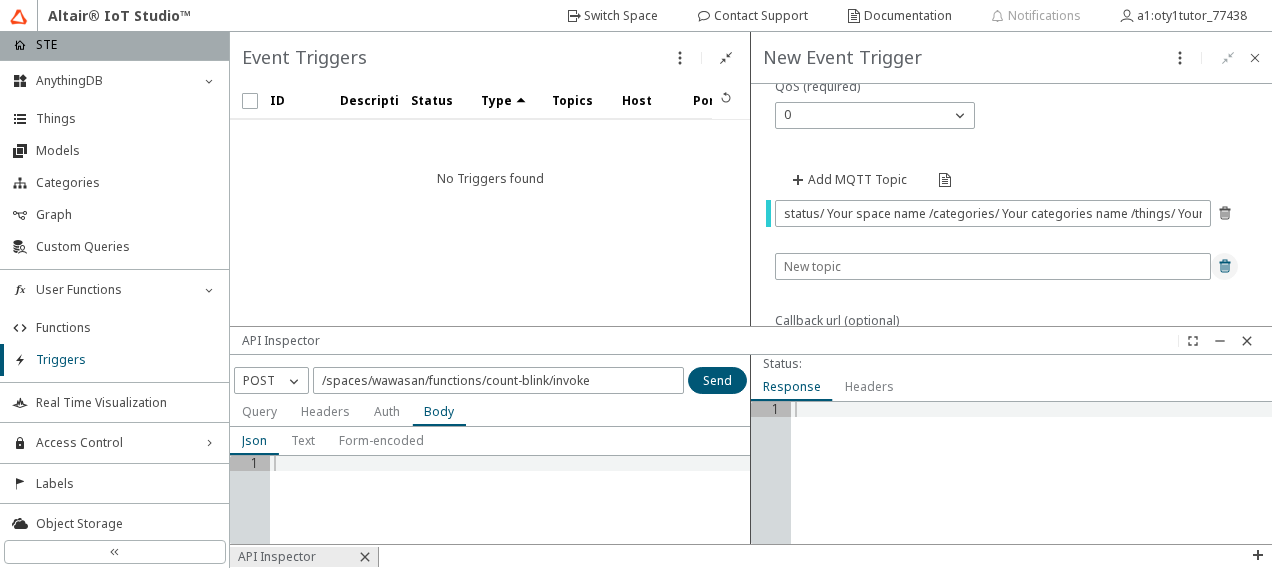 click 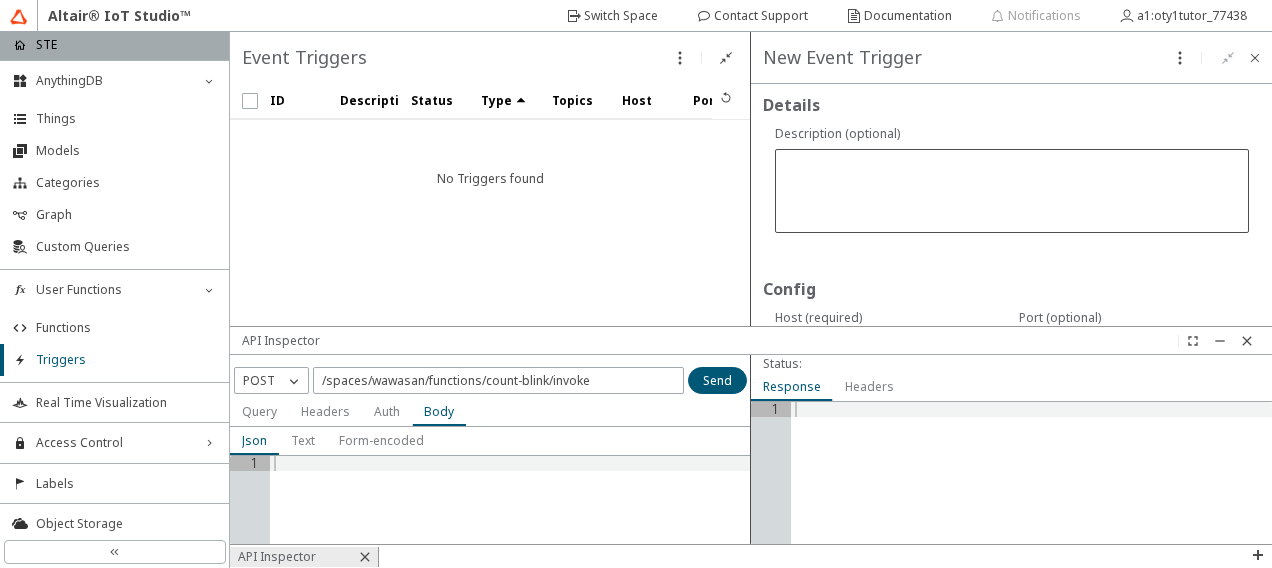 scroll, scrollTop: 0, scrollLeft: 0, axis: both 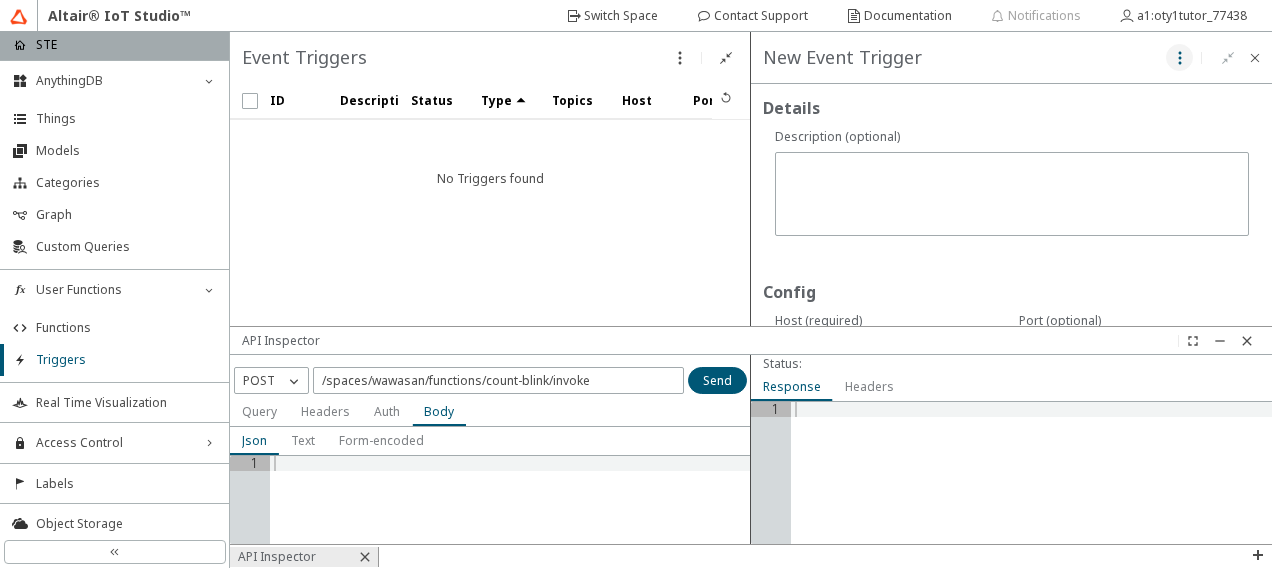 click 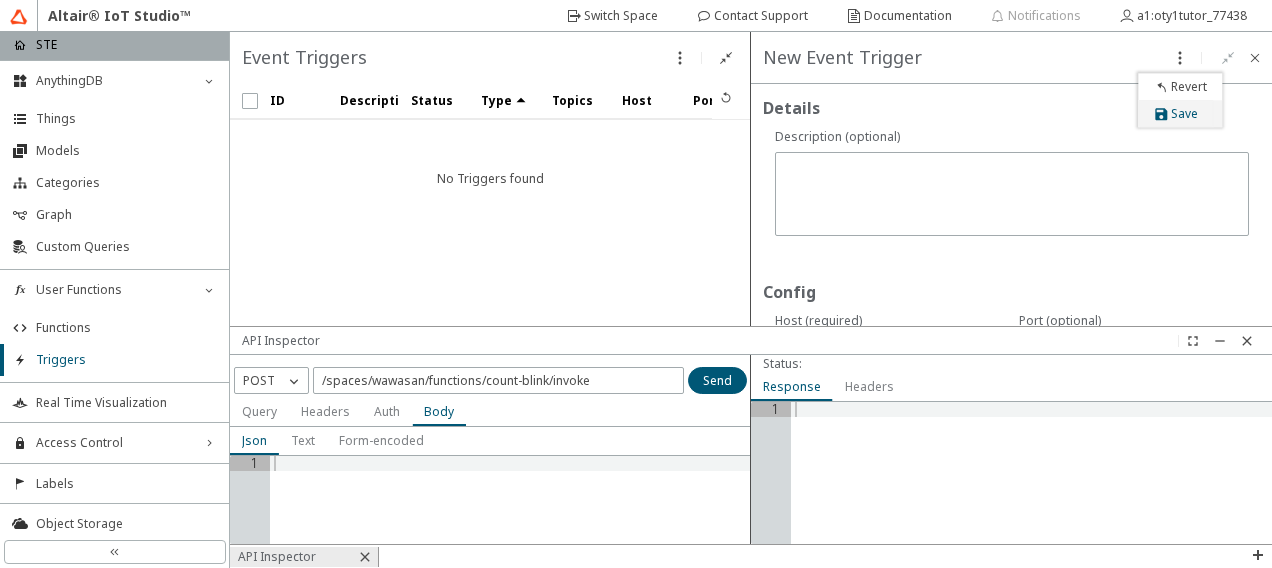 click on "Save" 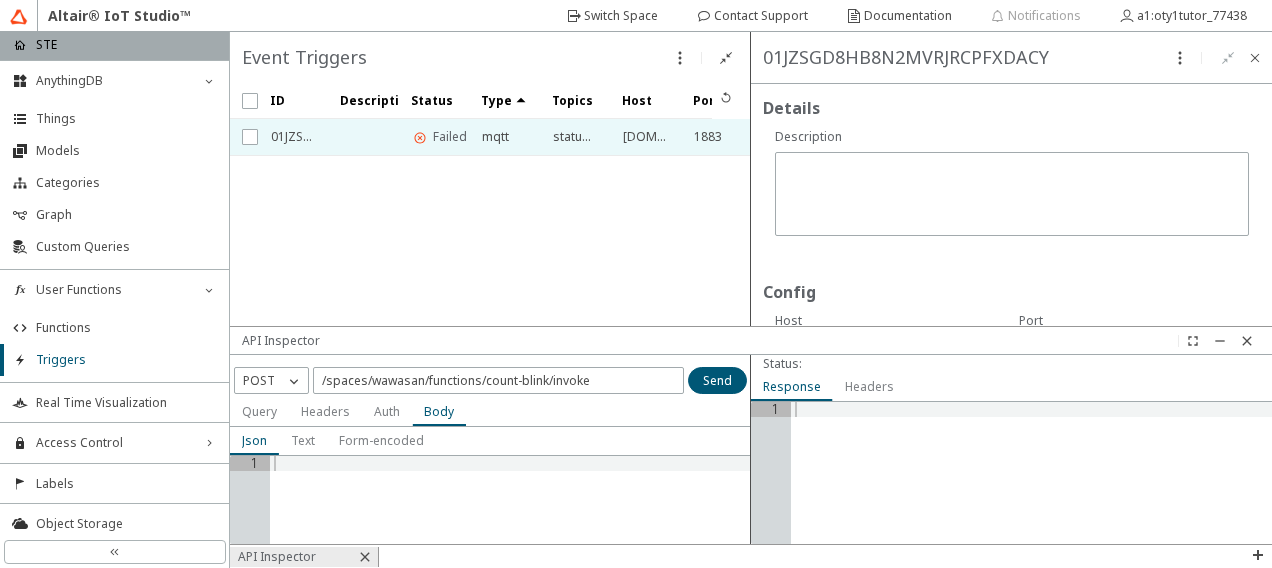 click at bounding box center [420, 138] 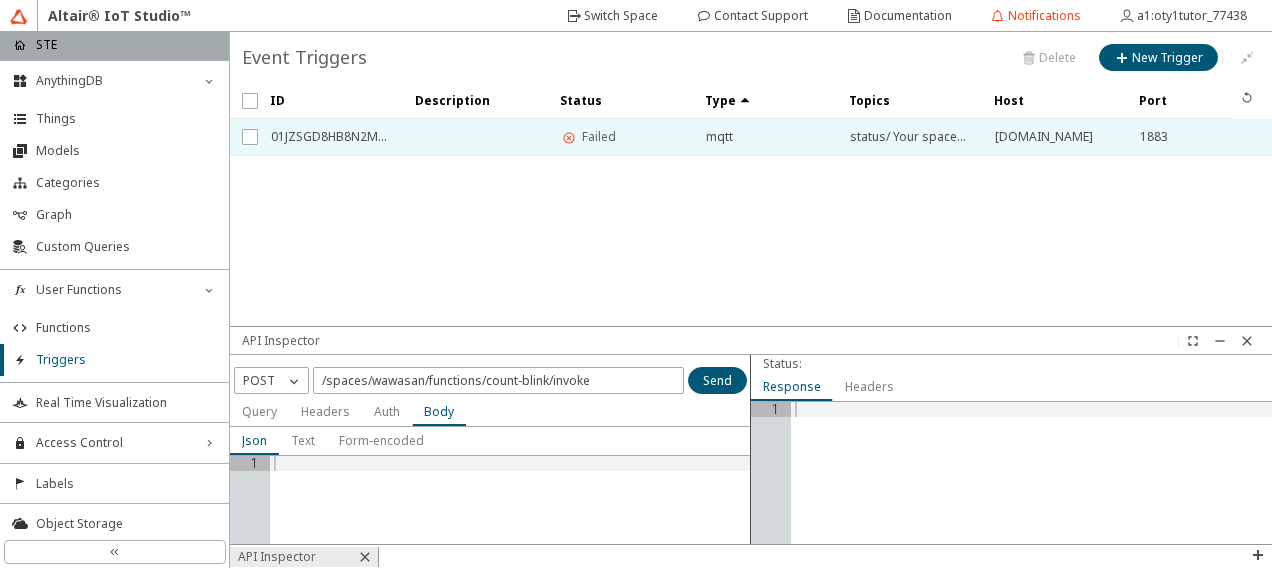 click on "status/ Your space name /categories/ Your categories name /things/ Your thing ID /properties/ humidity" at bounding box center (909, 137) 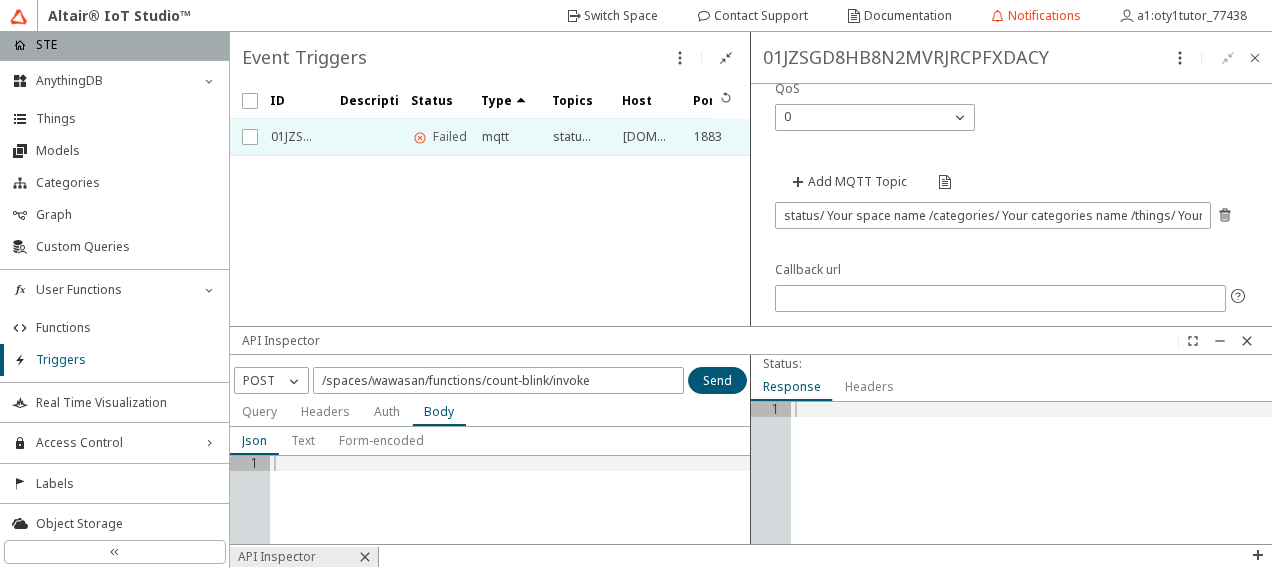 scroll, scrollTop: 400, scrollLeft: 0, axis: vertical 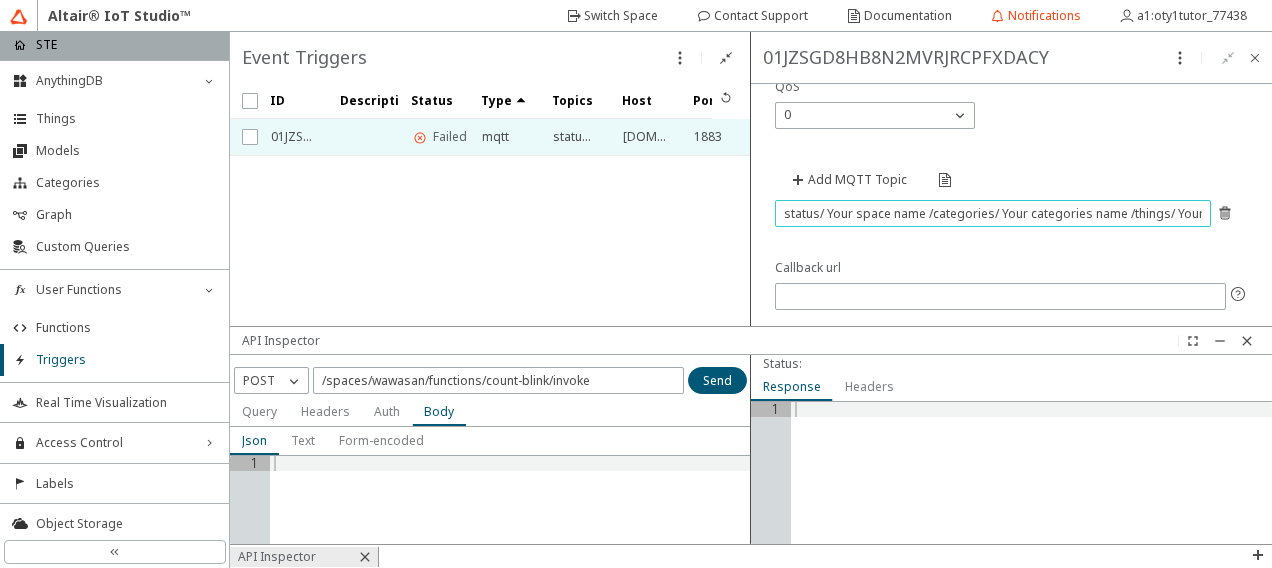 click on "status/ Your space name /categories/ Your categories name /things/ Your thing ID /properties/ humidity" at bounding box center [993, 213] 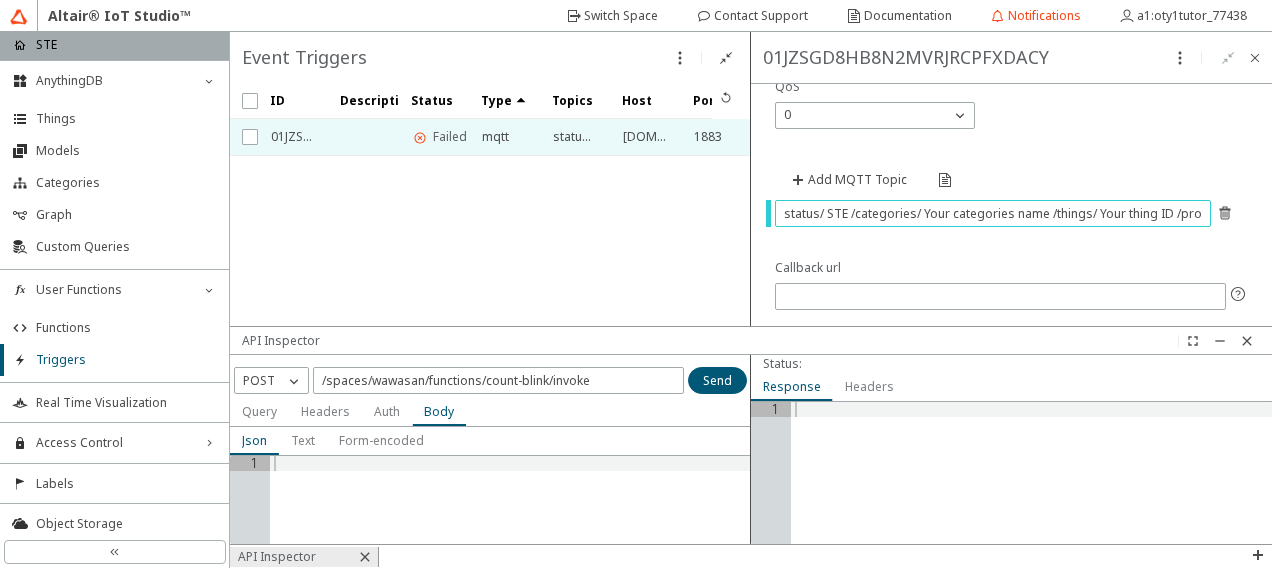 click on "status/ STE /categories/ Your categories name /things/ Your thing ID /properties/ humidity" at bounding box center [993, 213] 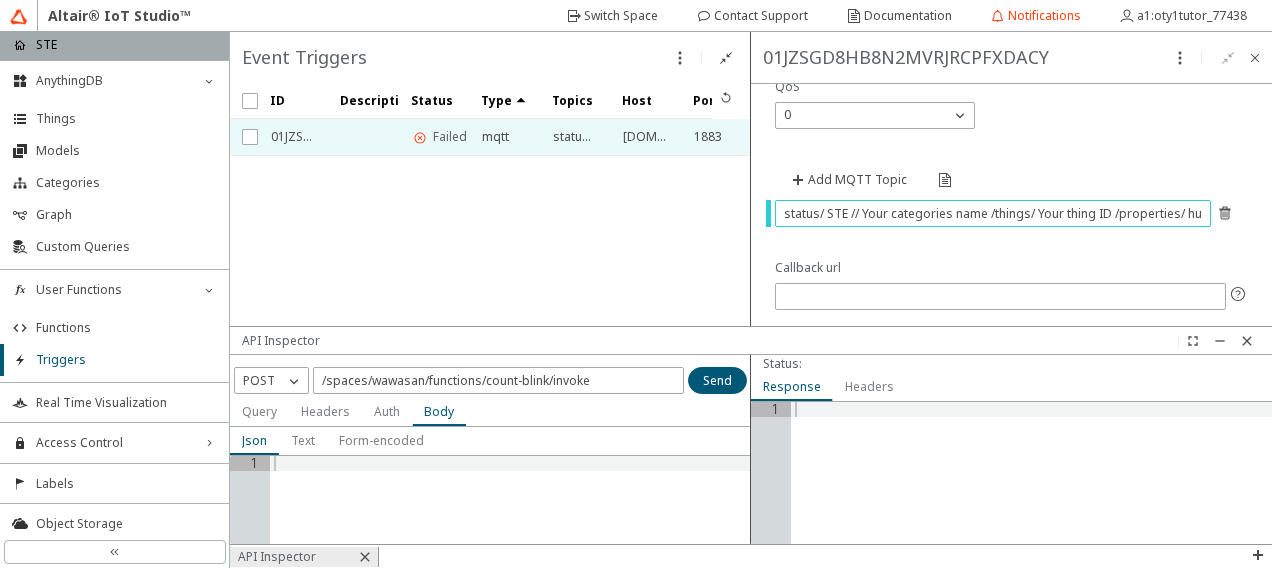 drag, startPoint x: 982, startPoint y: 214, endPoint x: 852, endPoint y: 219, distance: 130.09612 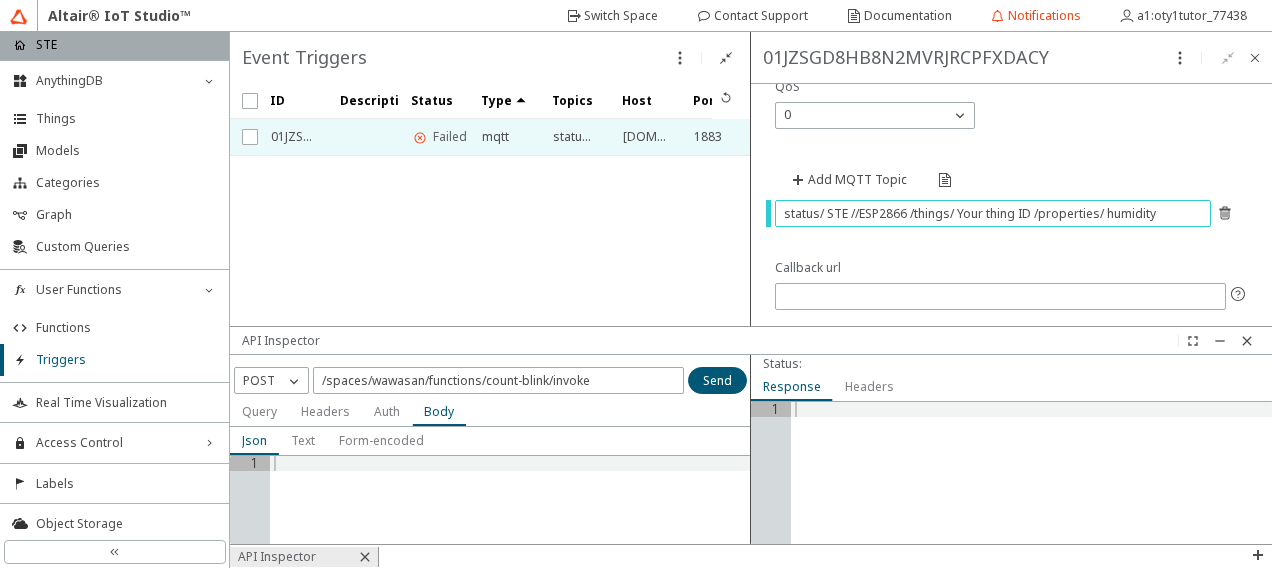 click on "status/ STE //ESP2866 /things/ Your thing ID /properties/ humidity" at bounding box center (993, 213) 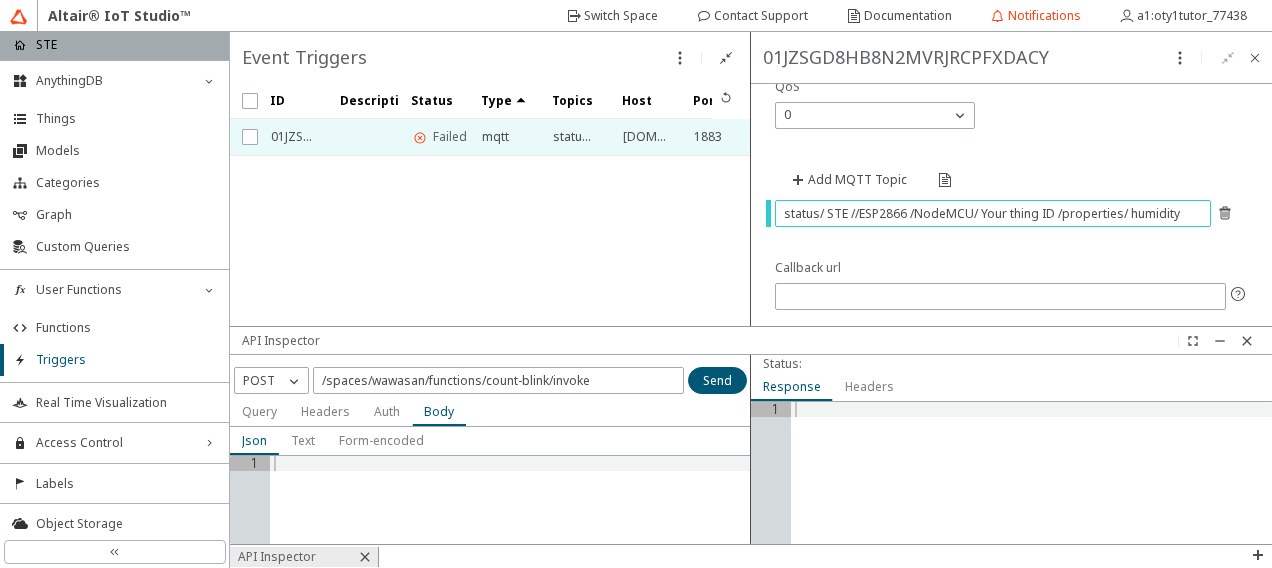 drag, startPoint x: 1051, startPoint y: 212, endPoint x: 980, endPoint y: 212, distance: 71 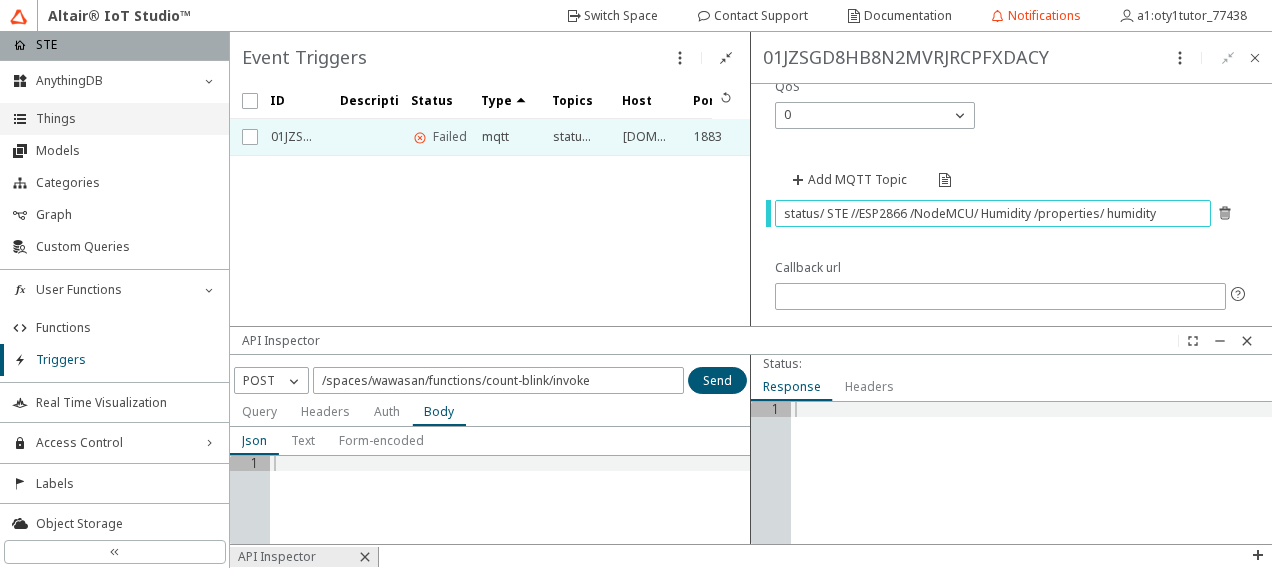 type on "status/ STE //ESP2866 /NodeMCU/ Humidity /properties/ humidity" 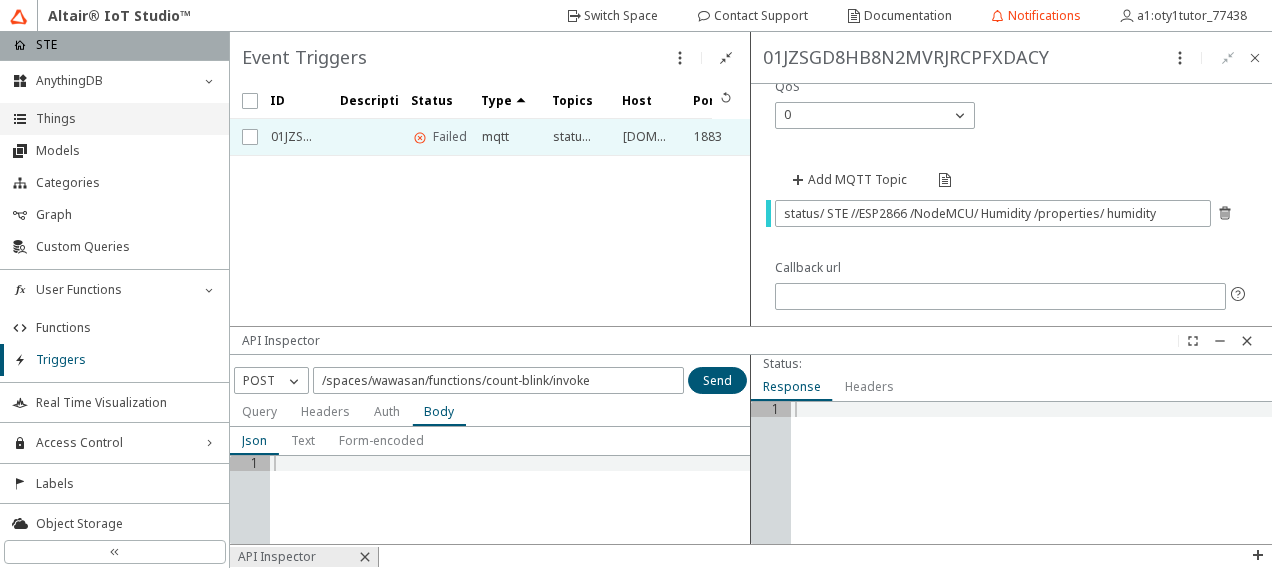 click on "Things" at bounding box center [126, 119] 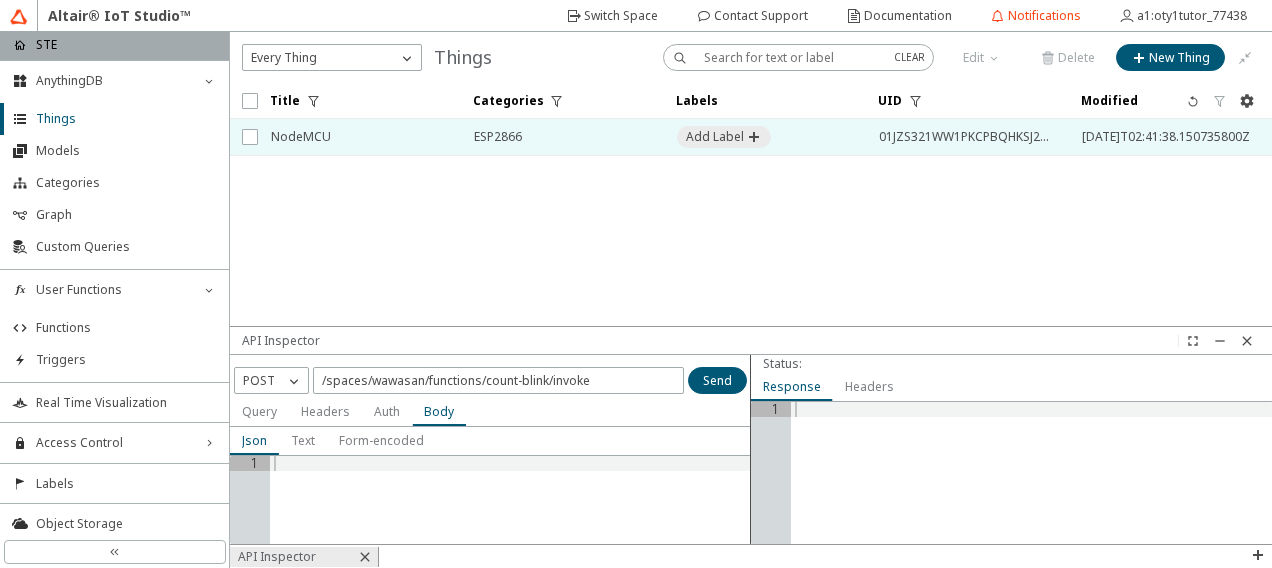 click on "01JZS321WW1PKCPBQHKSJ2HN4F" at bounding box center [967, 137] 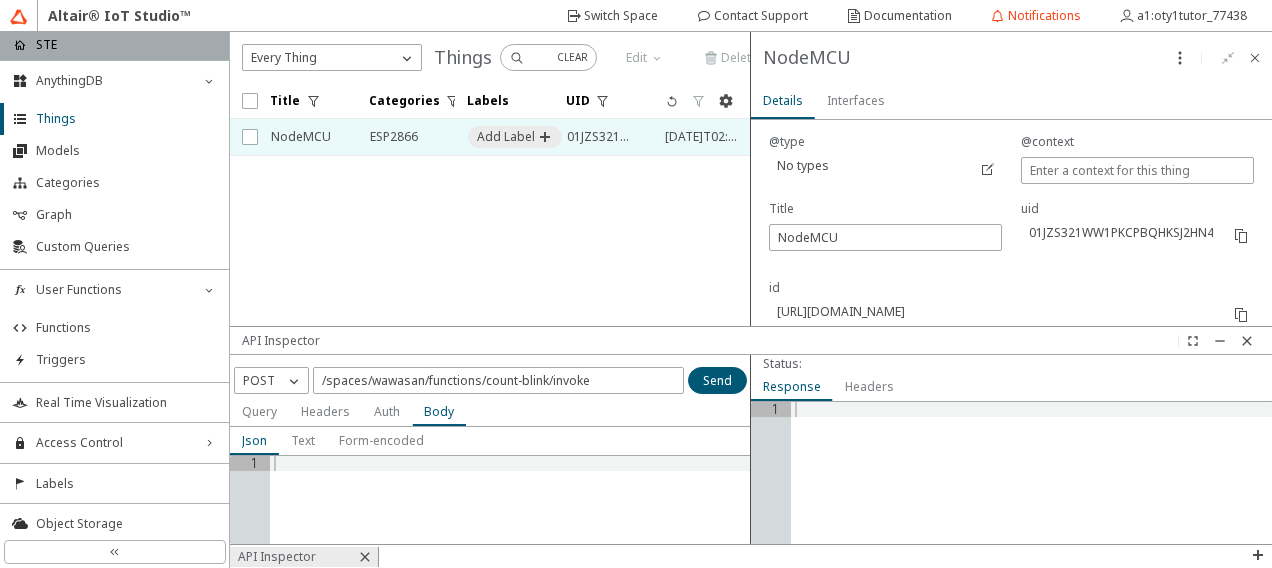 scroll, scrollTop: 200, scrollLeft: 0, axis: vertical 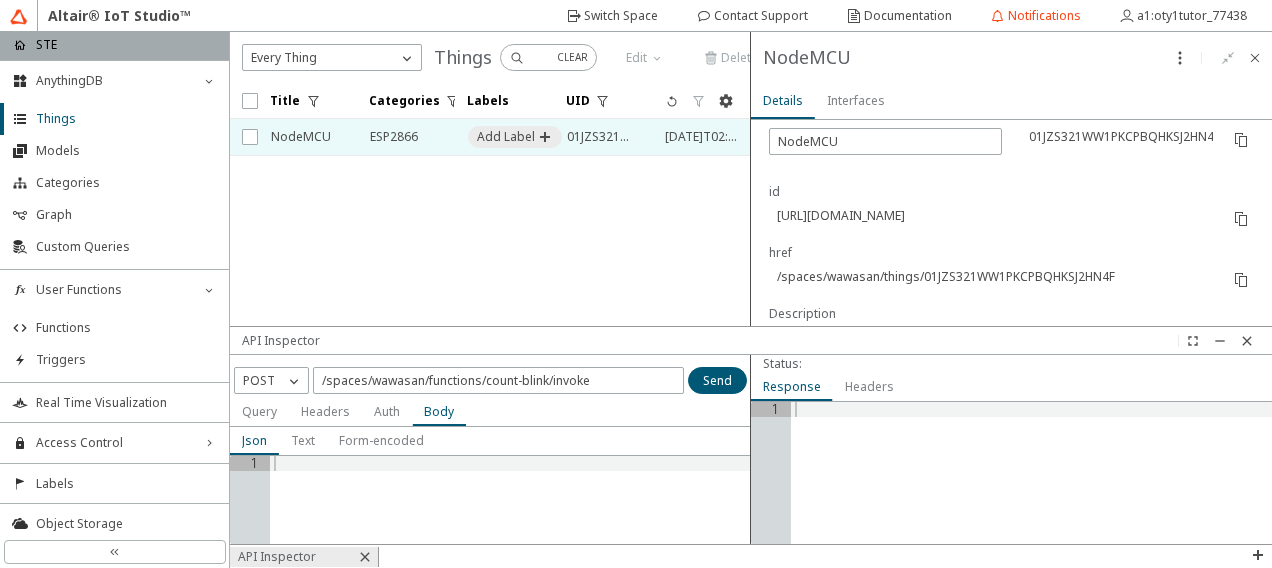 click on "Altair® IoT Studio™ home STE AnythingDB down_chevron Things Models Categories Graph Custom Queries User Functions down_chevron Functions Triggers Real Time Visualization Access Control right_chevron Labels Object Storage Space Settings right_chevron Utility Belt right_chevron Free trial version  Expires on [DATE] double_left_chevron Pin List Overview ESP2866 No model Labels Properties Save historical Humidity string LED_blink string Actions No Actions Events No Events Links No Links API Inspector 1         Status: 1         Utility Belt" at bounding box center (636, 284) 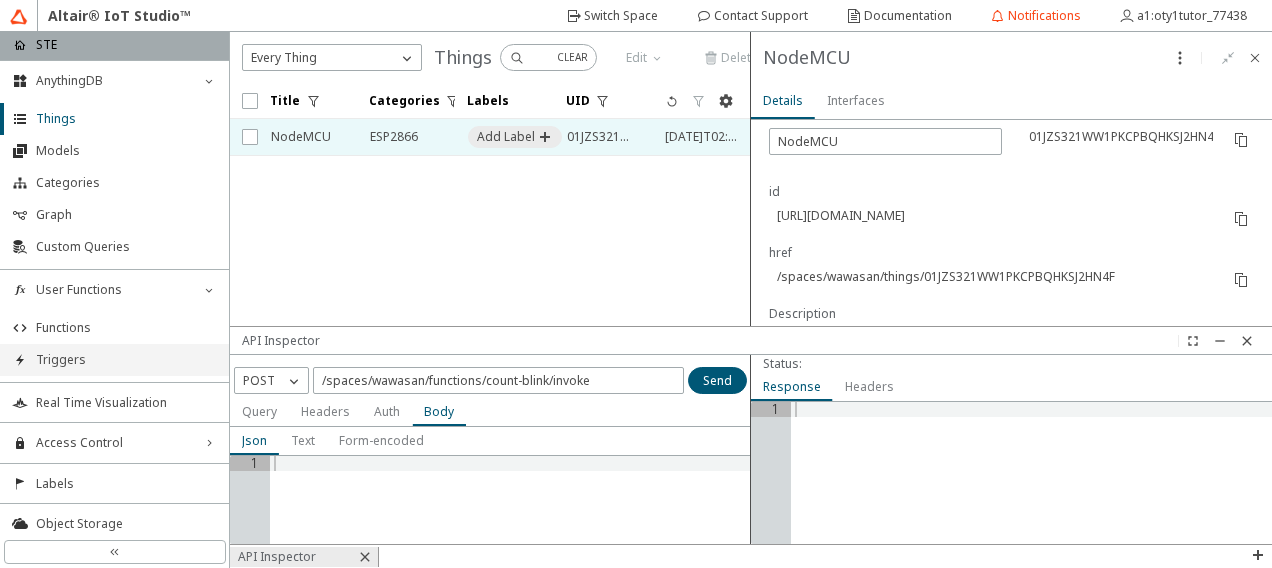 click on "Triggers" at bounding box center [126, 360] 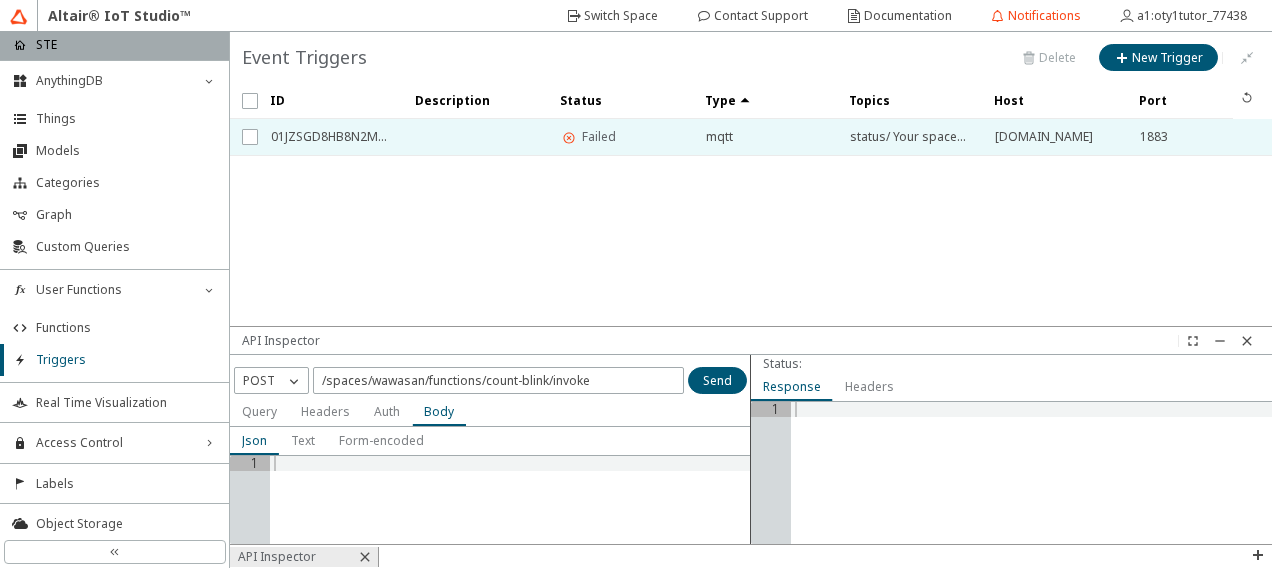 click at bounding box center [475, 137] 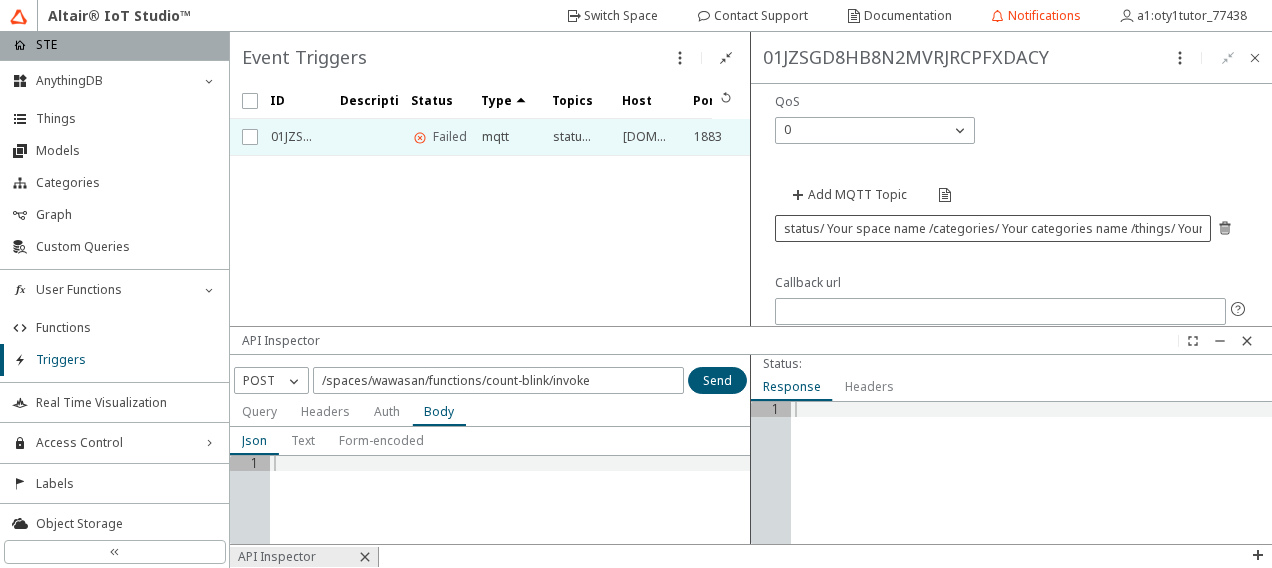 scroll, scrollTop: 400, scrollLeft: 0, axis: vertical 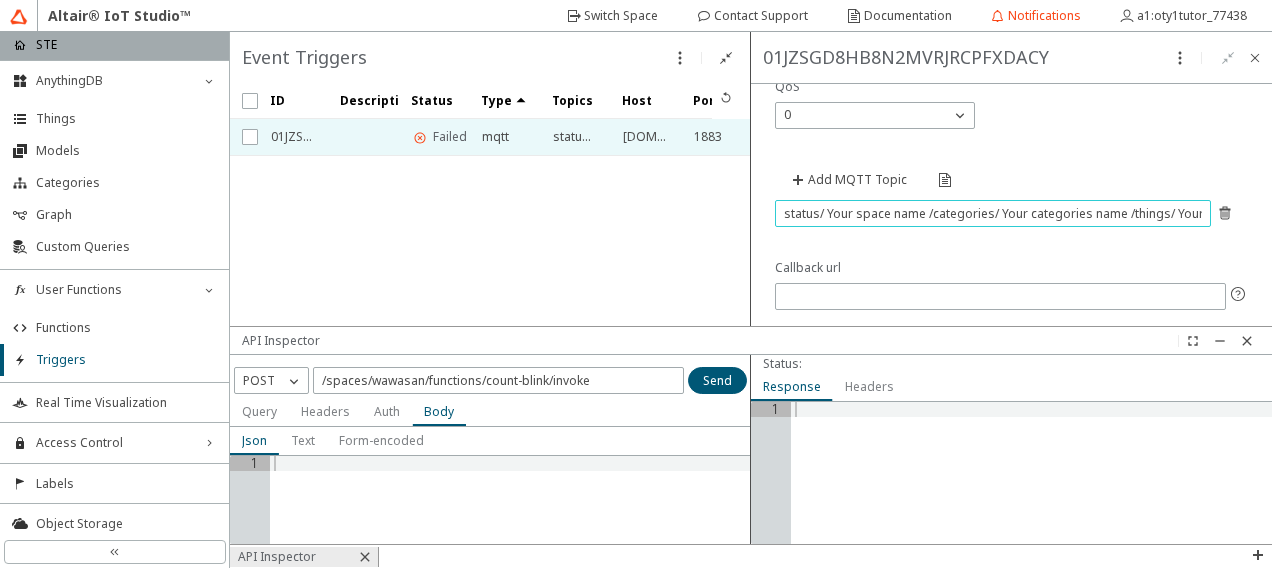 click on "status/ Your space name /categories/ Your categories name /things/ Your thing ID /properties/ humidity" at bounding box center [993, 213] 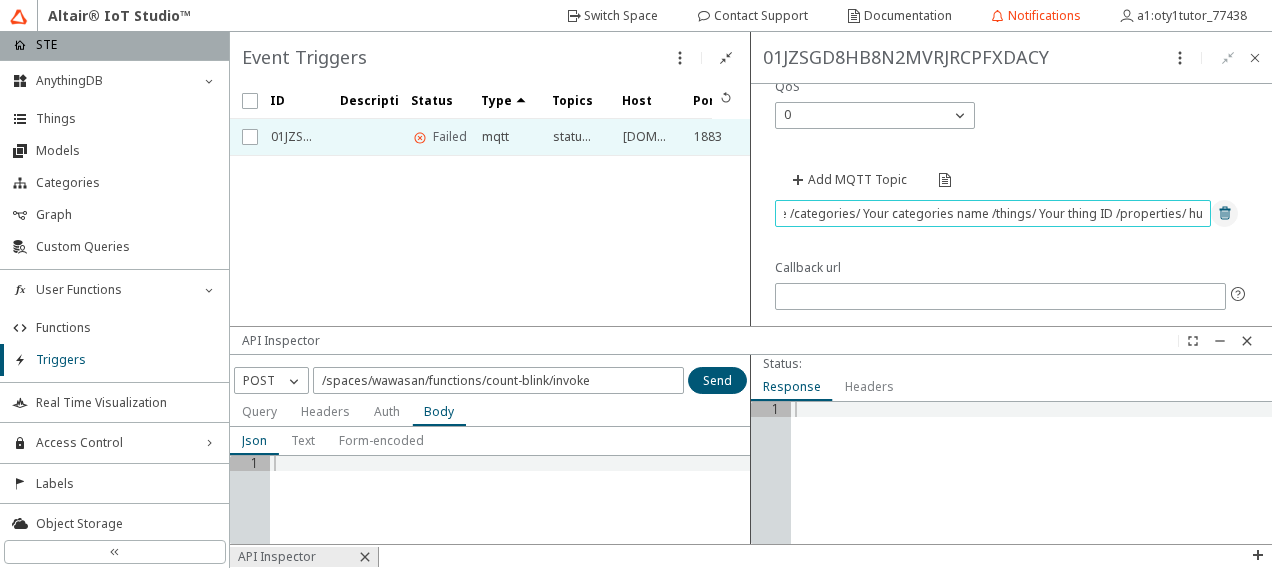 scroll, scrollTop: 0, scrollLeft: 157, axis: horizontal 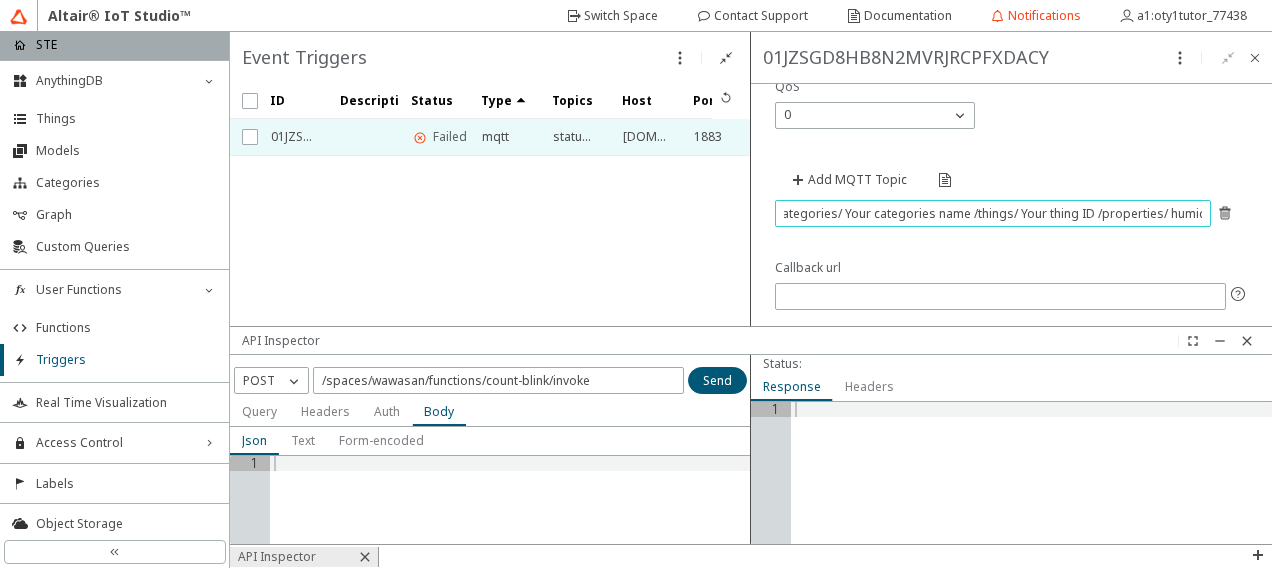 drag, startPoint x: 1085, startPoint y: 210, endPoint x: 1013, endPoint y: 213, distance: 72.06247 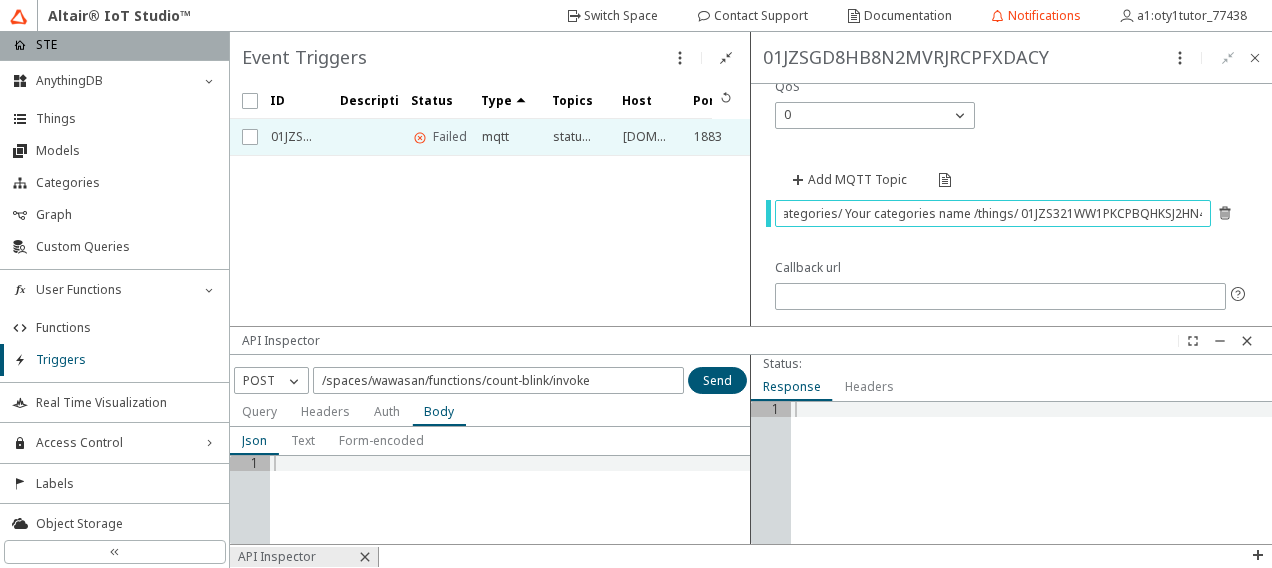 scroll, scrollTop: 0, scrollLeft: 174, axis: horizontal 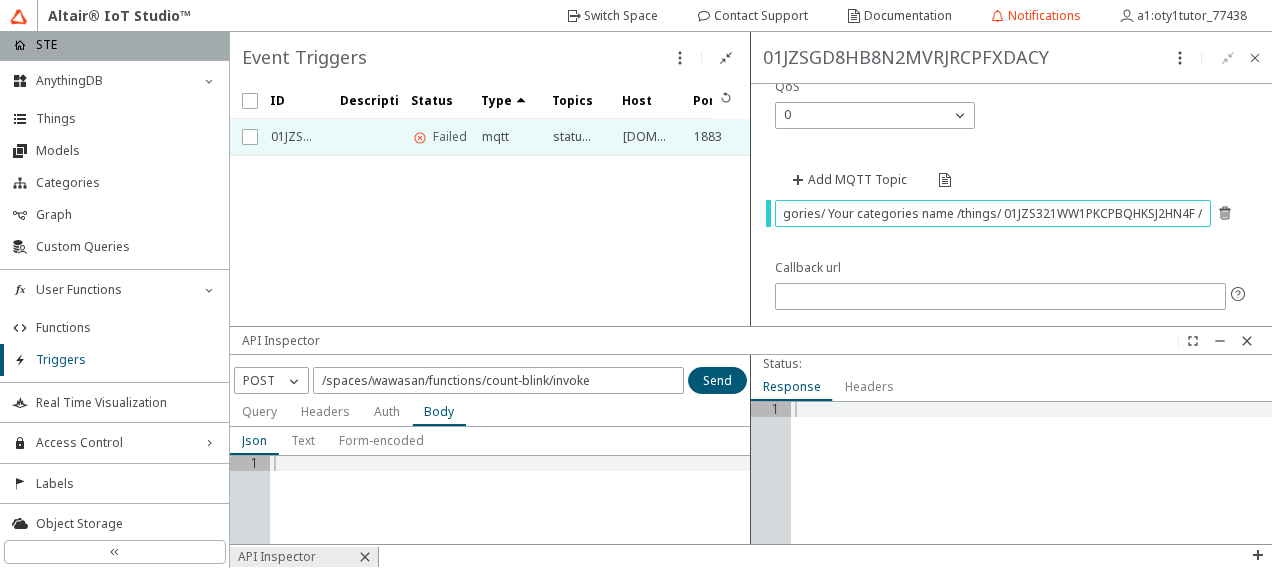 drag, startPoint x: 986, startPoint y: 212, endPoint x: 950, endPoint y: 213, distance: 36.013885 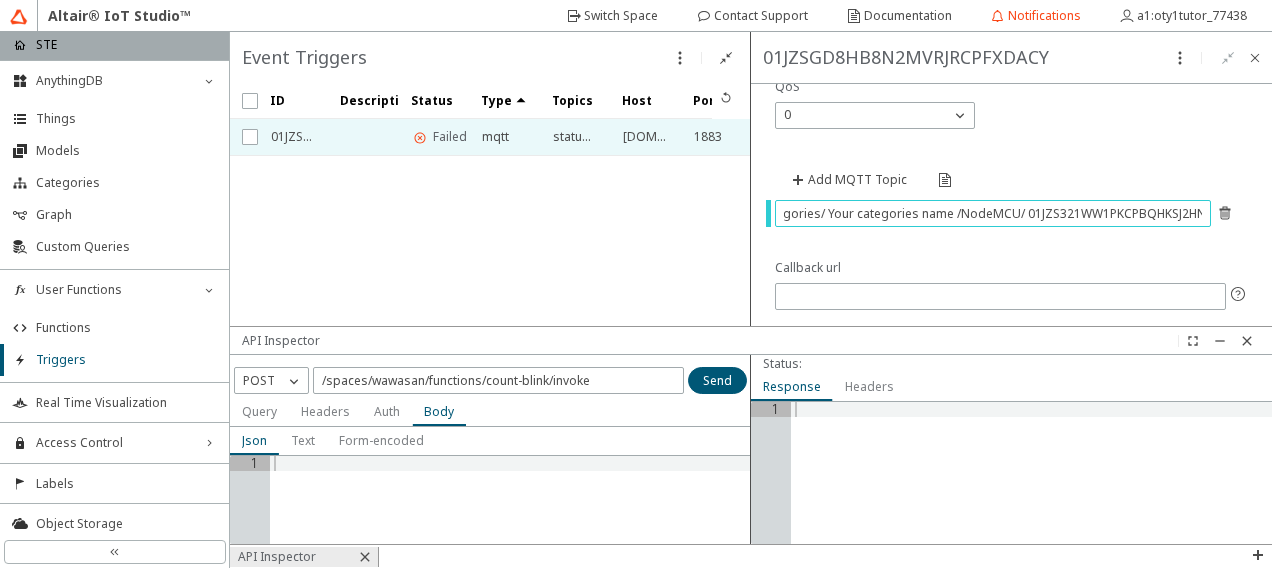 drag, startPoint x: 942, startPoint y: 212, endPoint x: 822, endPoint y: 212, distance: 120 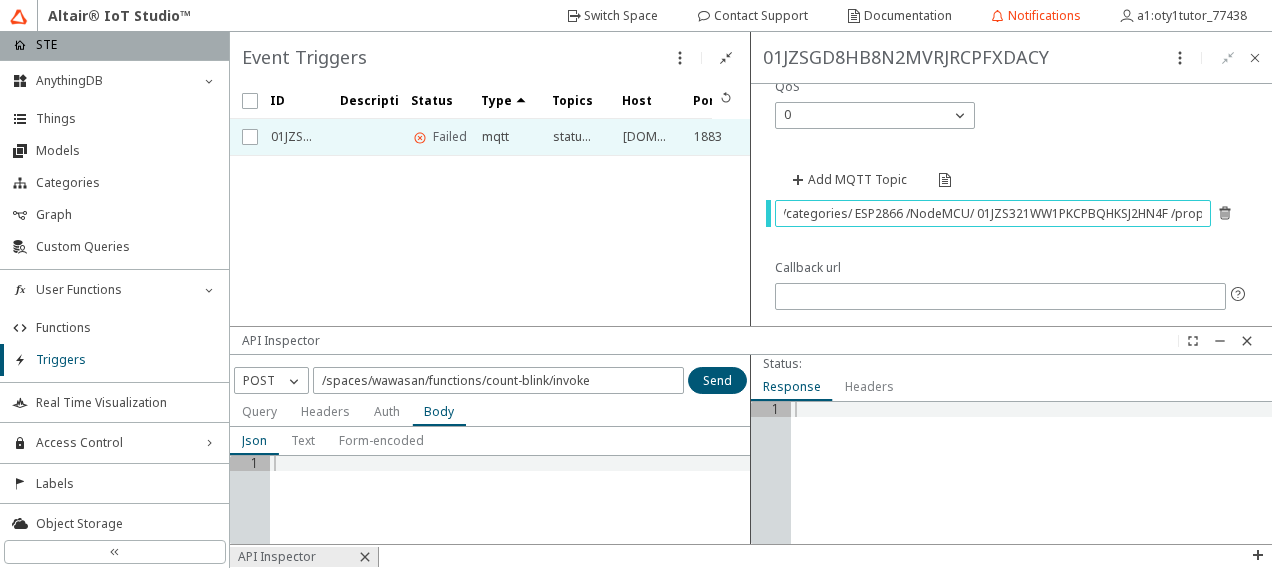scroll, scrollTop: 0, scrollLeft: 90, axis: horizontal 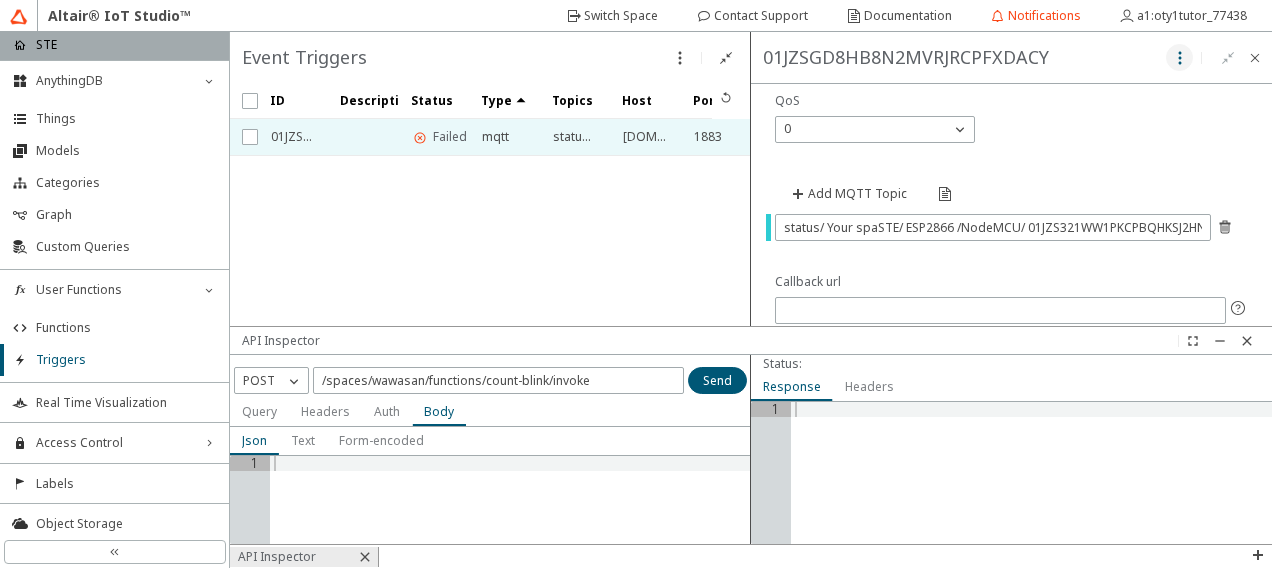 click 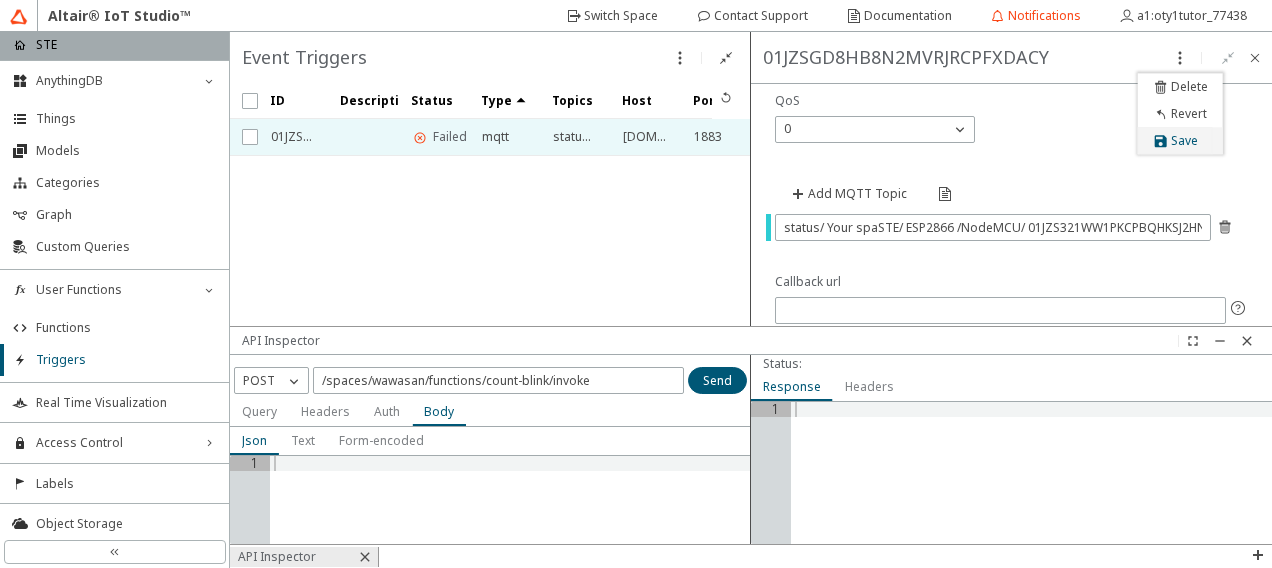 click on "Save" 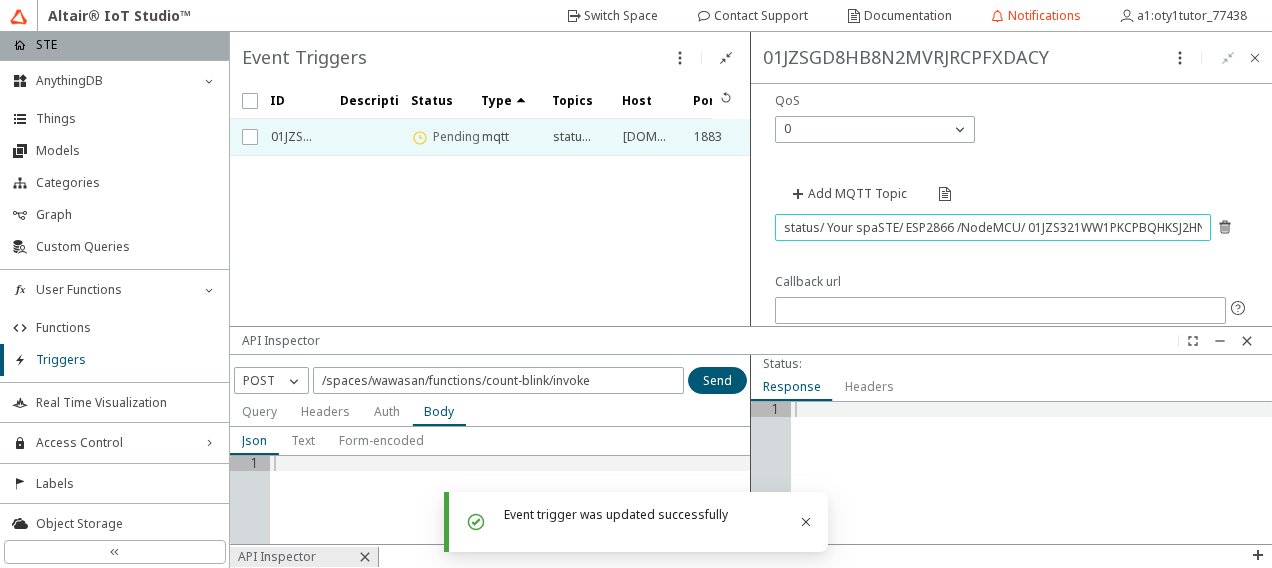 click on "status/ Your spaSTE/ ESP2866 /NodeMCU/ 01JZS321WW1PKCPBQHKSJ2HN4F /properties/ humidity" at bounding box center (993, 227) 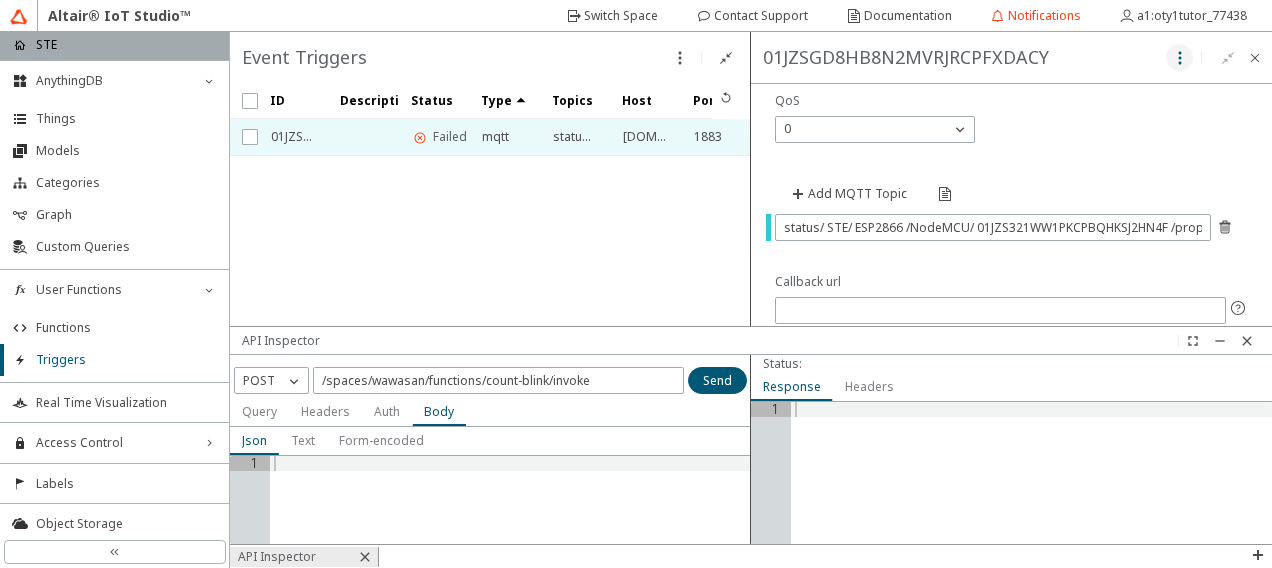 click 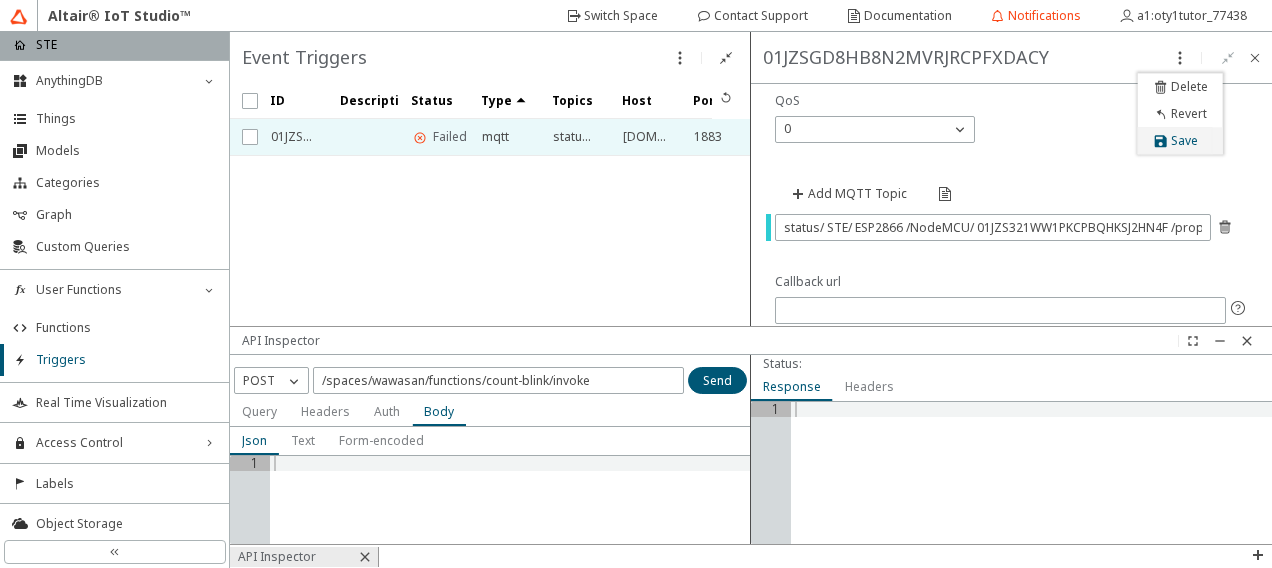 click on "Save" 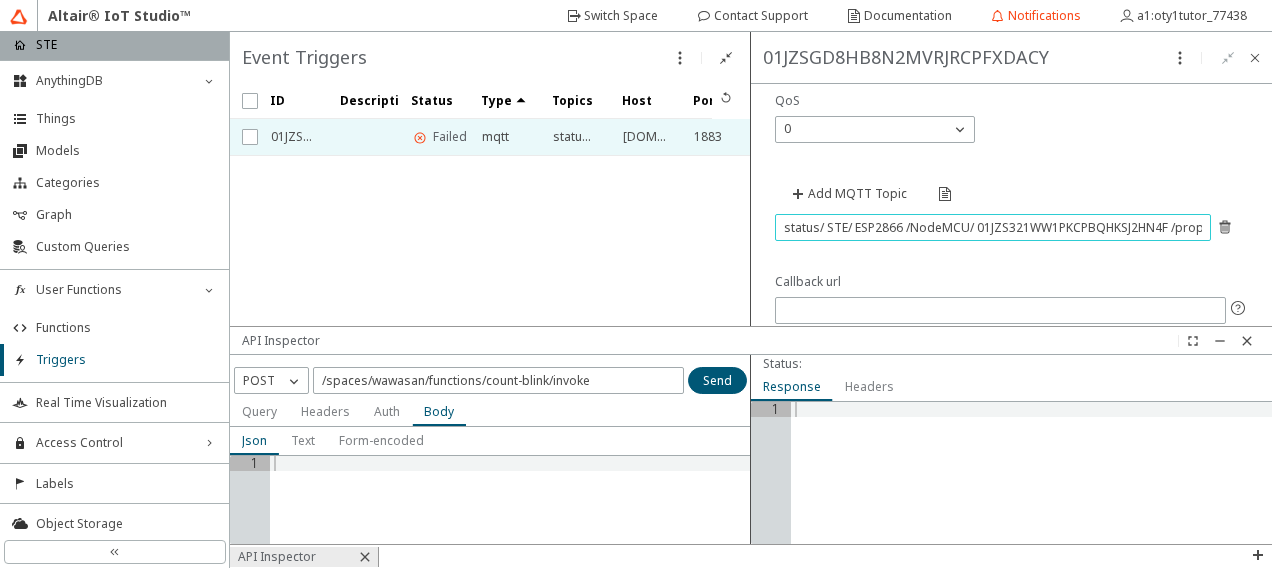 click on "status/ STE/ ESP2866 /NodeMCU/ 01JZS321WW1PKCPBQHKSJ2HN4F /properties/ humidity" at bounding box center (993, 227) 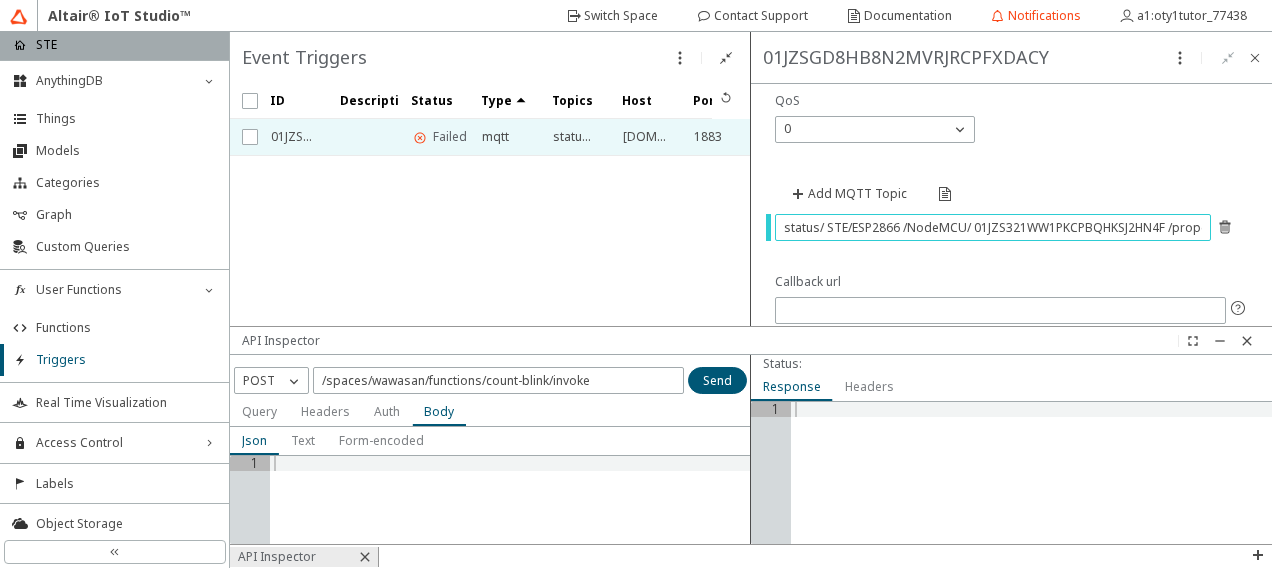 click on "status/ STE/ESP2866 /NodeMCU/ 01JZS321WW1PKCPBQHKSJ2HN4F /properties/ humidity" at bounding box center (993, 227) 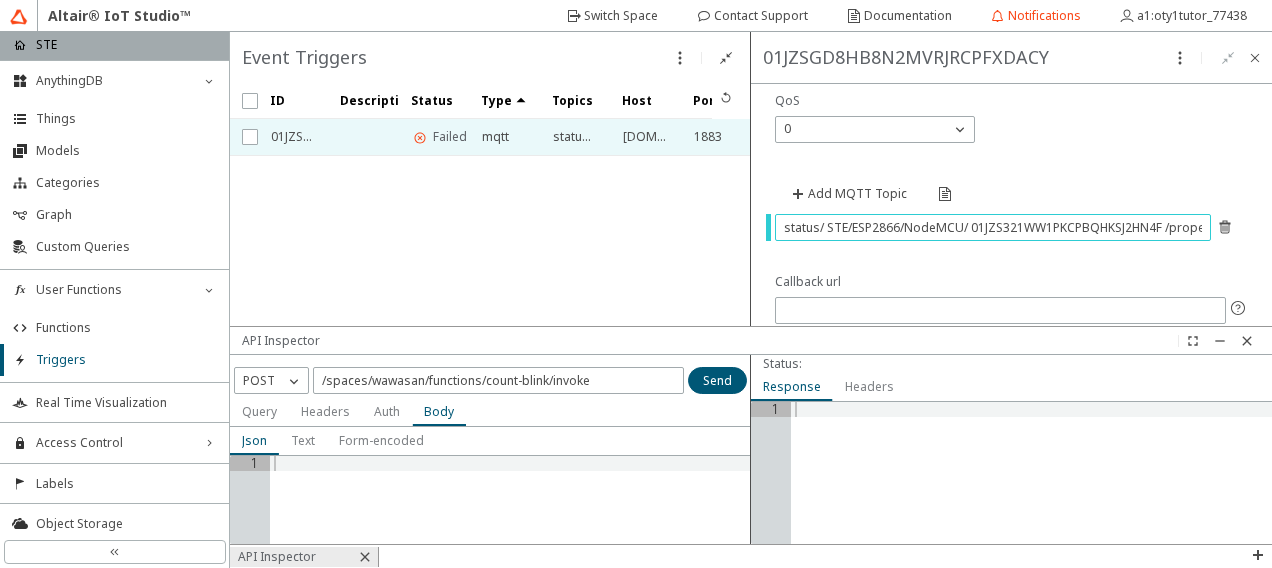 drag, startPoint x: 1168, startPoint y: 226, endPoint x: 1196, endPoint y: 230, distance: 28.284271 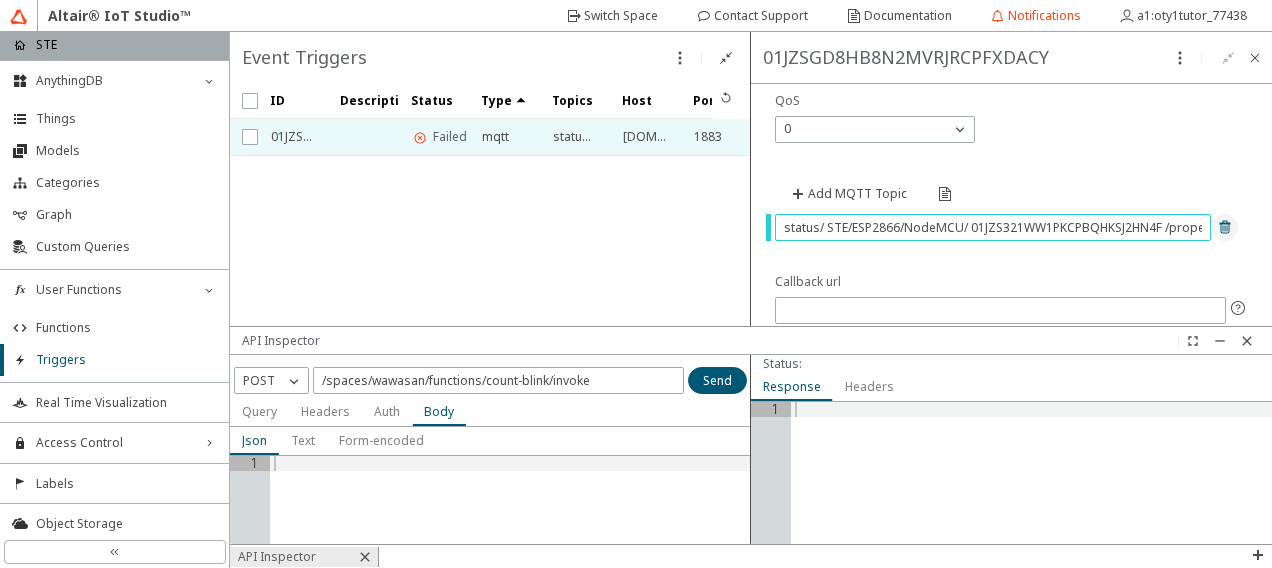 click on "status/ STE/ESP2866/NodeMCU/ 01JZS321WW1PKCPBQHKSJ2HN4F /properties/ humidity" at bounding box center (993, 227) 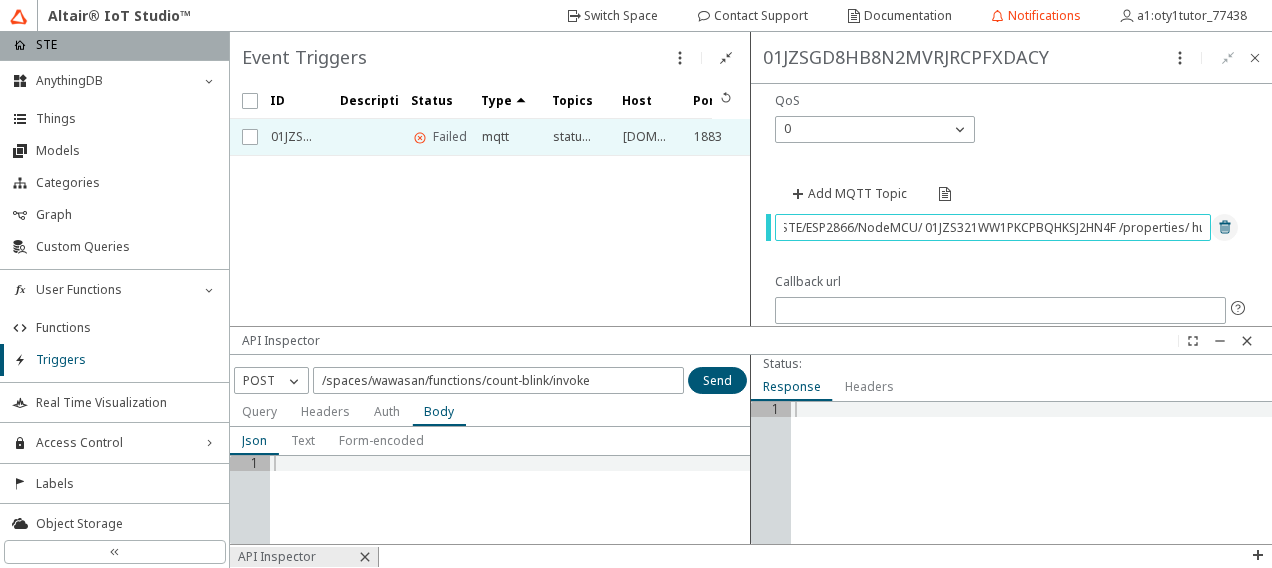 scroll, scrollTop: 0, scrollLeft: 53, axis: horizontal 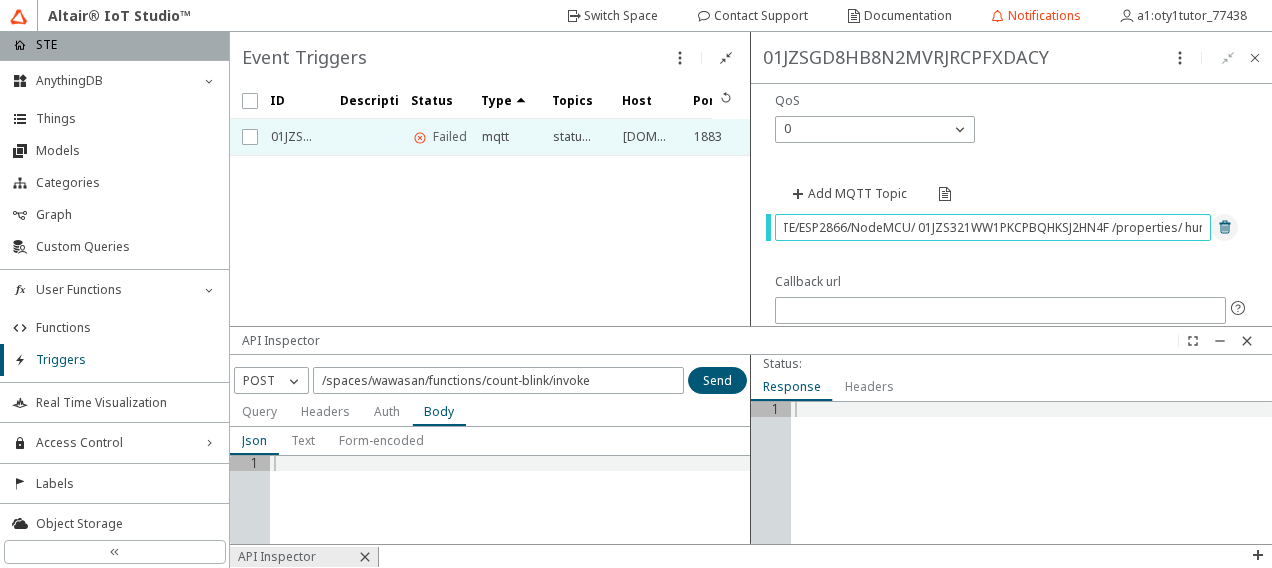 type on "status/ STE/ESP2866/NodeMCU/ 01JZS321WW1PKCPBQHKSJ2HN4F /properties/ humidity" 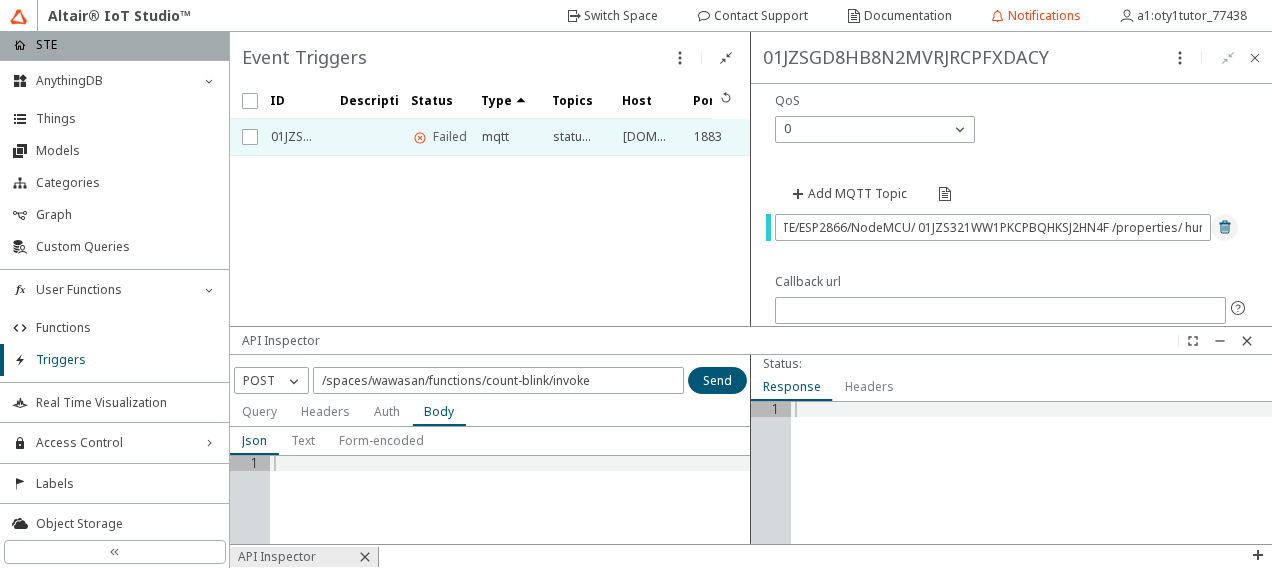 scroll, scrollTop: 0, scrollLeft: 0, axis: both 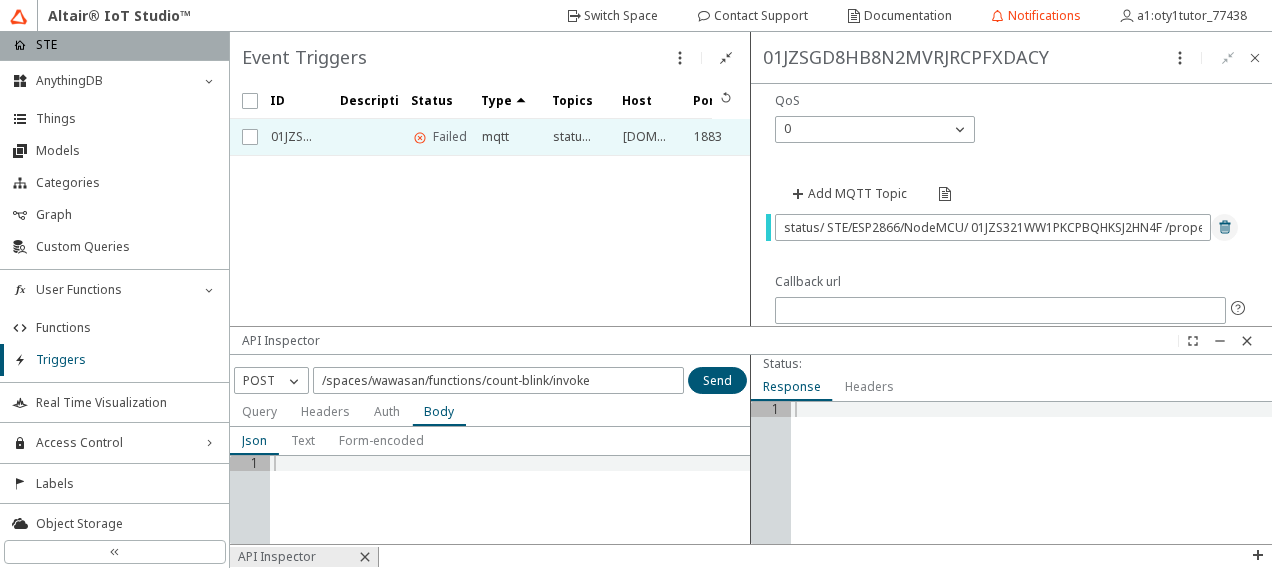 click at bounding box center (1224, 227) 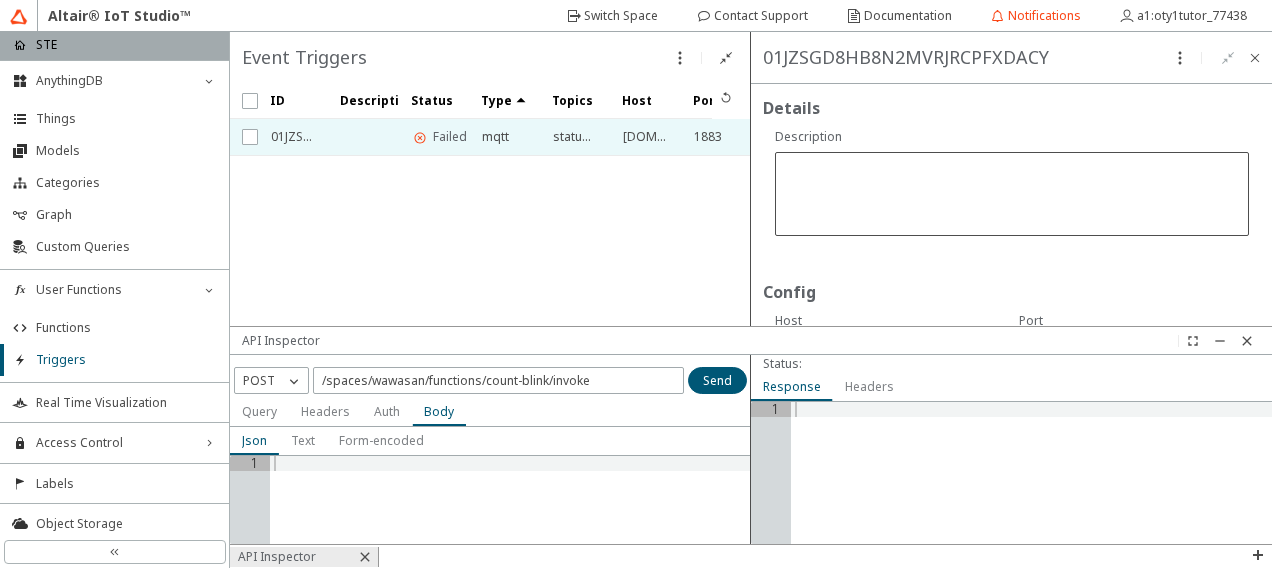 scroll, scrollTop: 384, scrollLeft: 0, axis: vertical 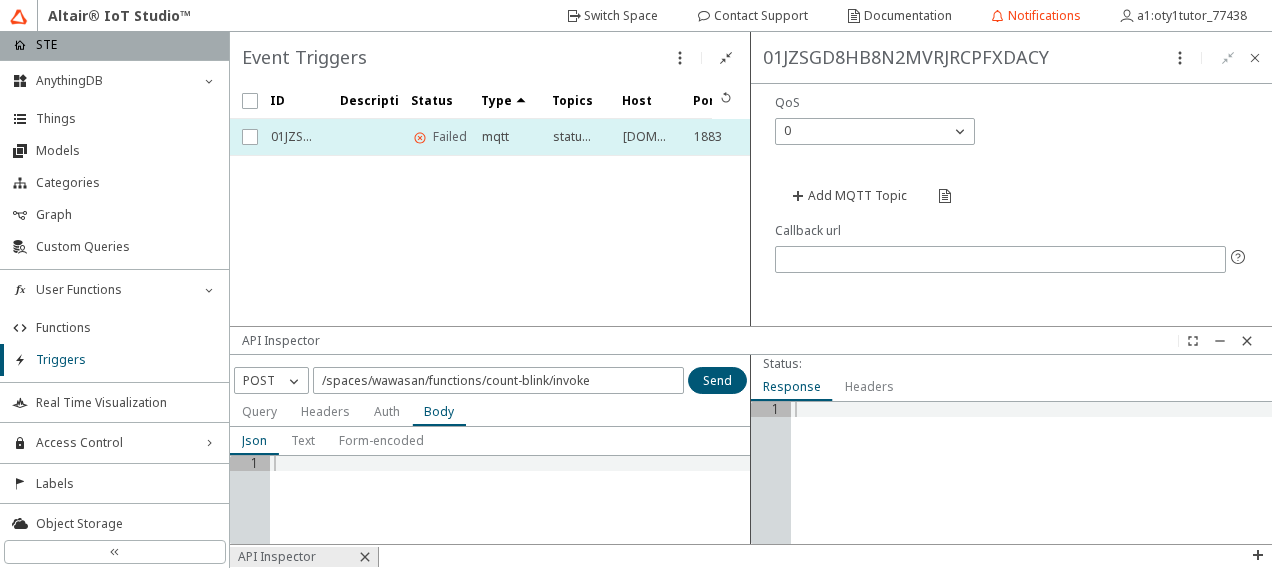 click at bounding box center [363, 137] 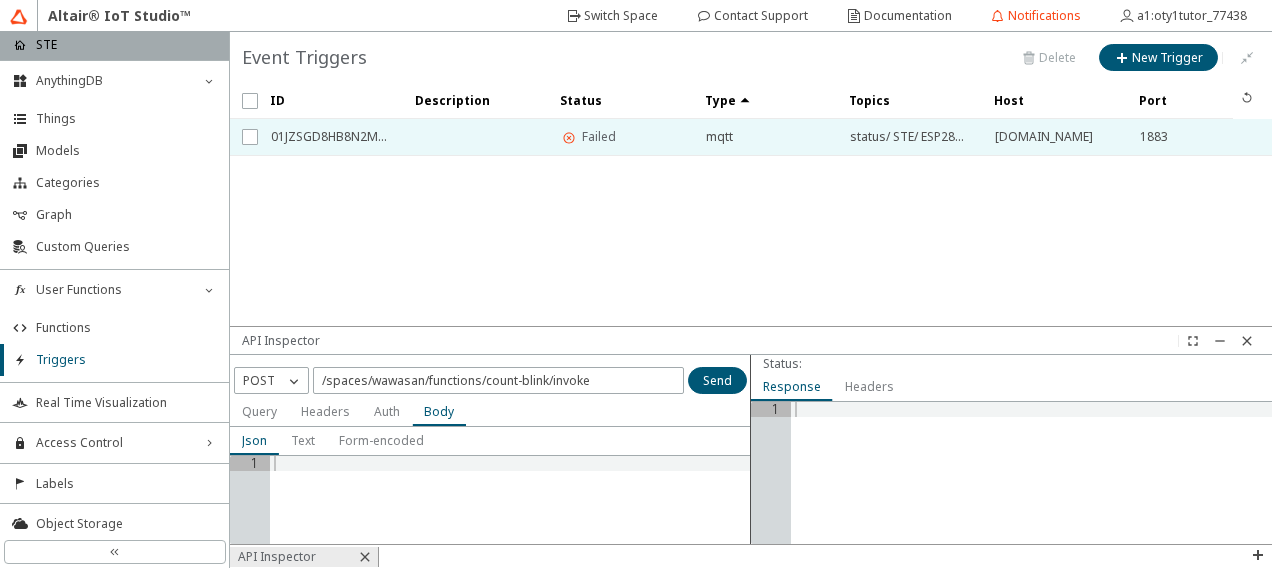 click on "status/ STE/ ESP2866 /NodeMCU/ 01JZS321WW1PKCPBQHKSJ2HN4F /properties/ humidity" at bounding box center (909, 137) 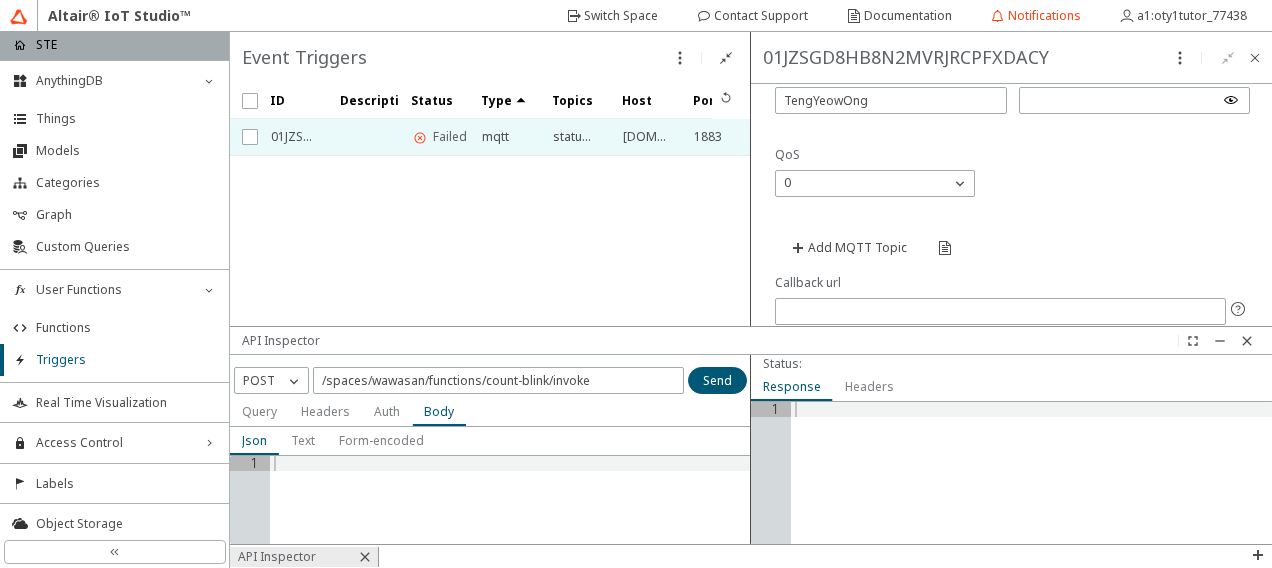 scroll, scrollTop: 384, scrollLeft: 0, axis: vertical 